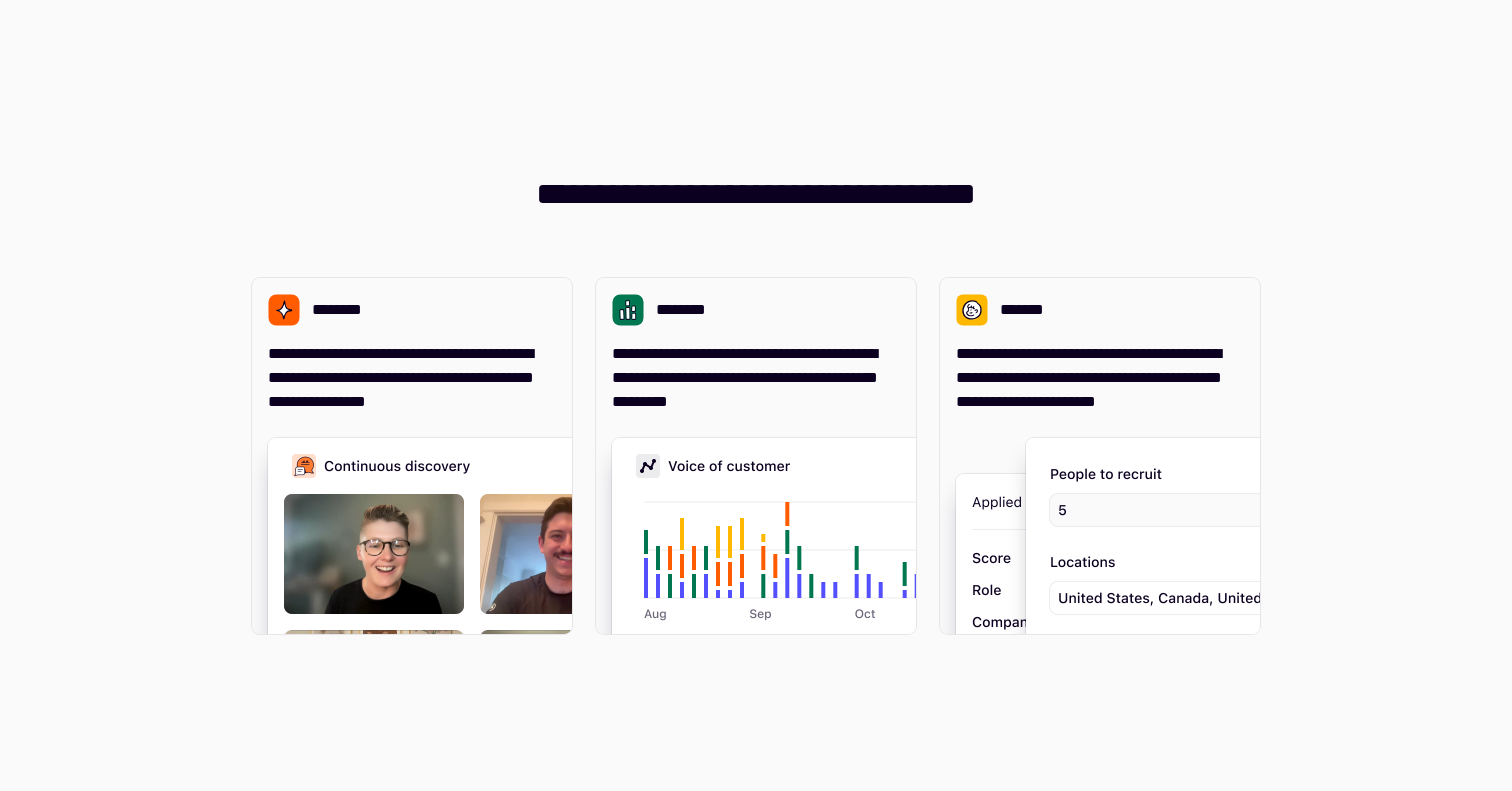 scroll, scrollTop: 0, scrollLeft: 0, axis: both 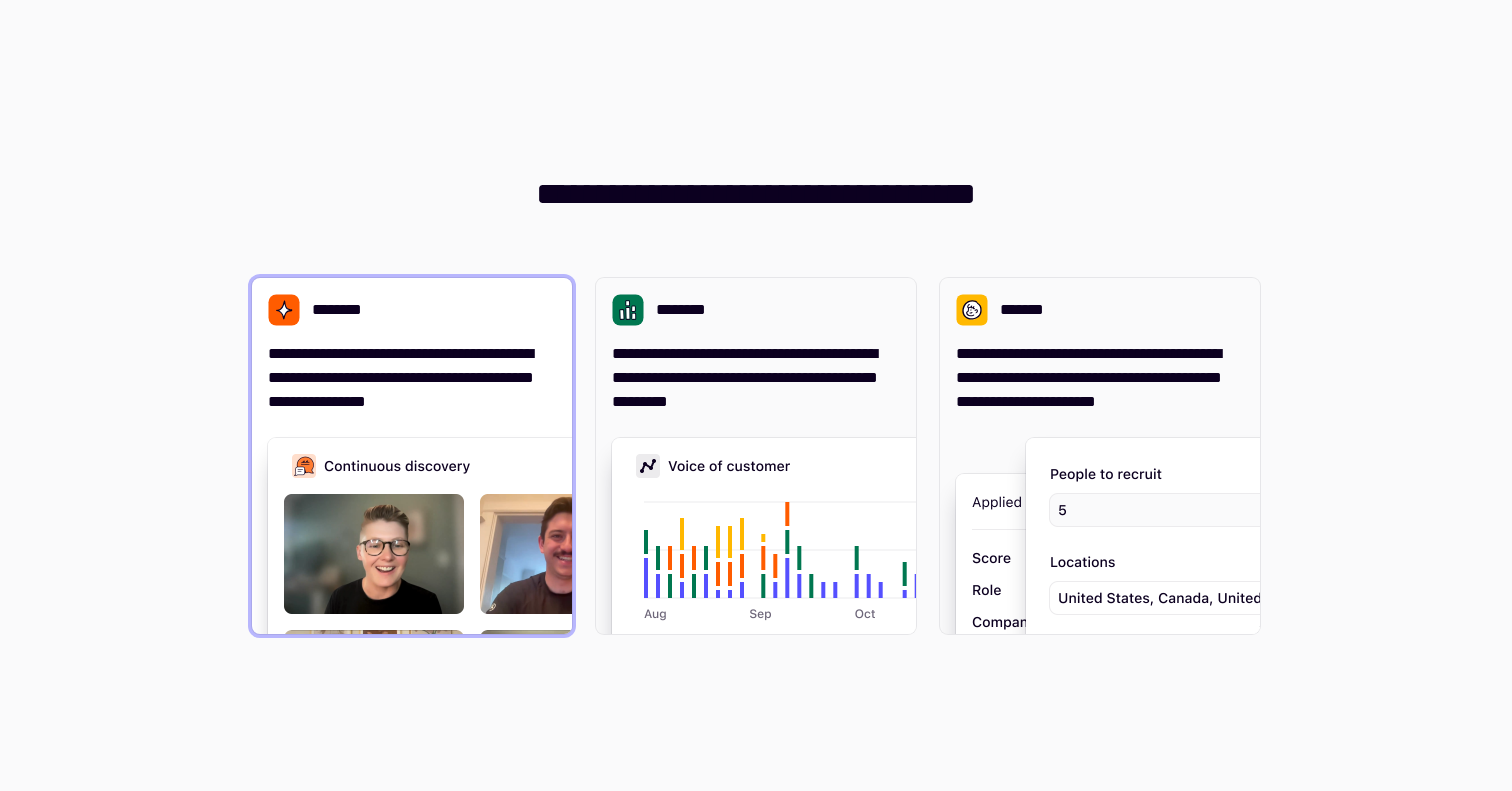 click at bounding box center (568, 638) 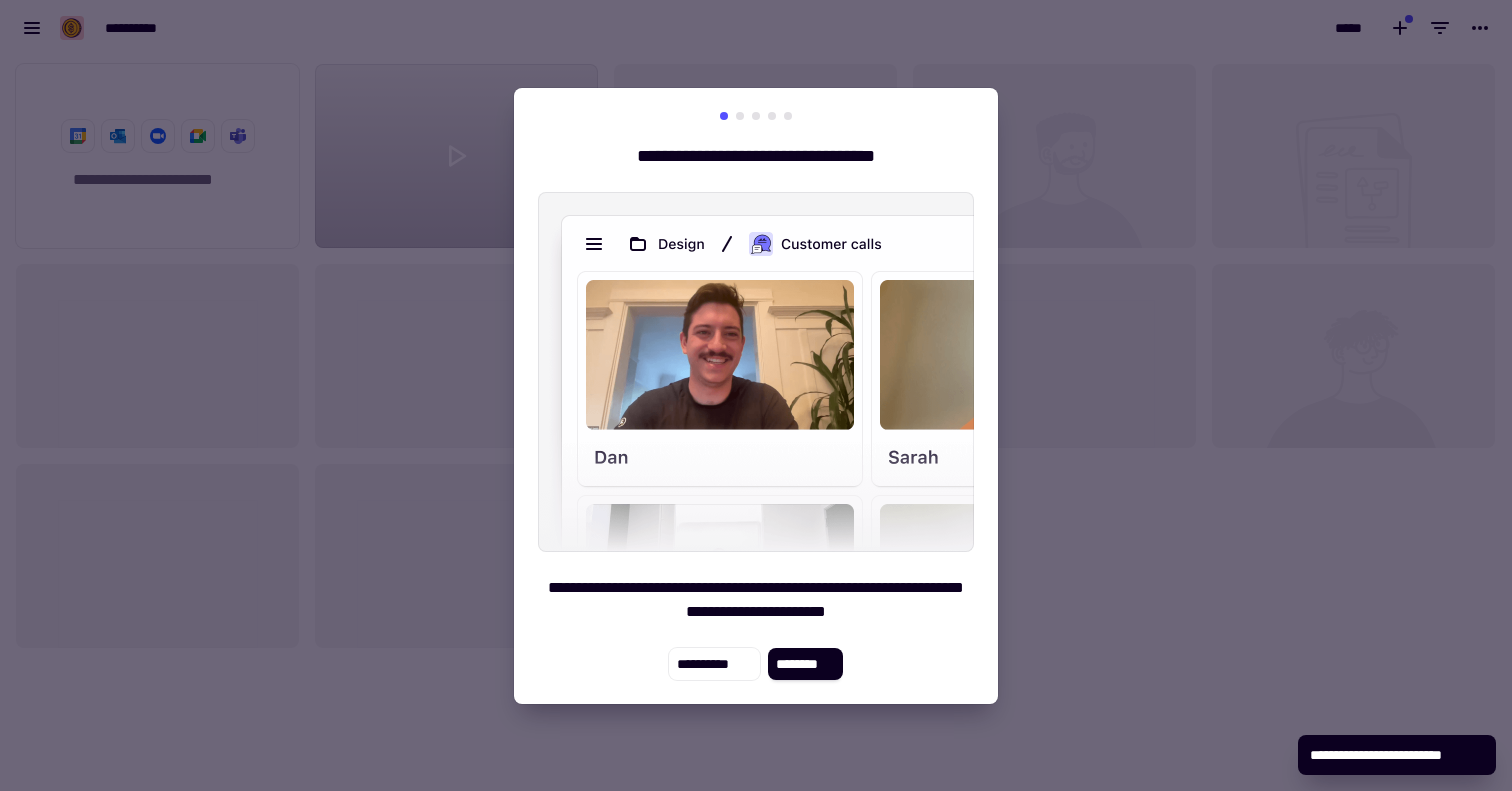 scroll, scrollTop: 1, scrollLeft: 1, axis: both 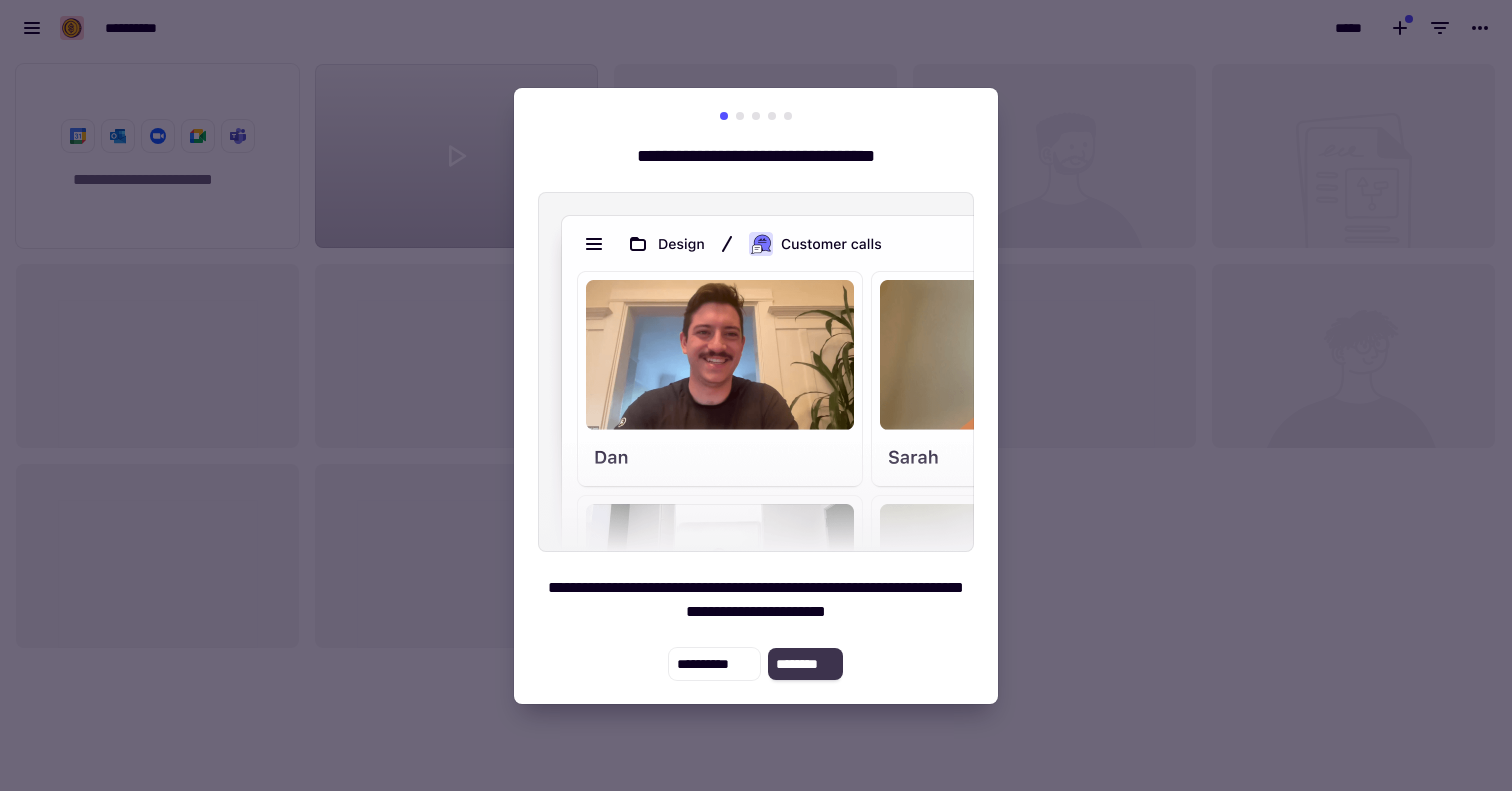 click on "********" 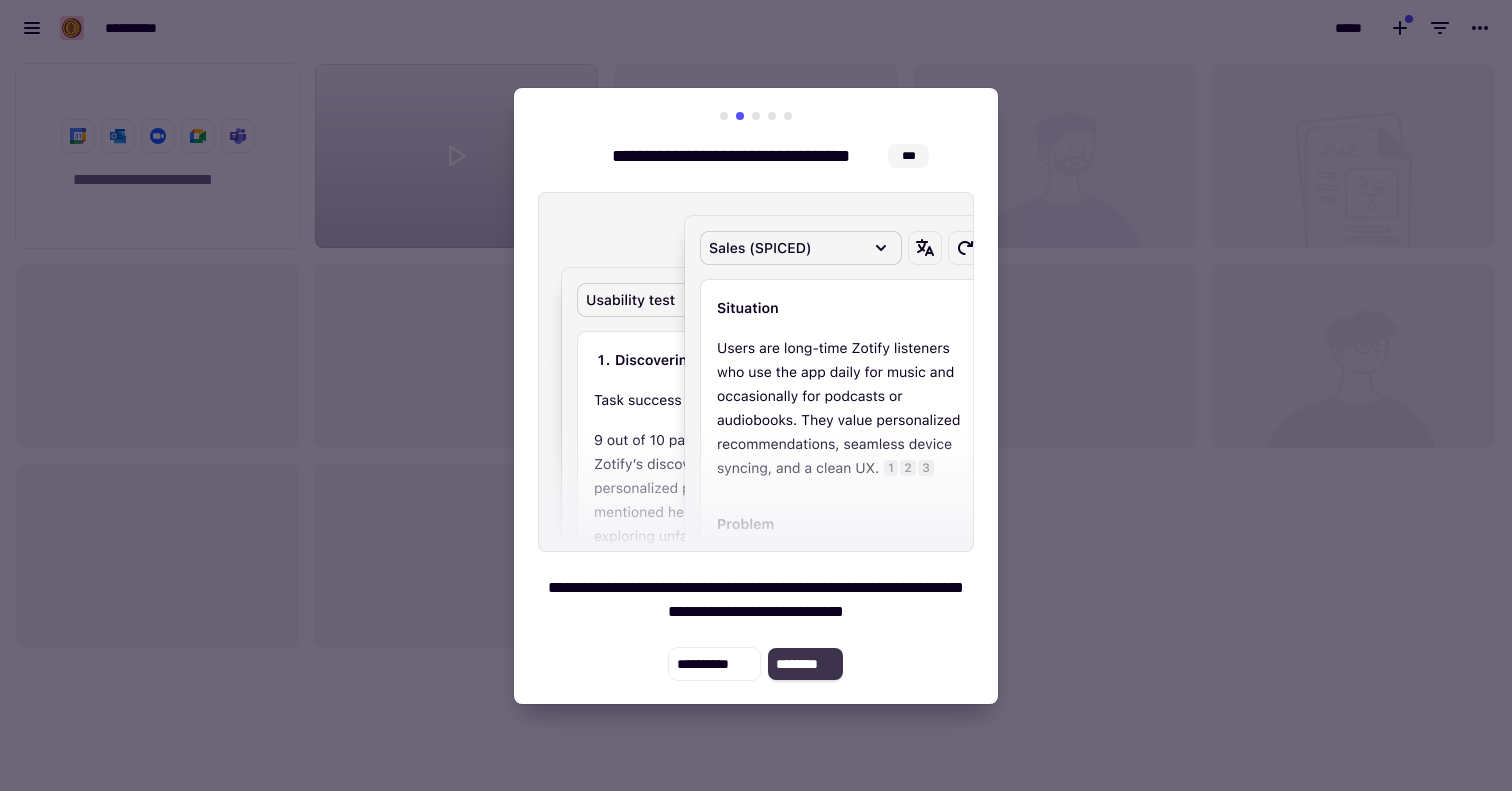 click on "********" 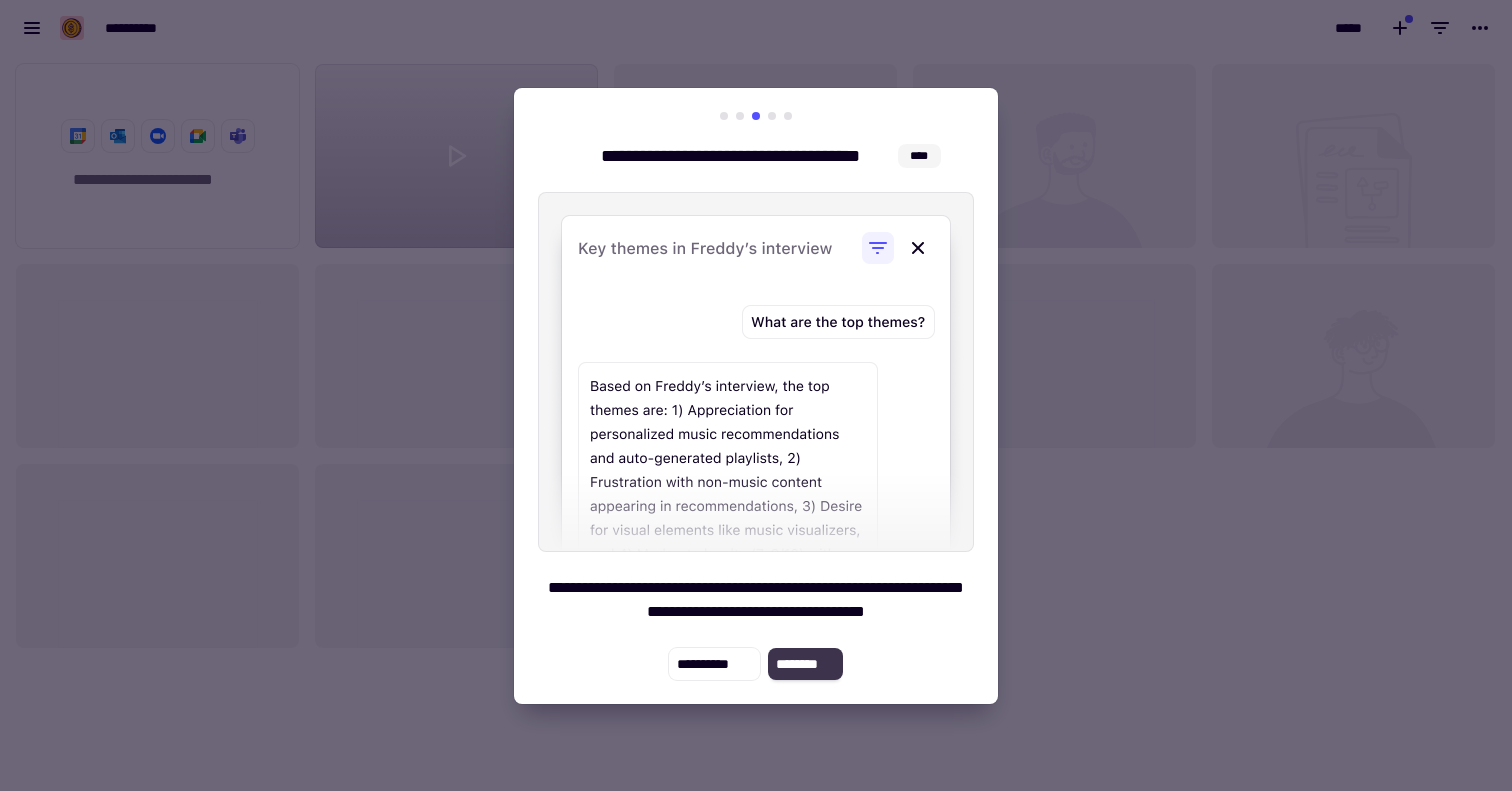 click on "********" 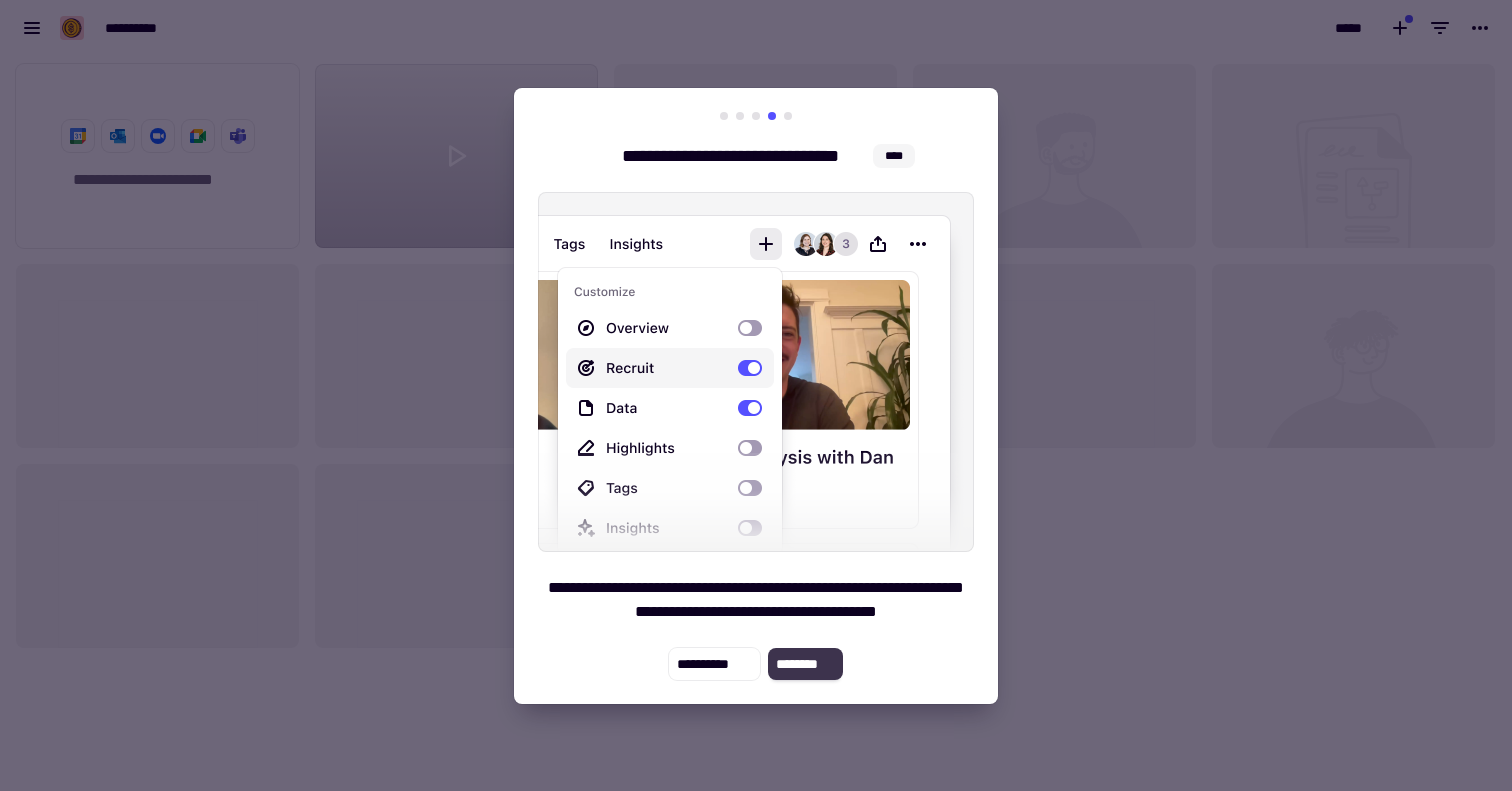 click on "********" 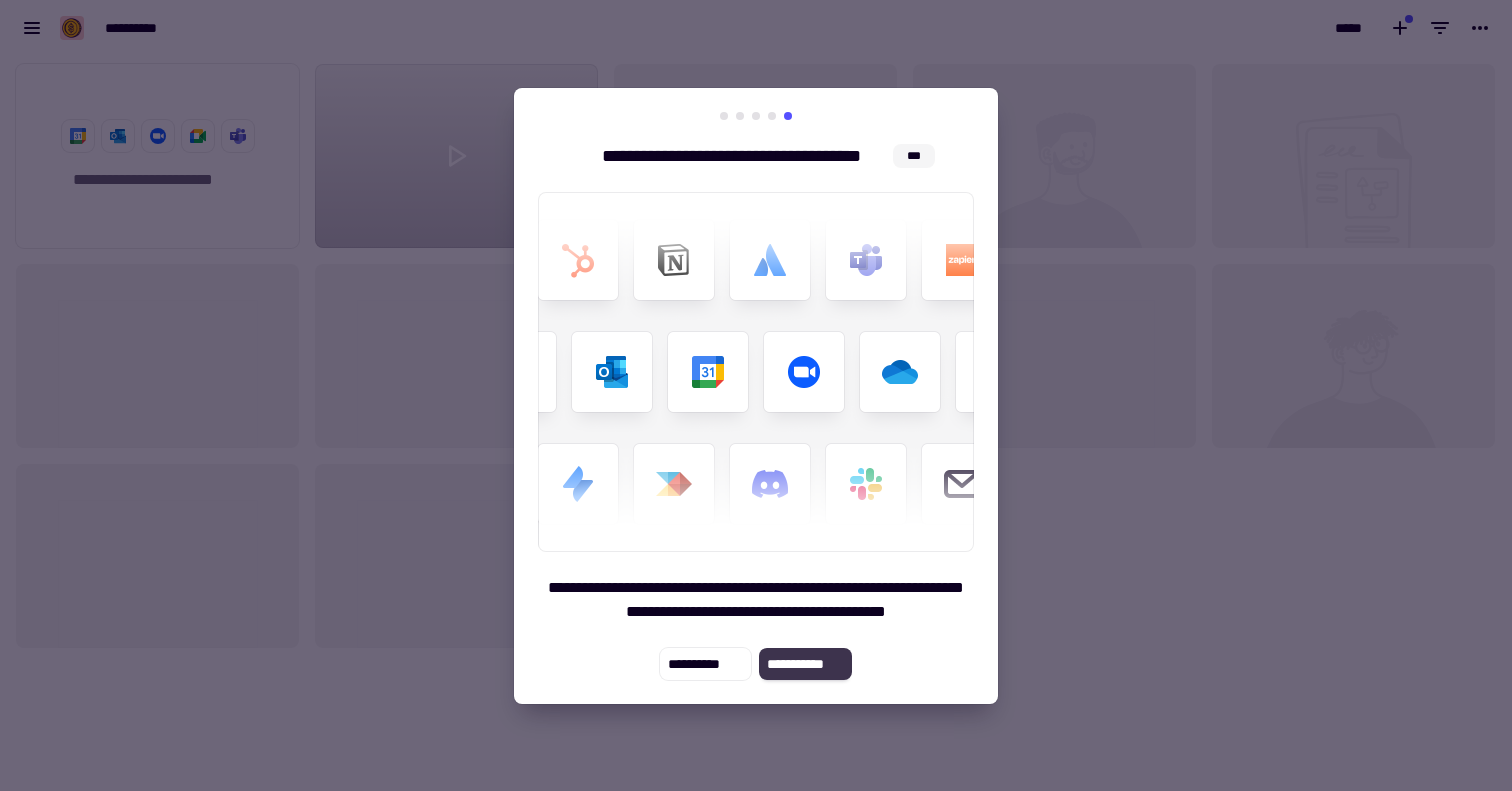 click on "**********" 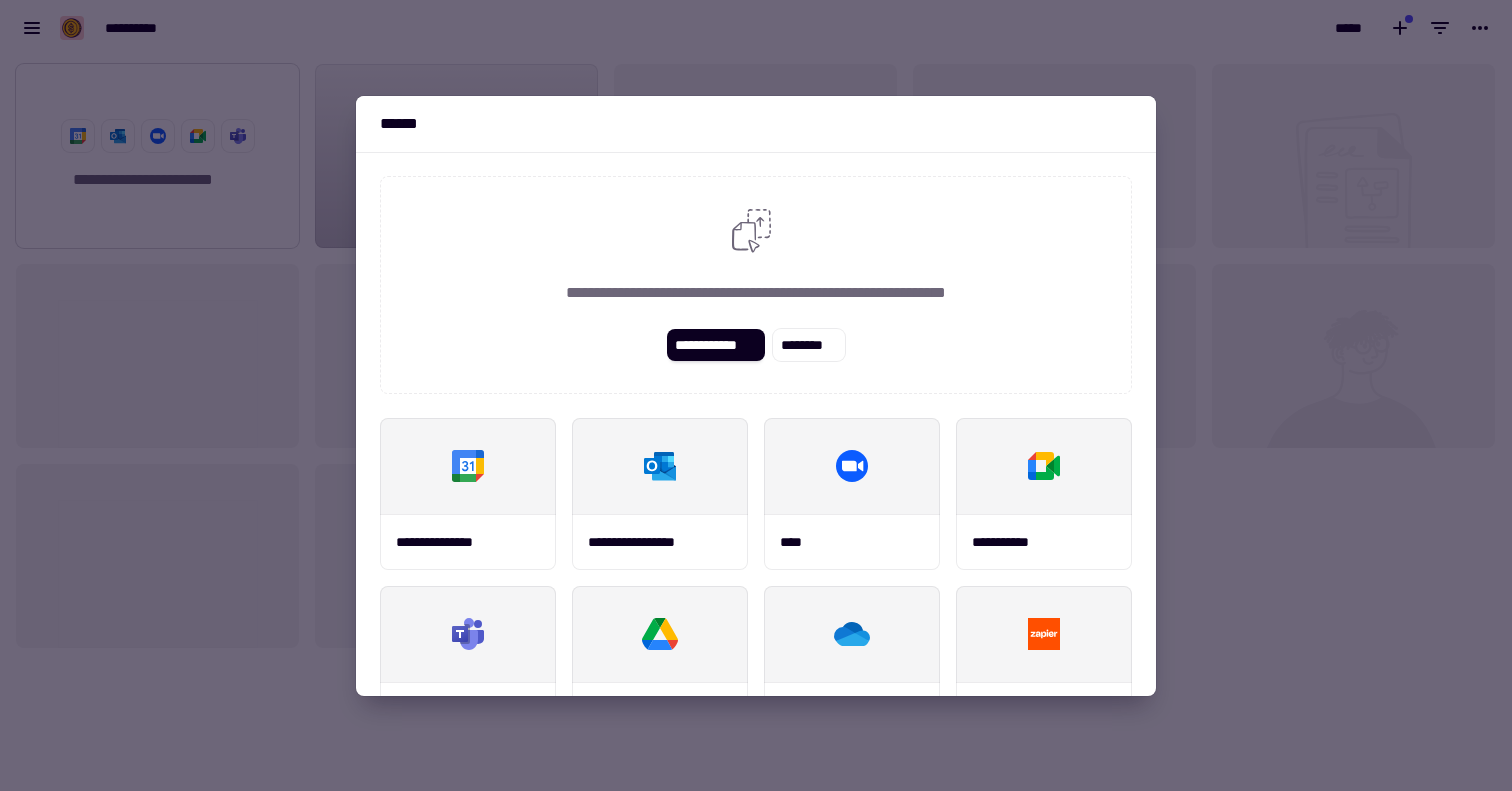 click on "**********" 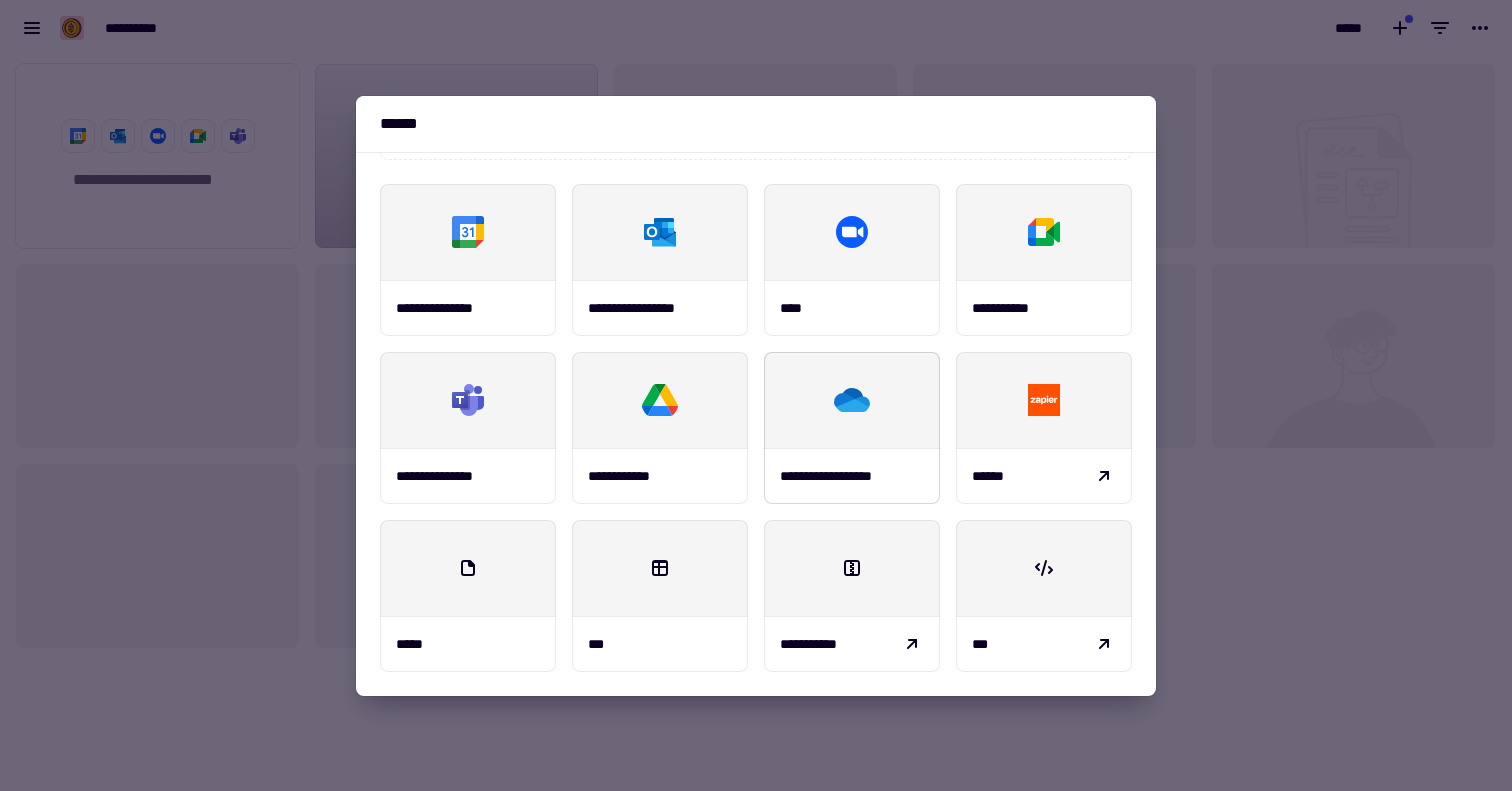 scroll, scrollTop: 0, scrollLeft: 0, axis: both 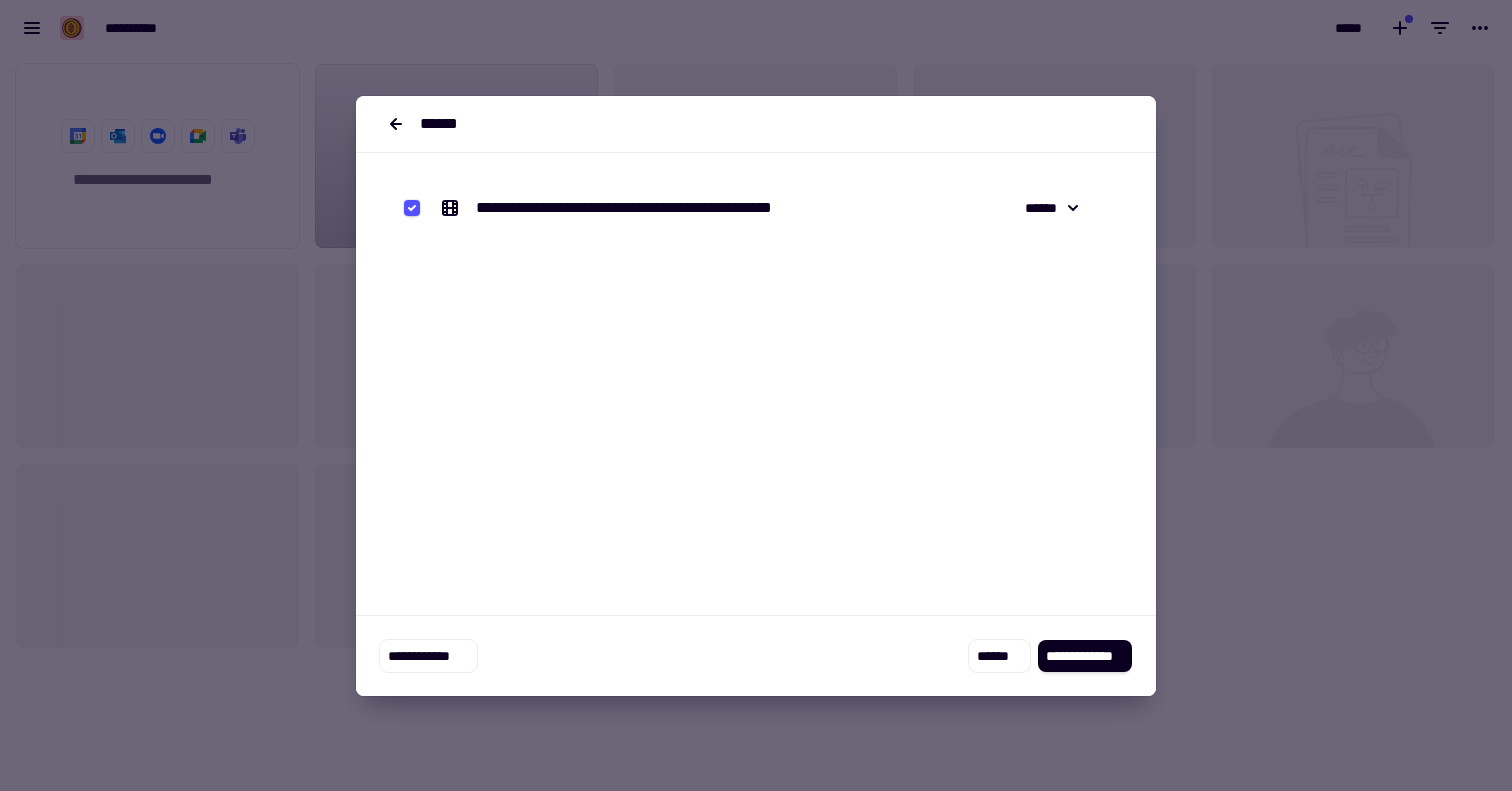 click on "**********" at bounding box center [756, 424] 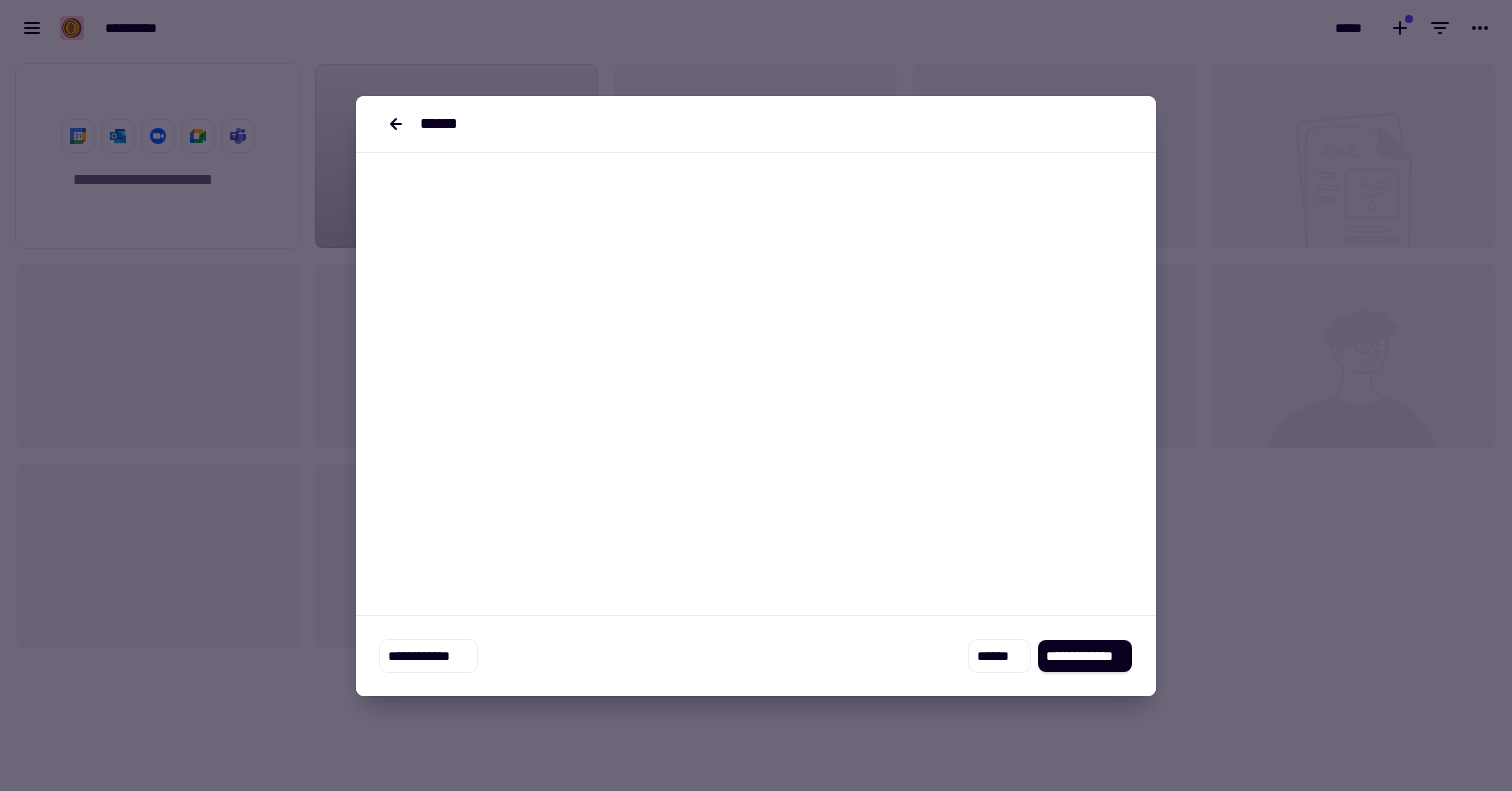 scroll, scrollTop: 0, scrollLeft: 0, axis: both 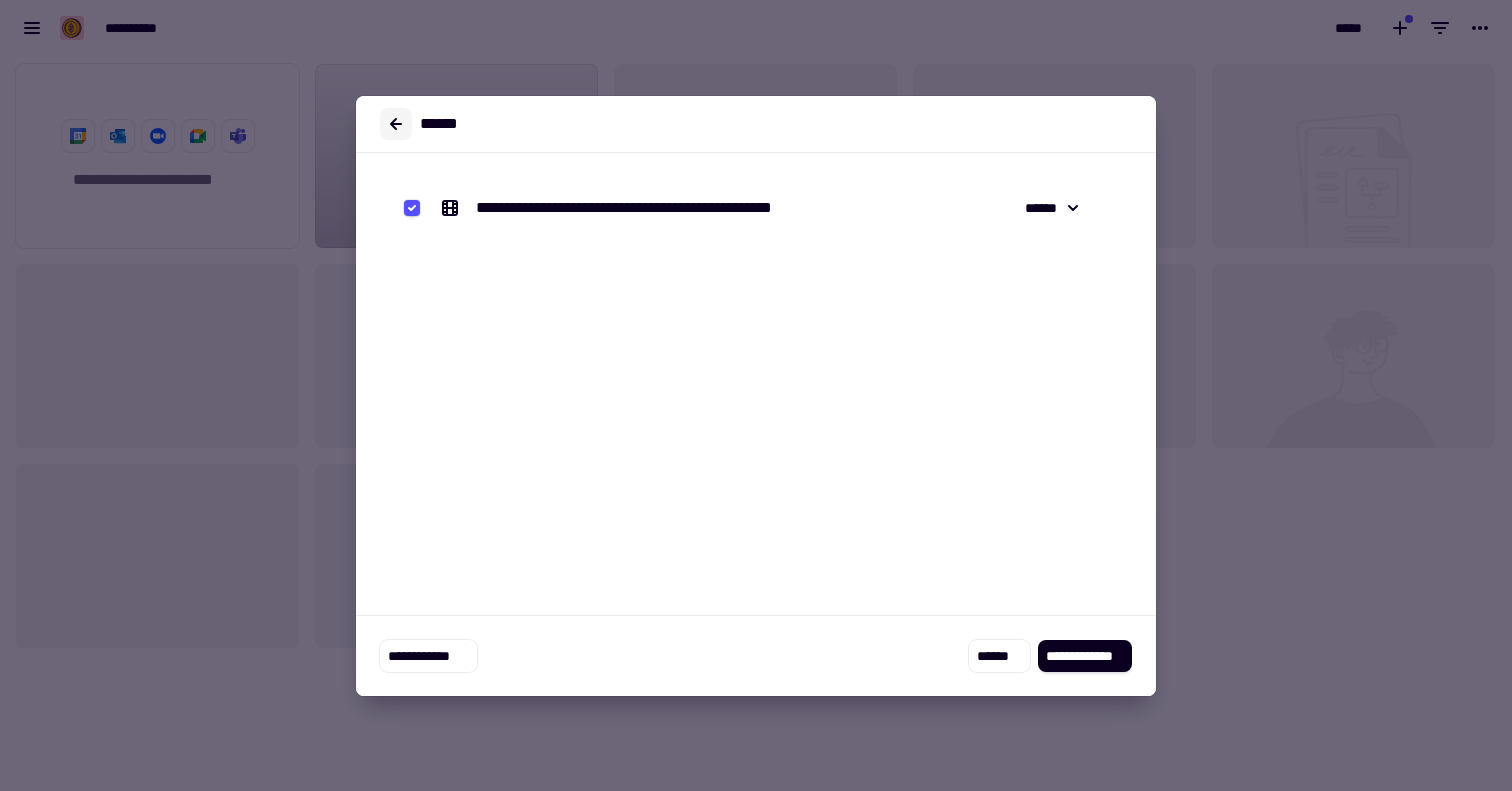 click 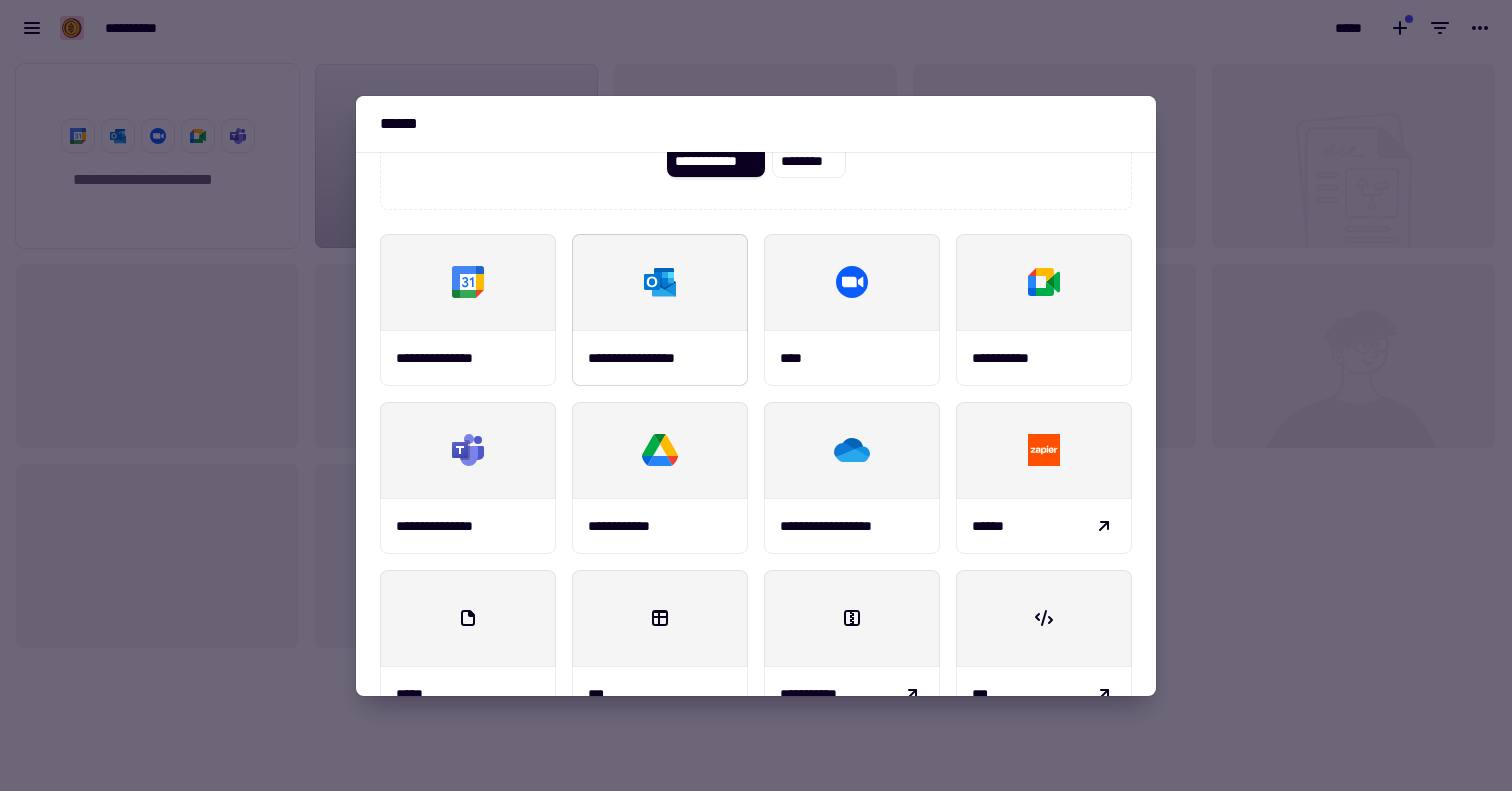scroll, scrollTop: 234, scrollLeft: 0, axis: vertical 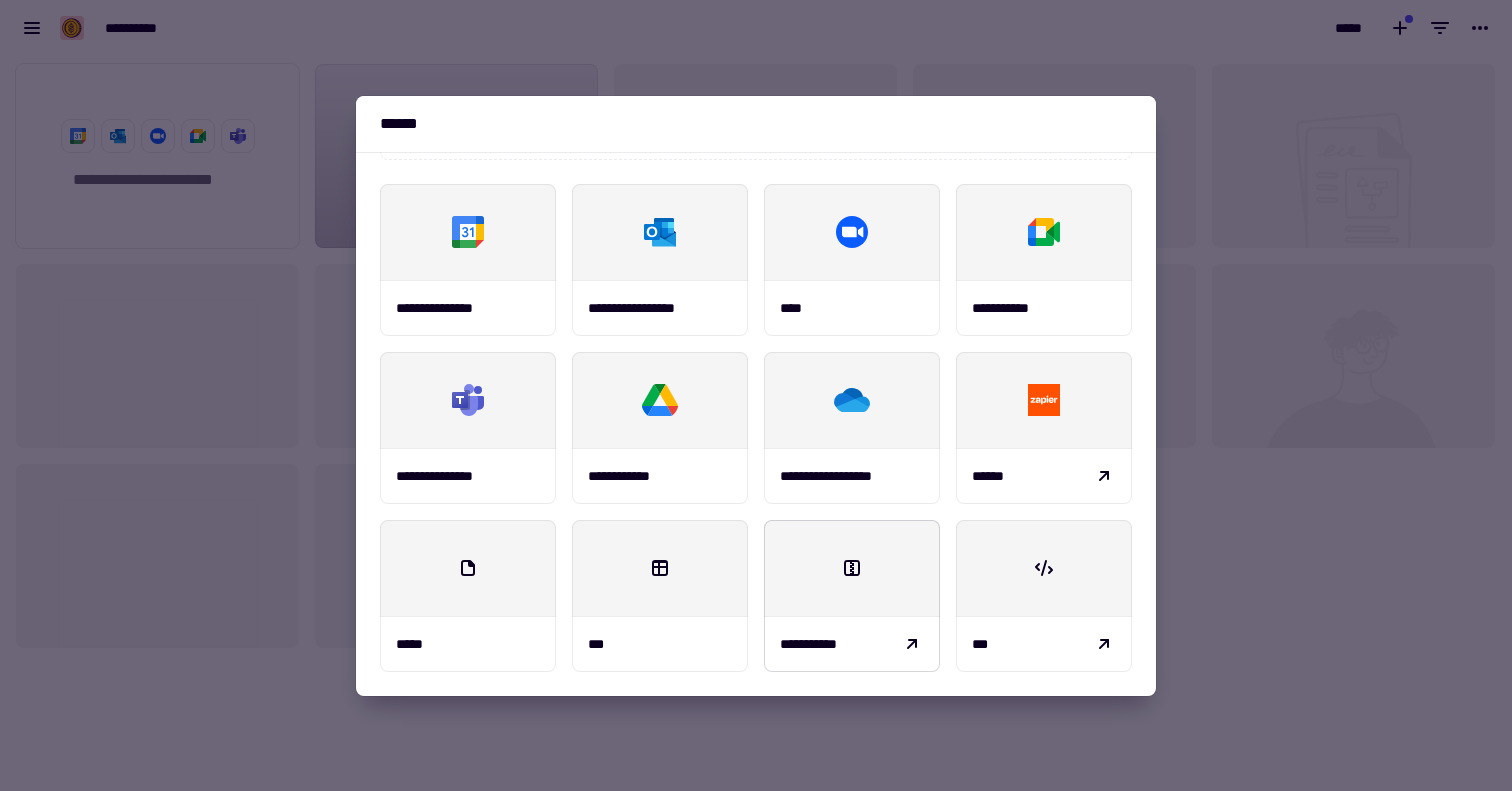 click at bounding box center [852, 568] 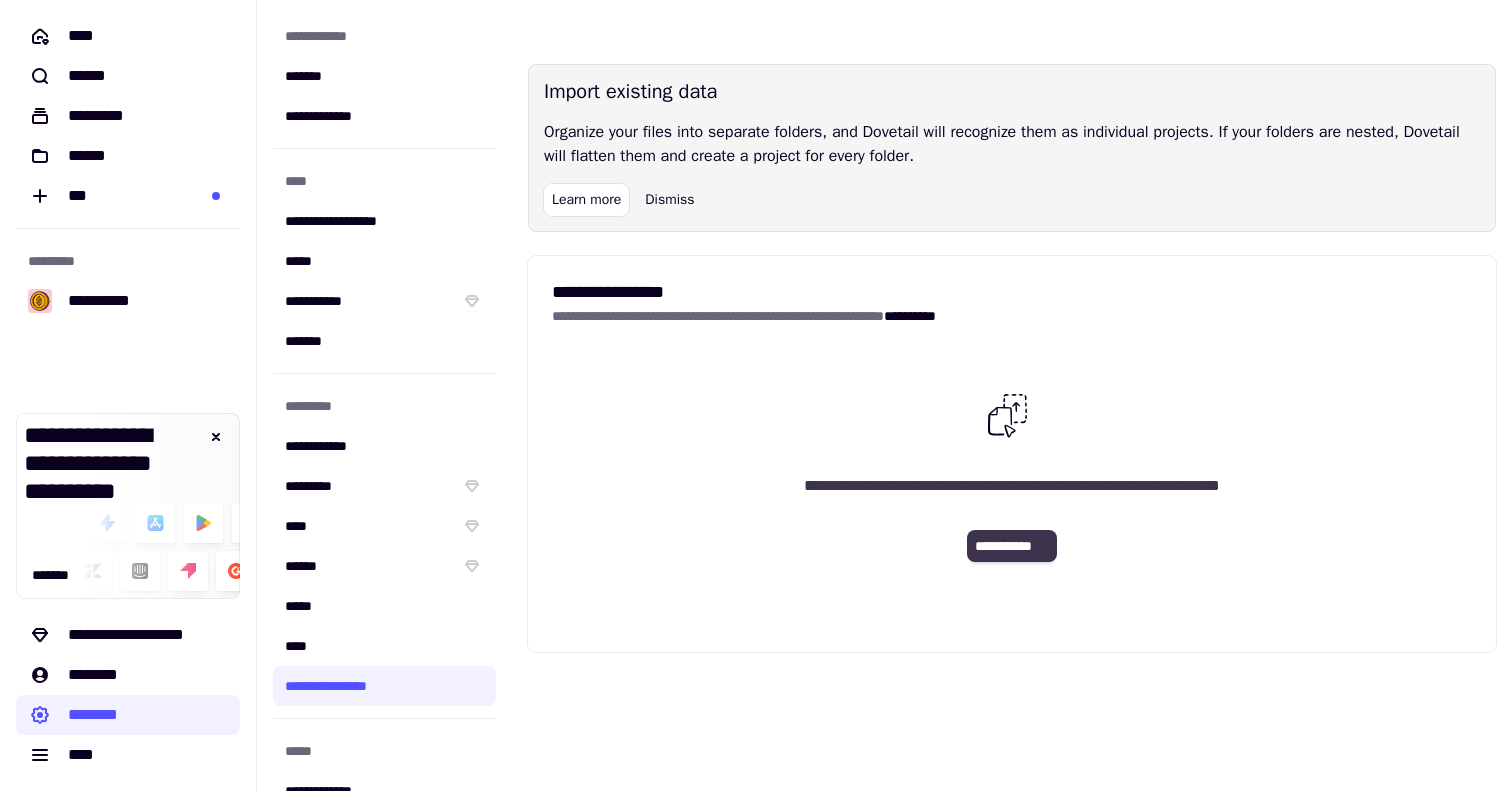 click on "**********" 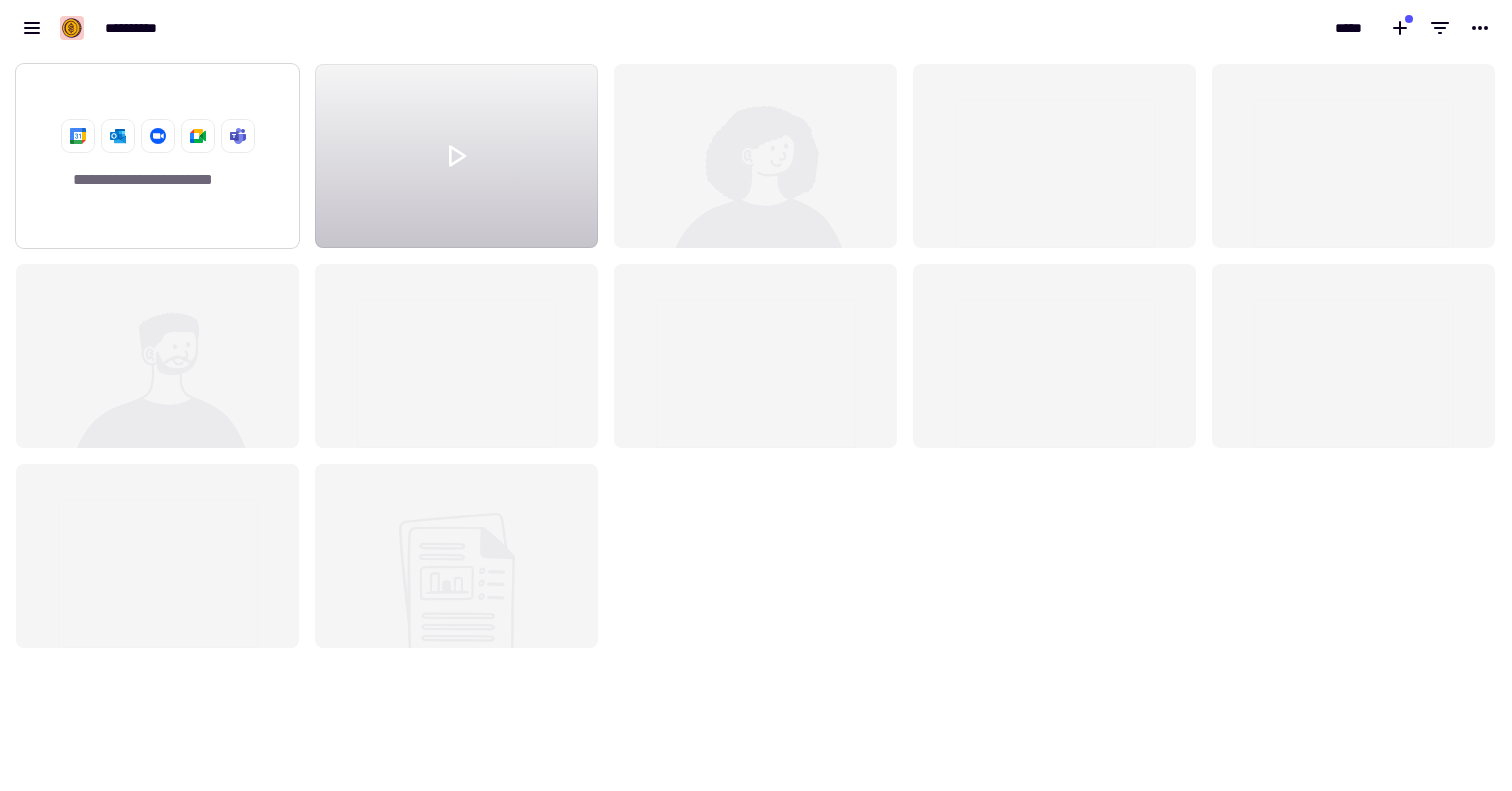 scroll, scrollTop: 1, scrollLeft: 1, axis: both 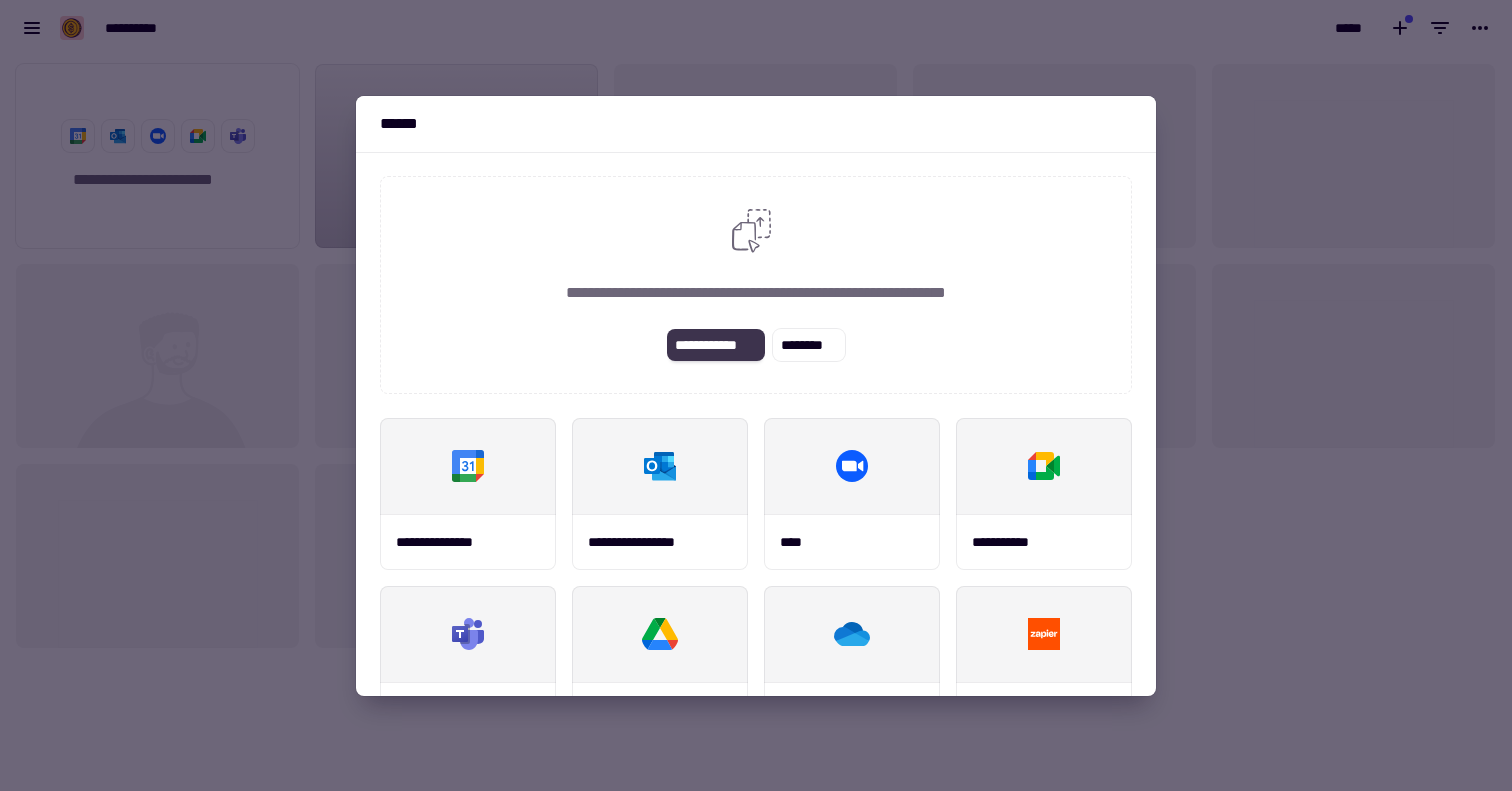 click on "**********" 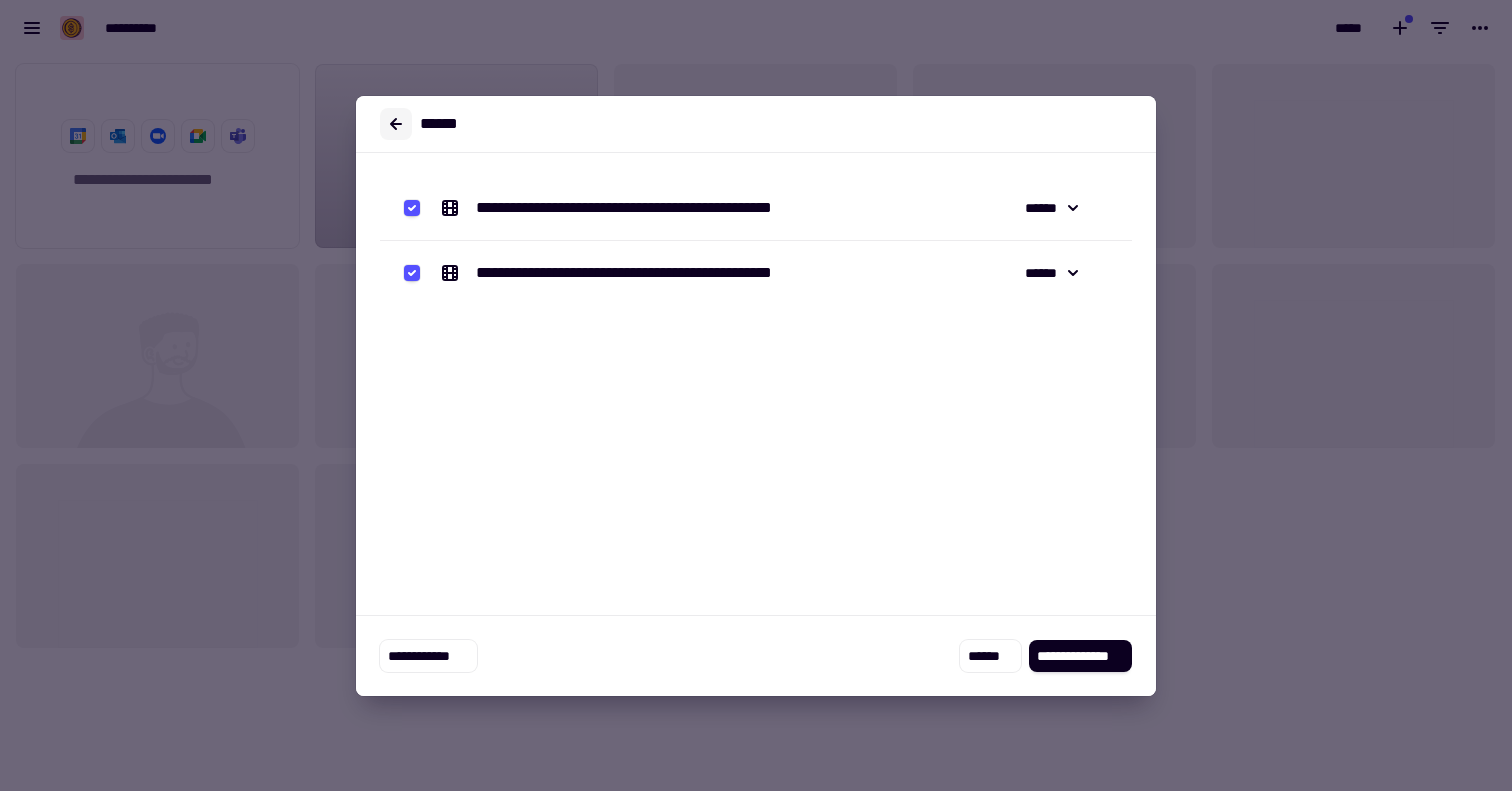 click at bounding box center (396, 124) 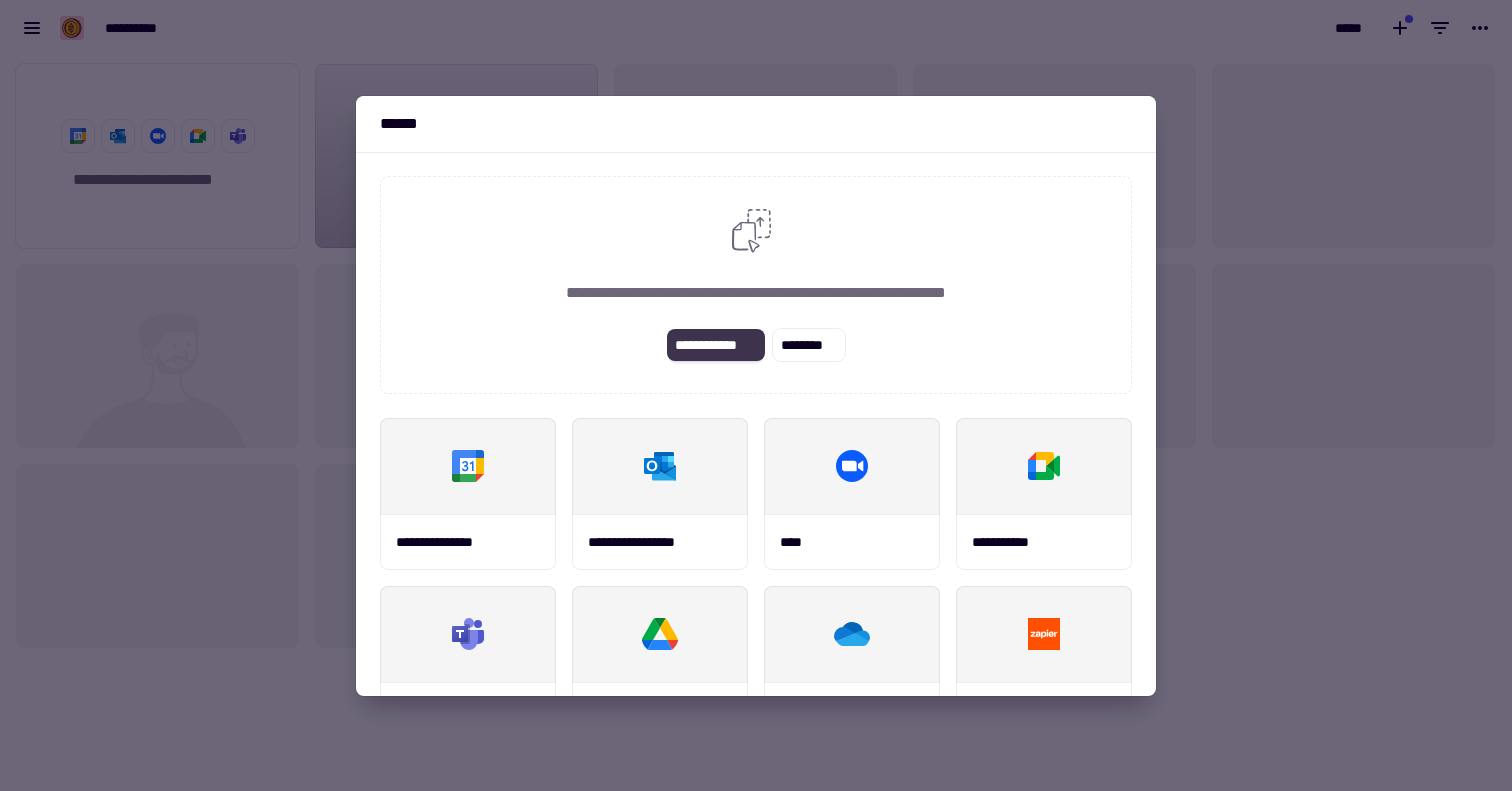 click on "**********" 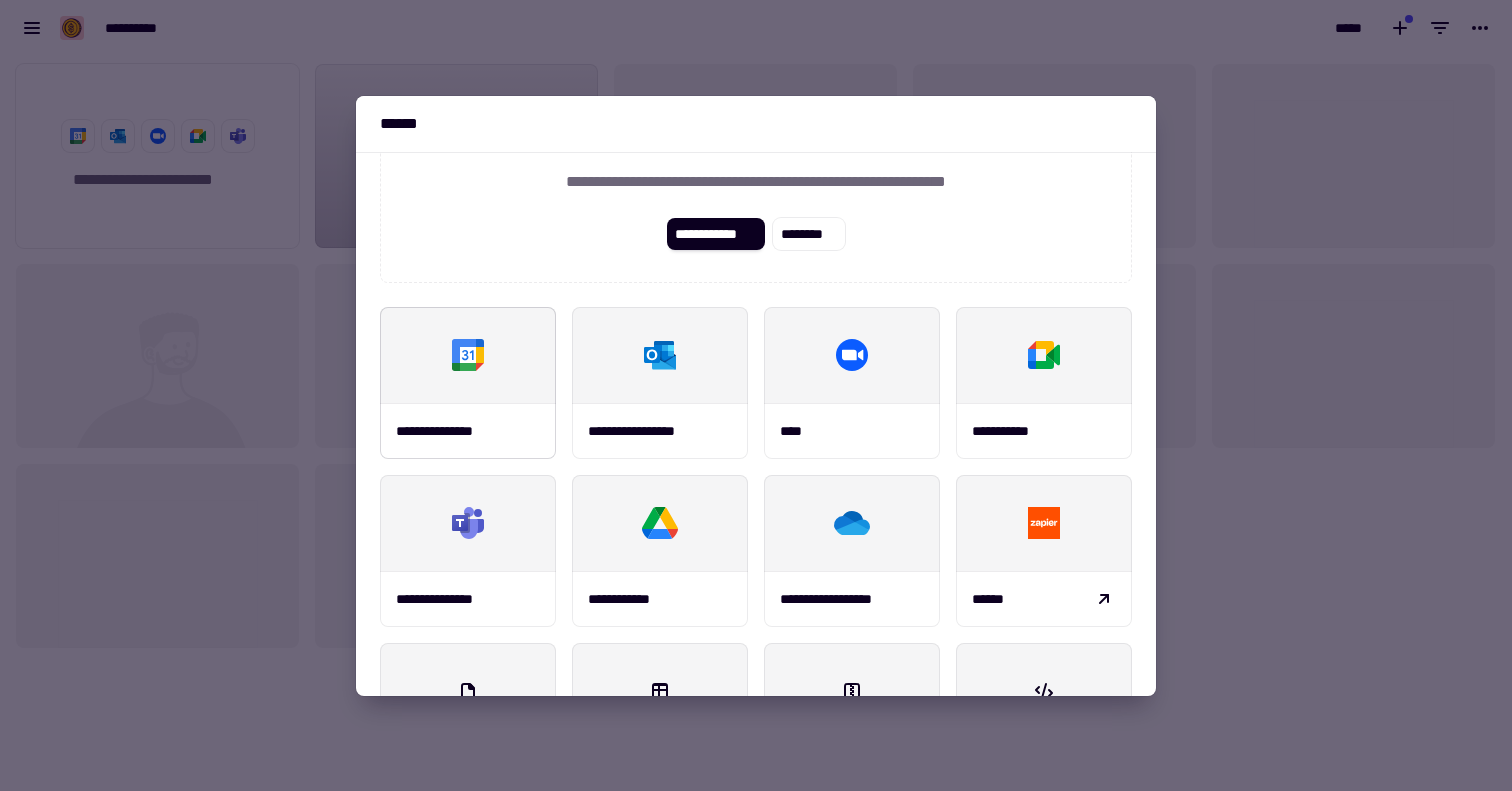 scroll, scrollTop: 0, scrollLeft: 0, axis: both 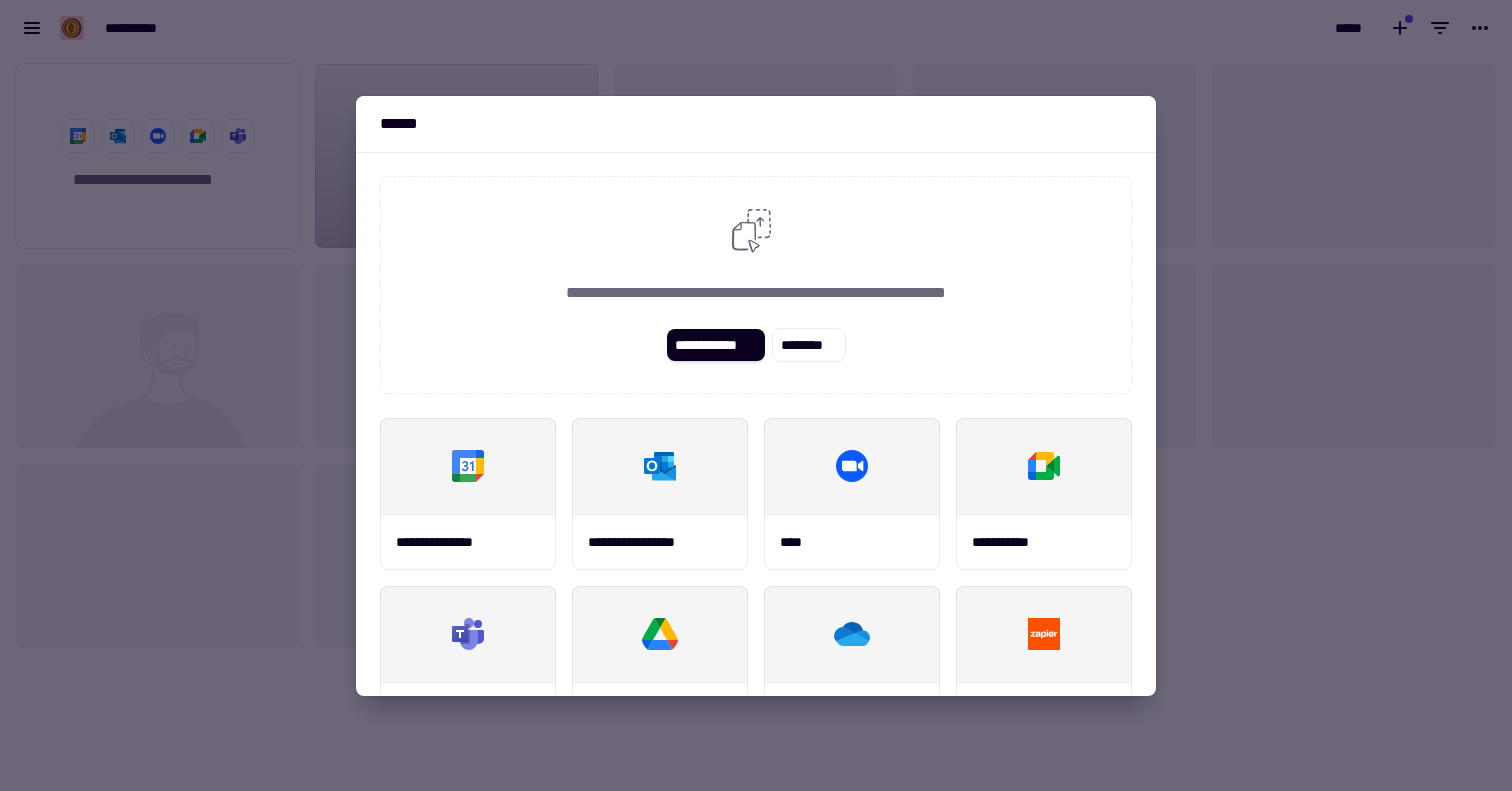 type 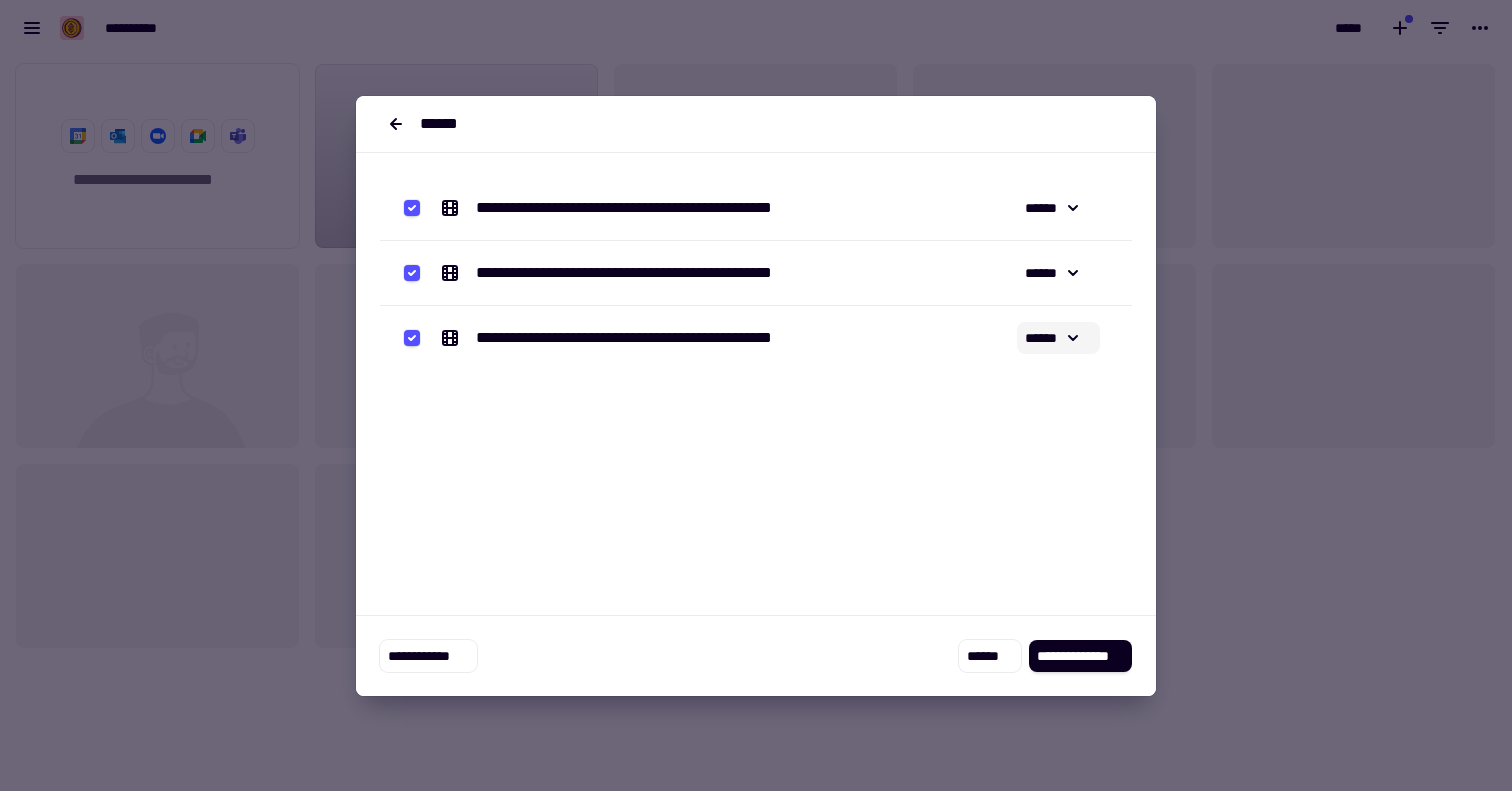 click on "******" 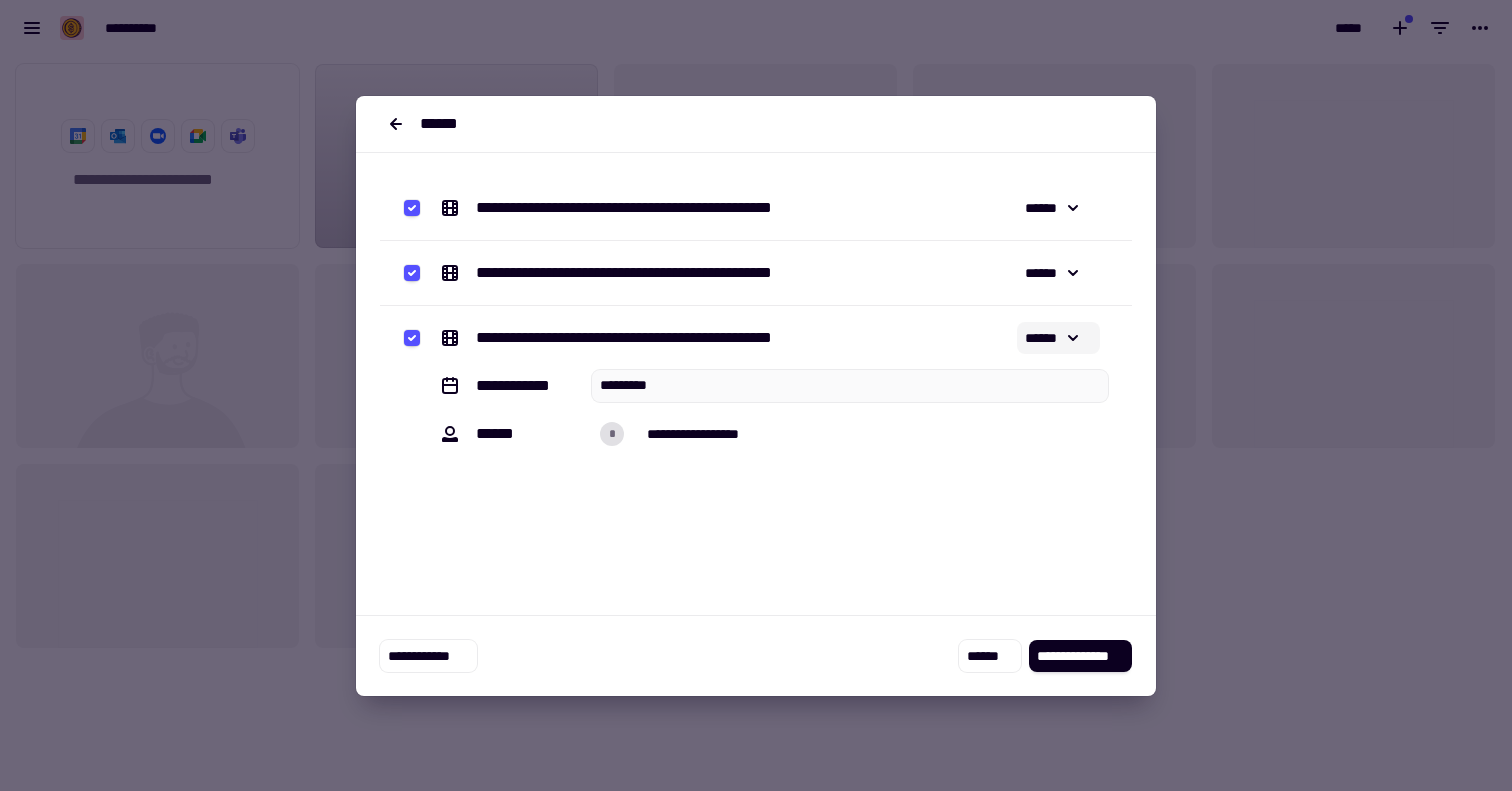click on "******" 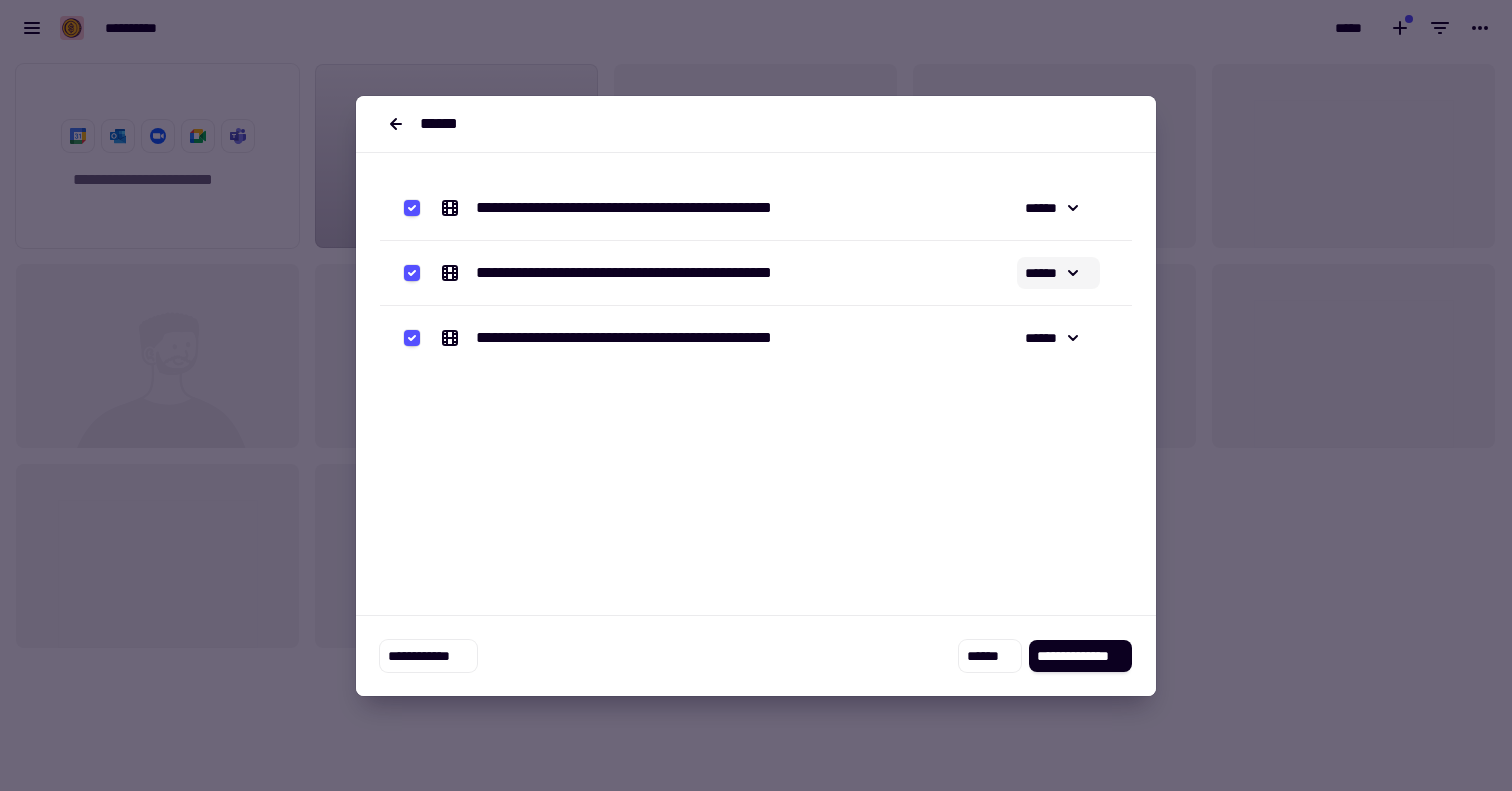 click on "******" 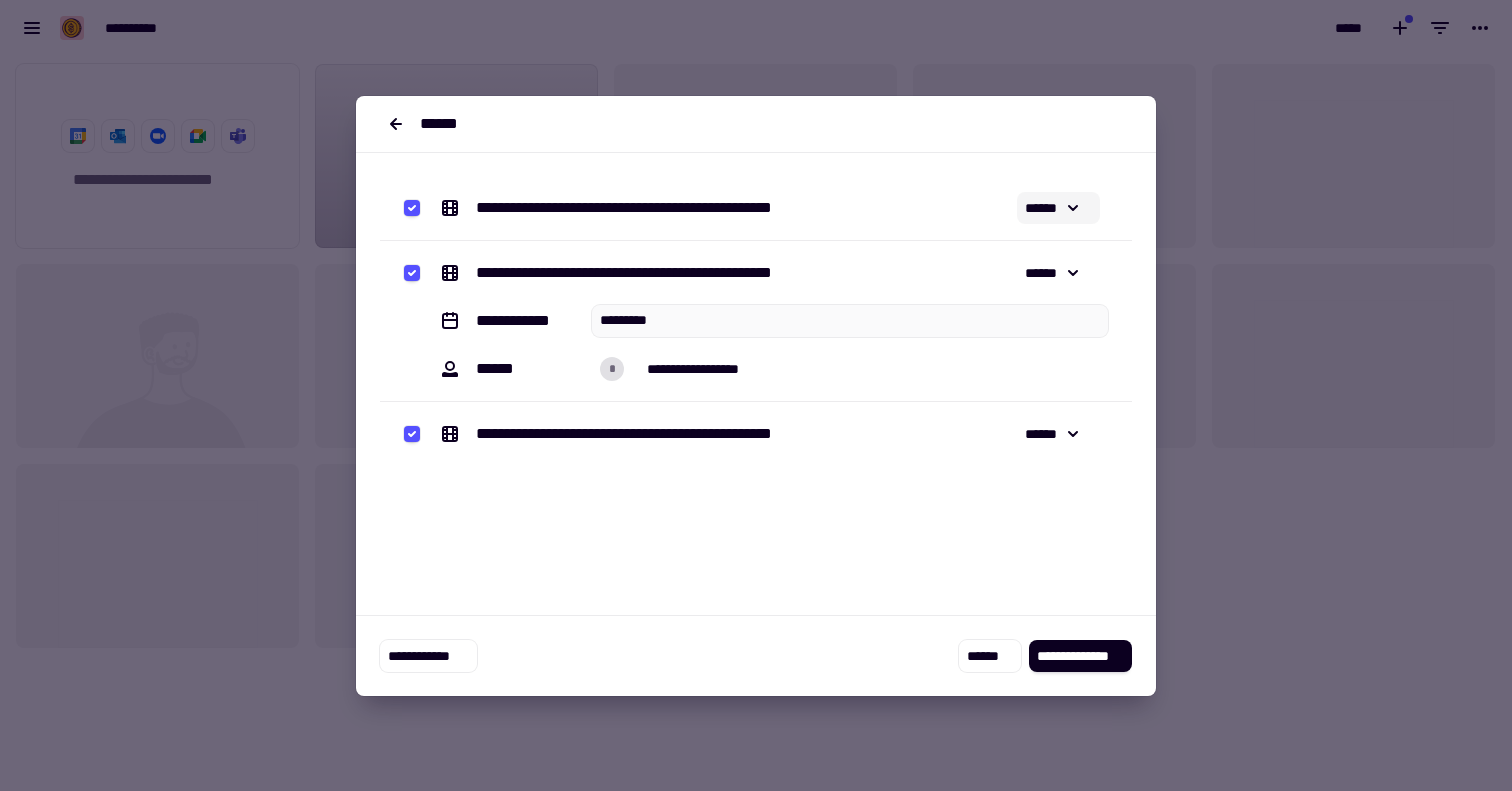 click on "******" 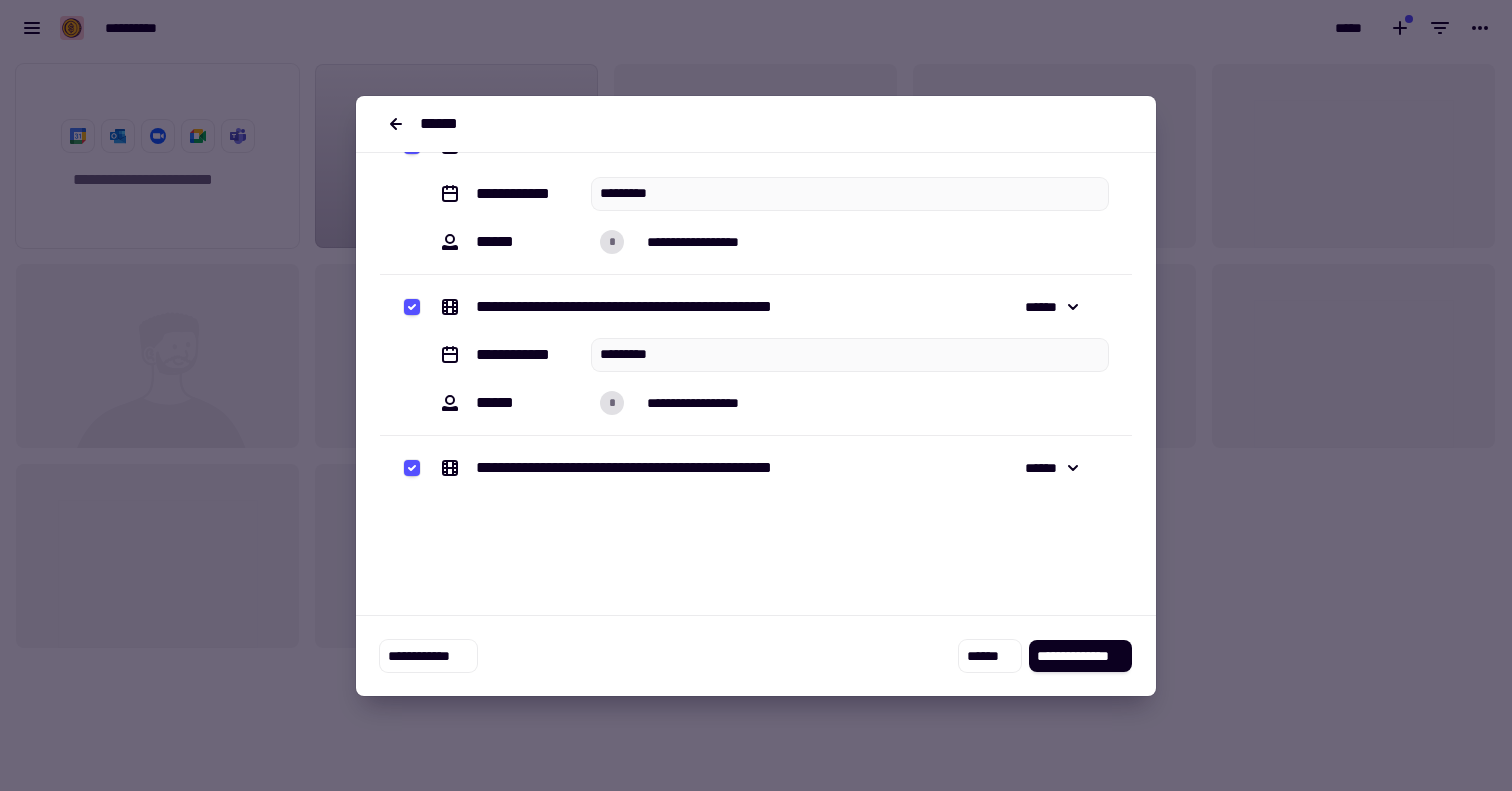 scroll, scrollTop: 80, scrollLeft: 0, axis: vertical 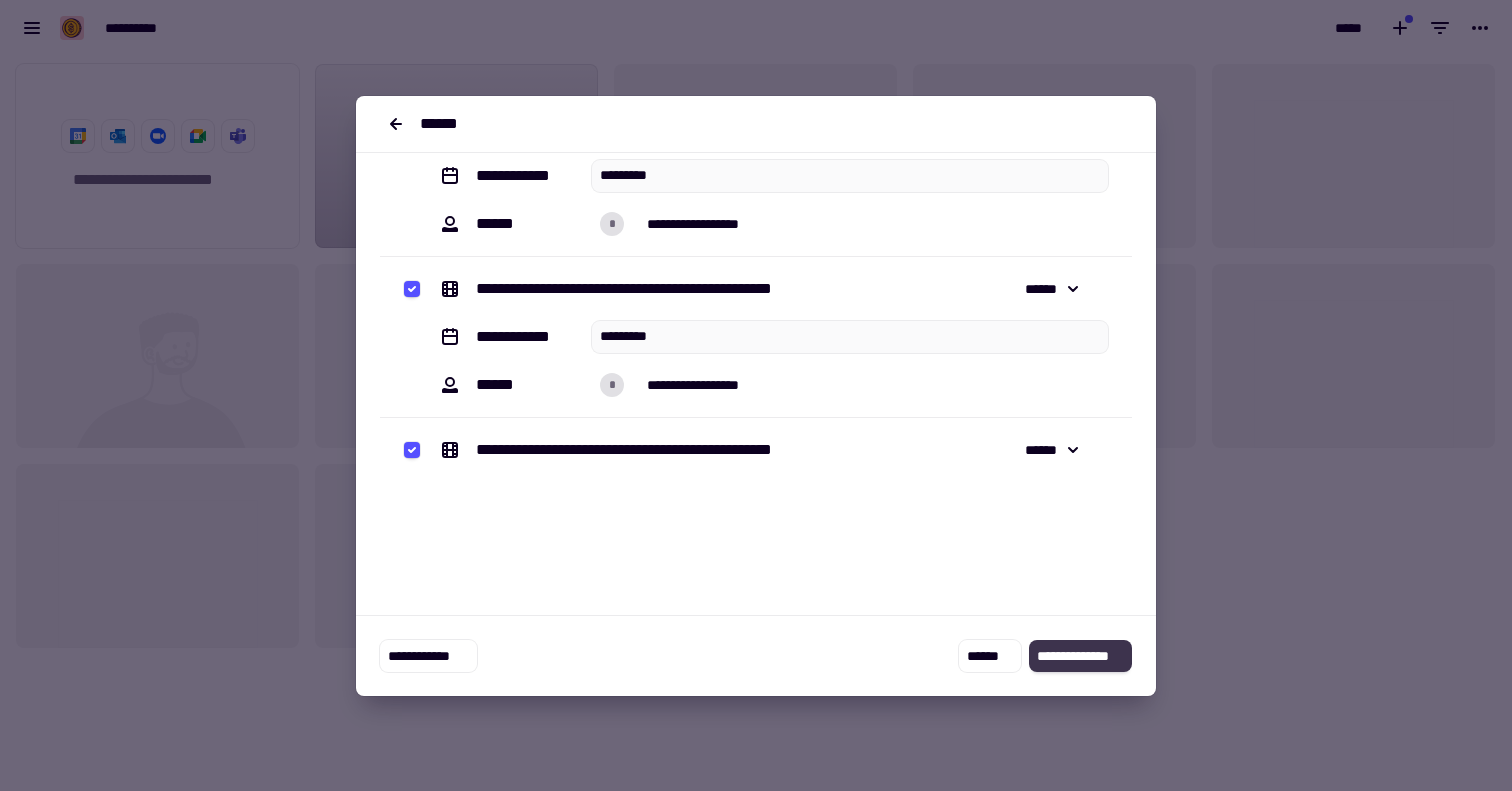 click on "**********" 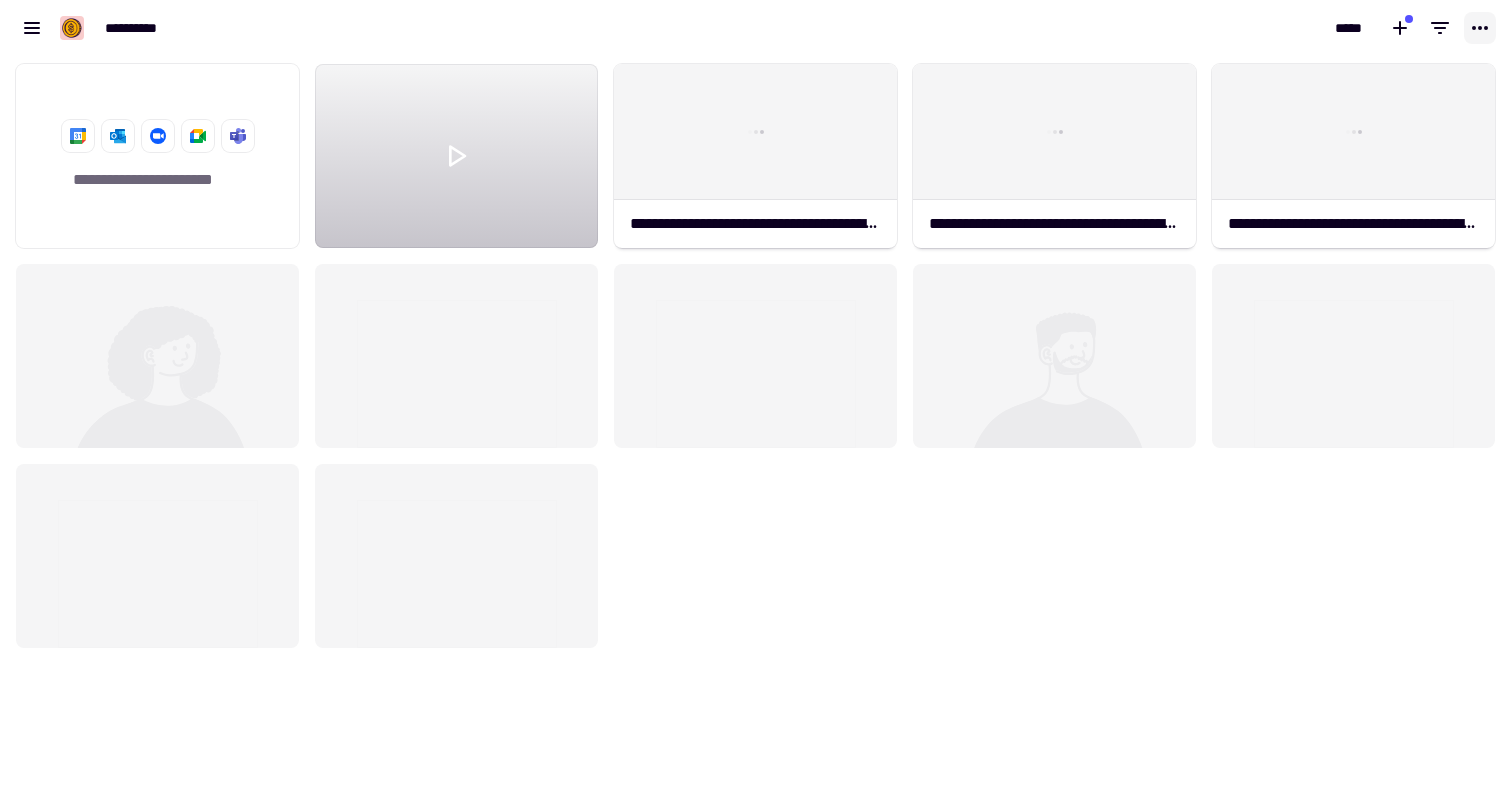 click 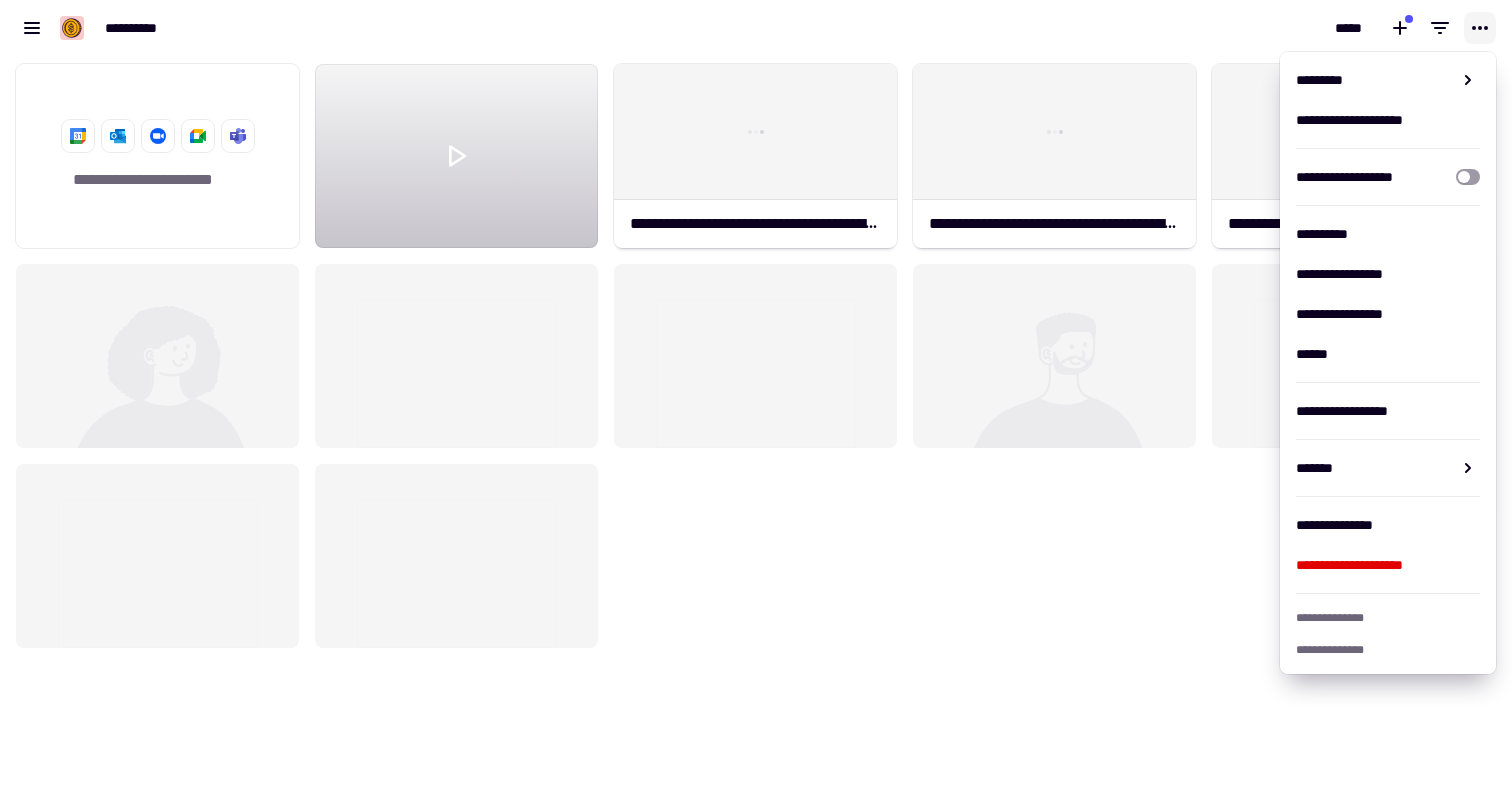 click 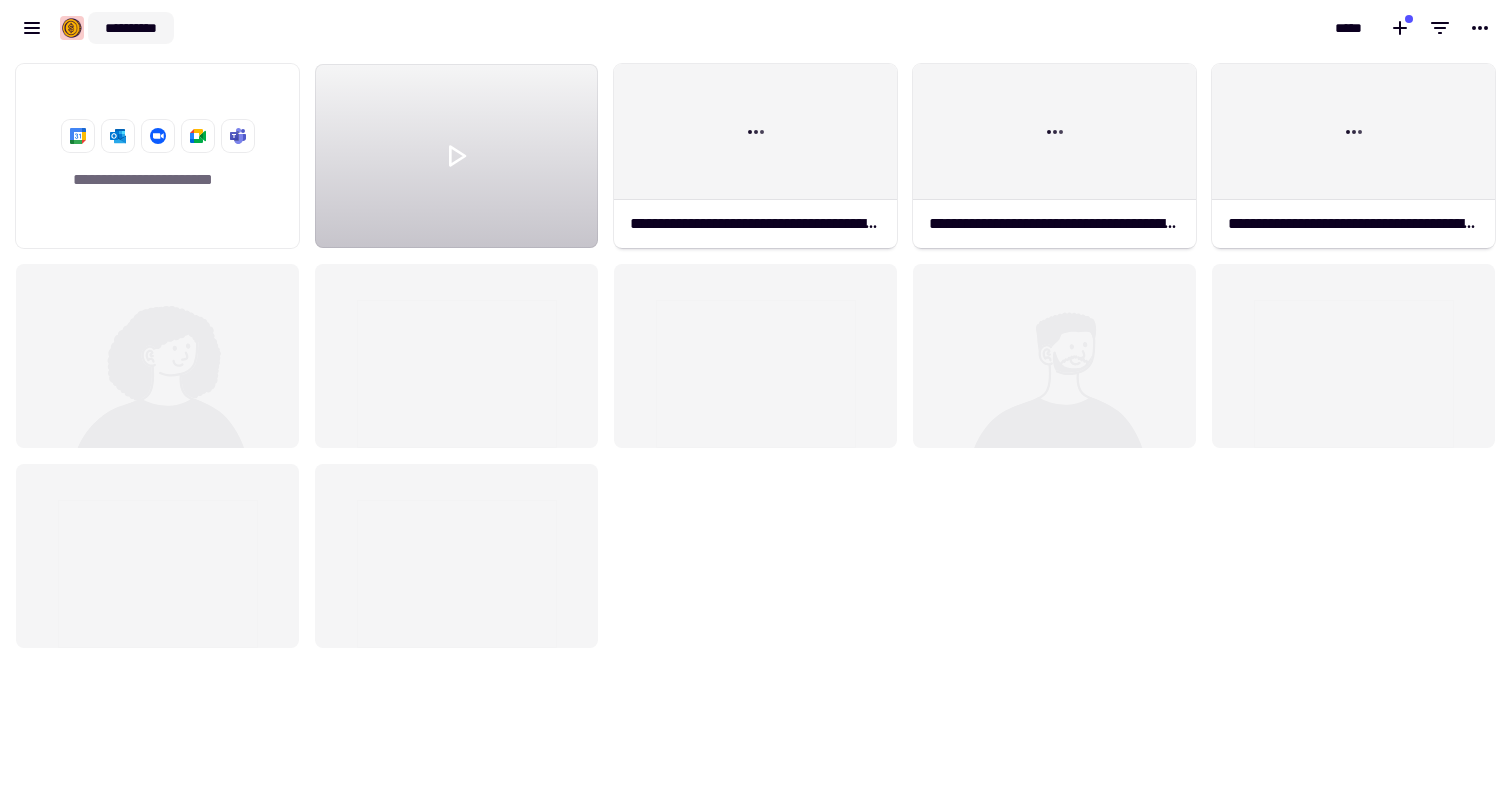 click on "**********" 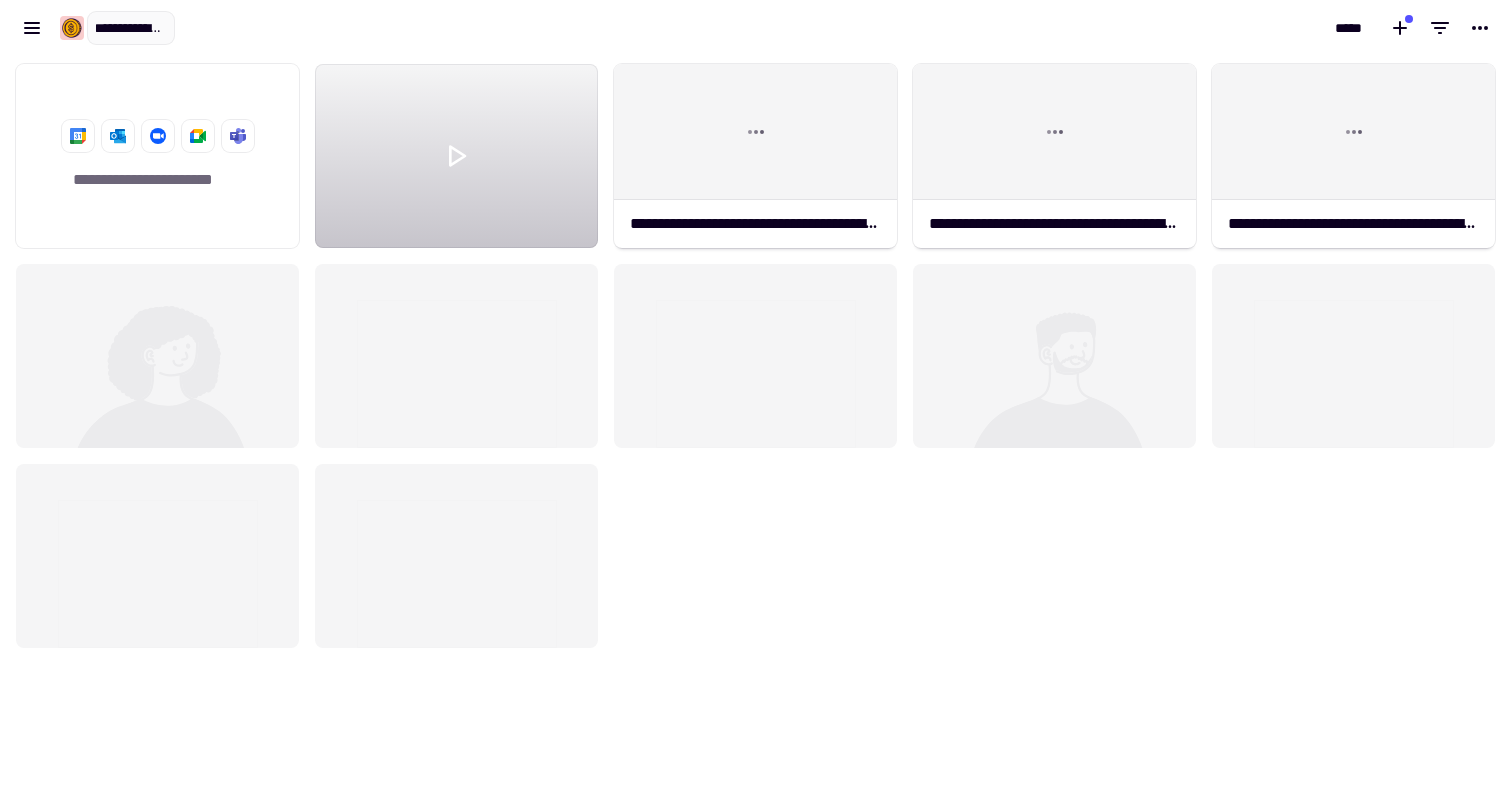 scroll, scrollTop: 0, scrollLeft: 34, axis: horizontal 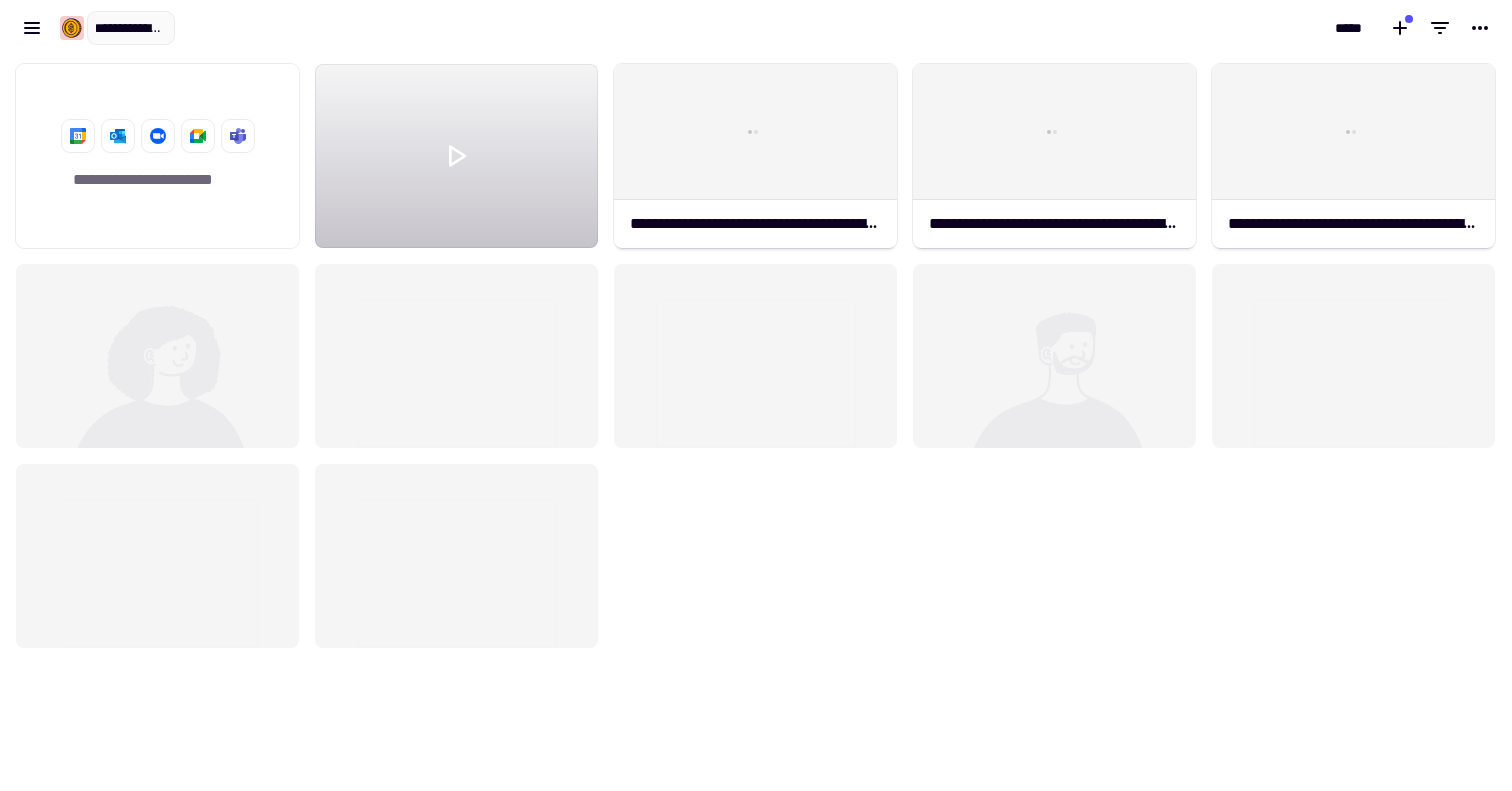 type on "**********" 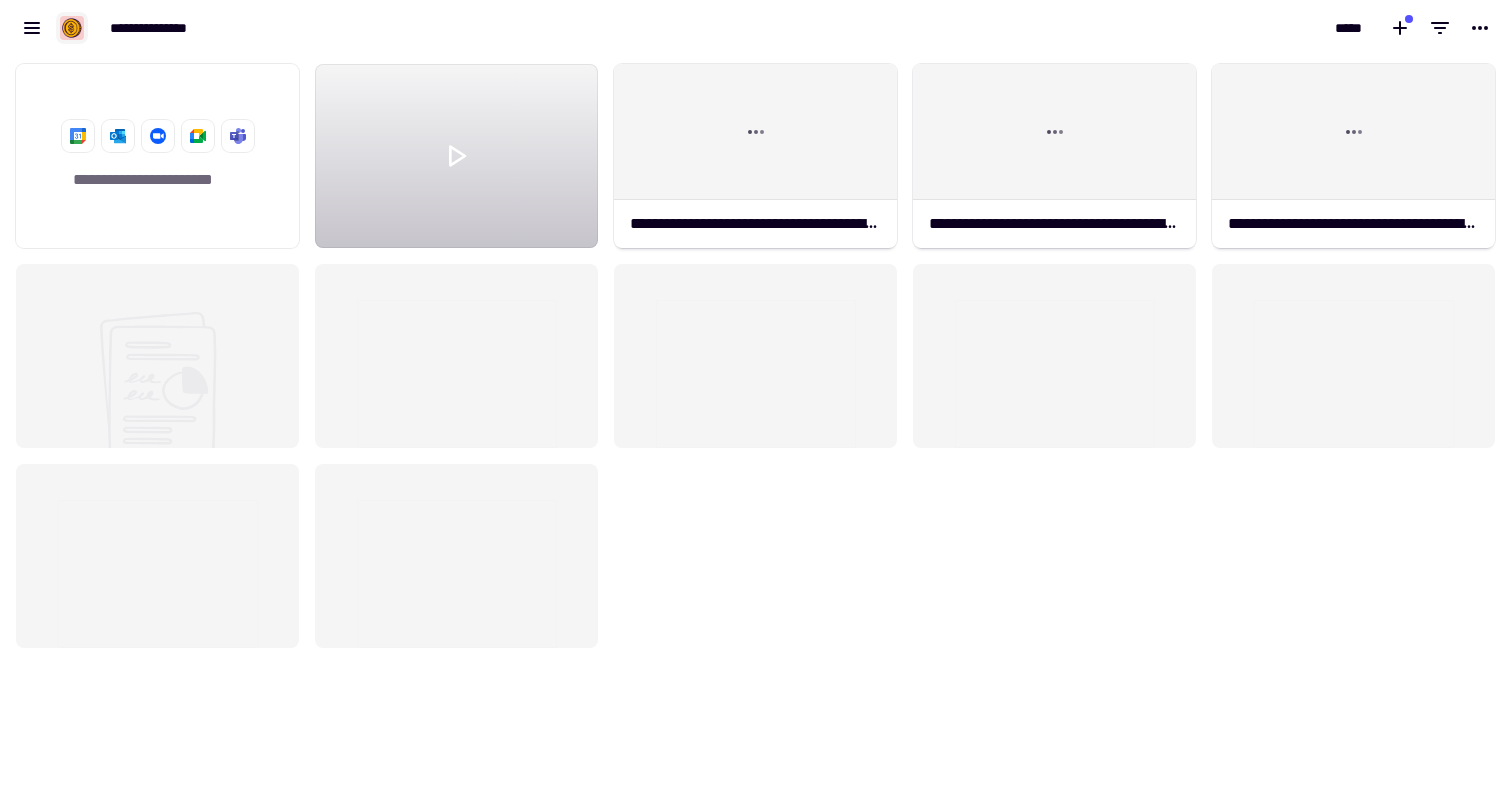 click 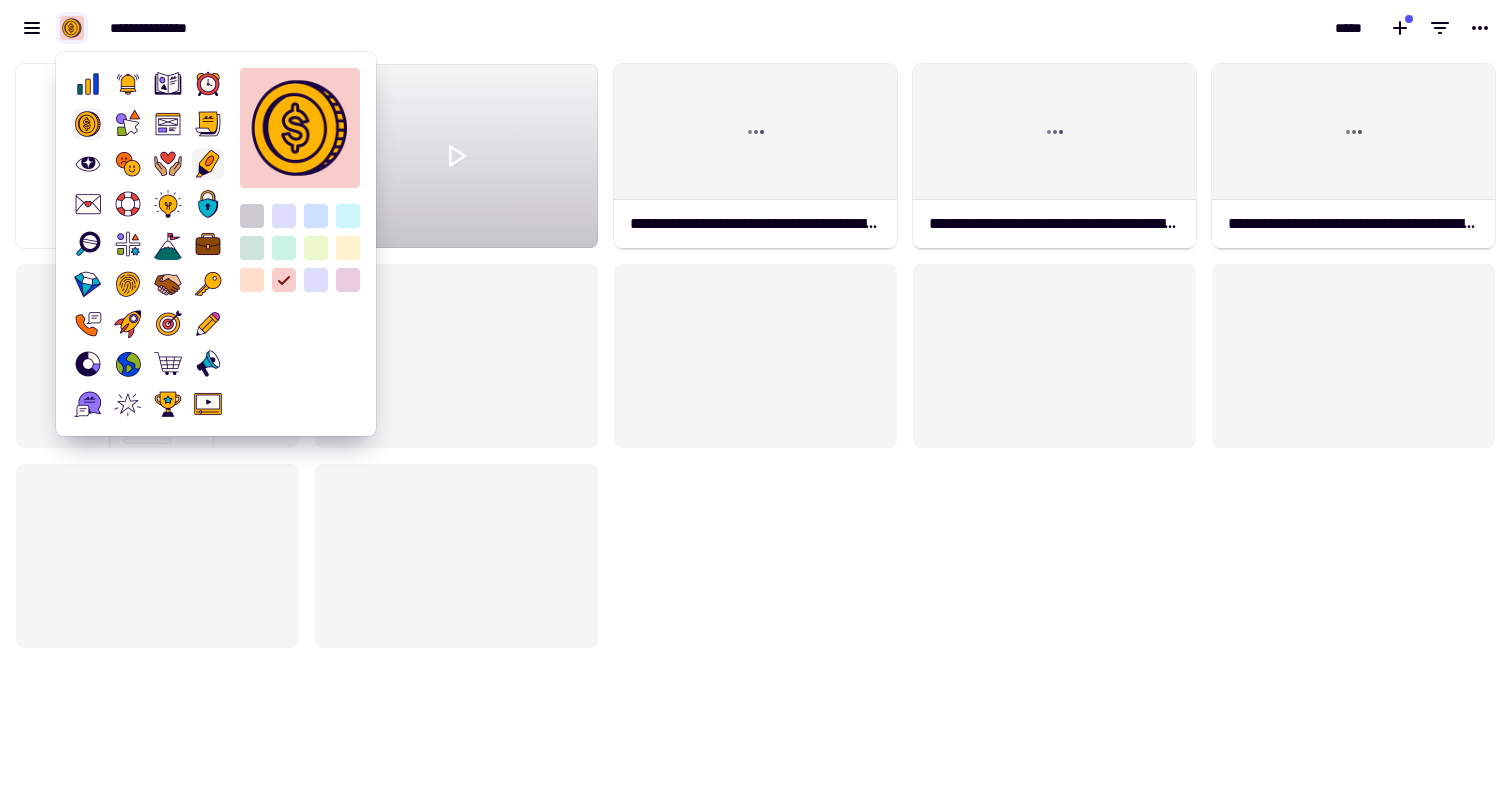 click at bounding box center (208, 164) 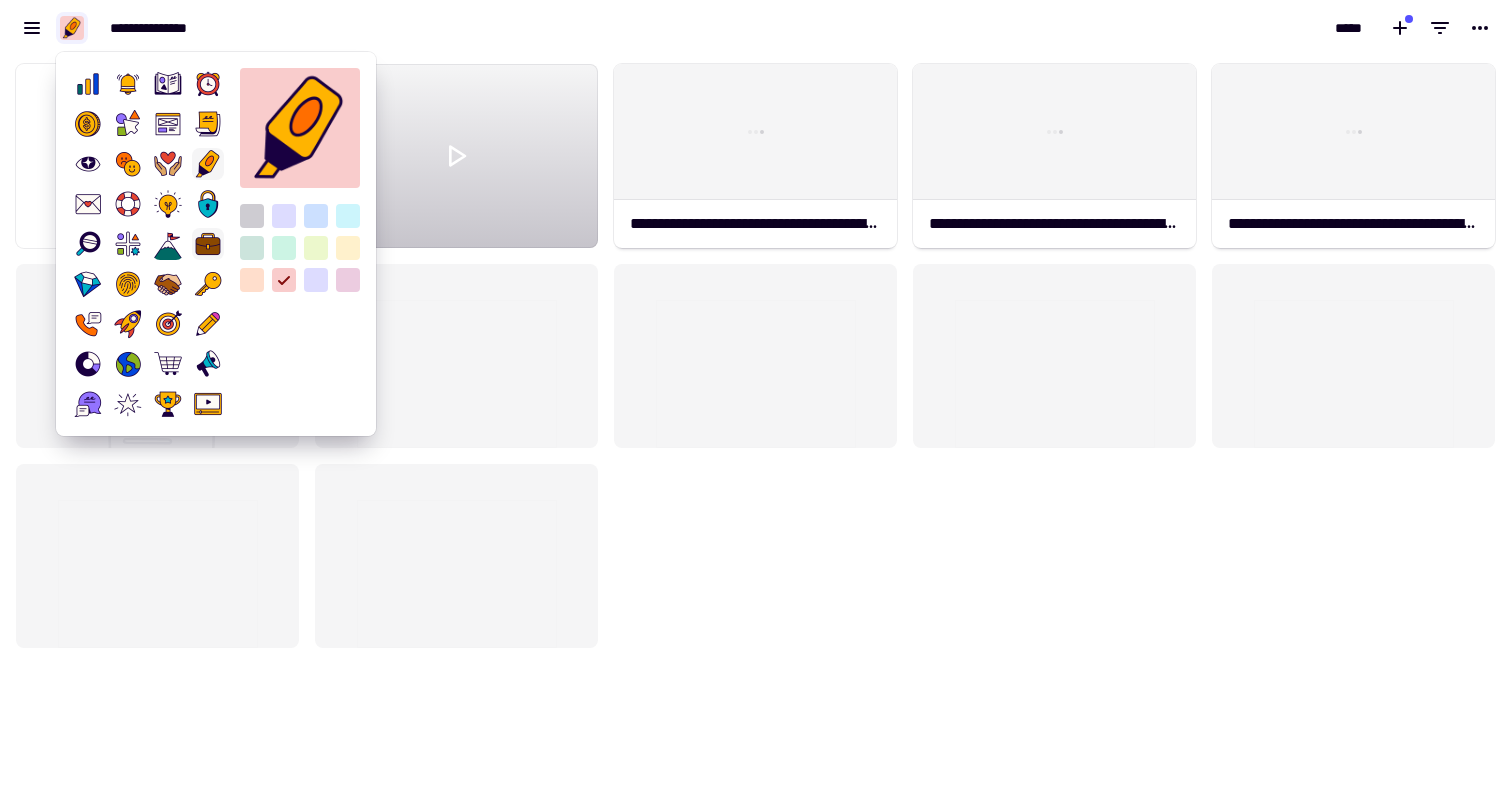 click at bounding box center (208, 244) 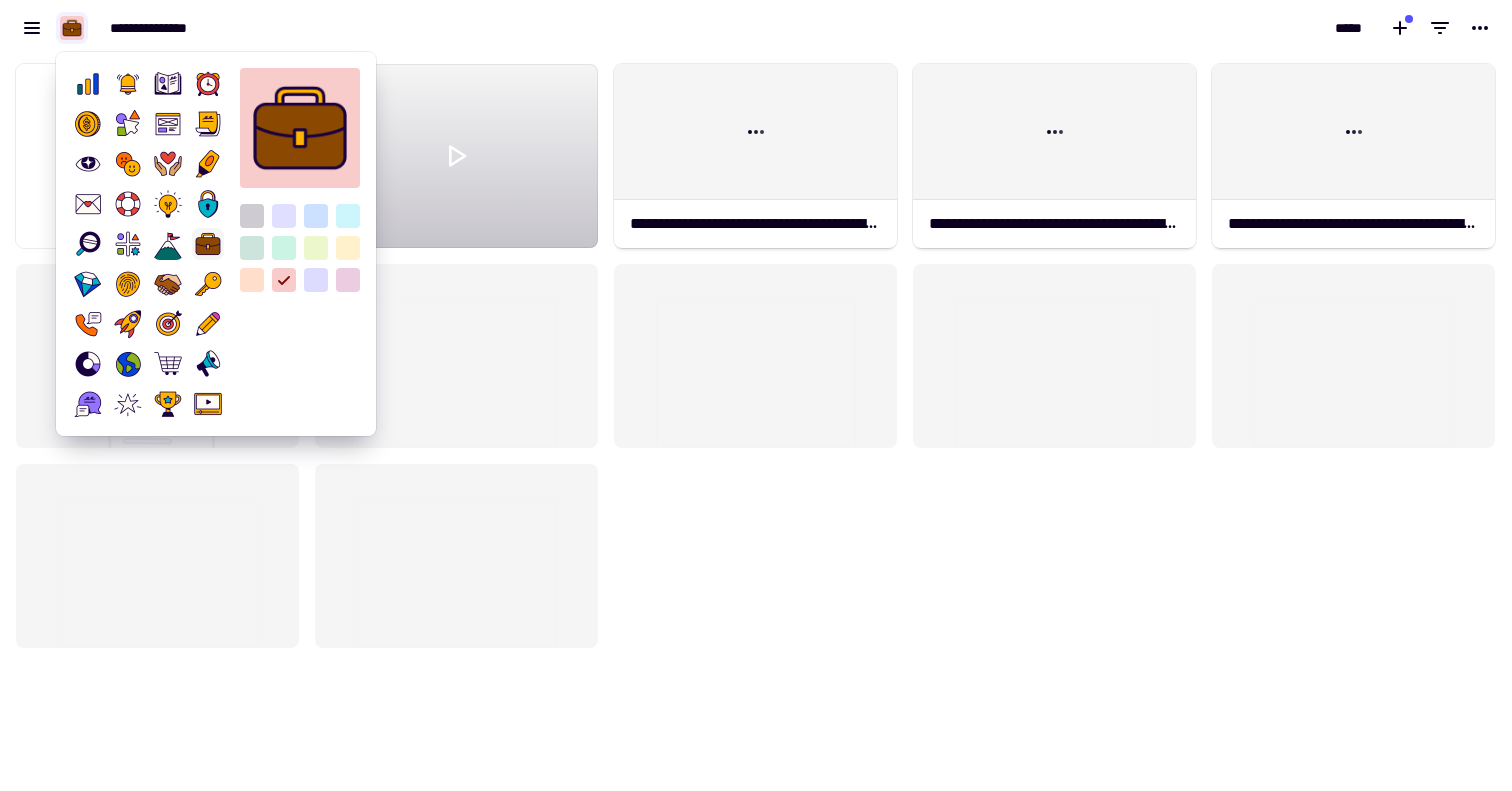 click at bounding box center (284, 216) 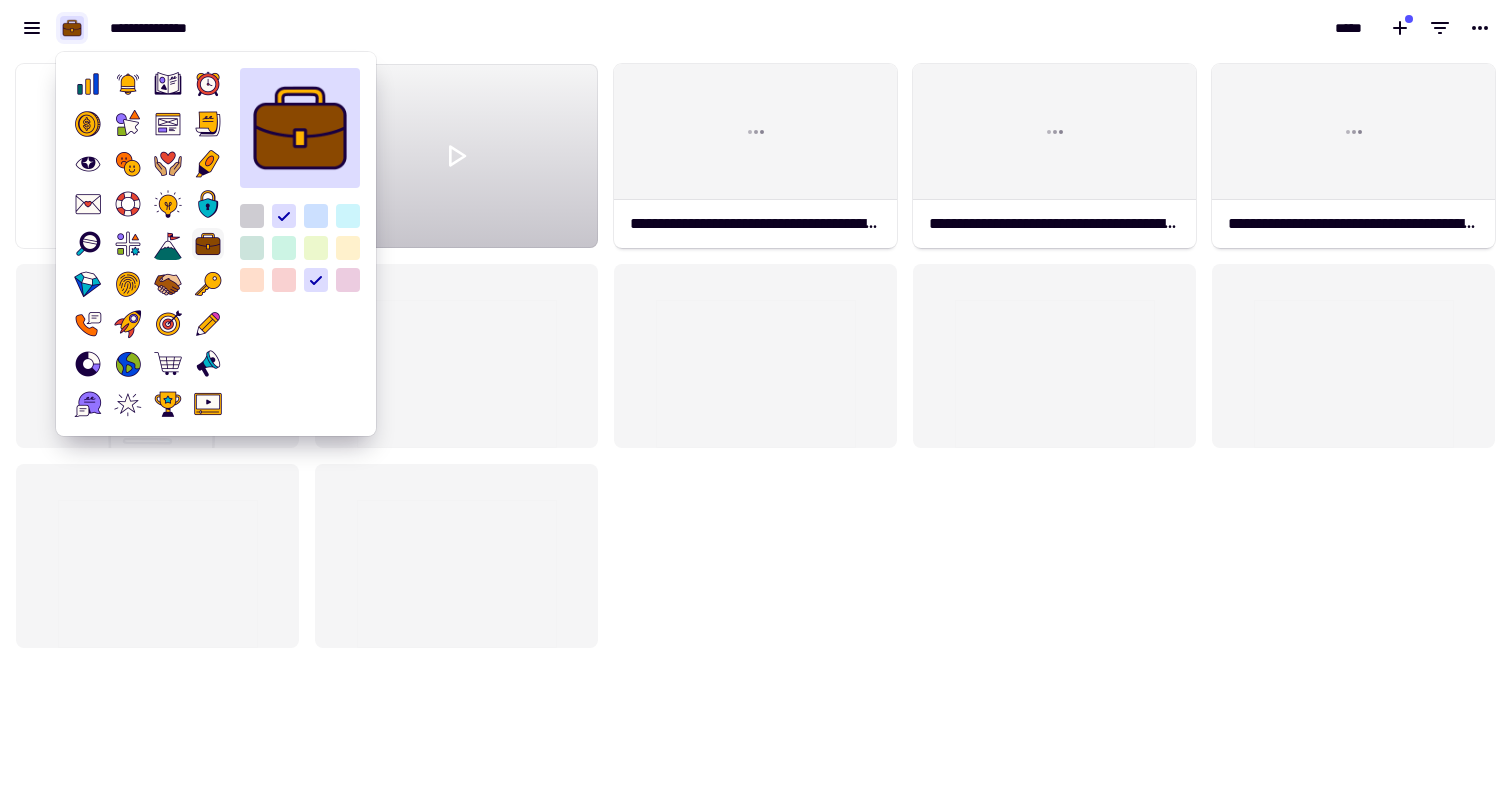 click at bounding box center [284, 280] 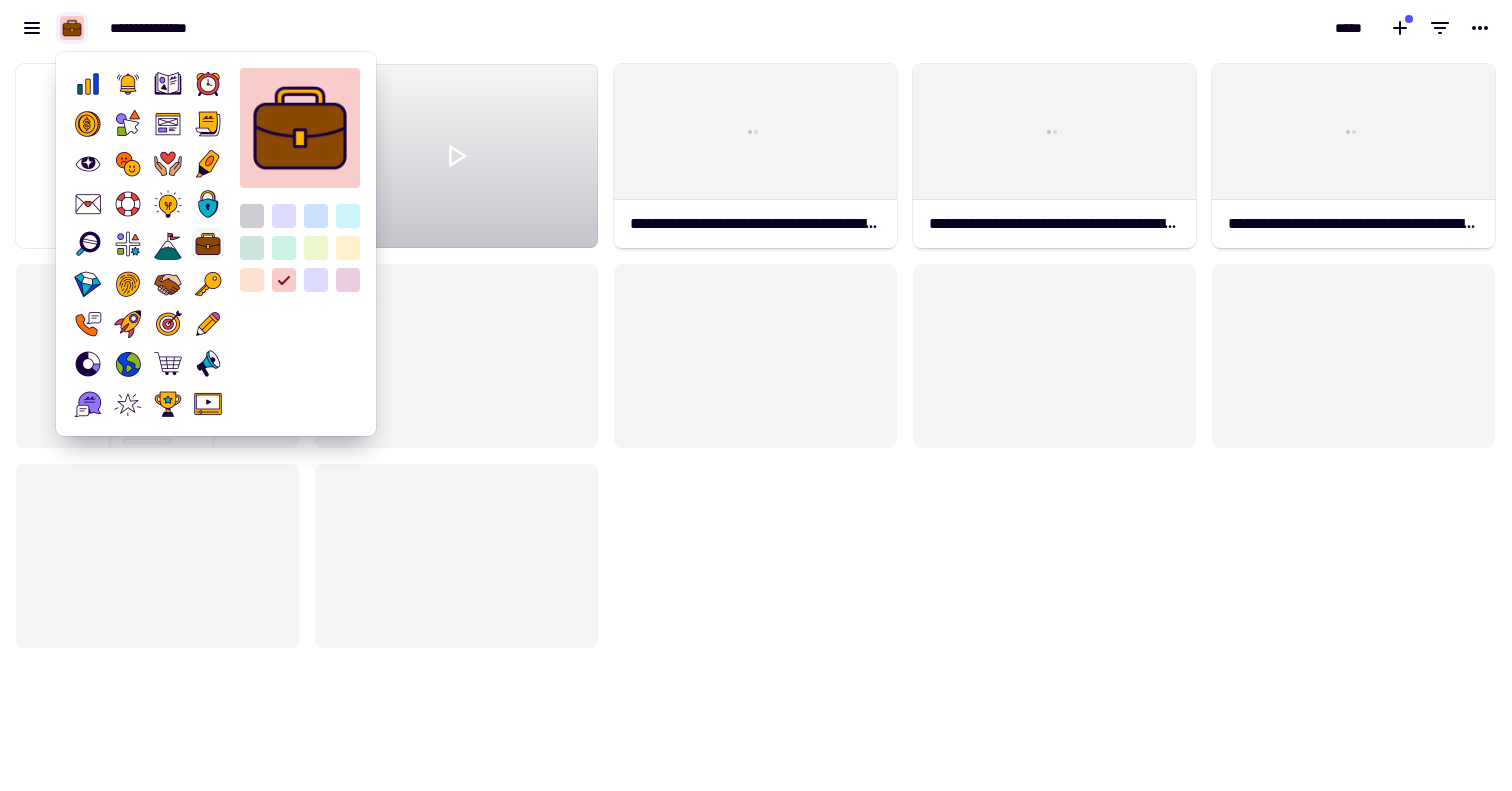 click at bounding box center (252, 280) 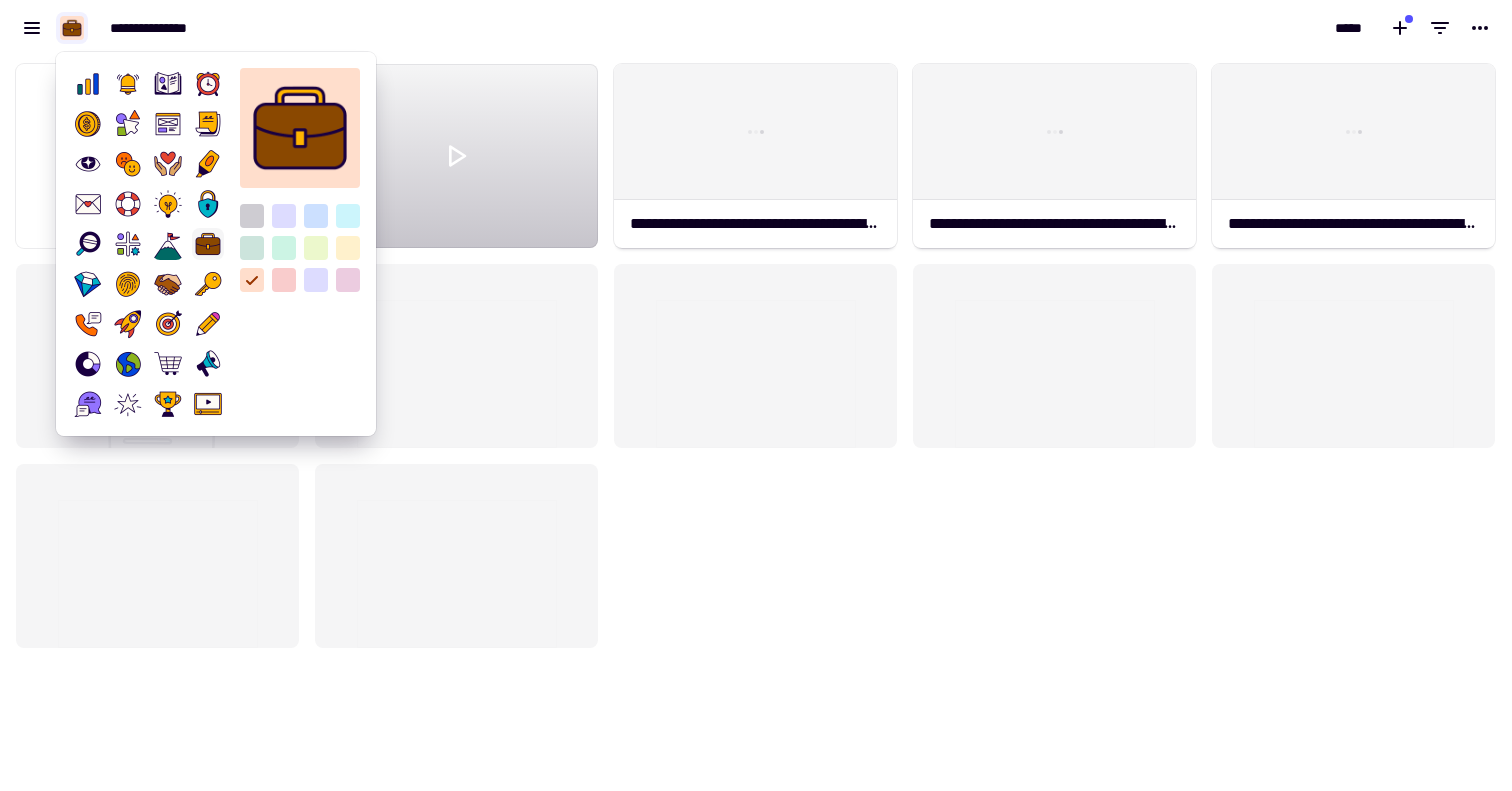 click at bounding box center (300, 248) 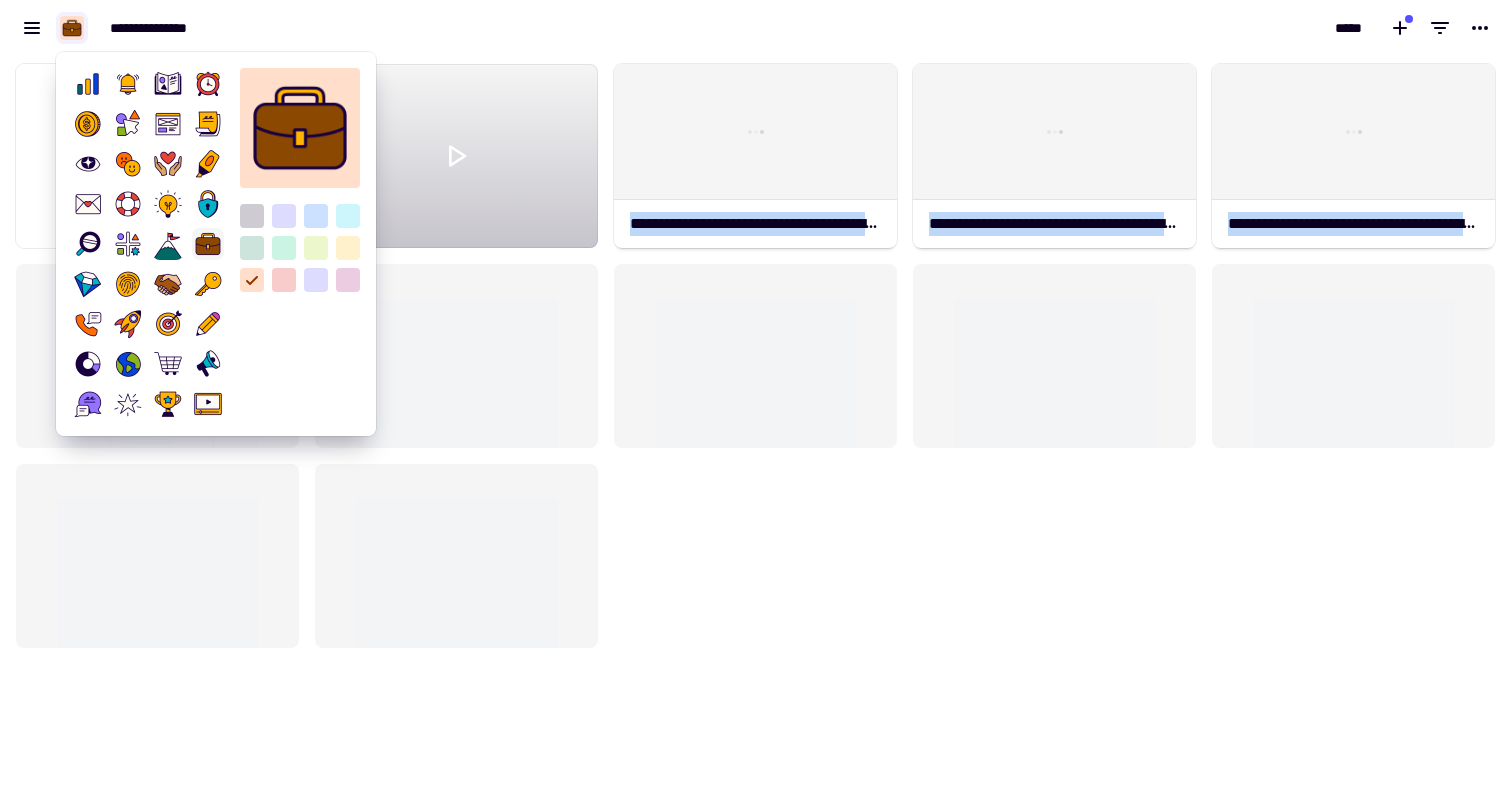 click at bounding box center [300, 248] 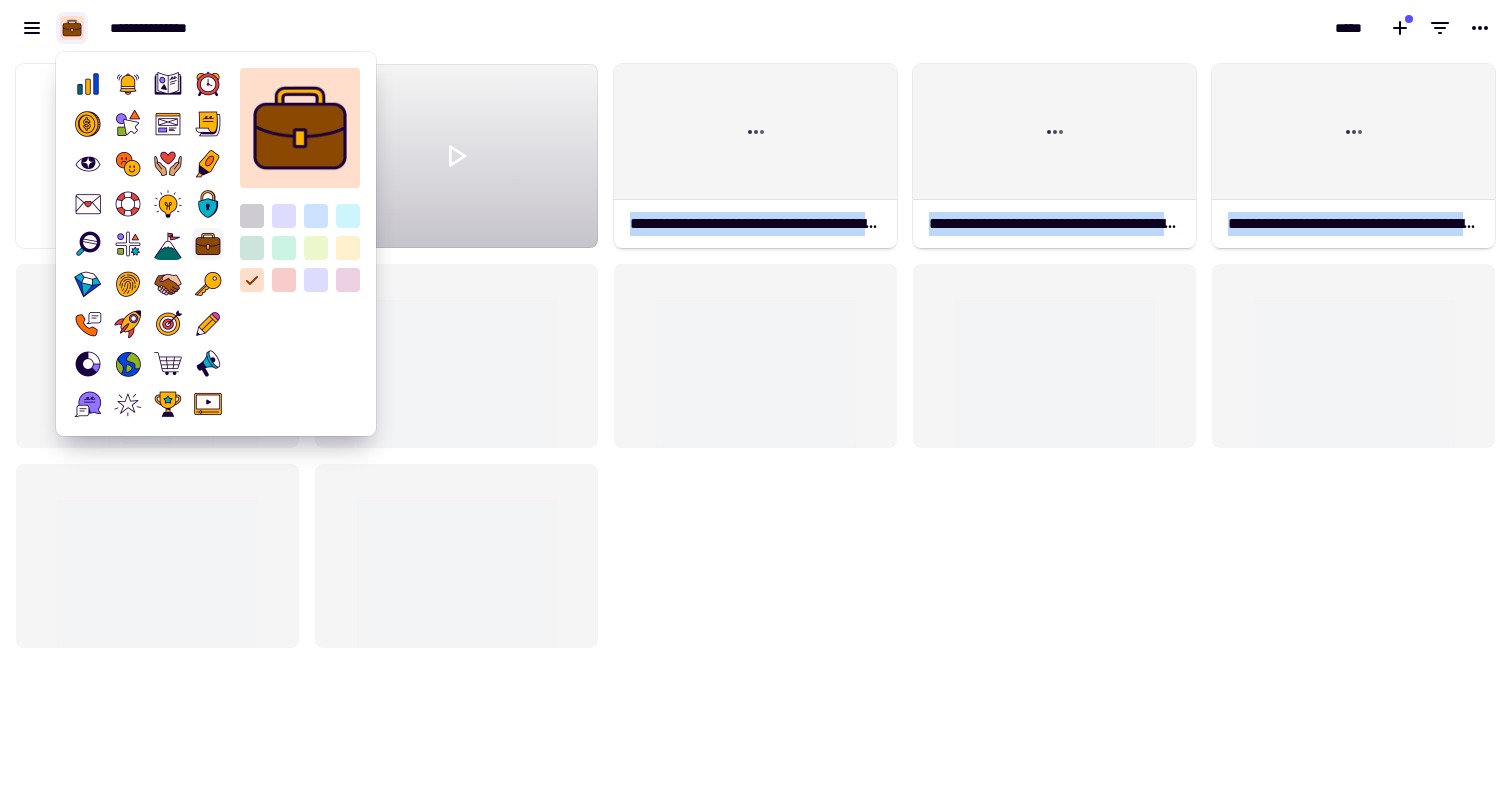 click at bounding box center [348, 280] 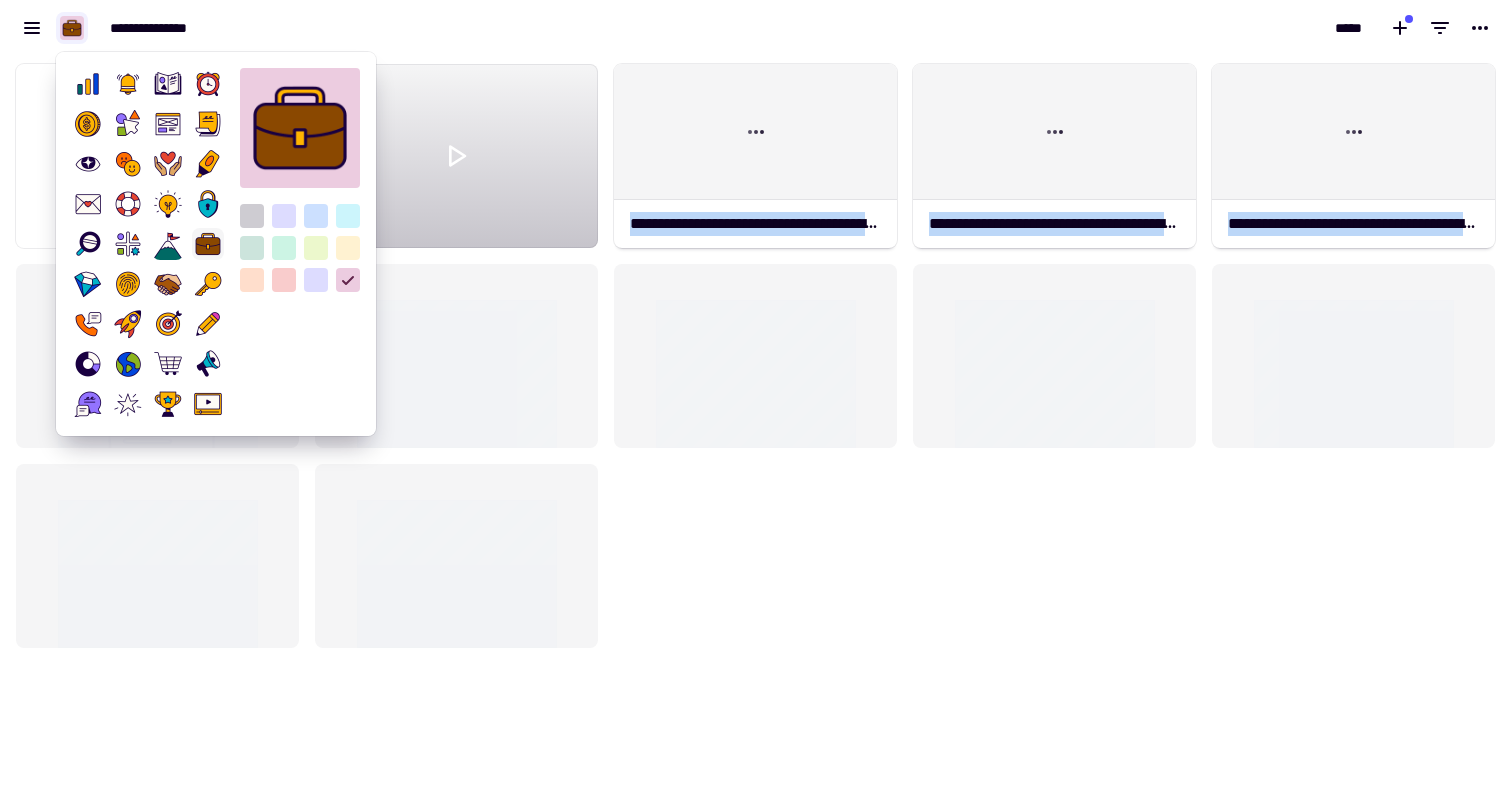 click at bounding box center [348, 248] 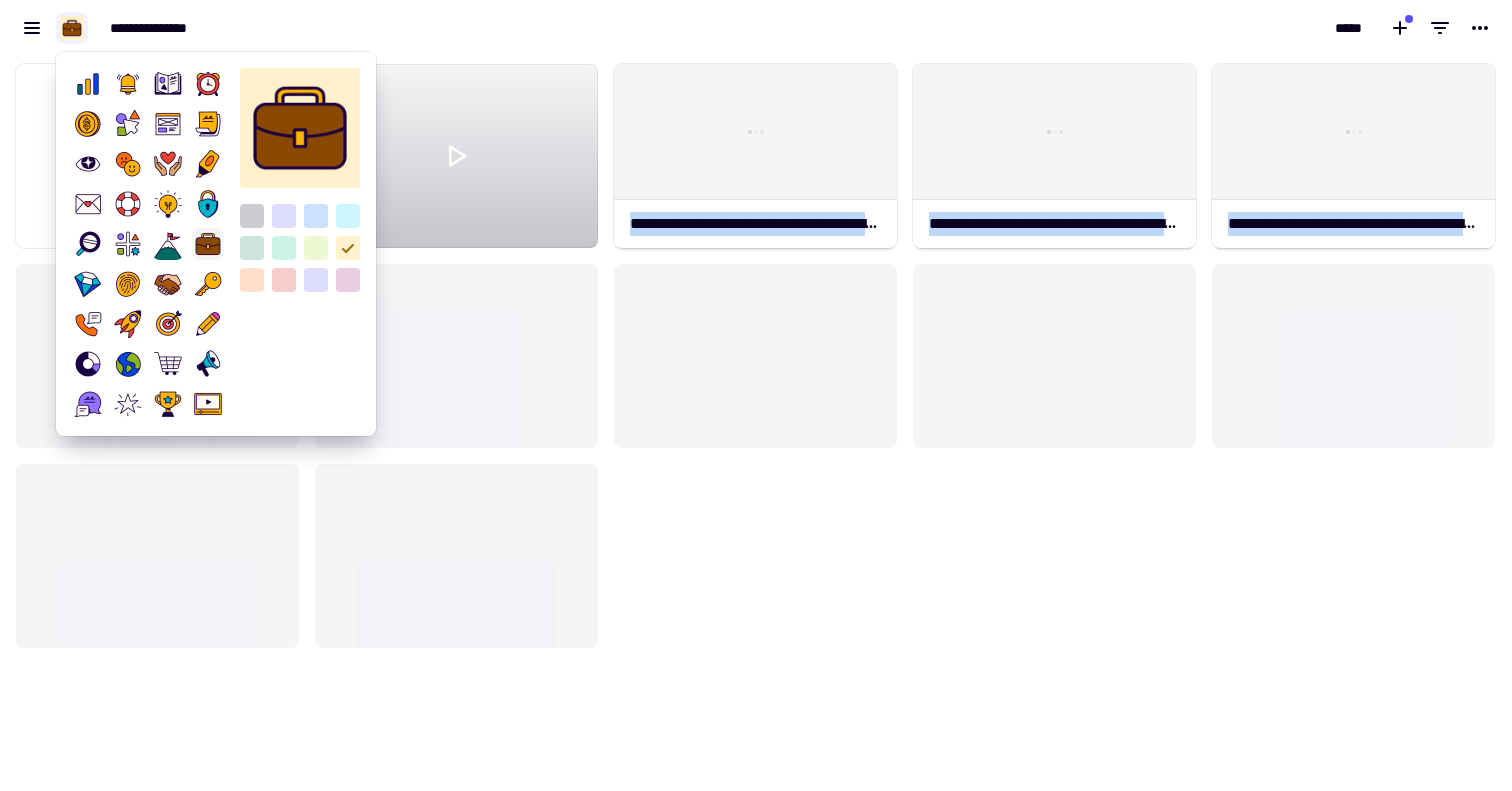 click at bounding box center [316, 248] 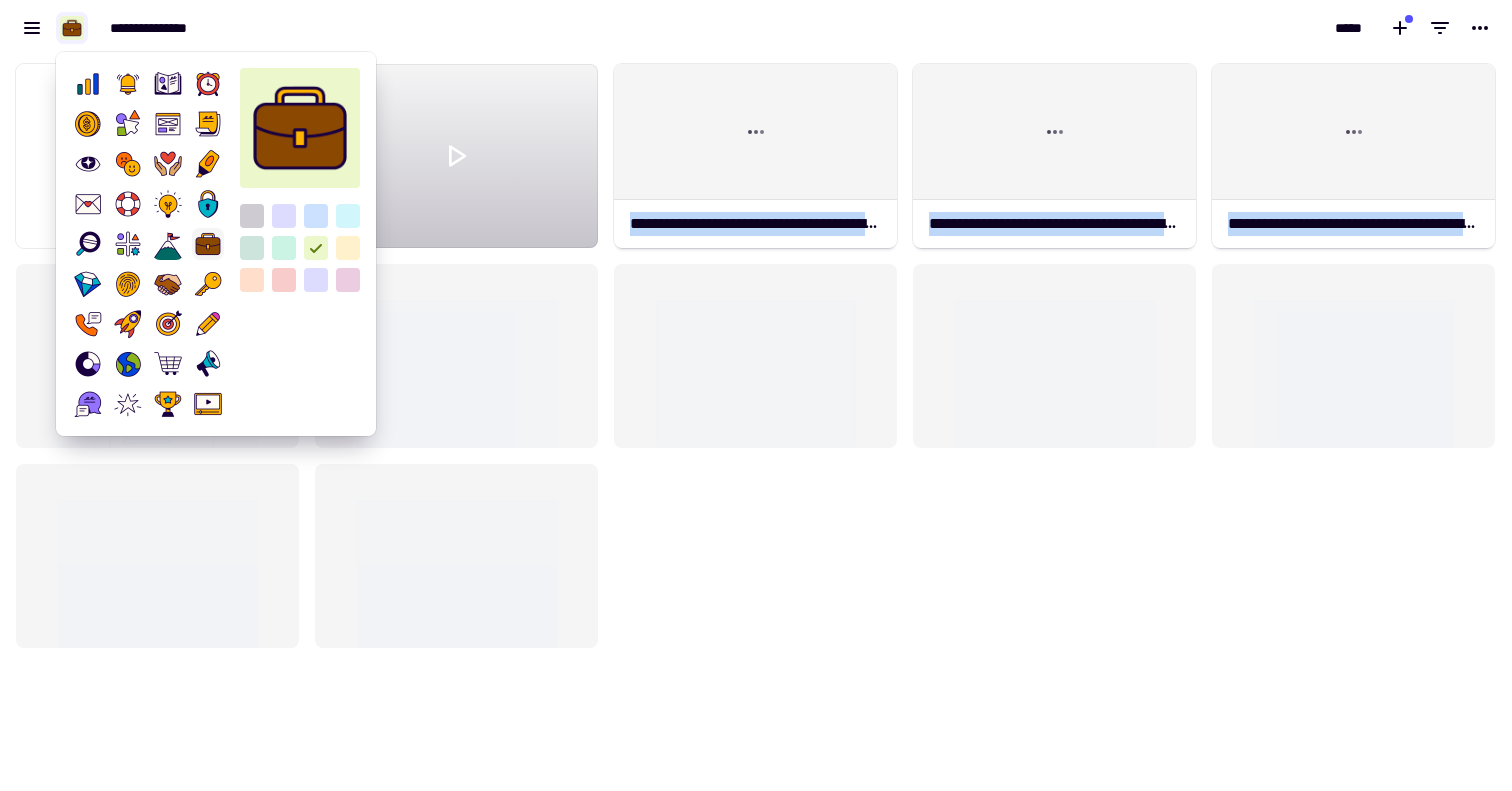click at bounding box center (348, 216) 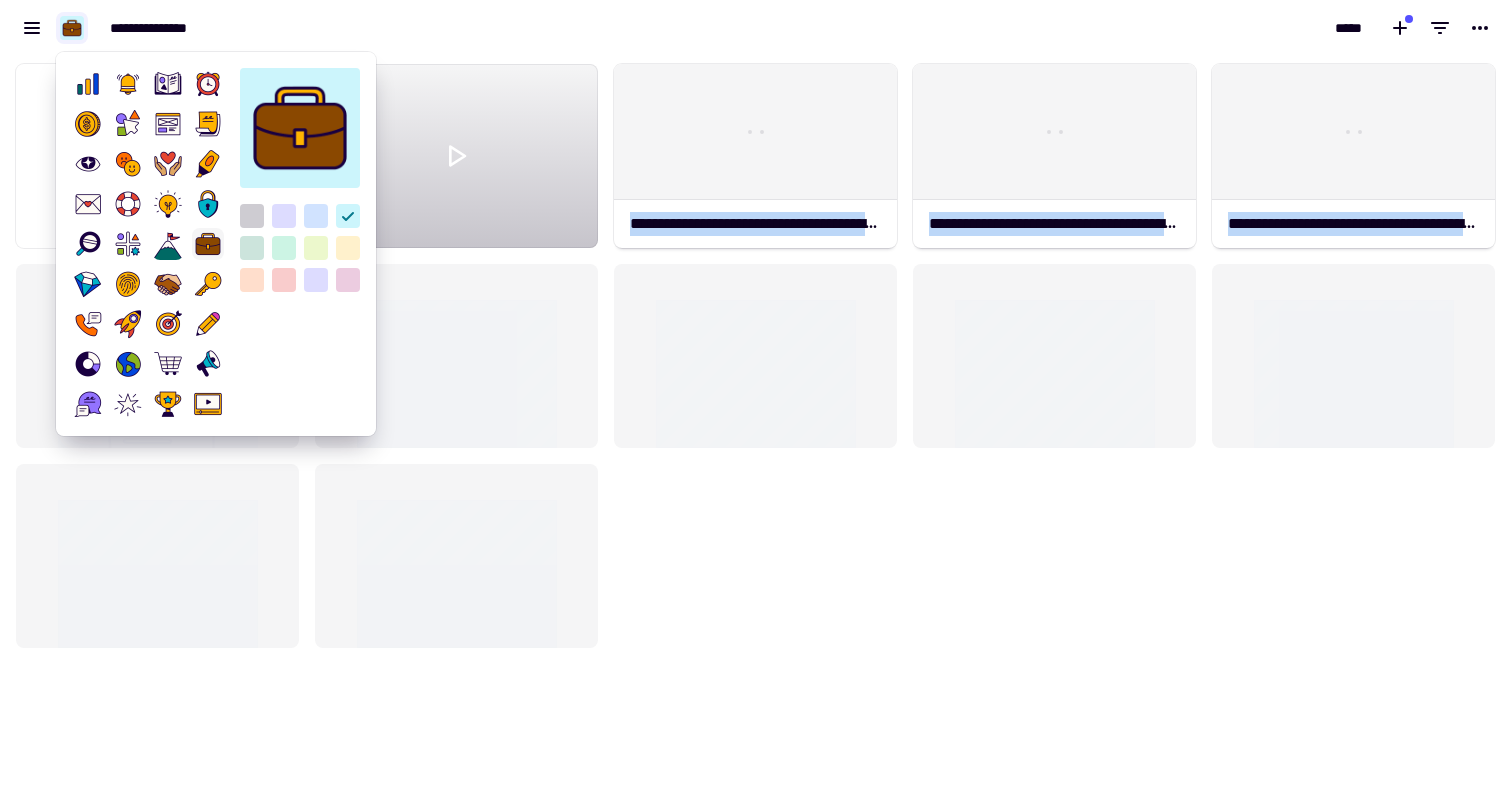click at bounding box center [316, 216] 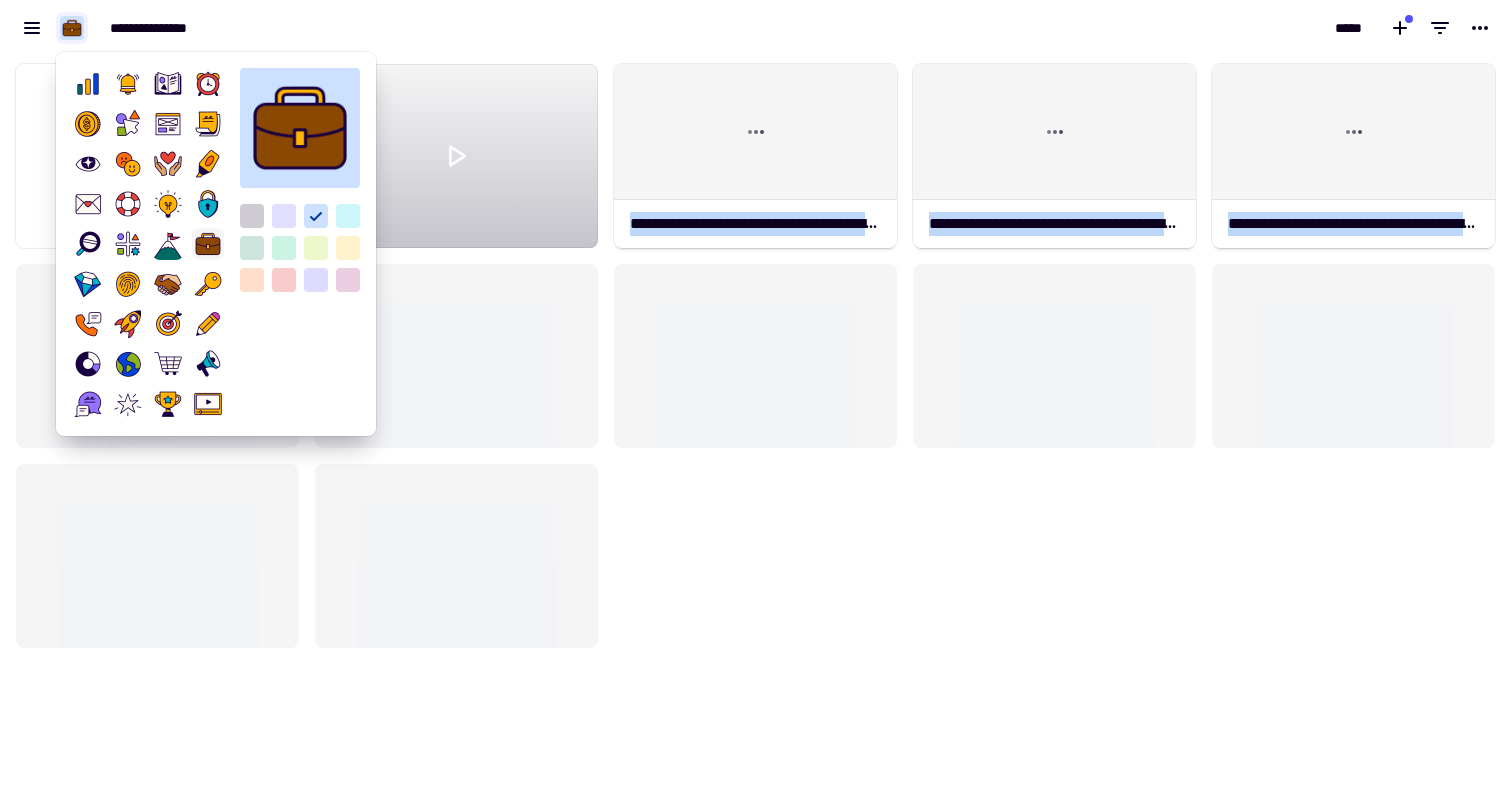 click at bounding box center [284, 216] 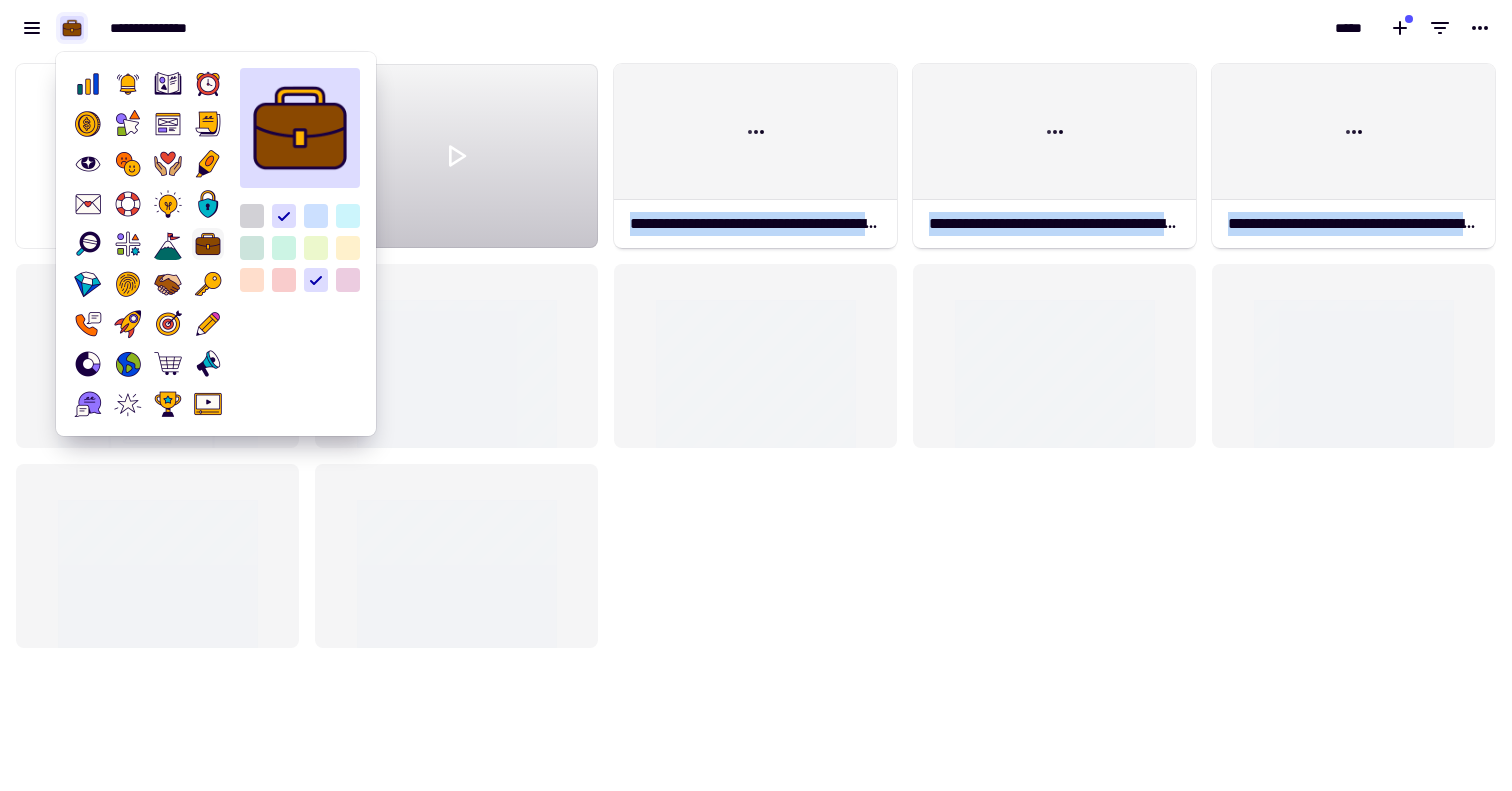 click at bounding box center (252, 216) 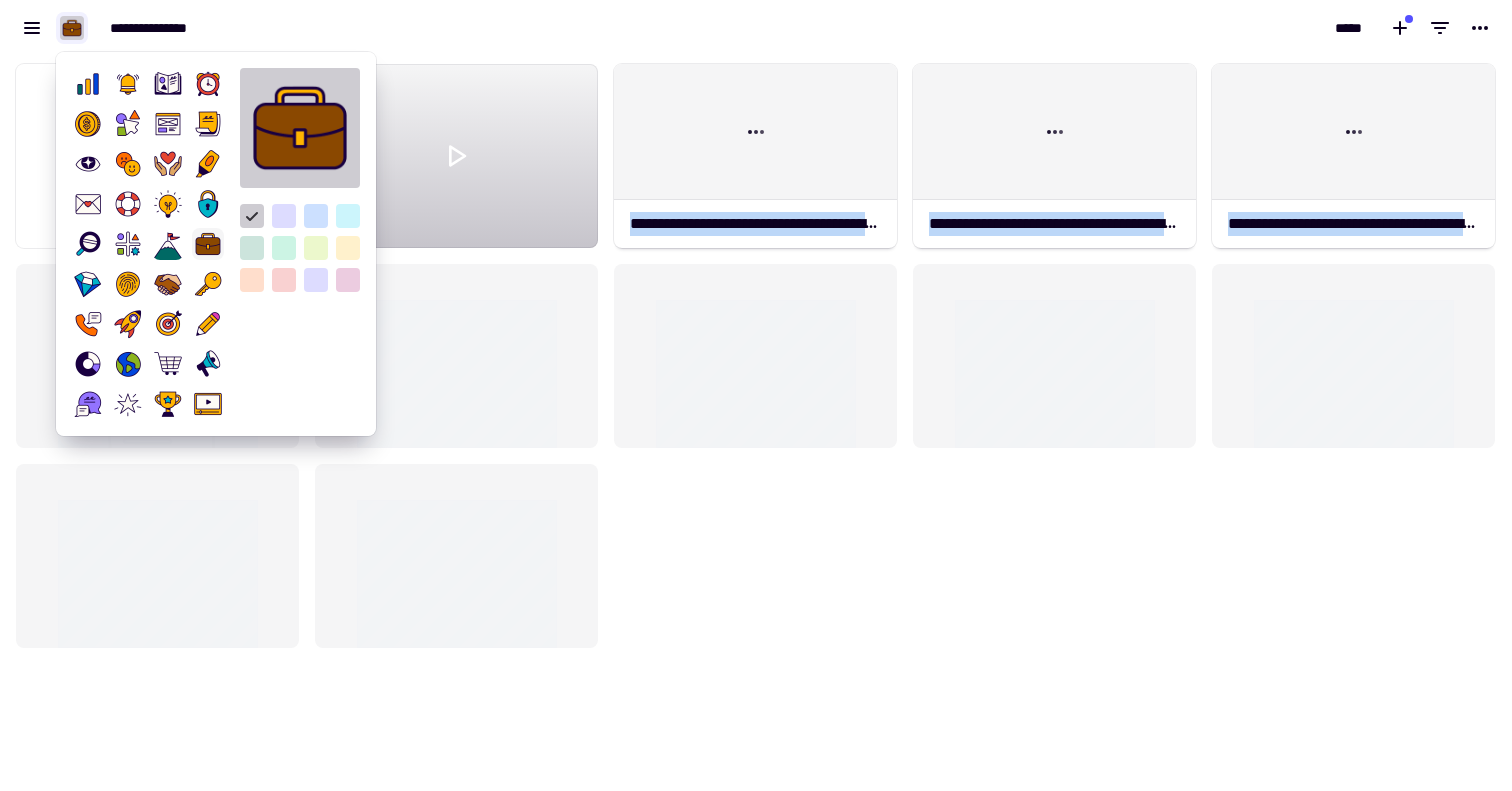 click at bounding box center [284, 280] 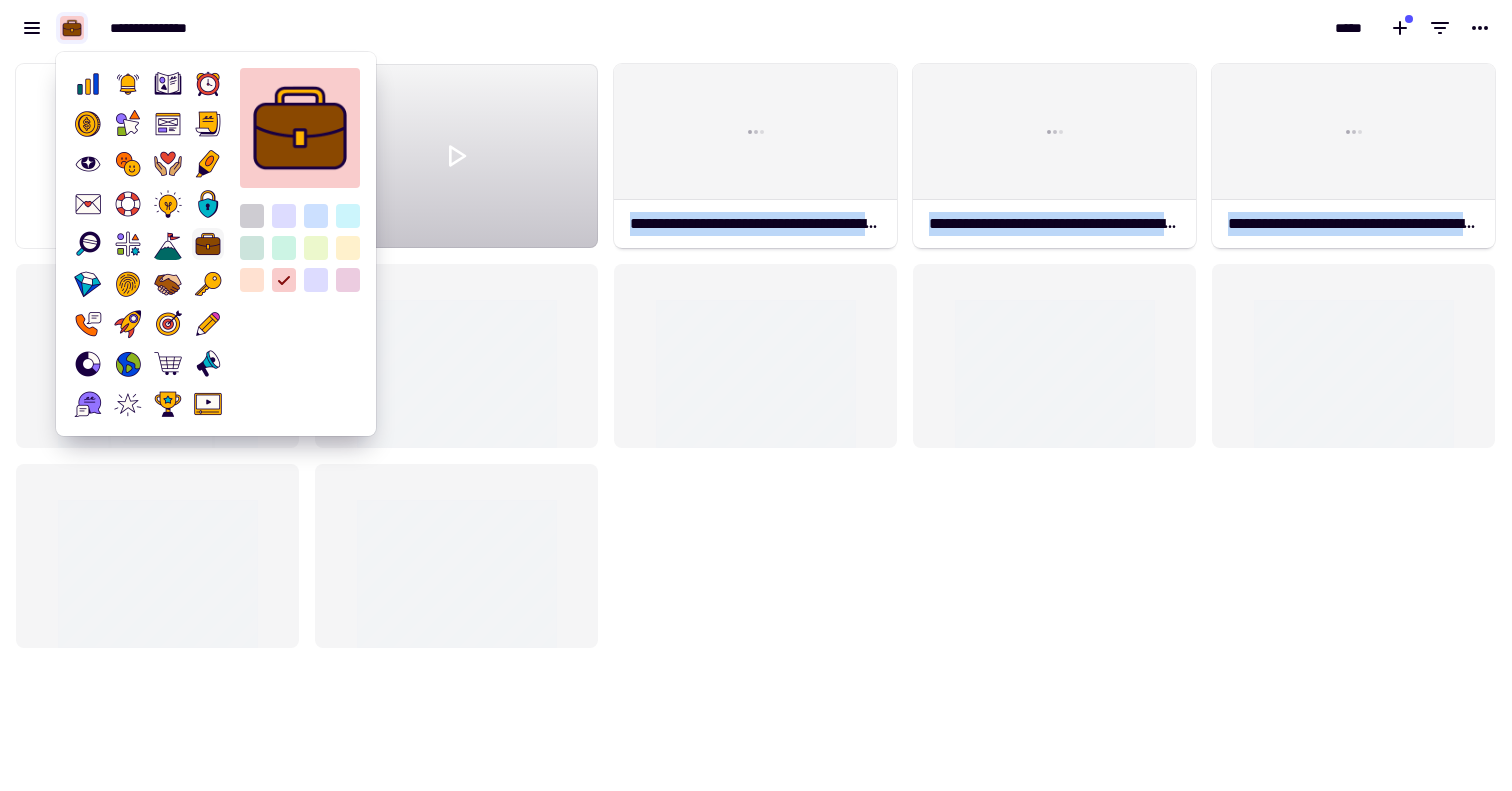 click at bounding box center (252, 280) 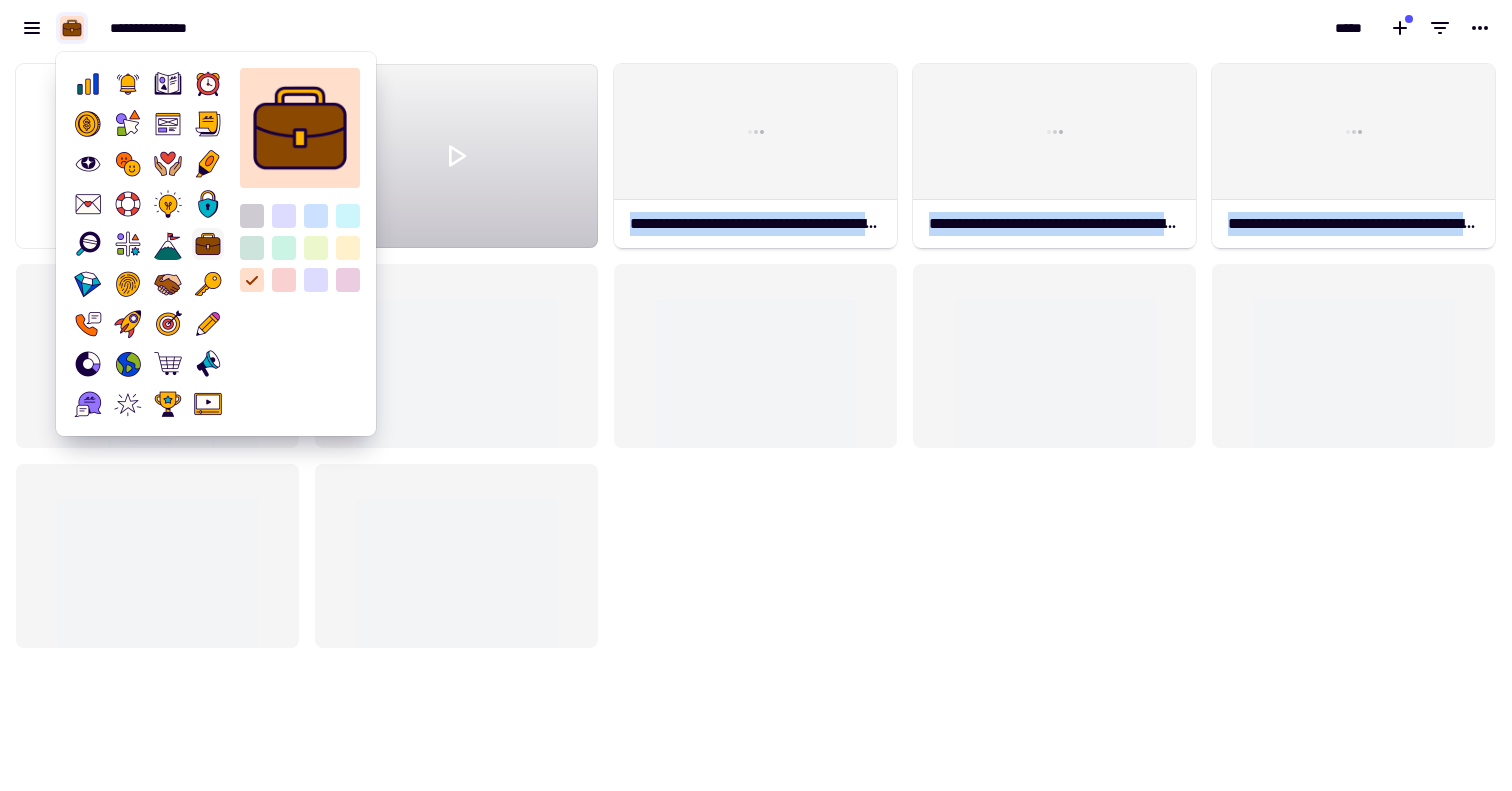 click at bounding box center (284, 280) 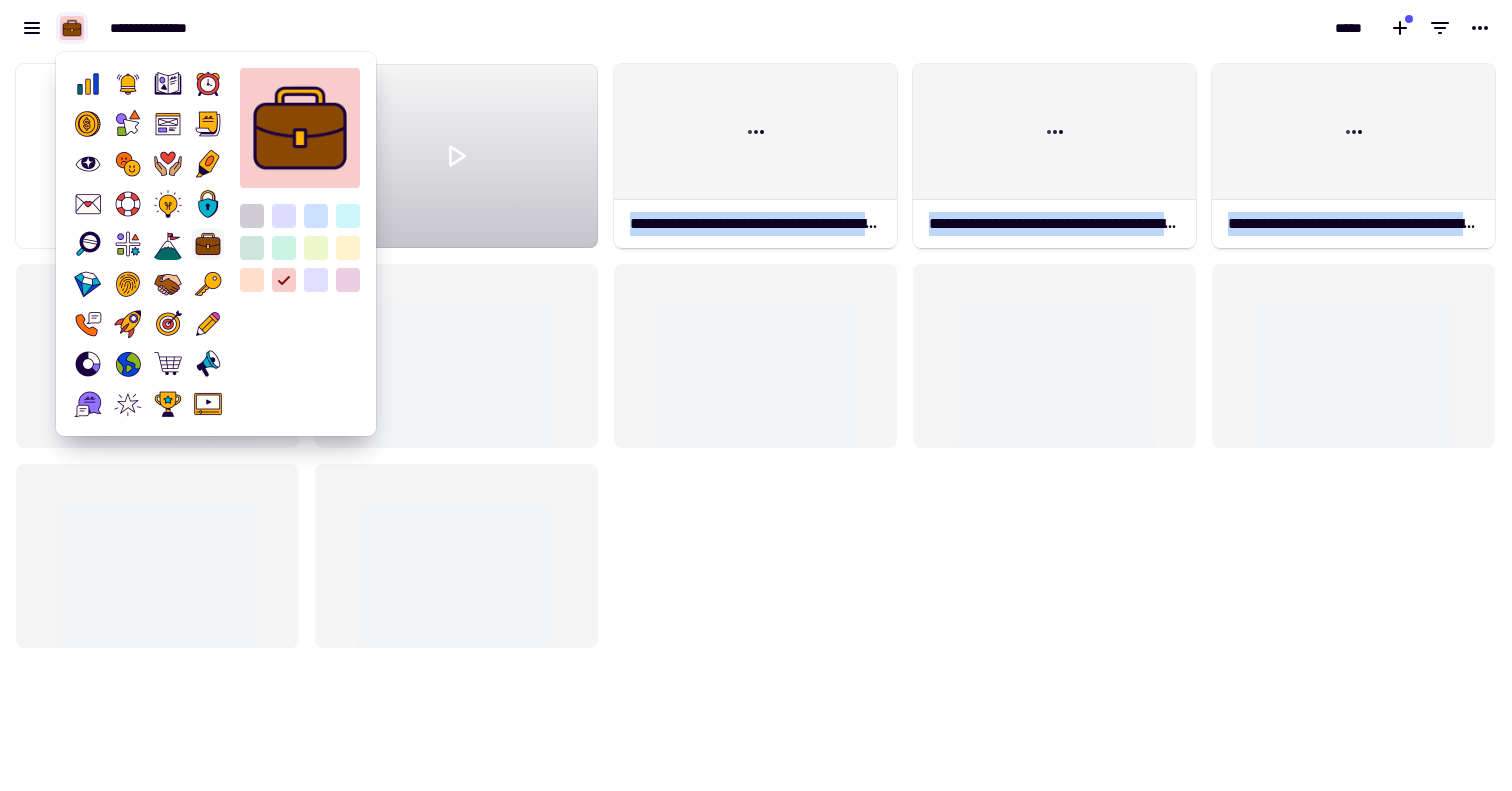 click at bounding box center [316, 280] 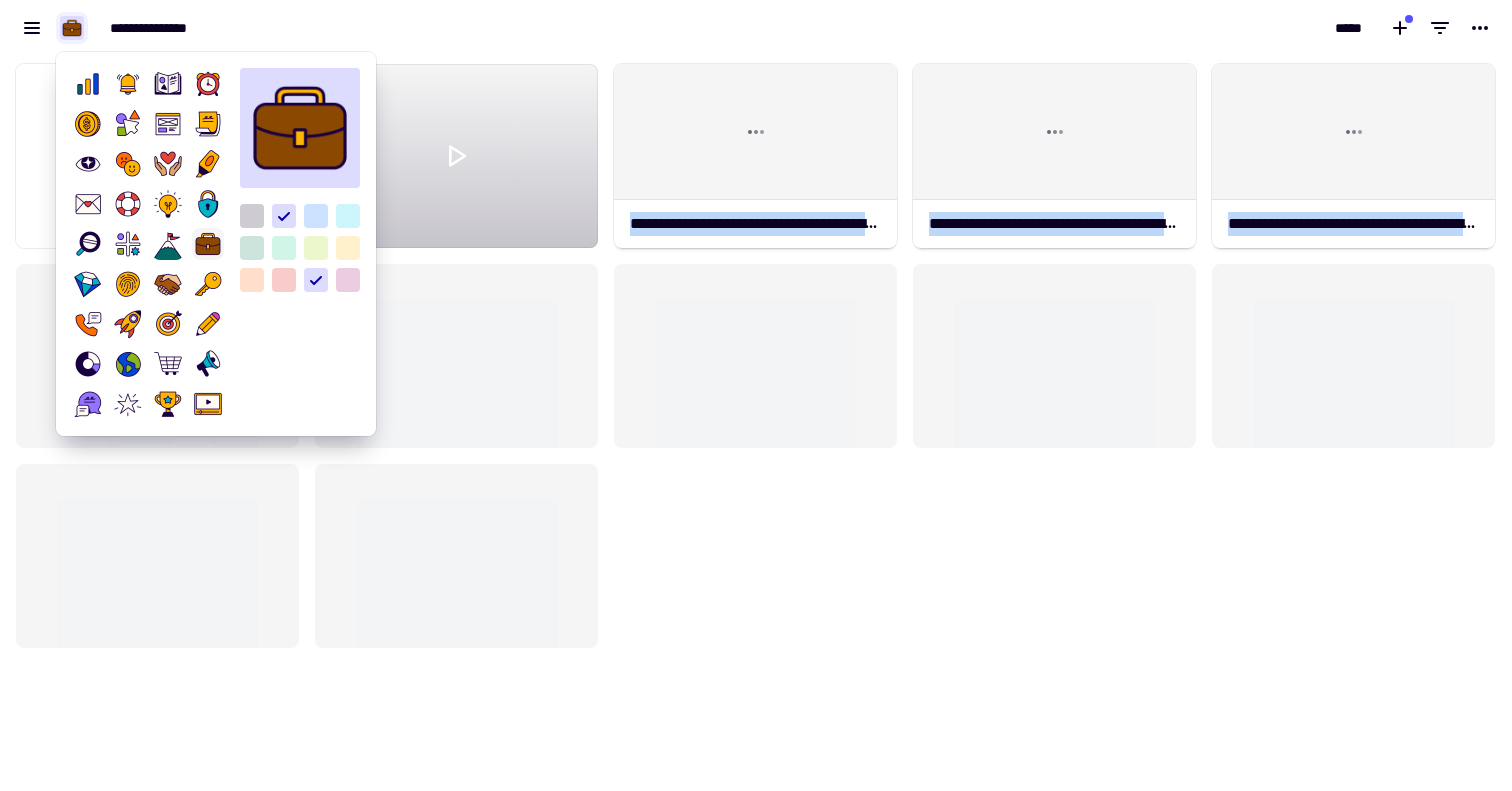click at bounding box center [284, 248] 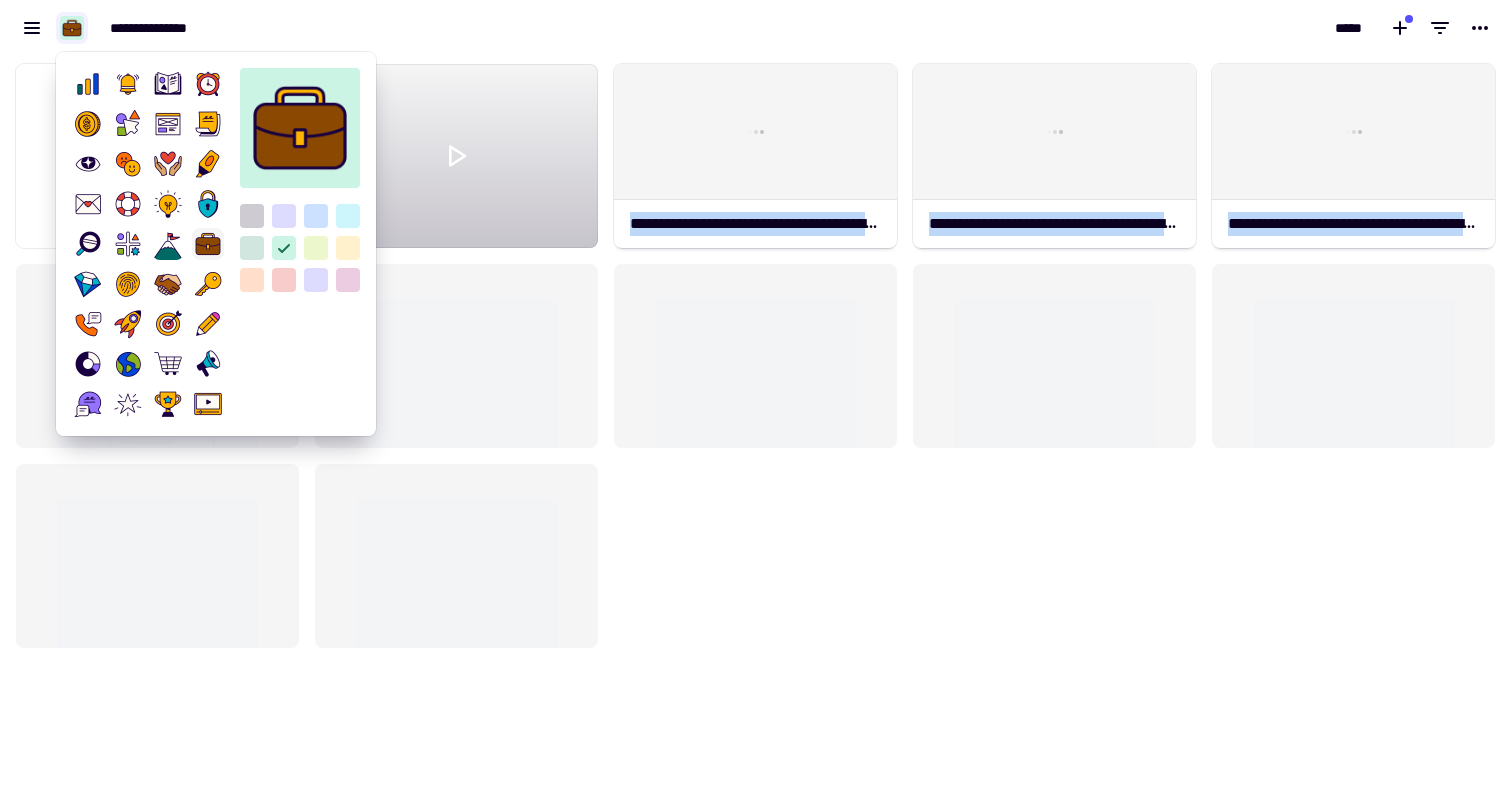 click at bounding box center (252, 248) 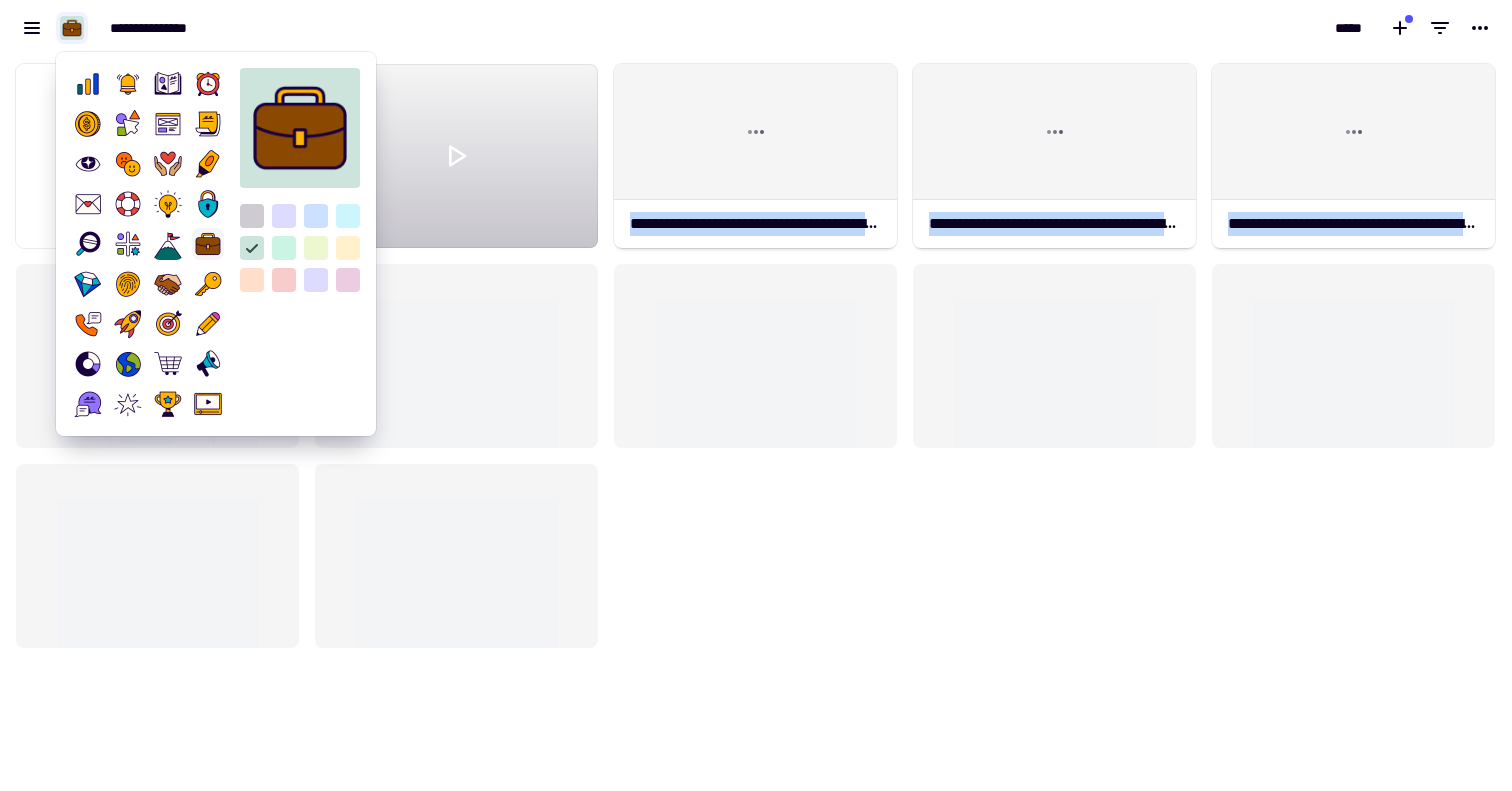 click at bounding box center (316, 248) 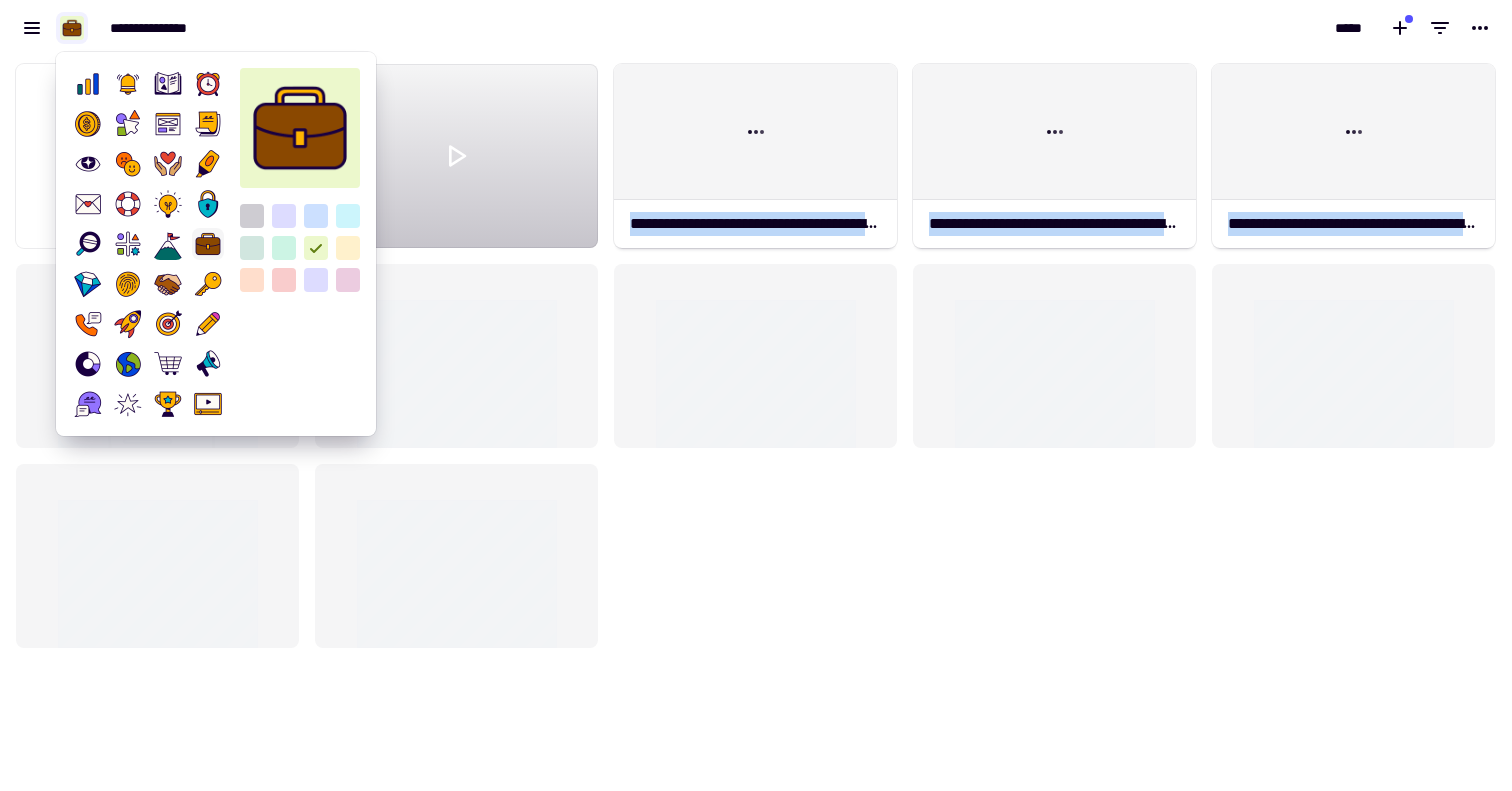 click at bounding box center (252, 248) 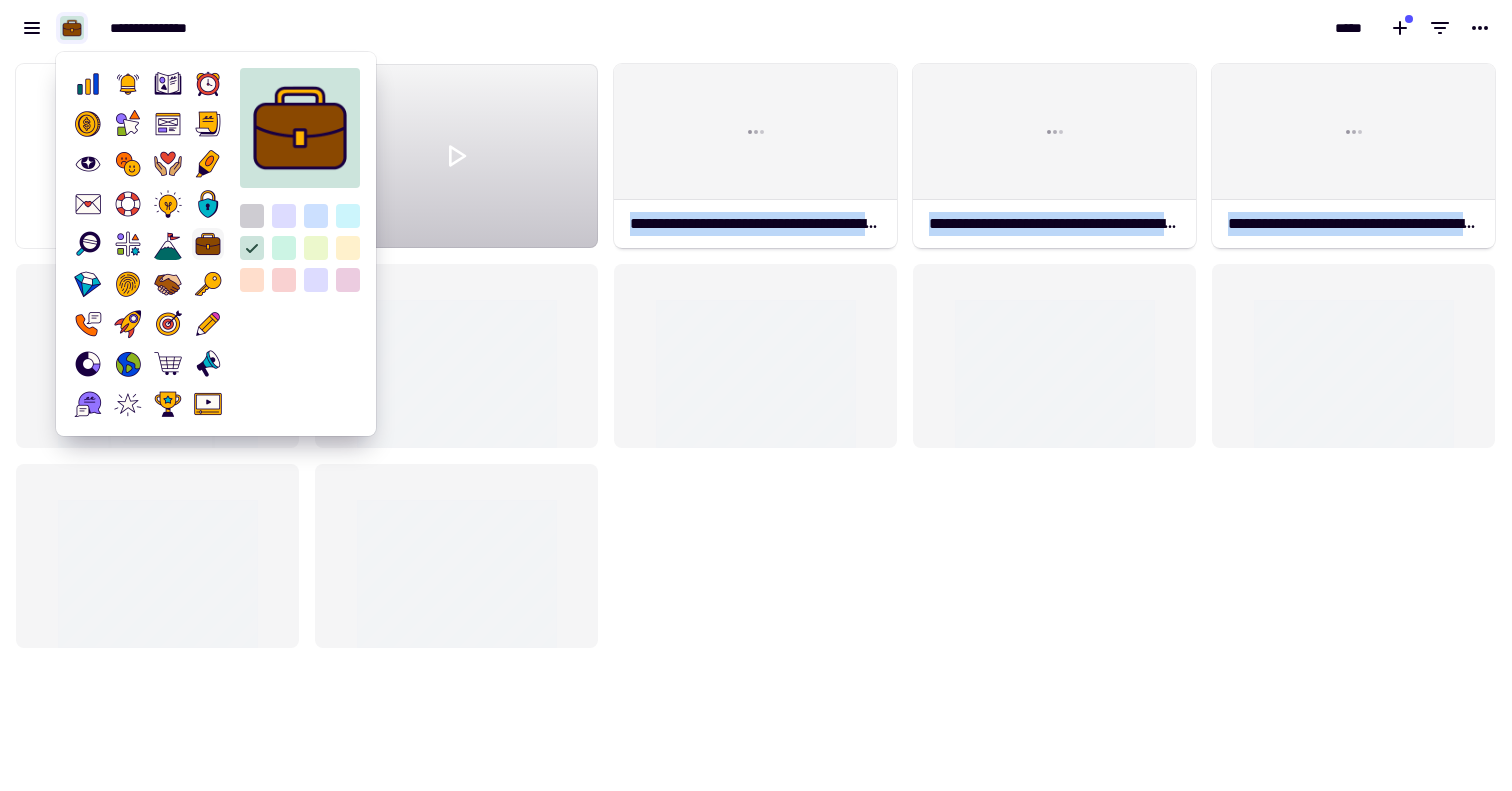 click at bounding box center (284, 280) 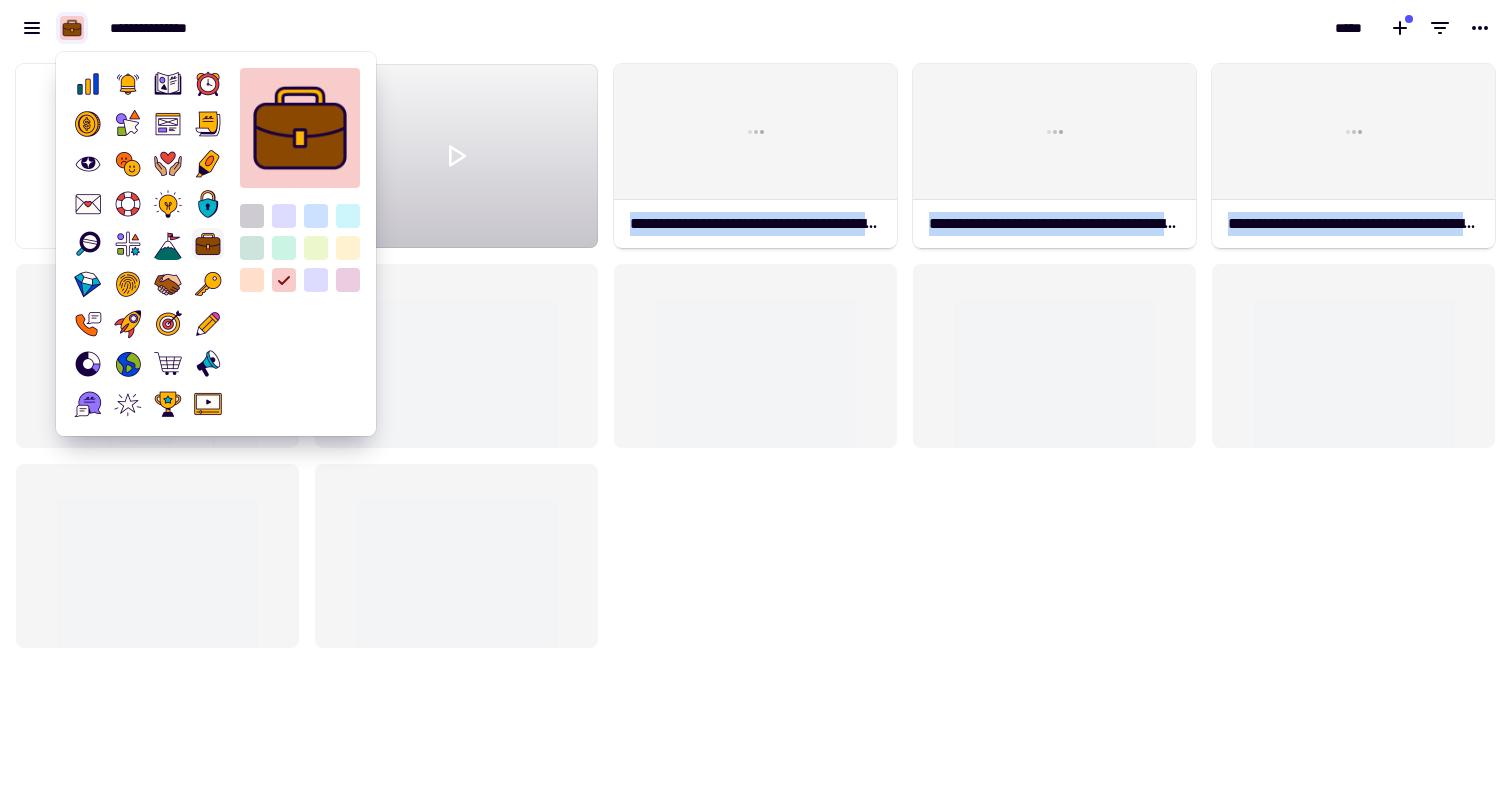click at bounding box center [348, 248] 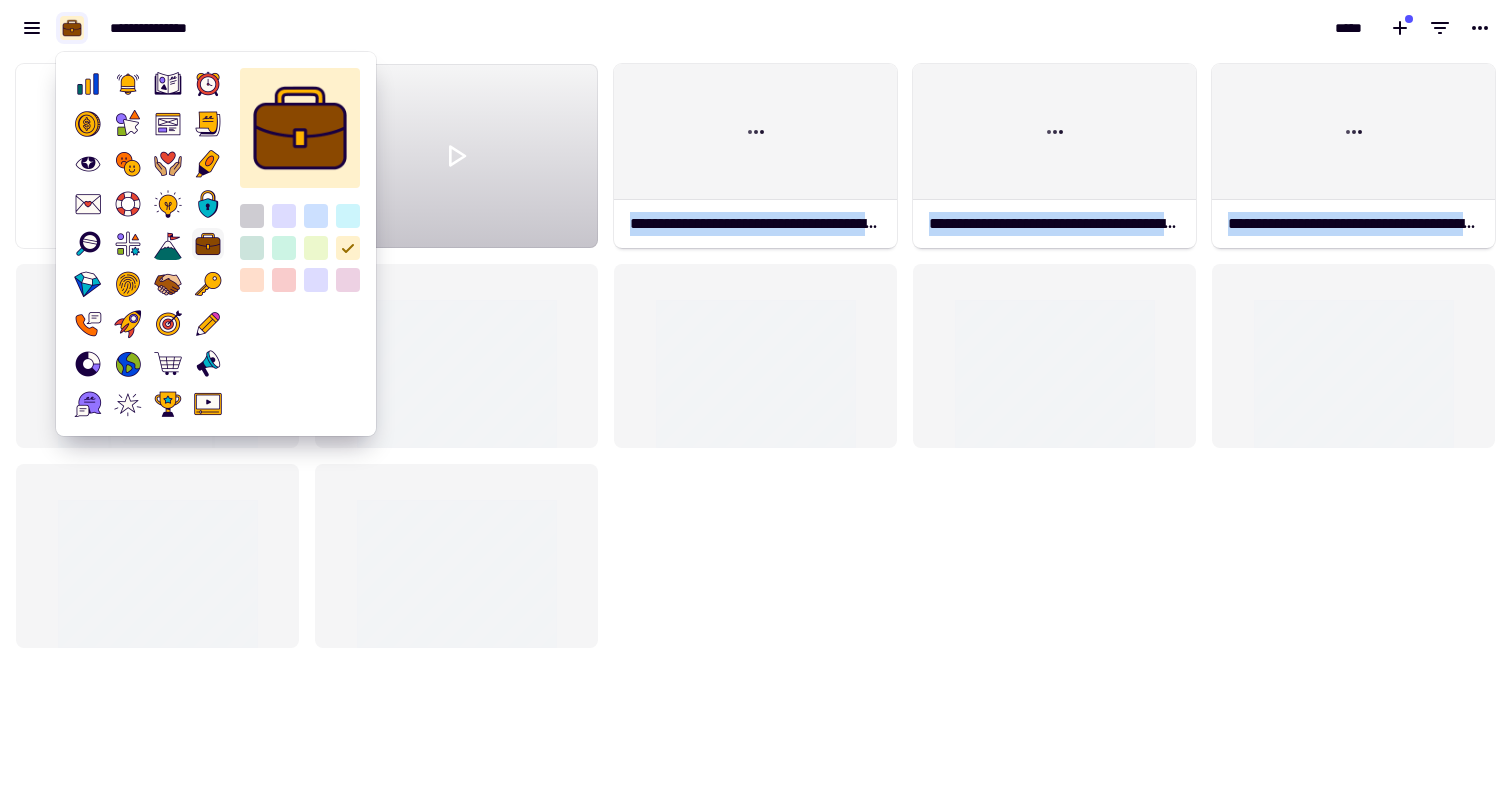 click at bounding box center [348, 280] 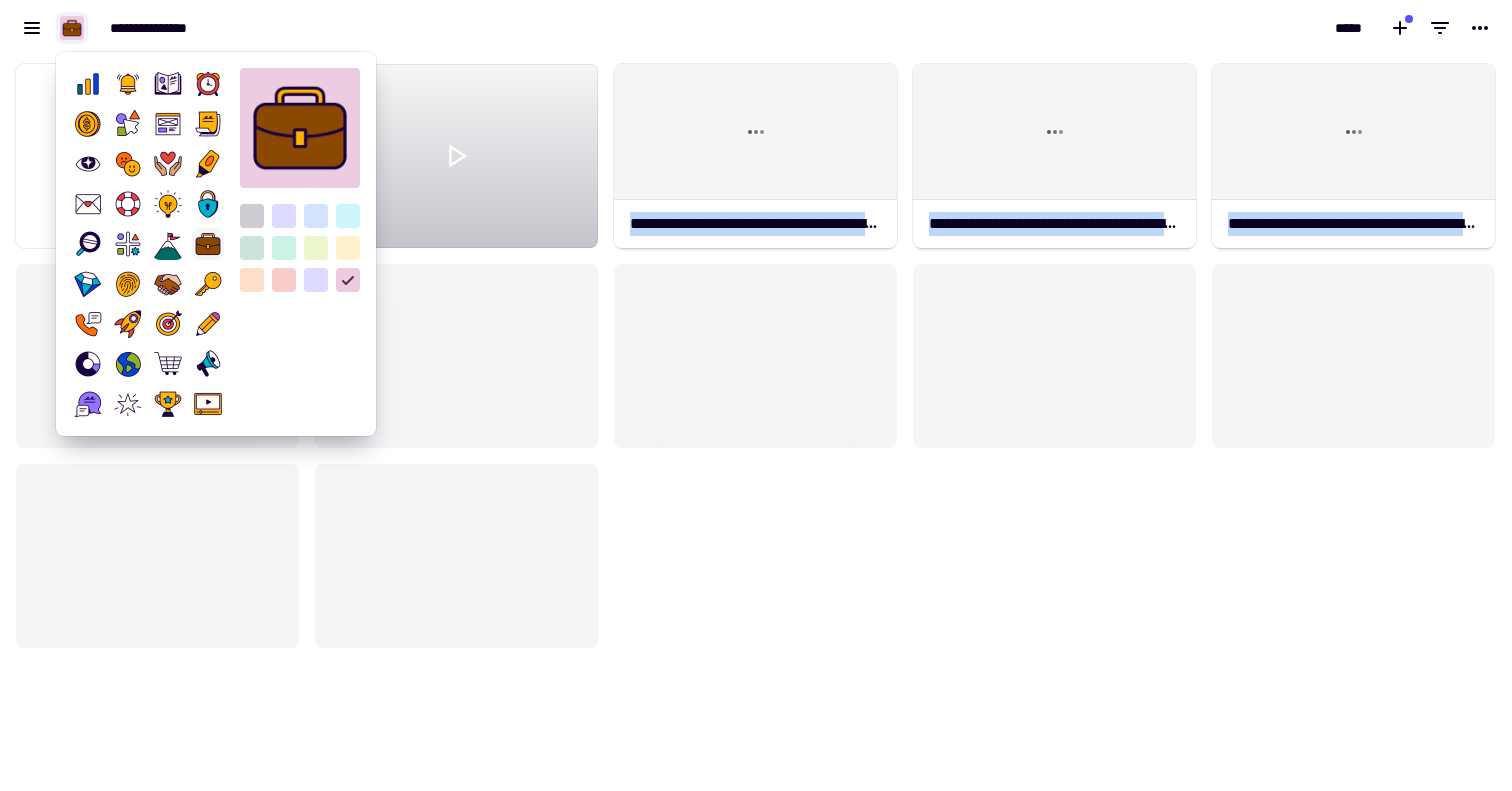click at bounding box center [316, 216] 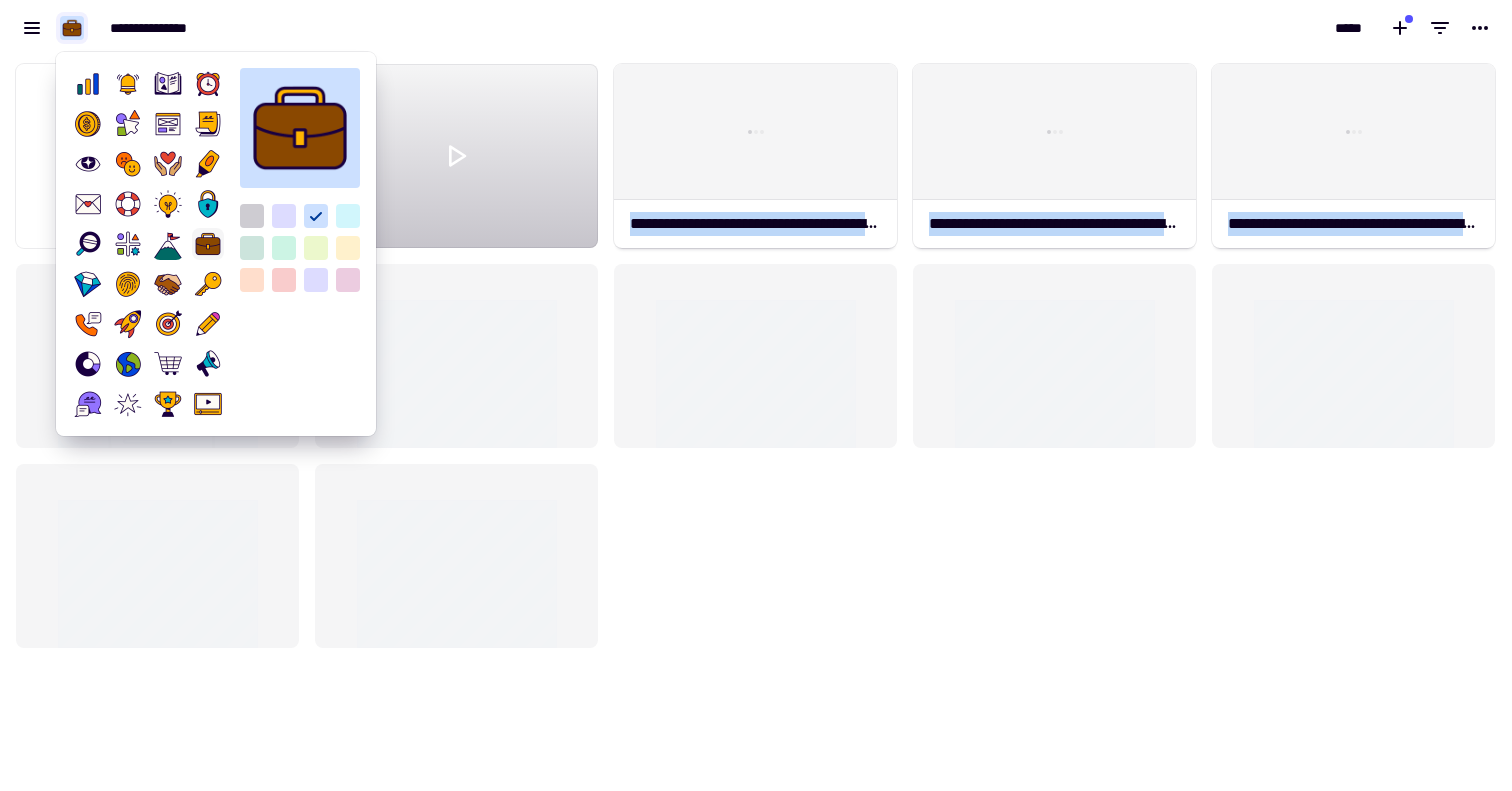 click at bounding box center [348, 216] 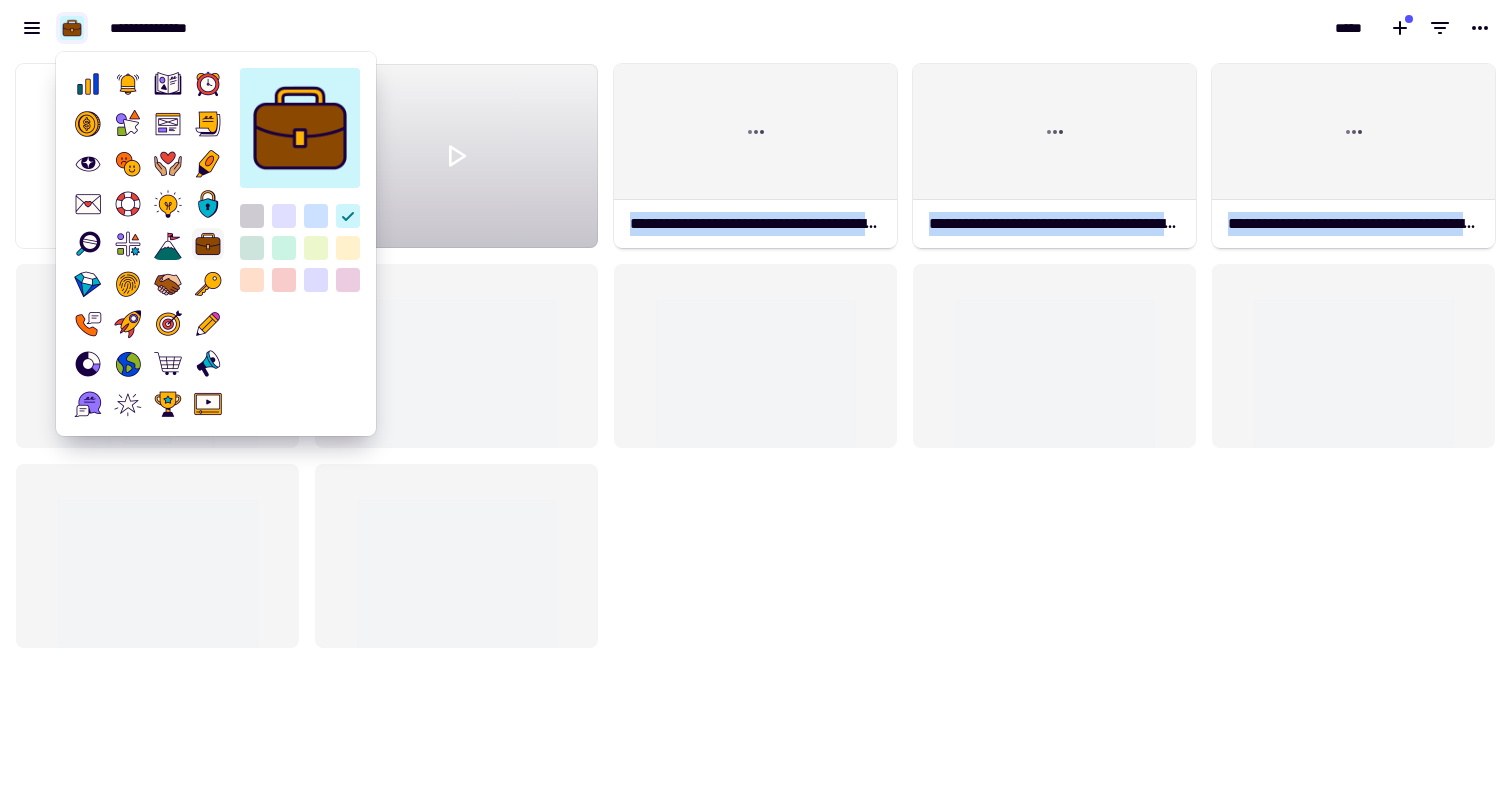 click at bounding box center (284, 216) 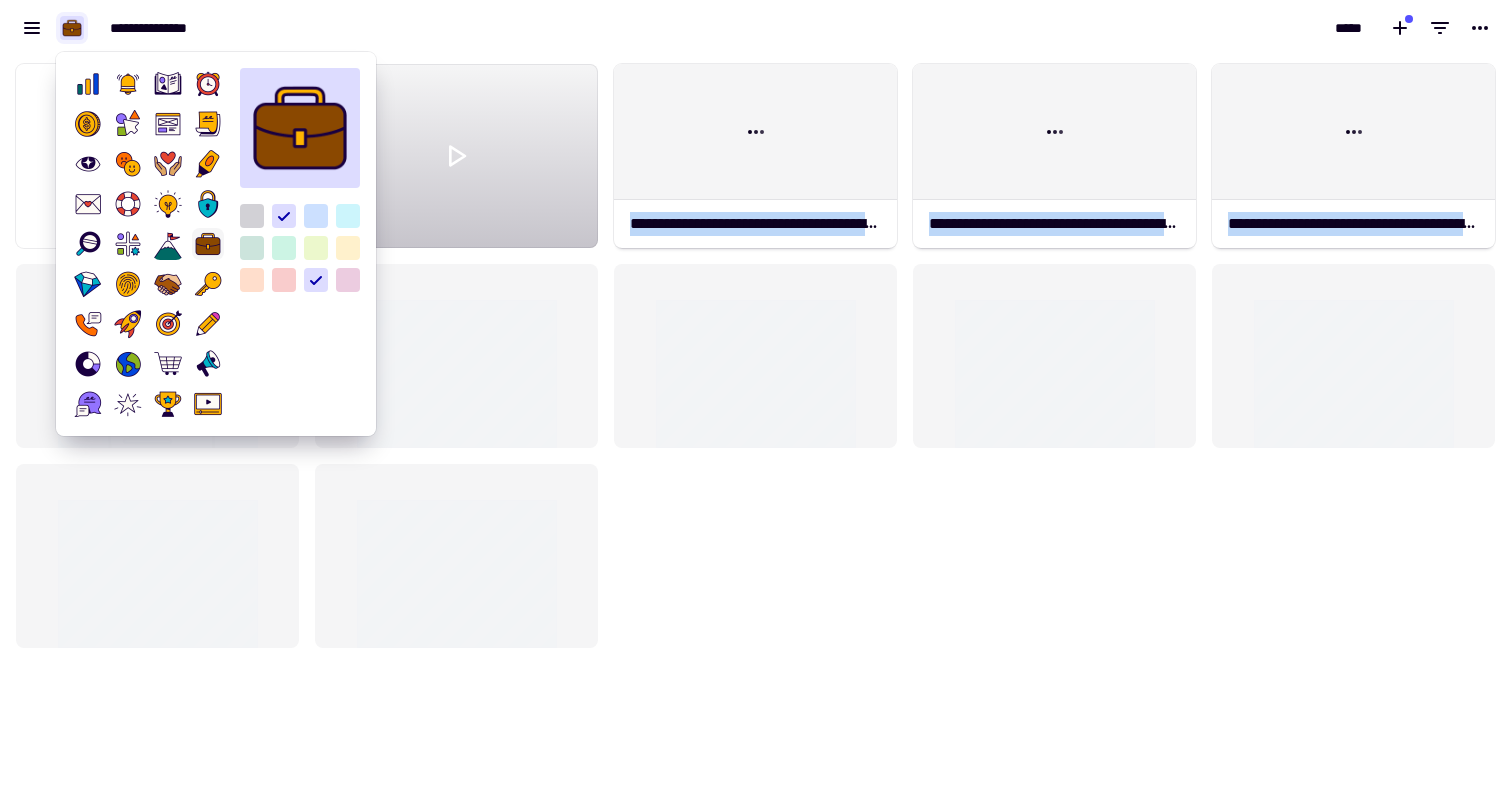 click at bounding box center (252, 216) 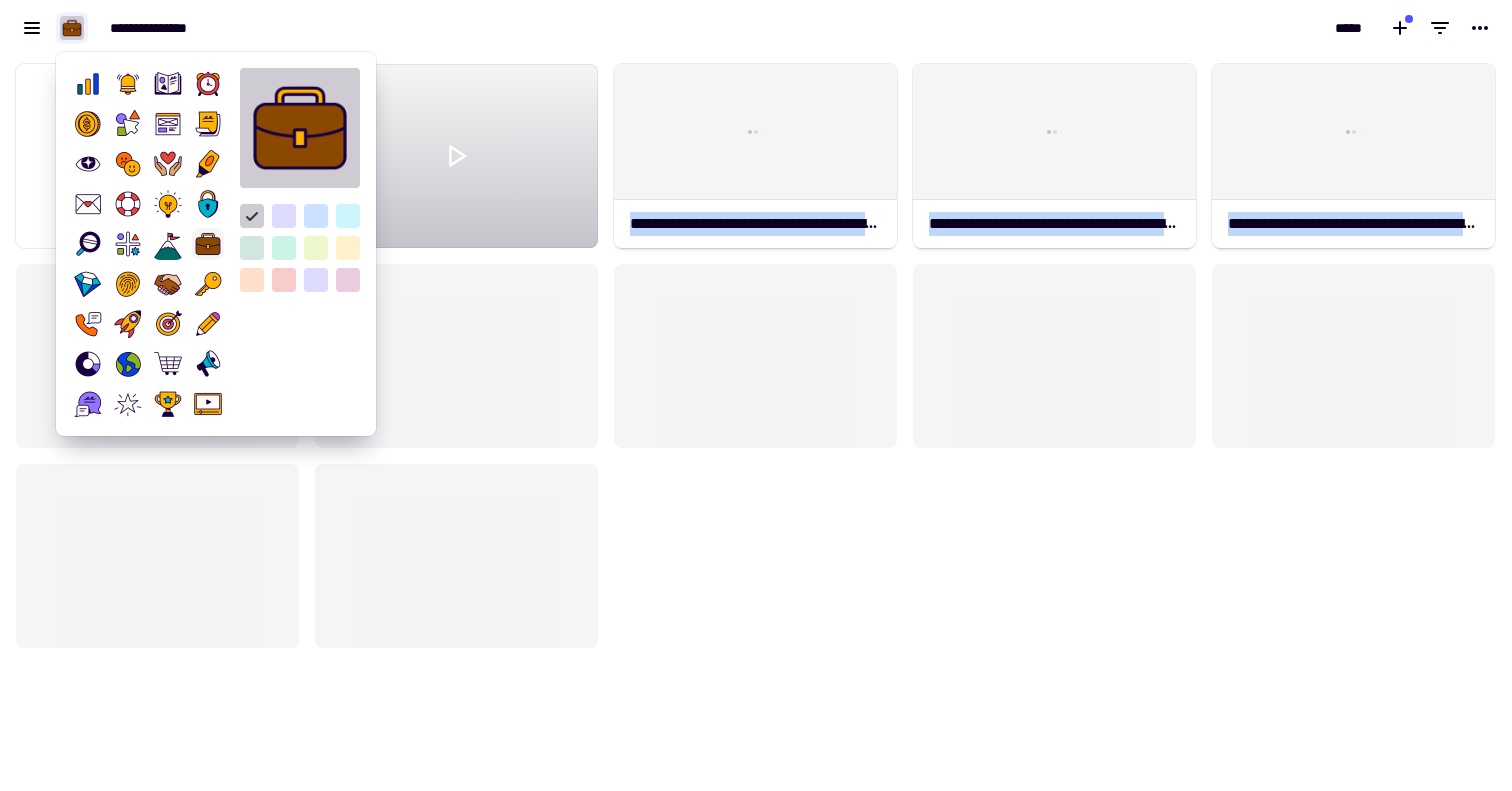 click at bounding box center [252, 248] 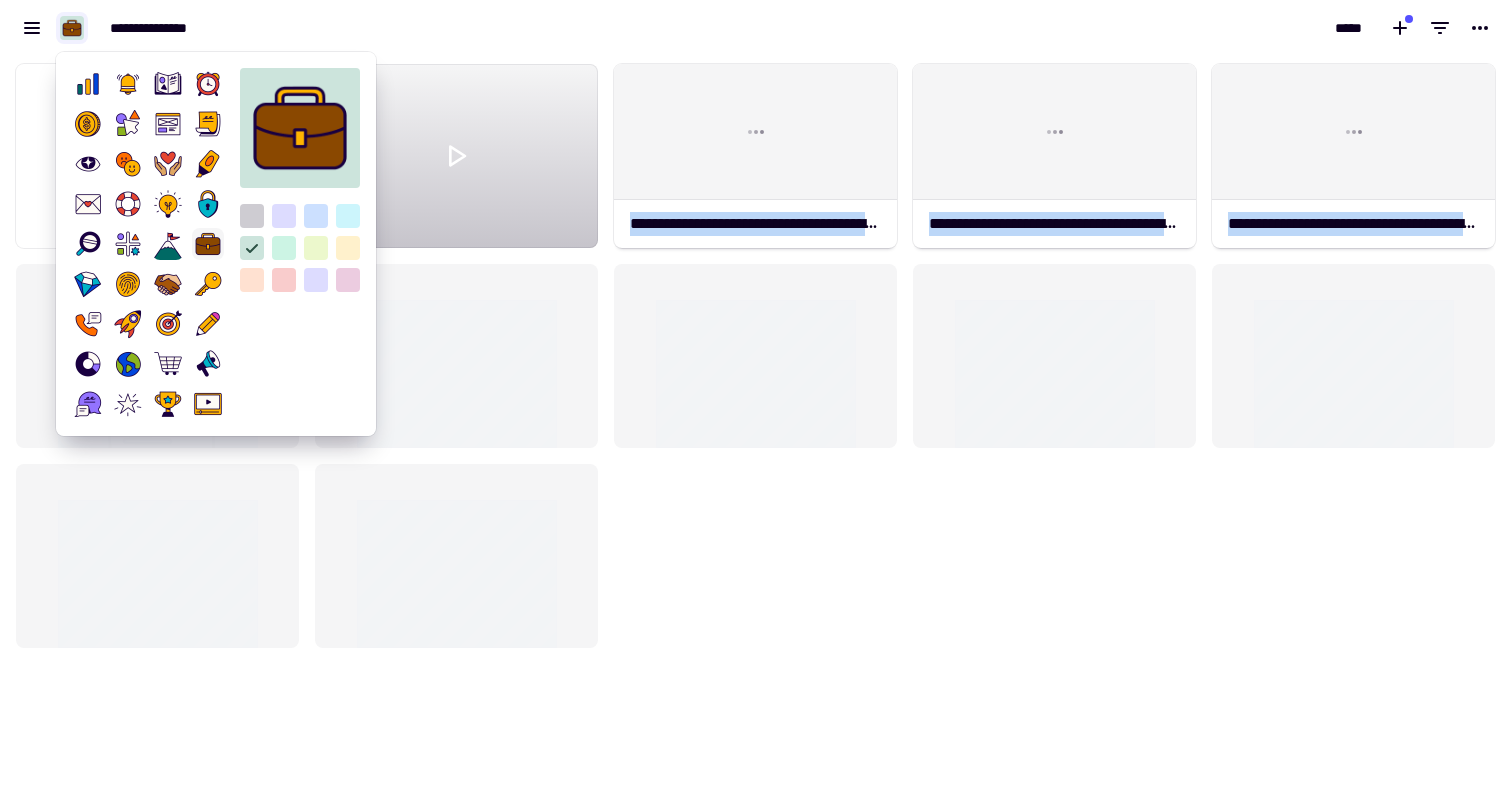 click at bounding box center [252, 280] 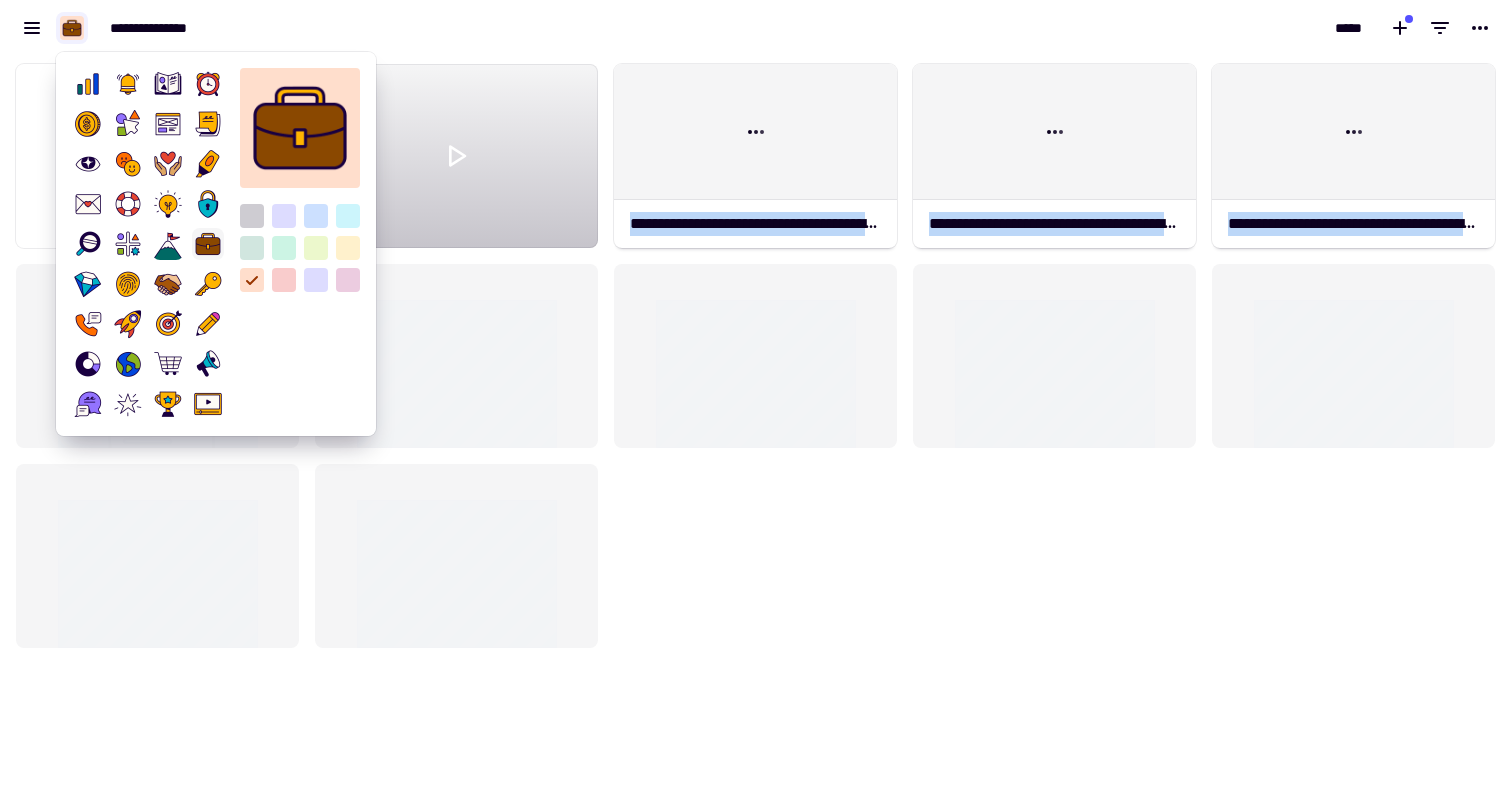 click at bounding box center [252, 248] 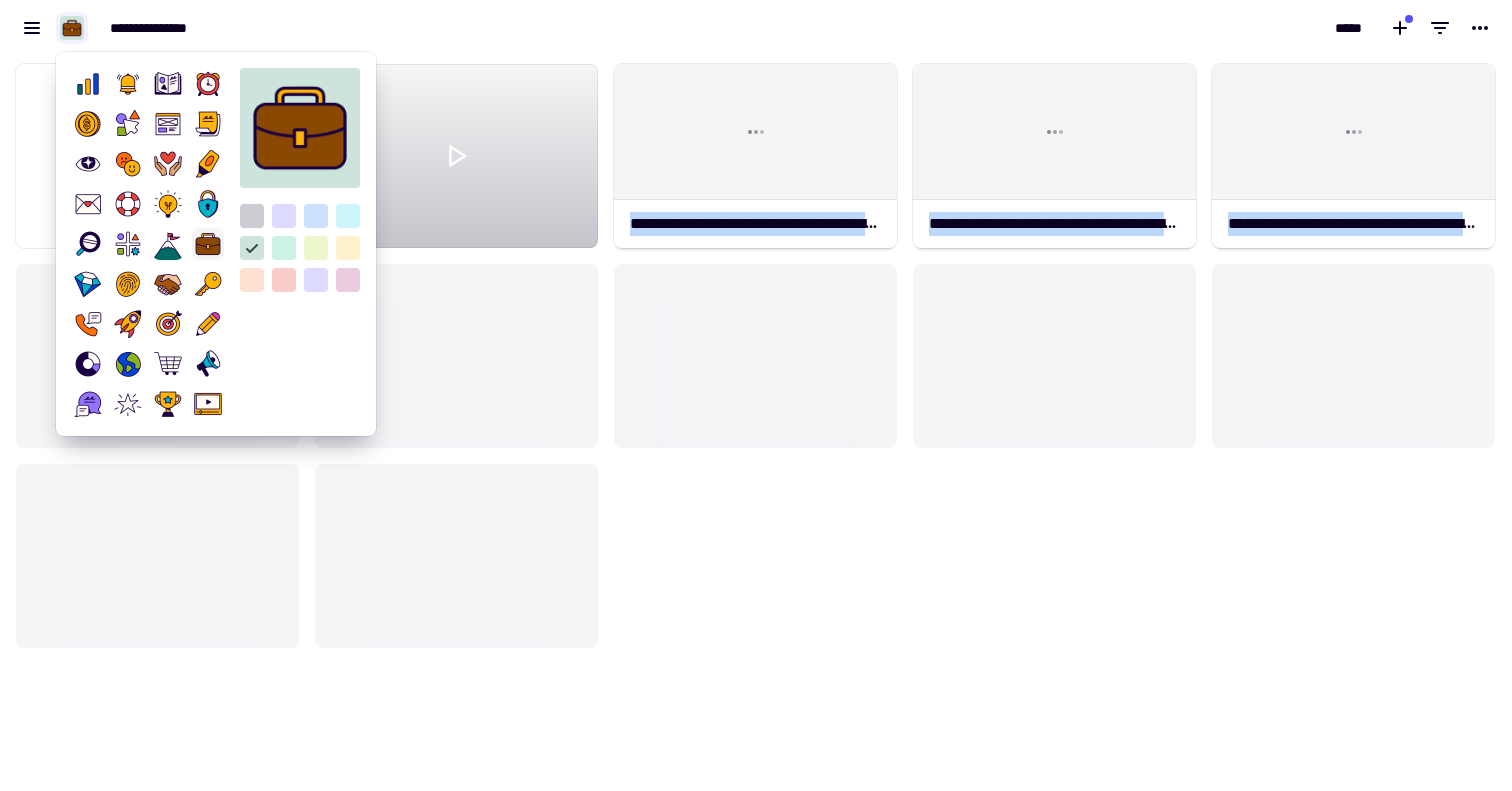 click at bounding box center (252, 280) 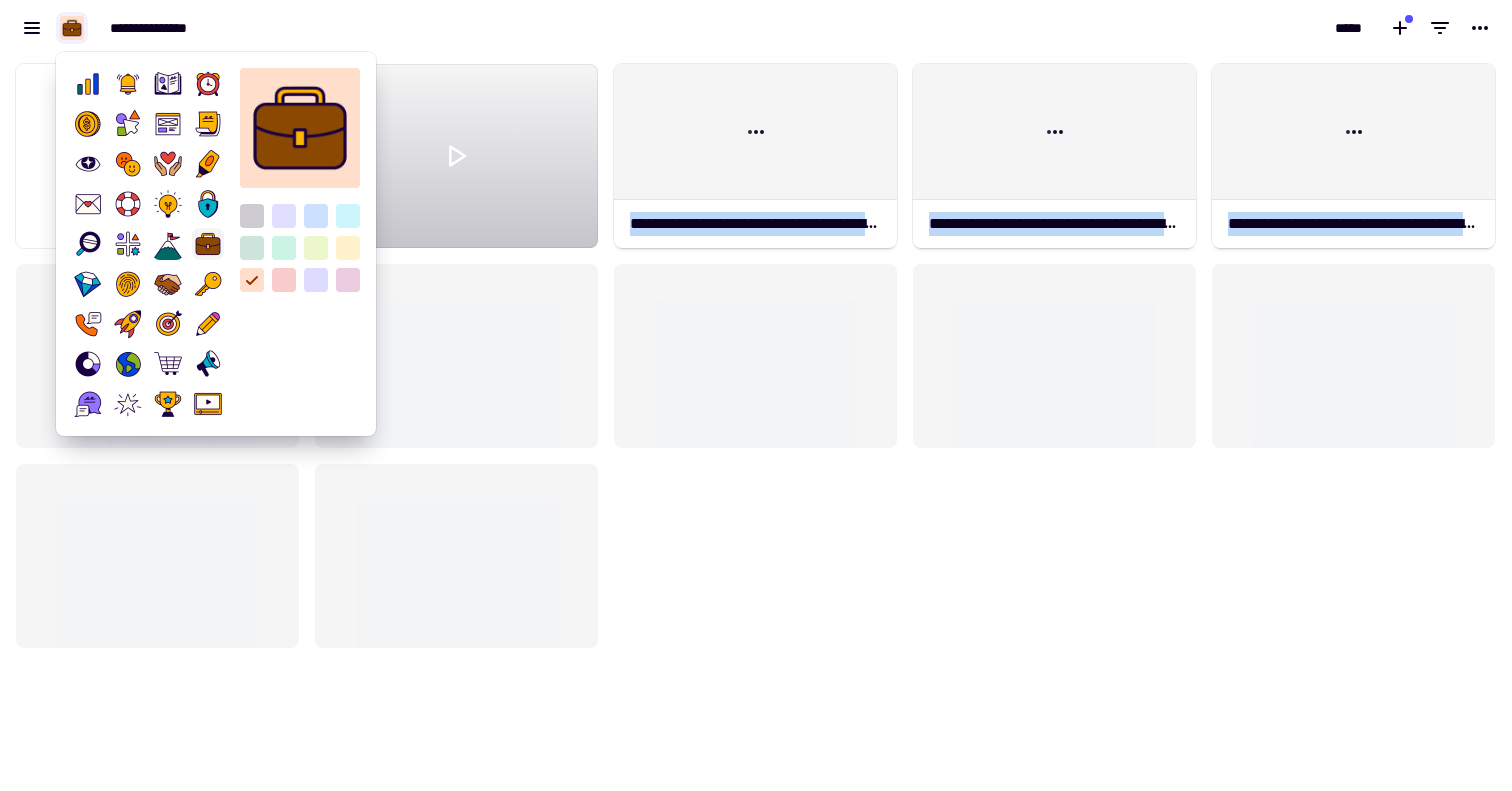 click at bounding box center (284, 216) 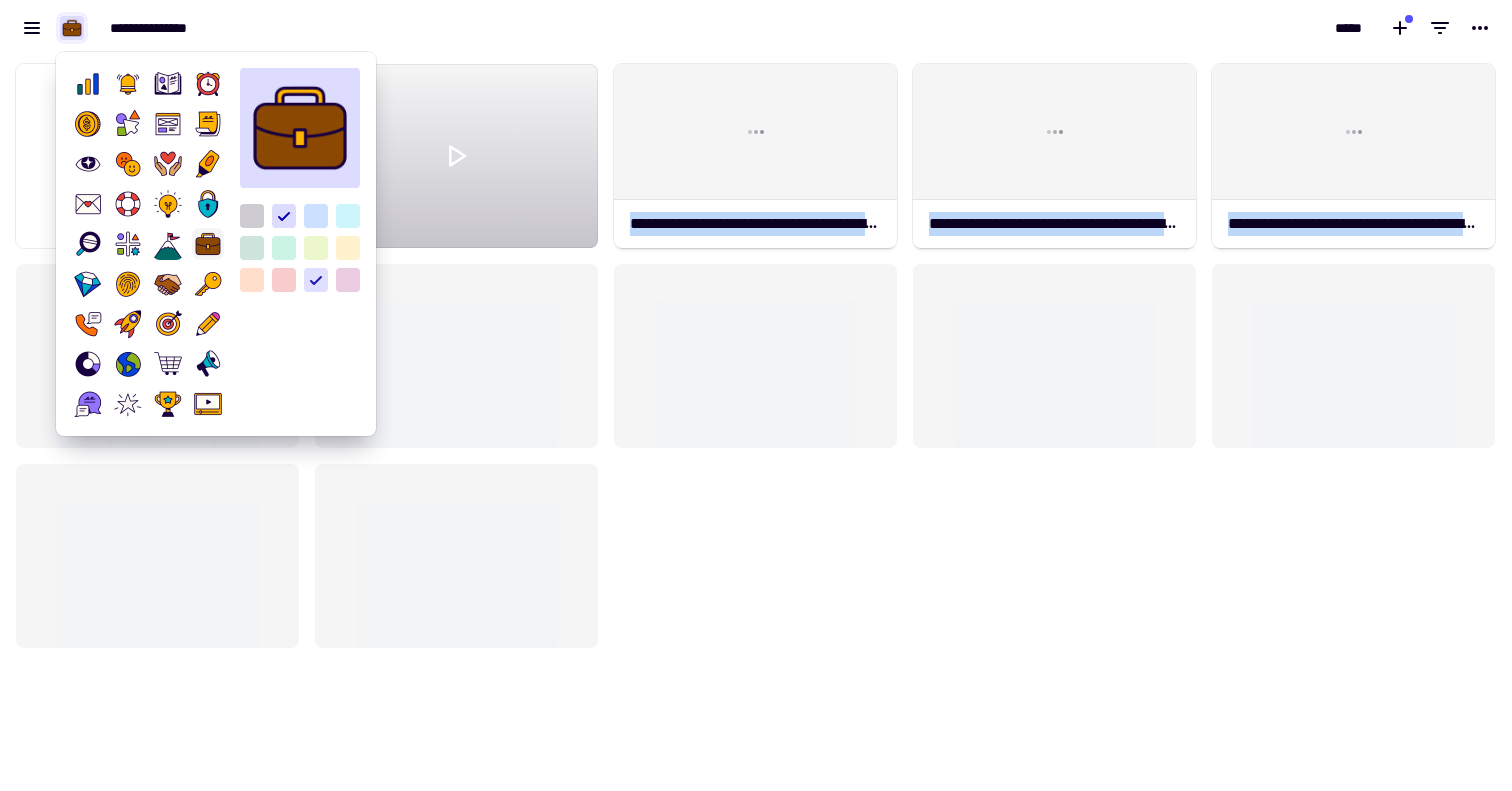 click 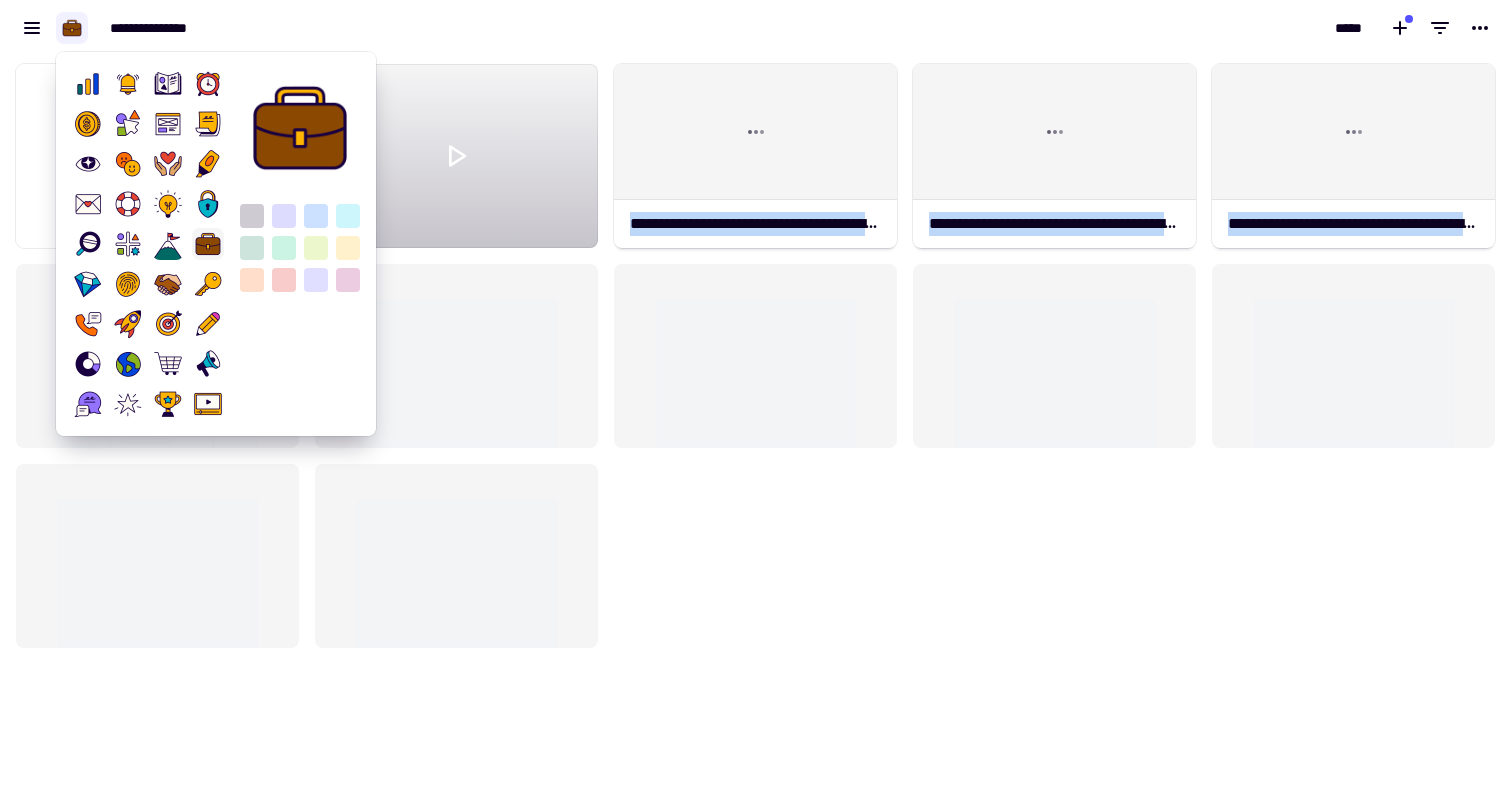 click at bounding box center (316, 280) 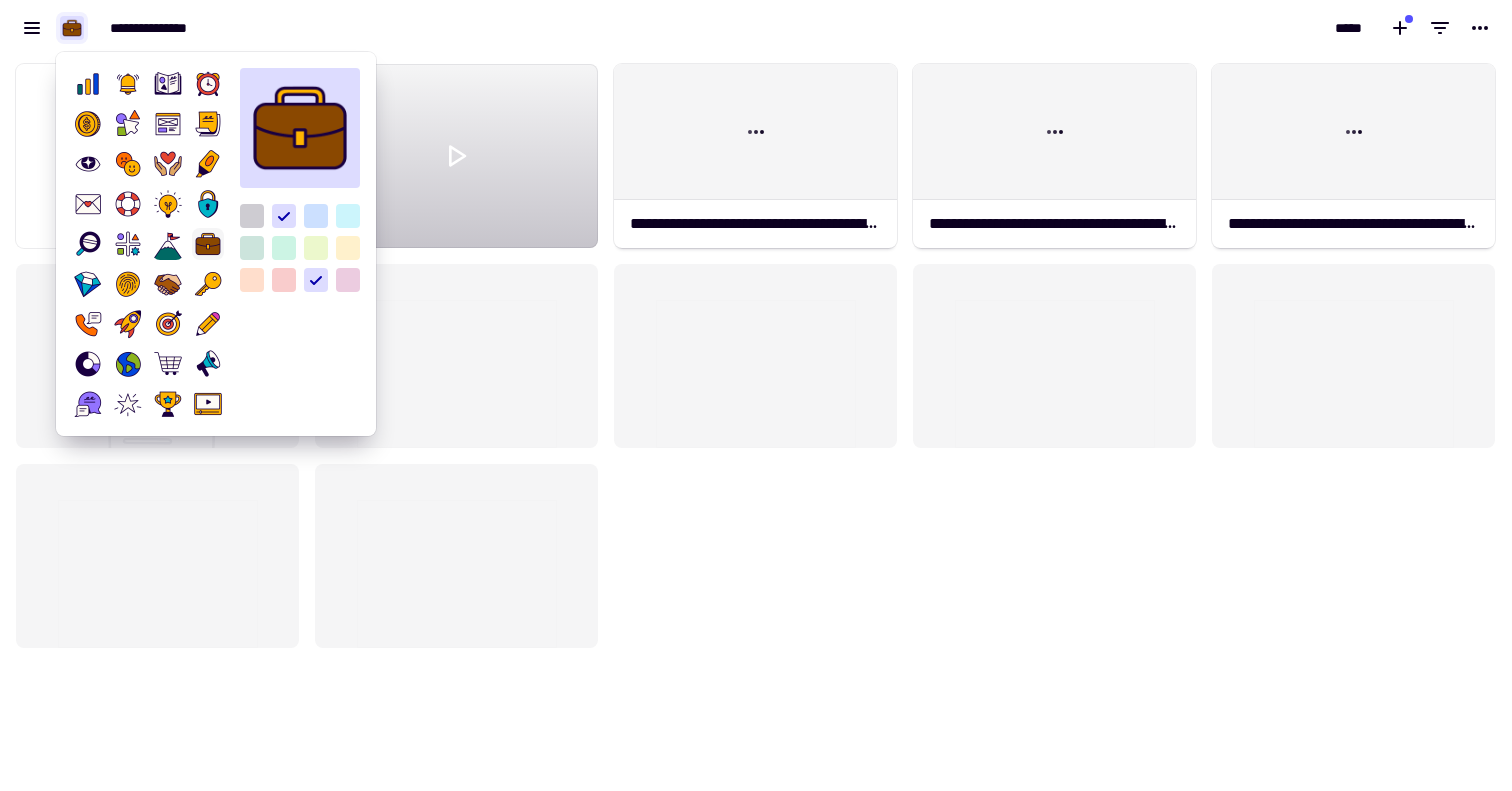 click at bounding box center [300, 248] 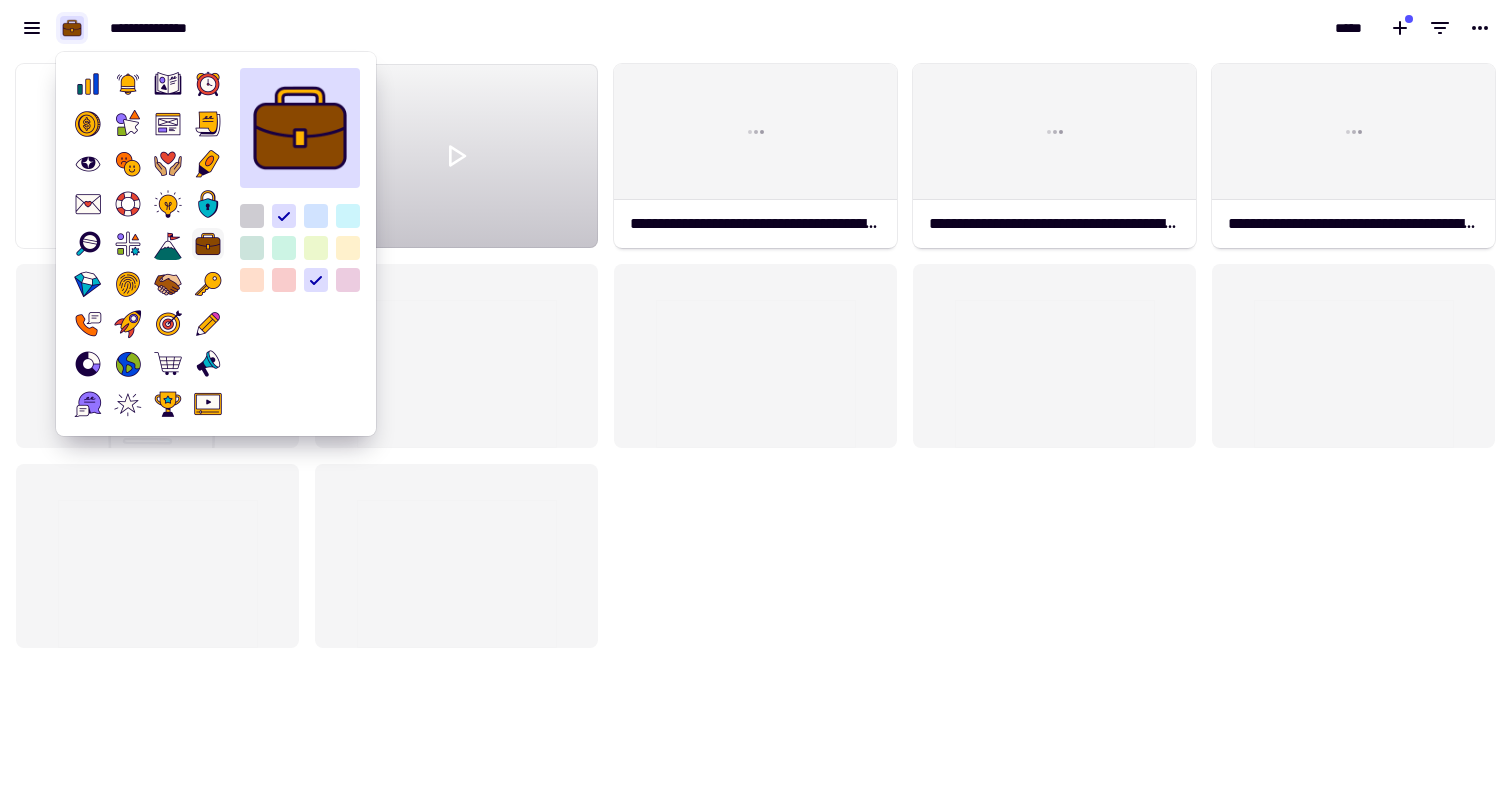 click at bounding box center [316, 216] 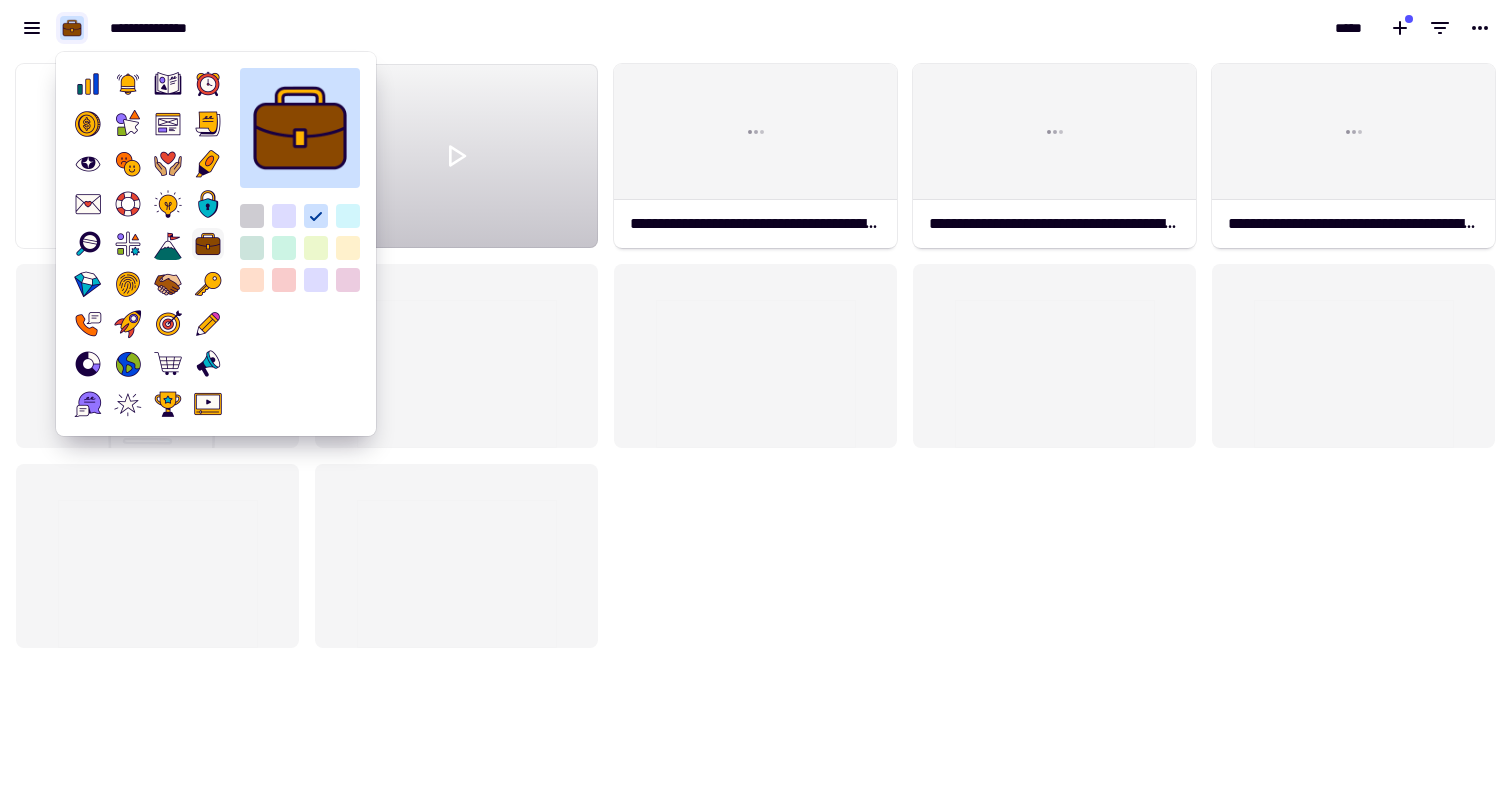 click at bounding box center (348, 216) 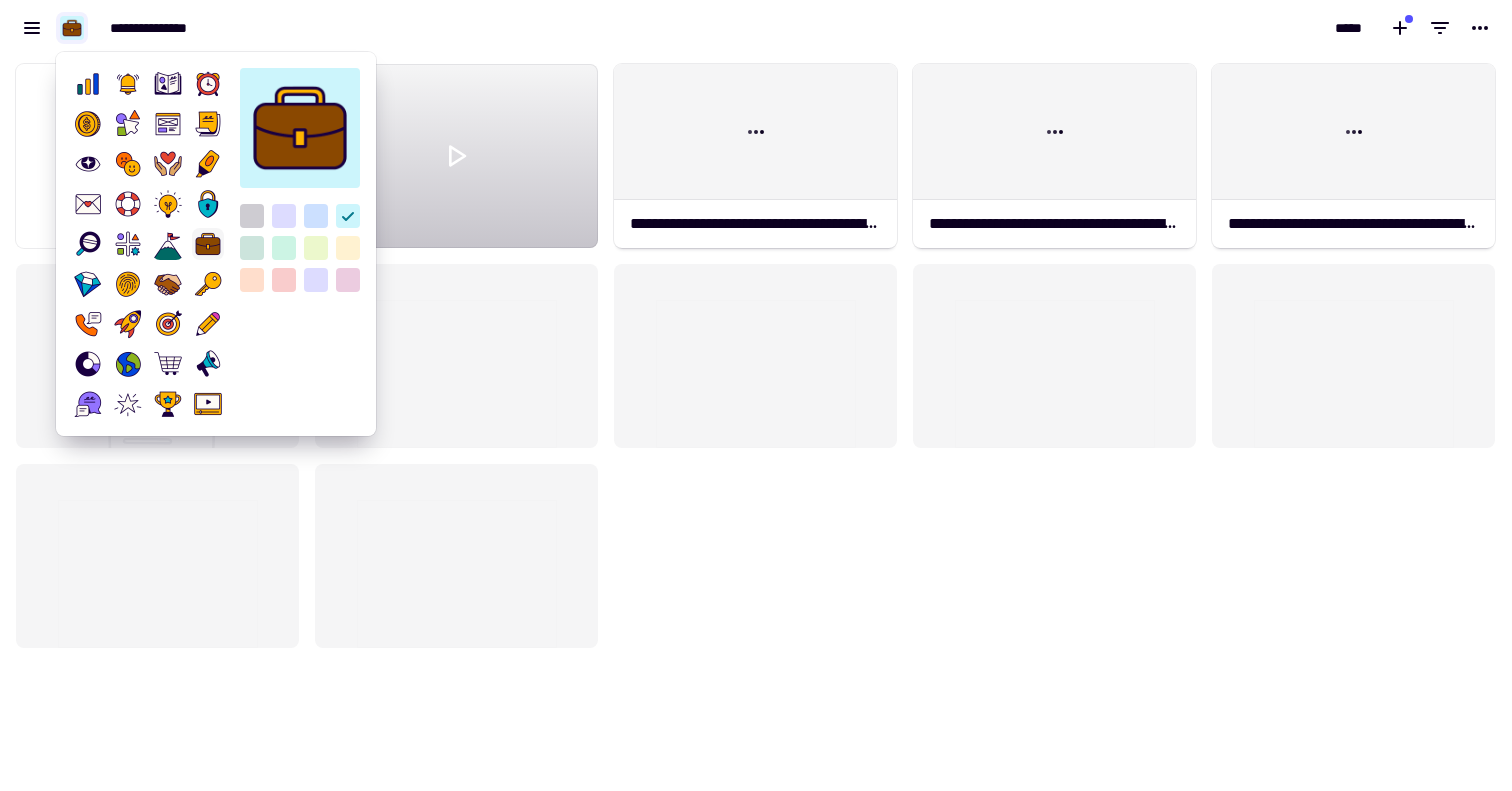 click at bounding box center [348, 248] 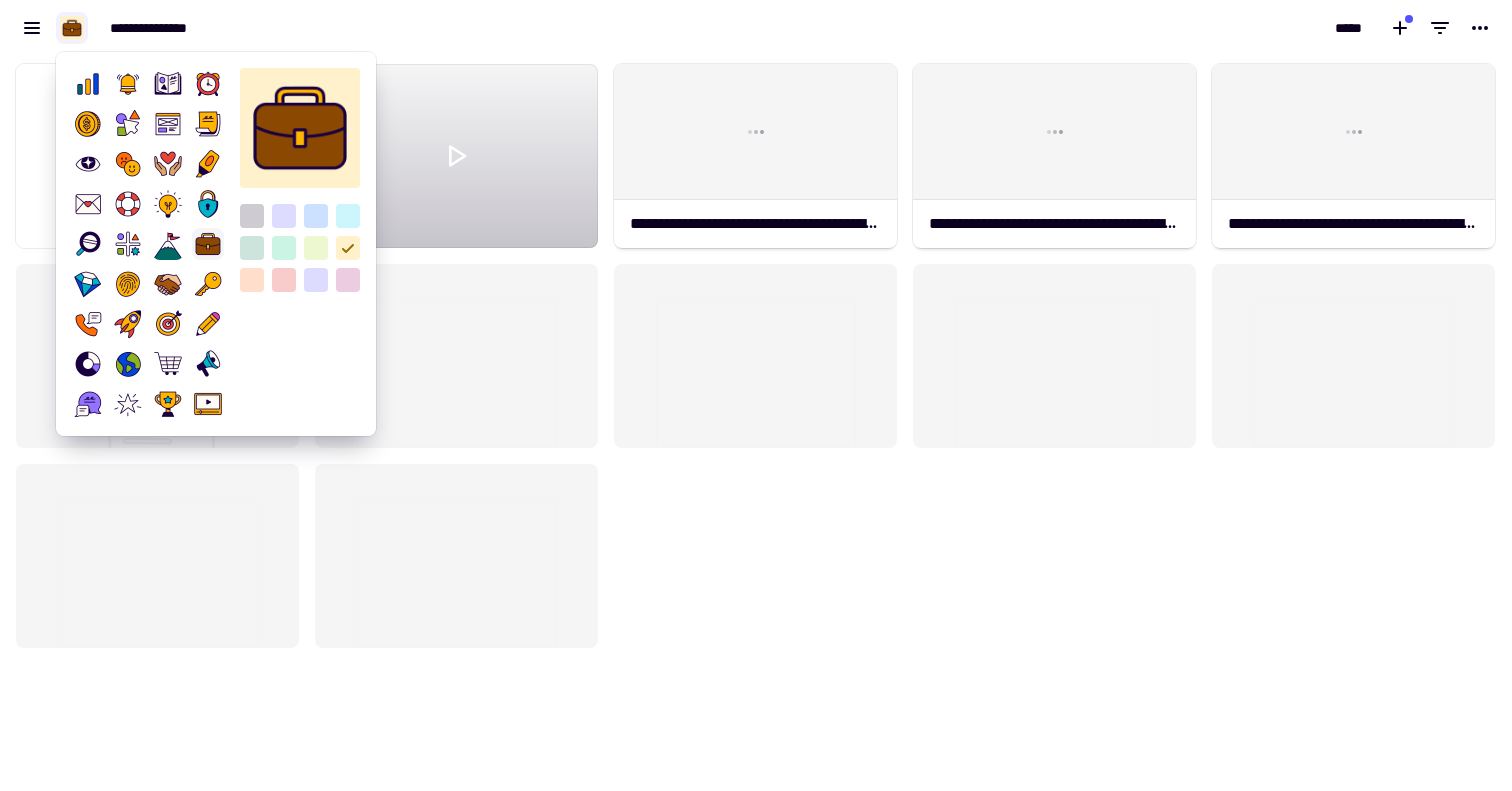 click at bounding box center (316, 248) 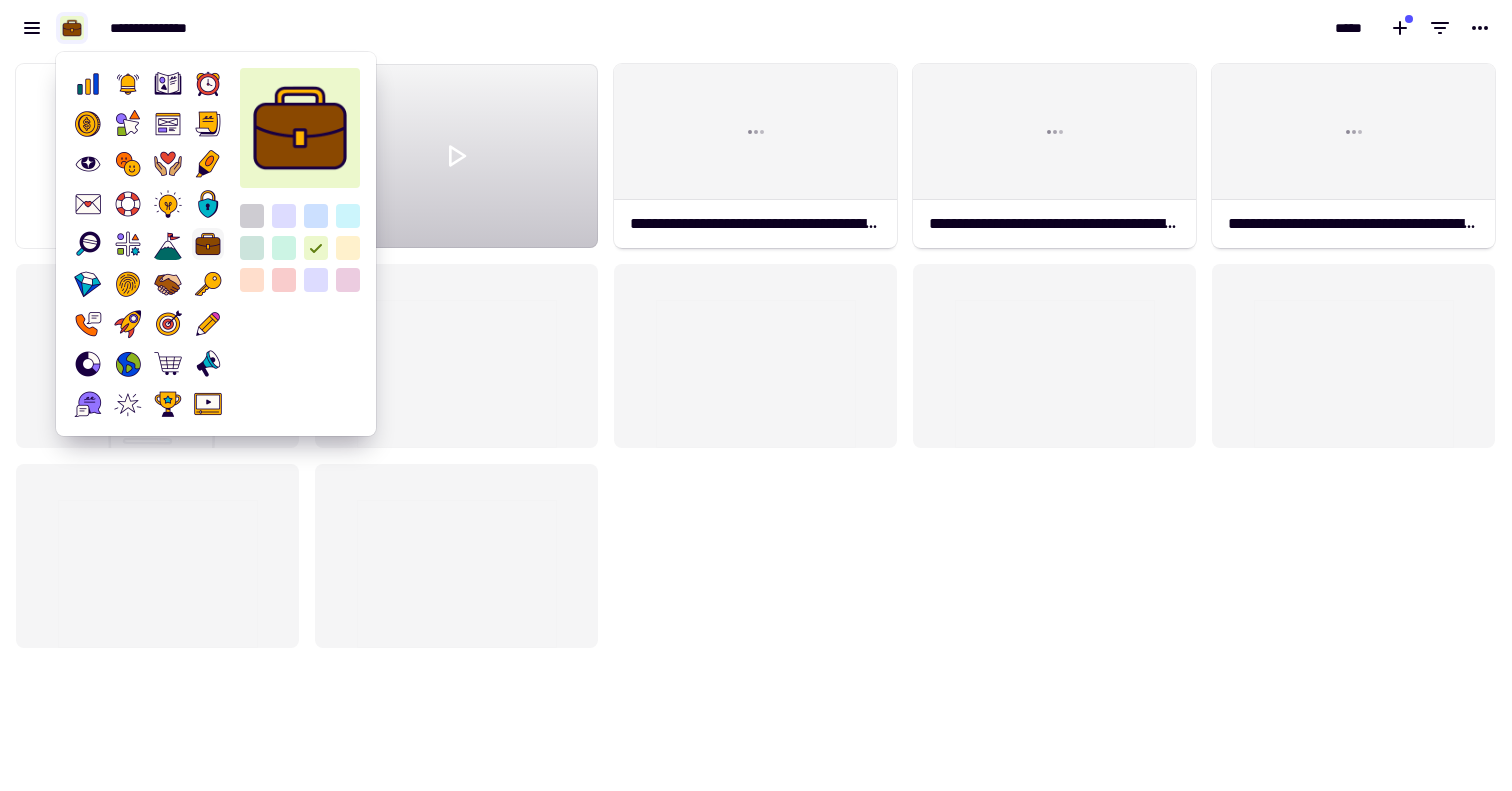click on "support@example.com" at bounding box center [378, 28] 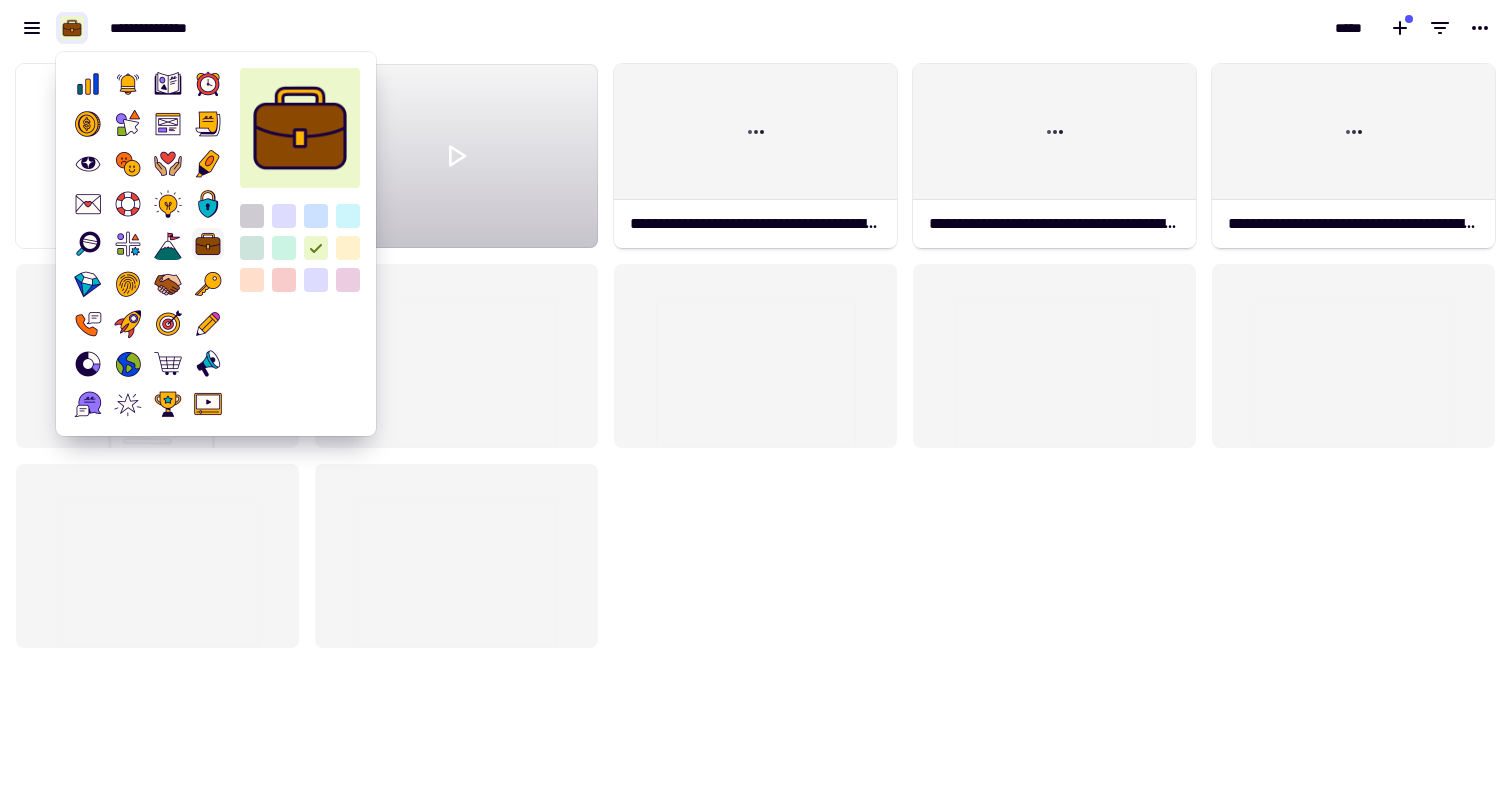 click 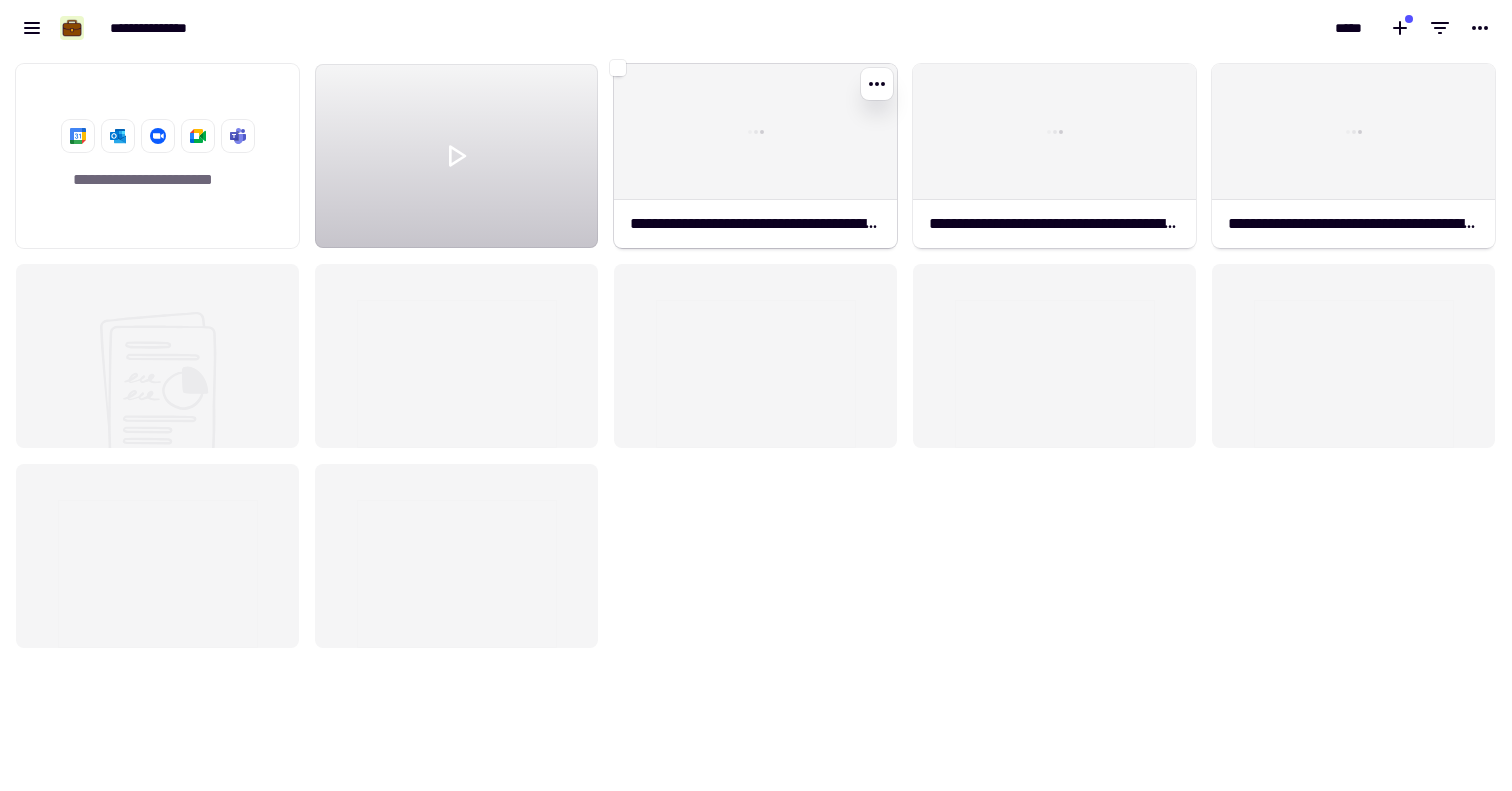 click 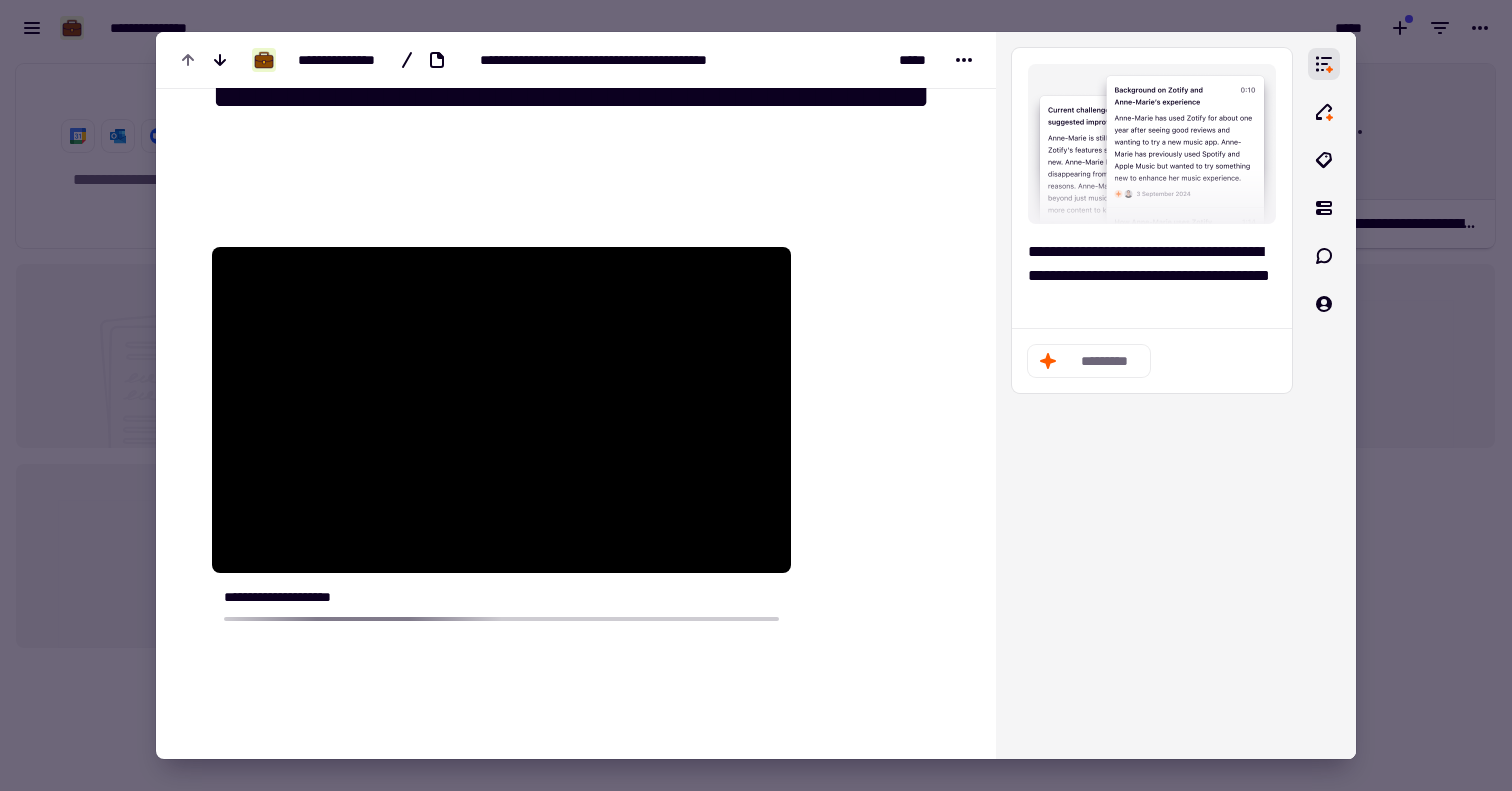 scroll, scrollTop: 0, scrollLeft: 0, axis: both 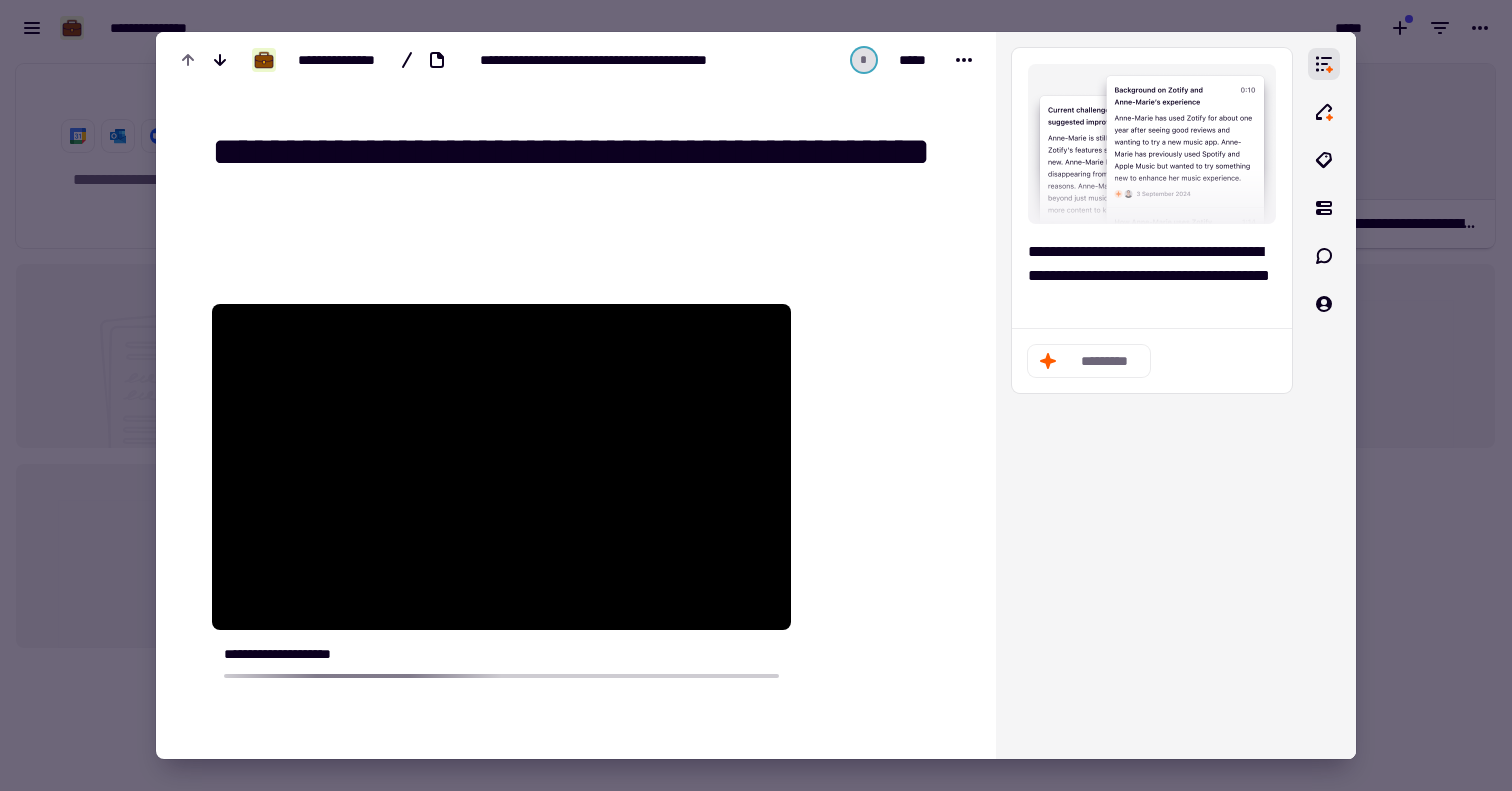 click at bounding box center (756, 395) 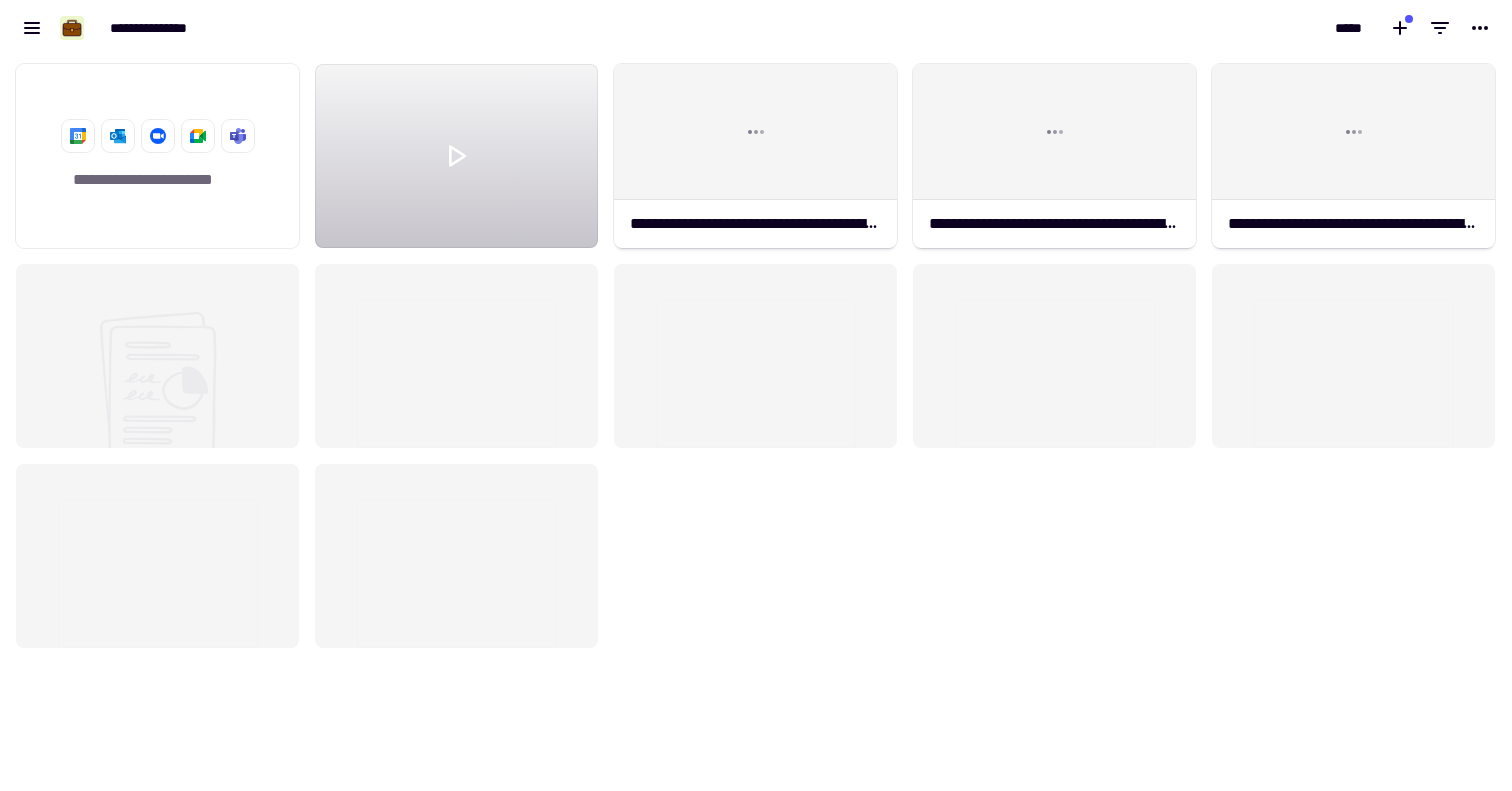 click 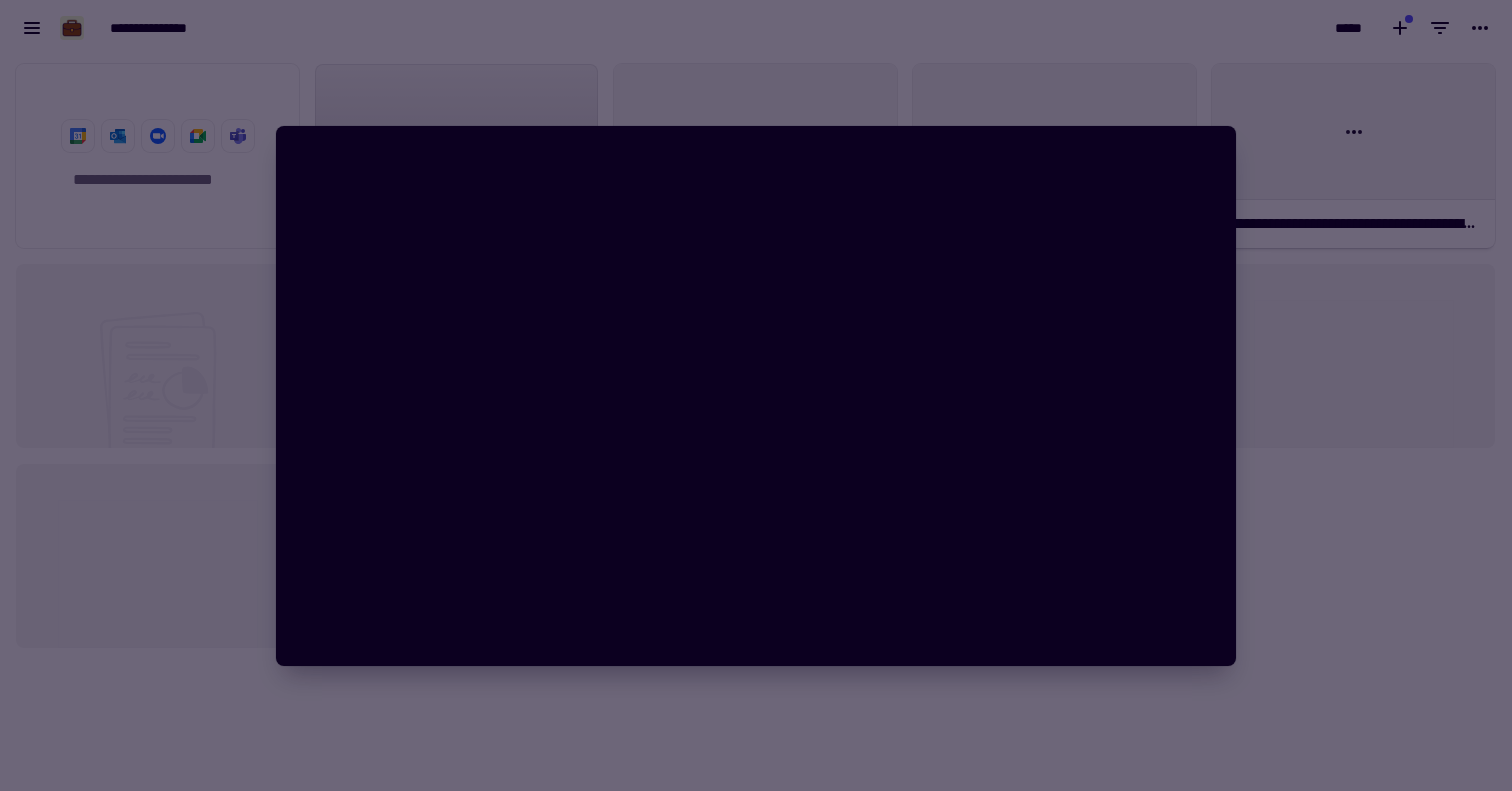 click at bounding box center (756, 395) 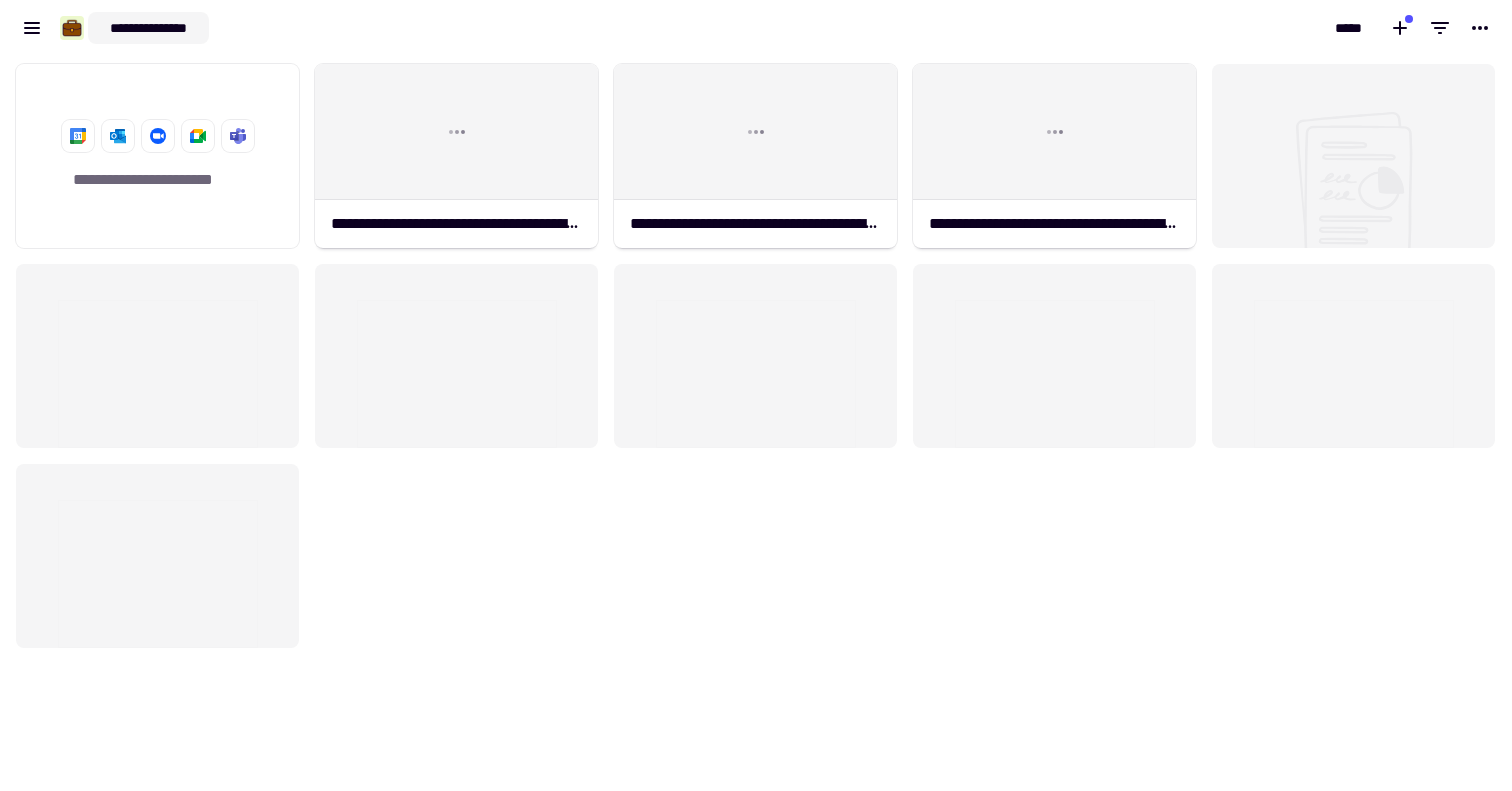 click on "**********" 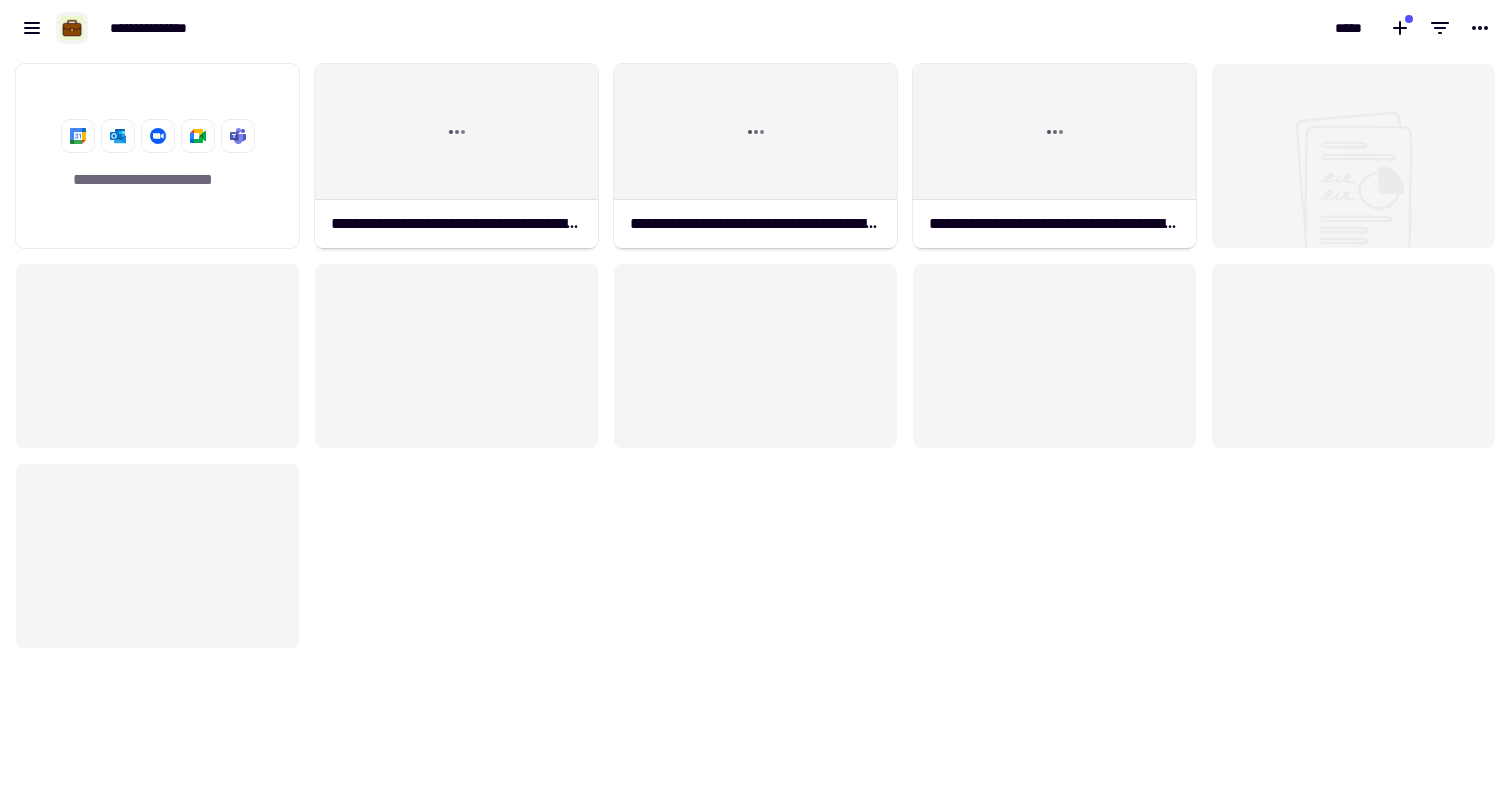 click 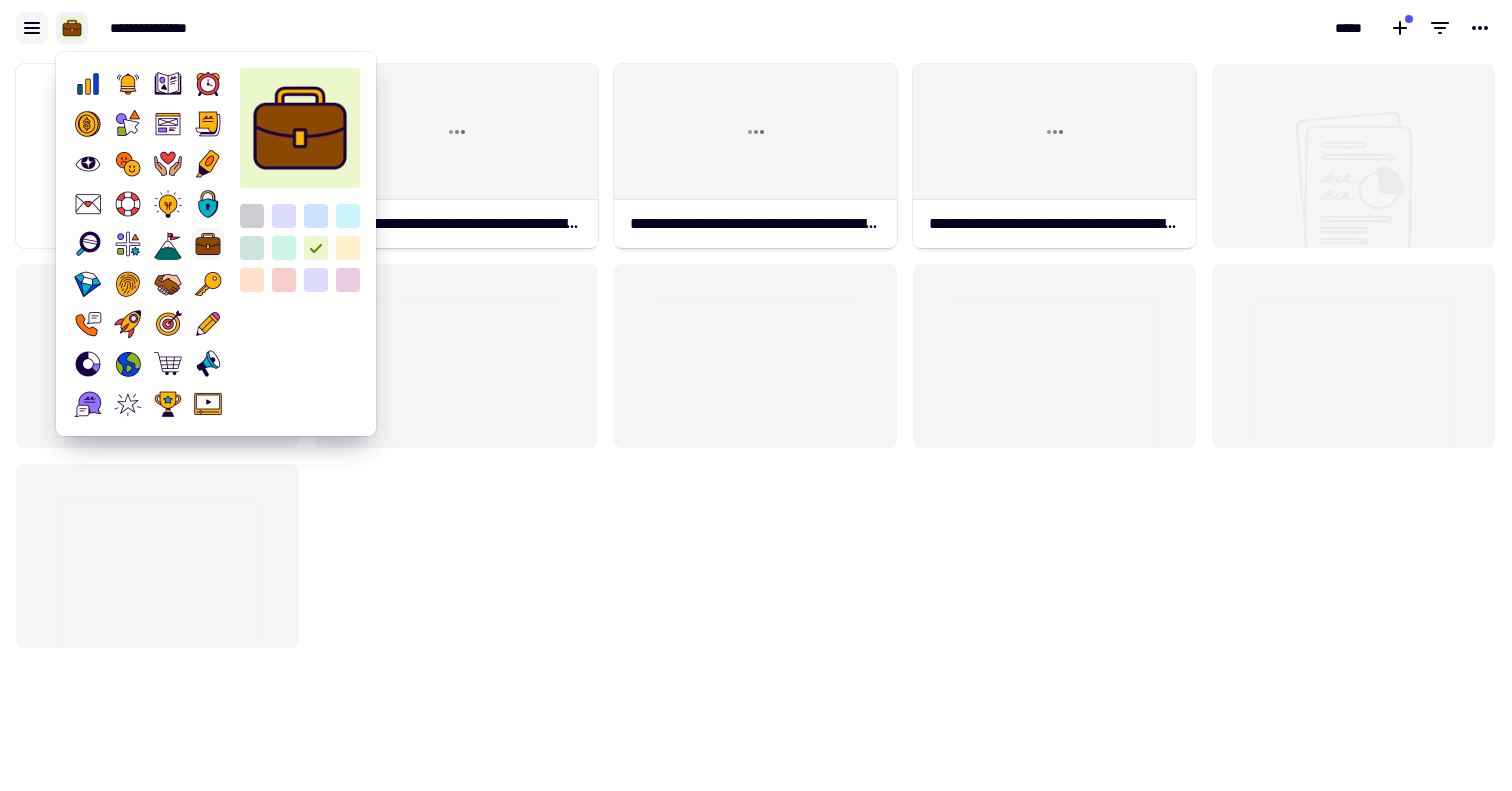 click 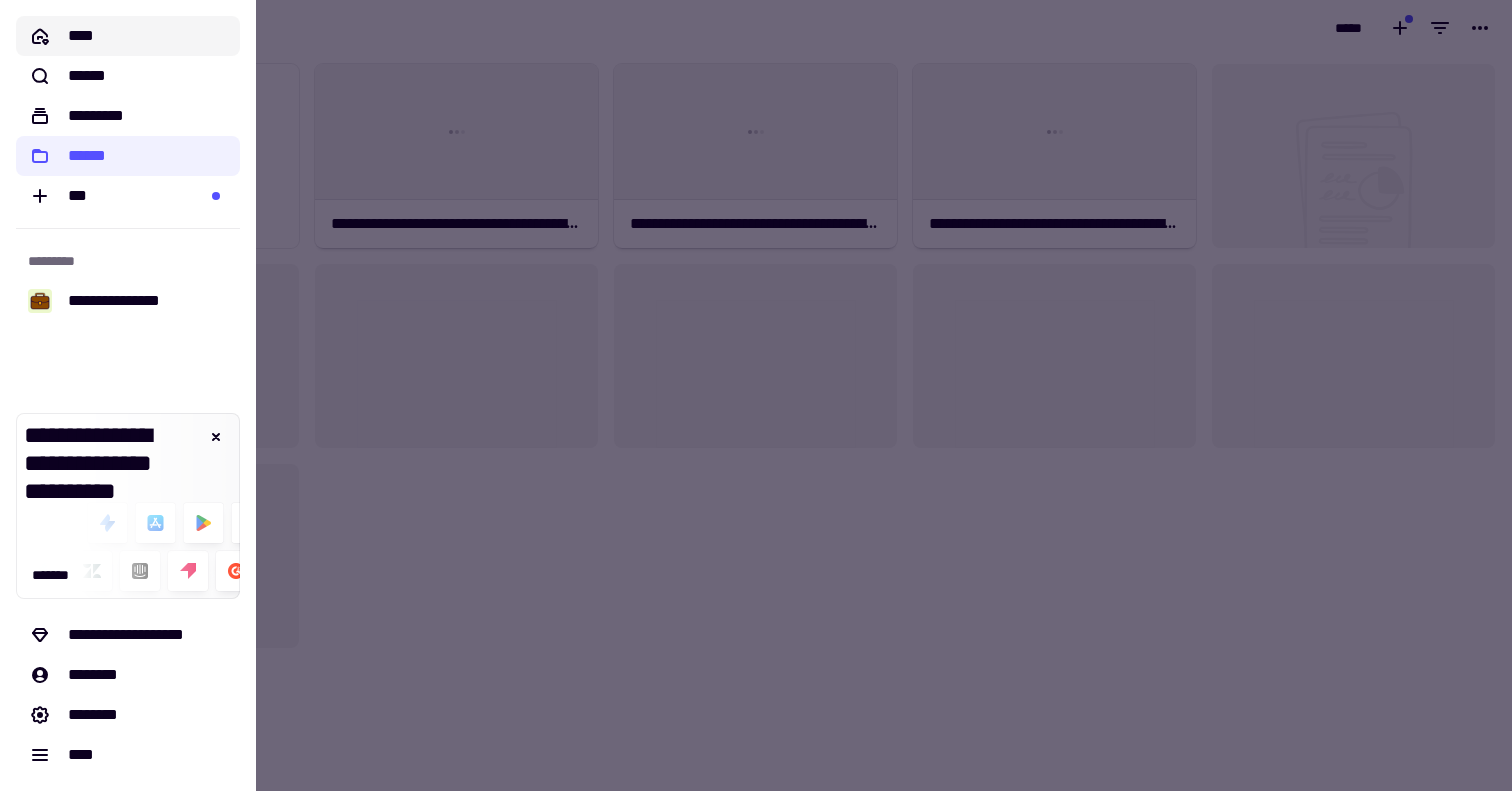 click on "****" 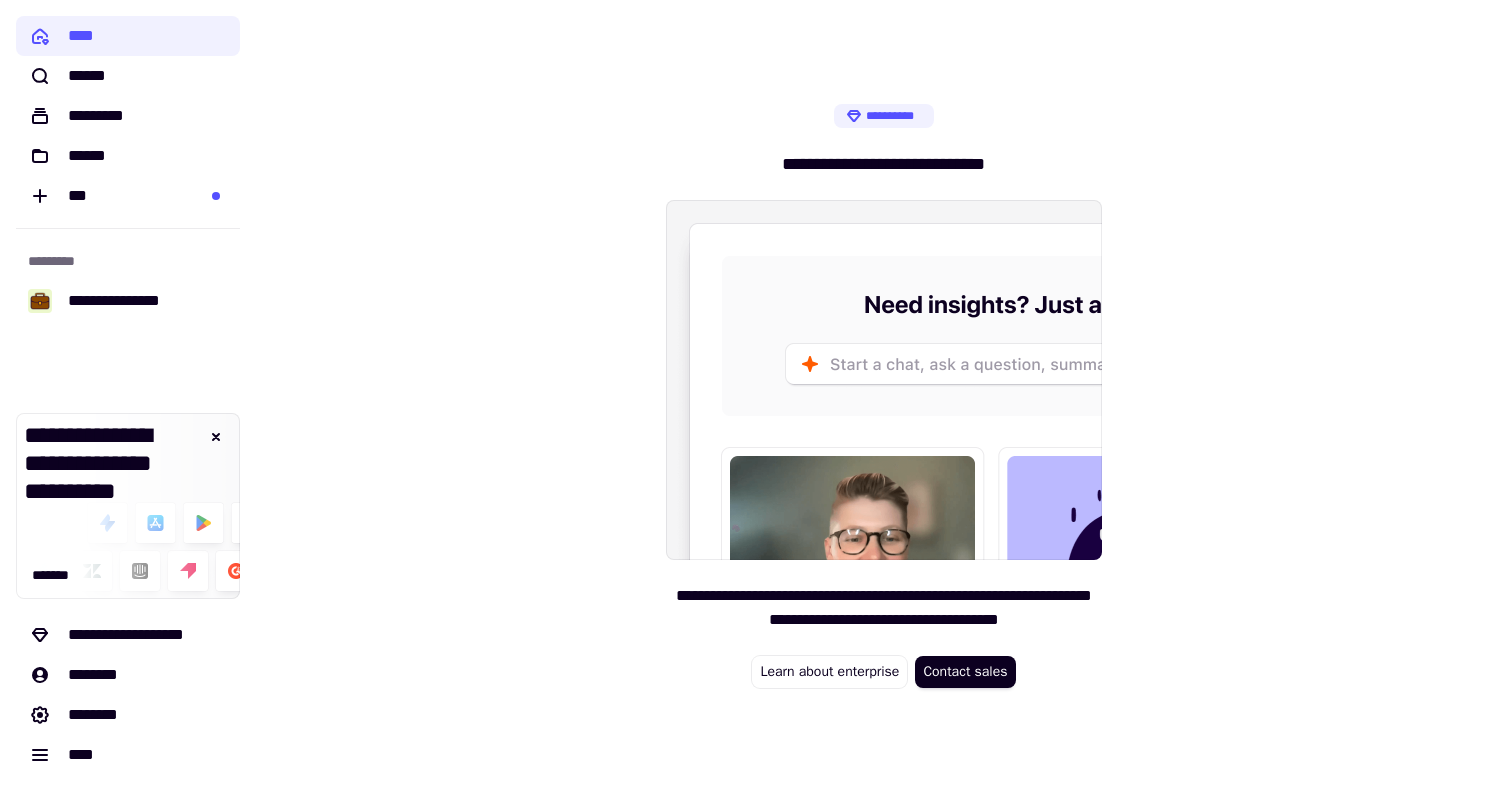 click on "**********" at bounding box center (884, 395) 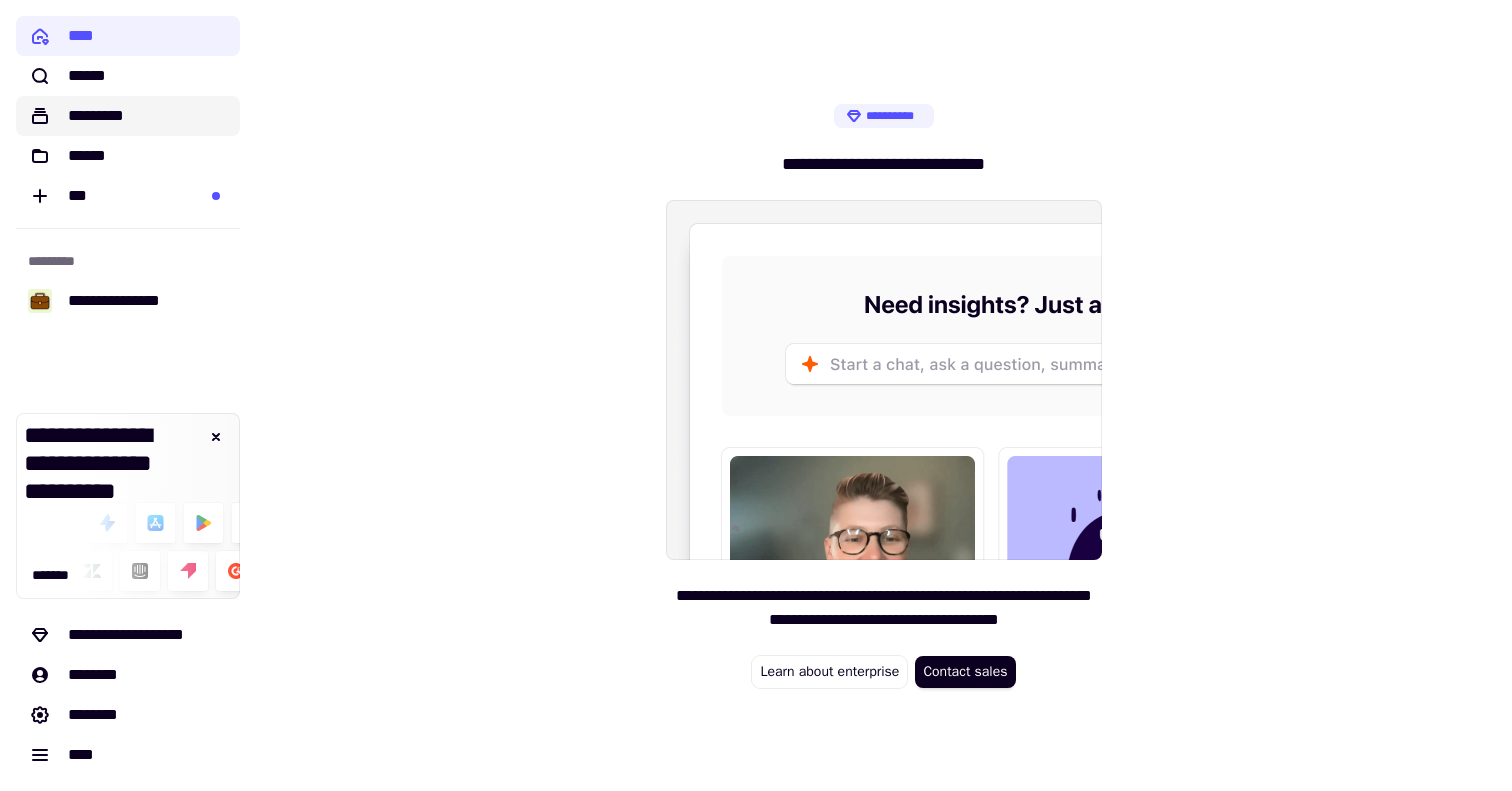 click on "*********" 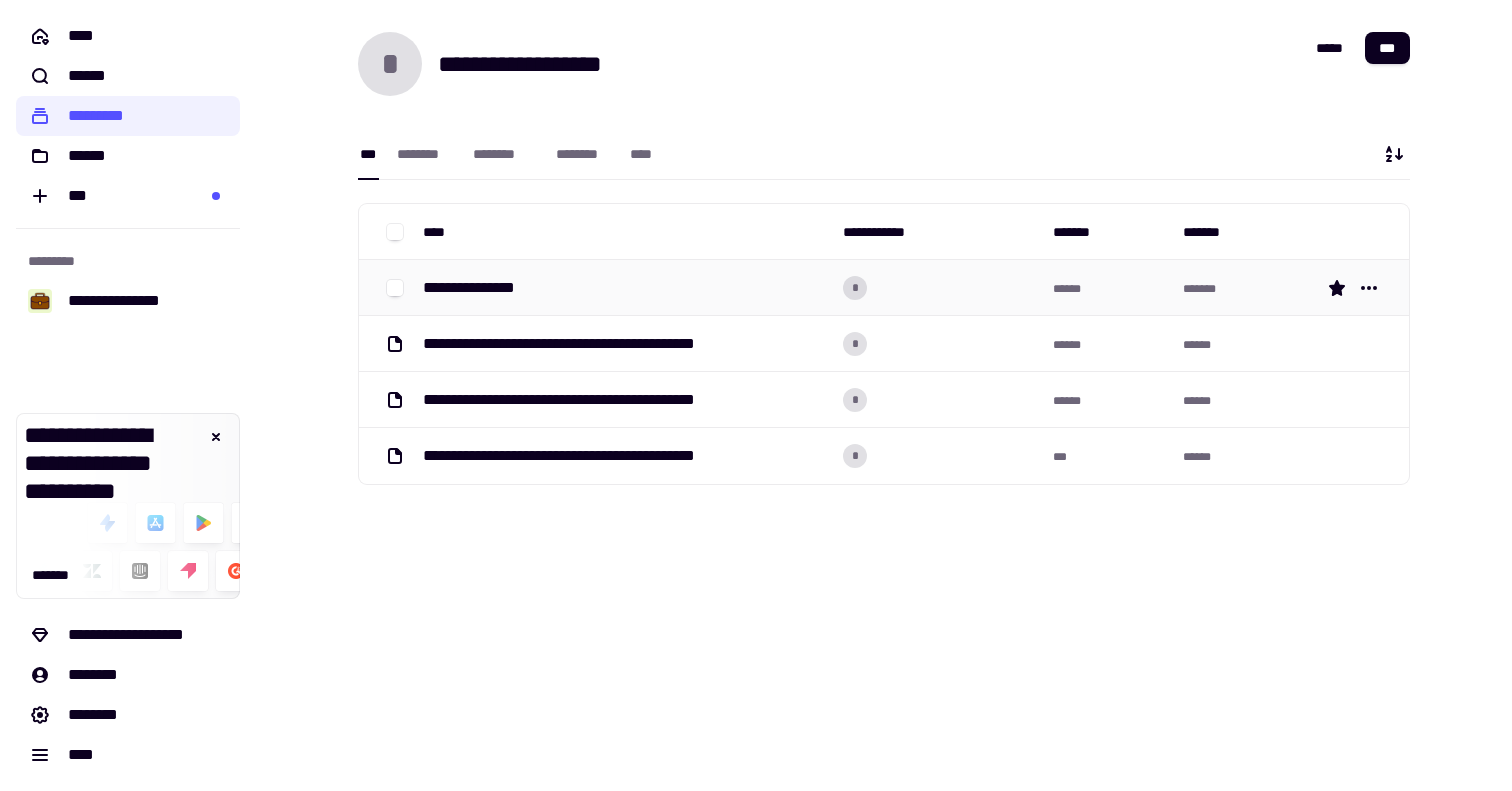 click on "**********" at bounding box center (482, 288) 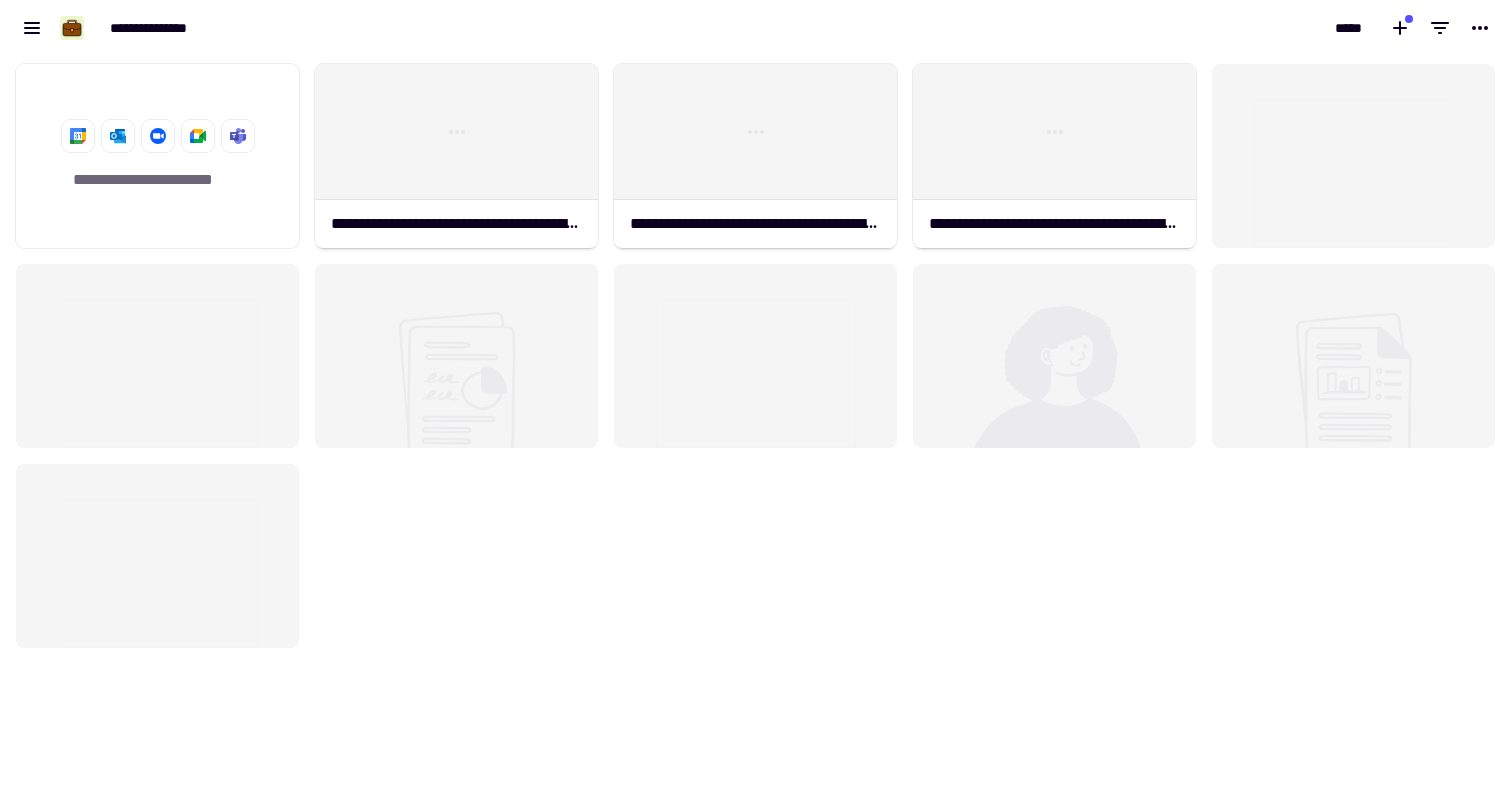 scroll, scrollTop: 1, scrollLeft: 1, axis: both 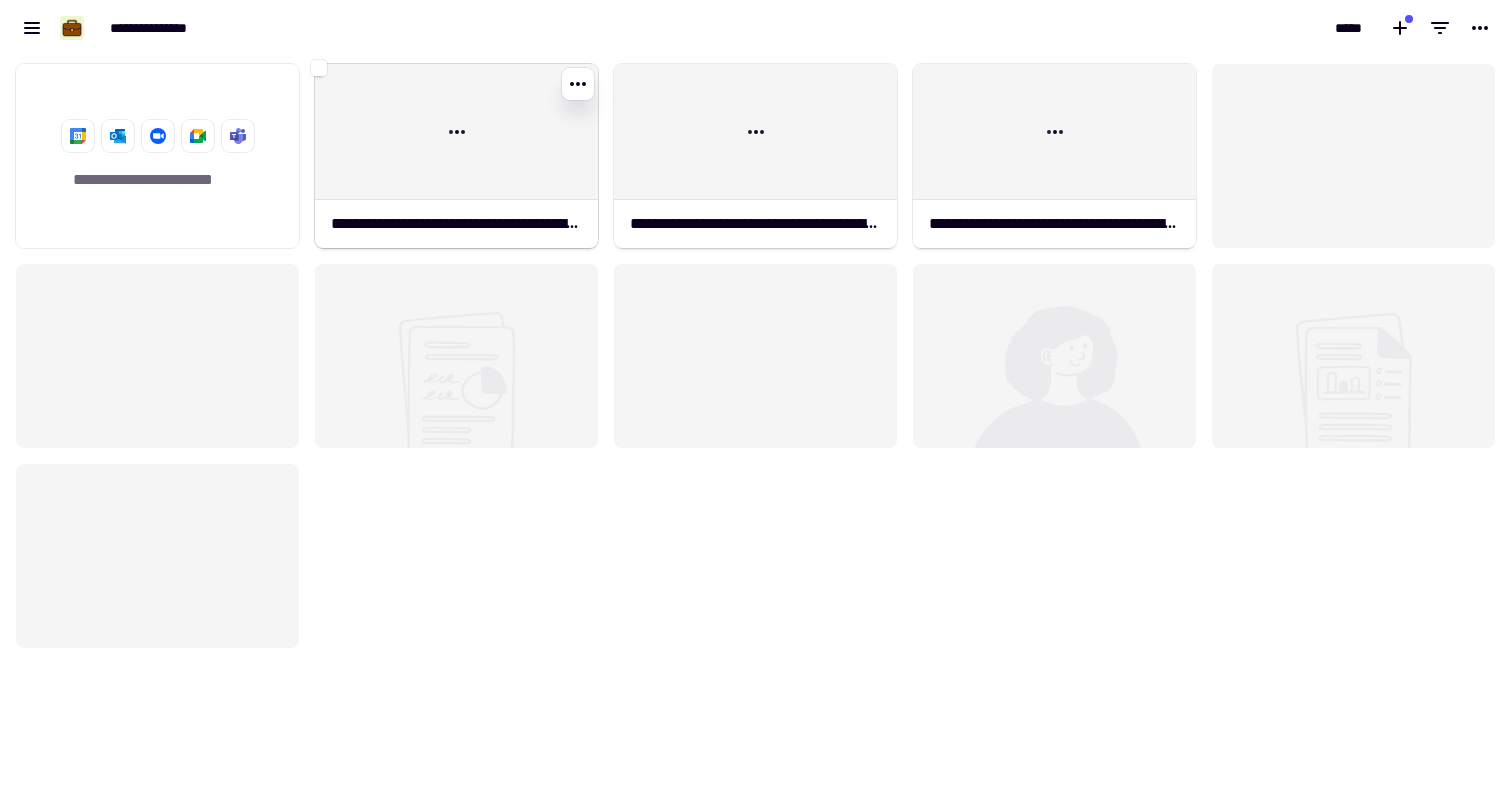 click 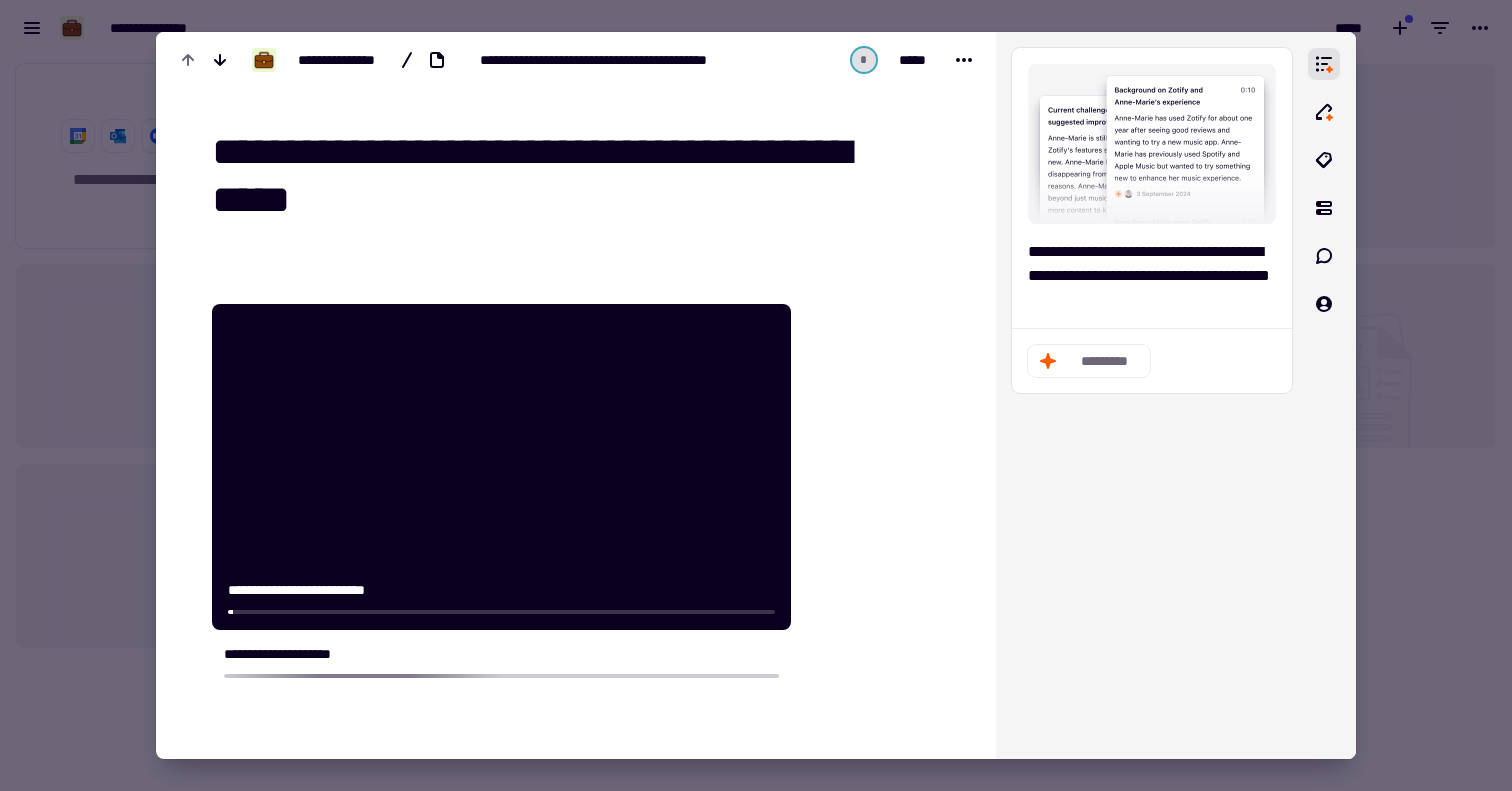 scroll, scrollTop: 20, scrollLeft: 0, axis: vertical 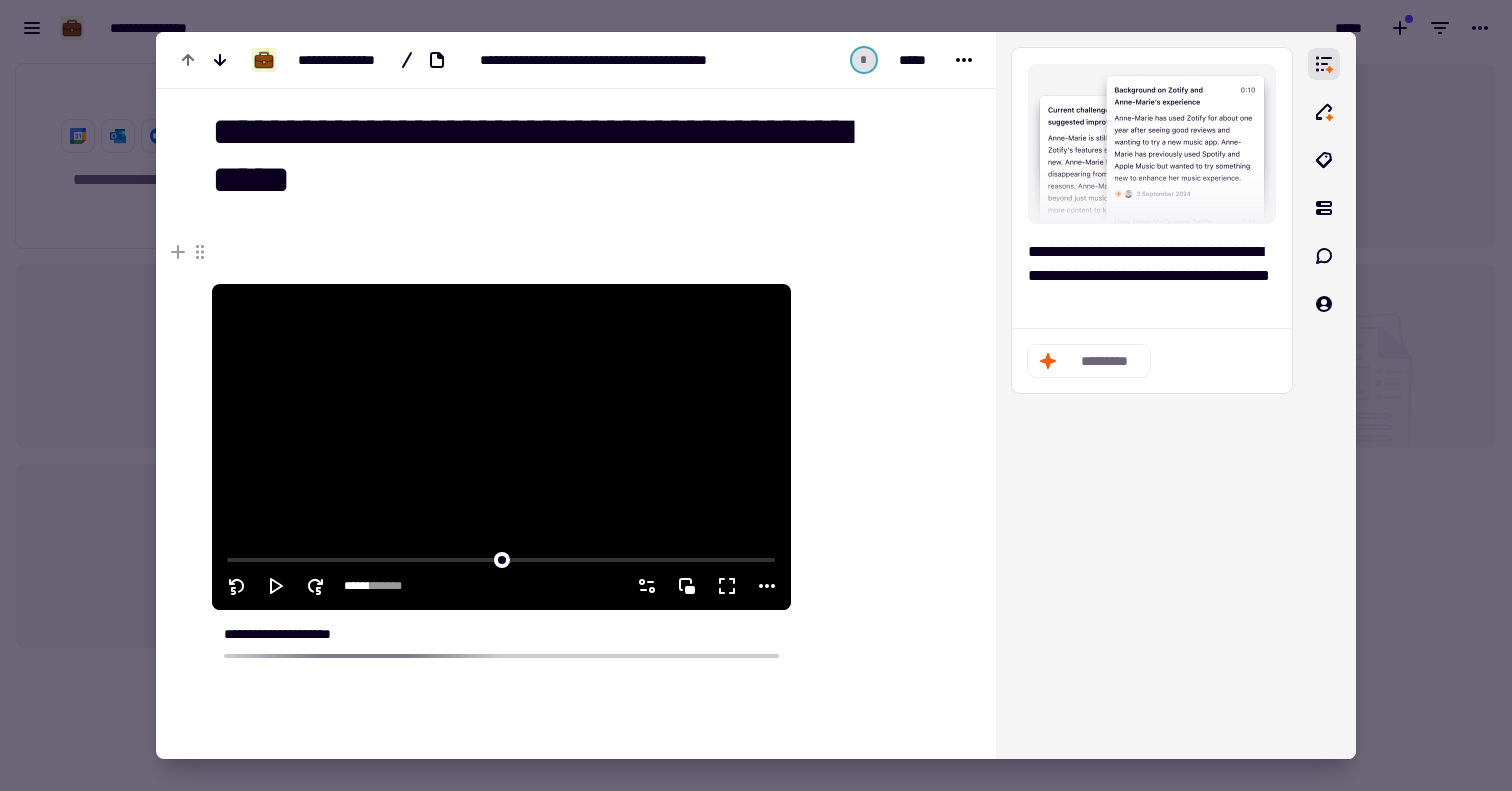 click 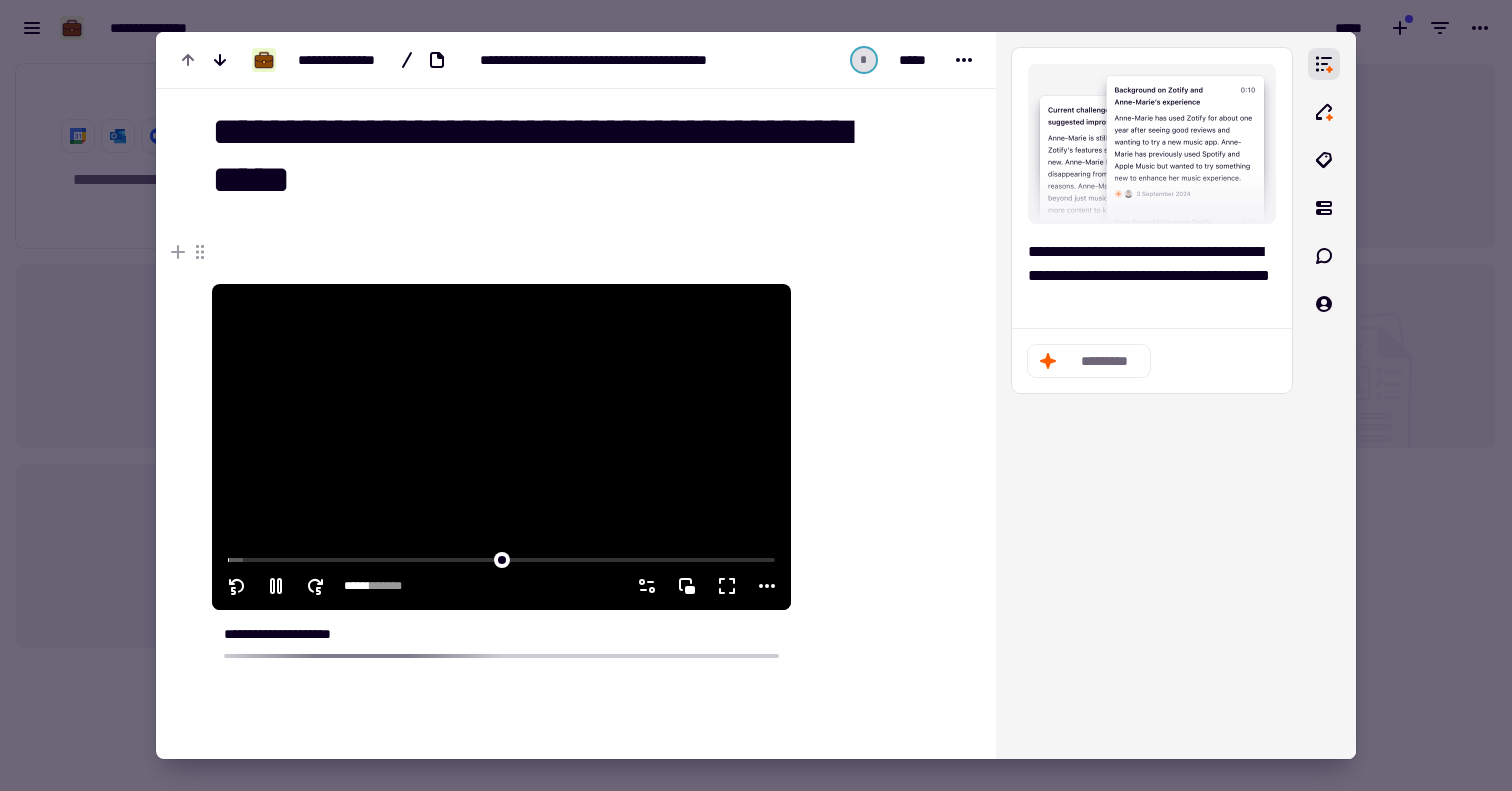 click 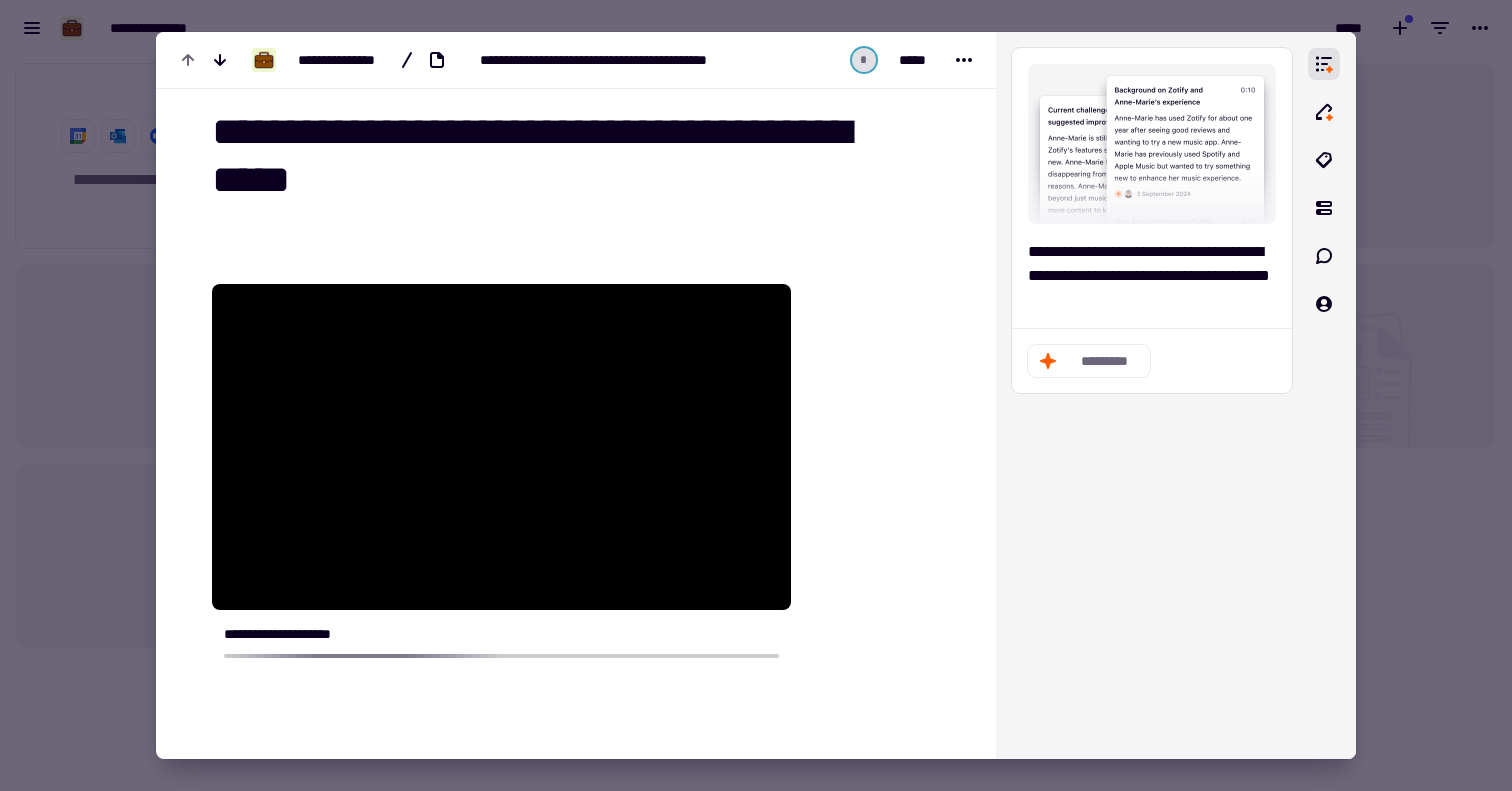 click on "**********" at bounding box center [560, 156] 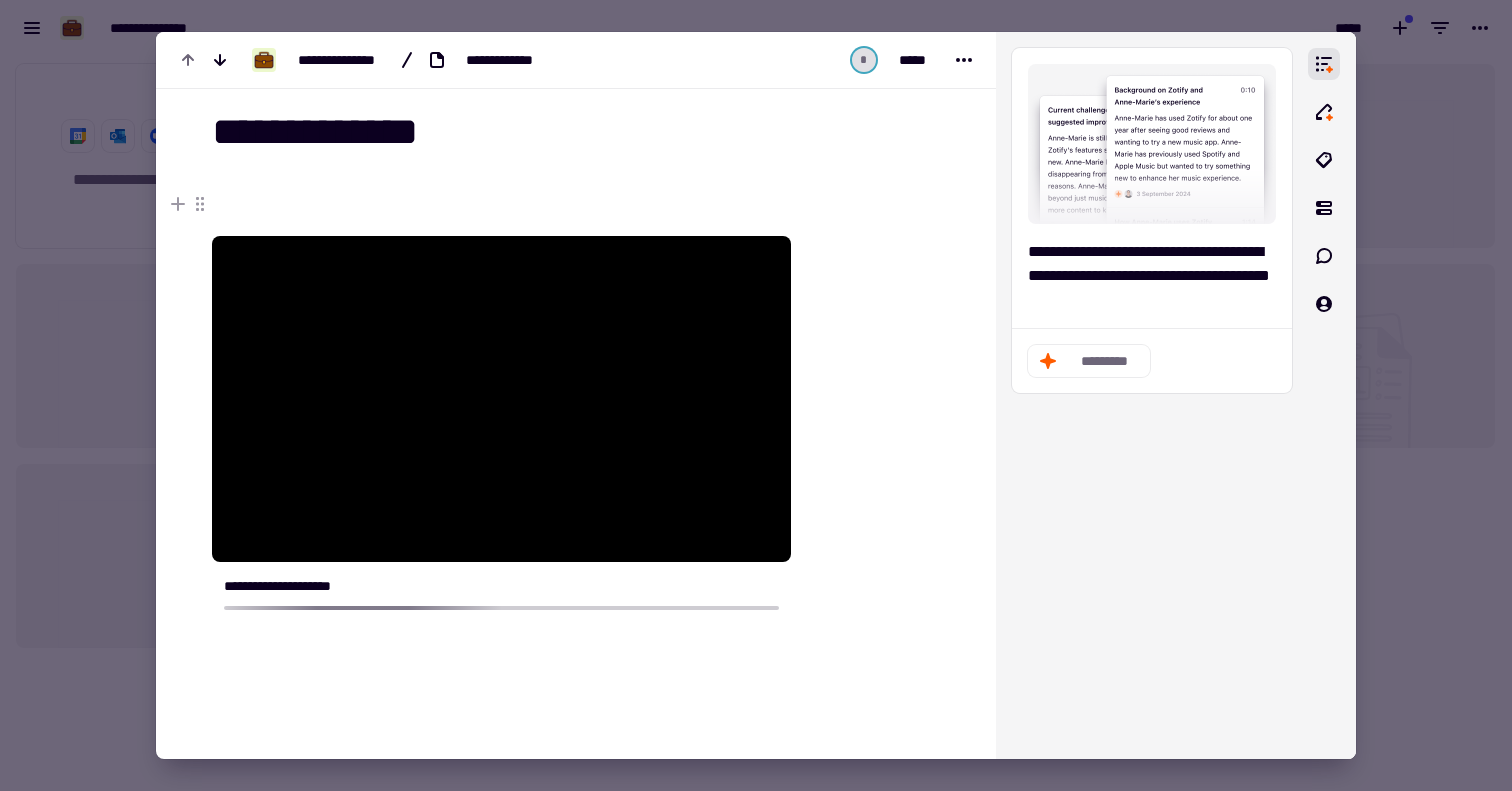 type on "**********" 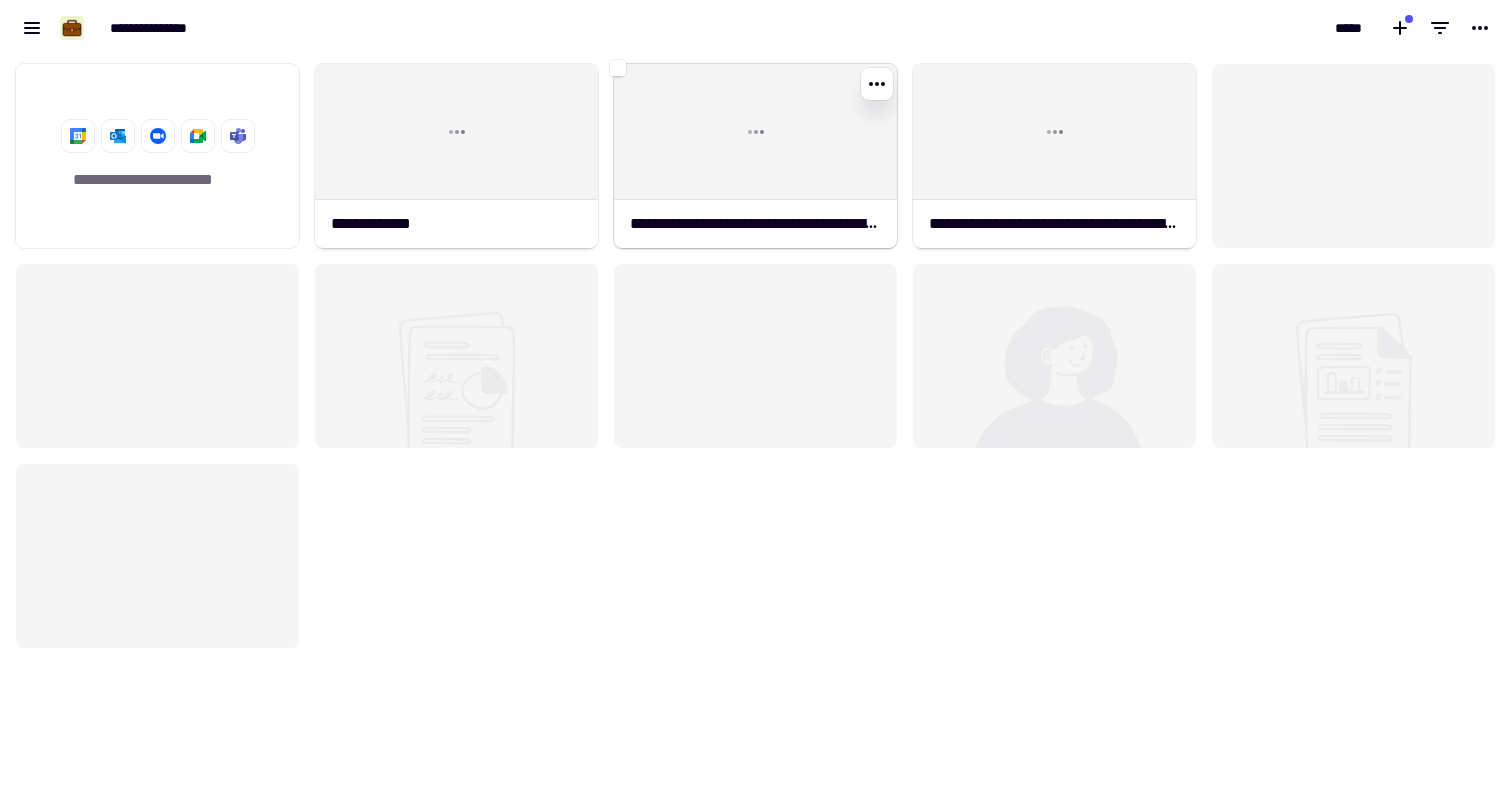 click 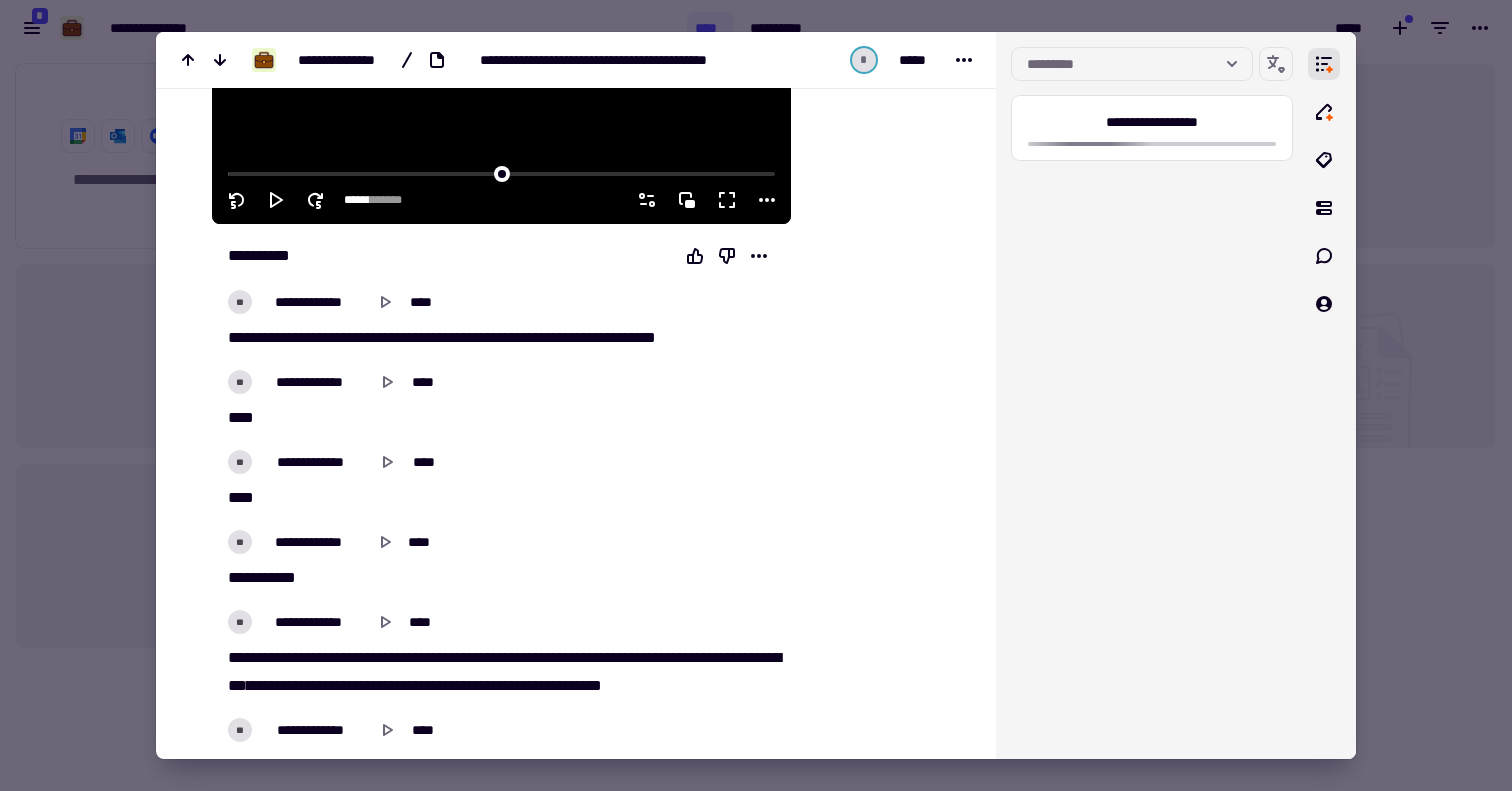 scroll, scrollTop: 0, scrollLeft: 0, axis: both 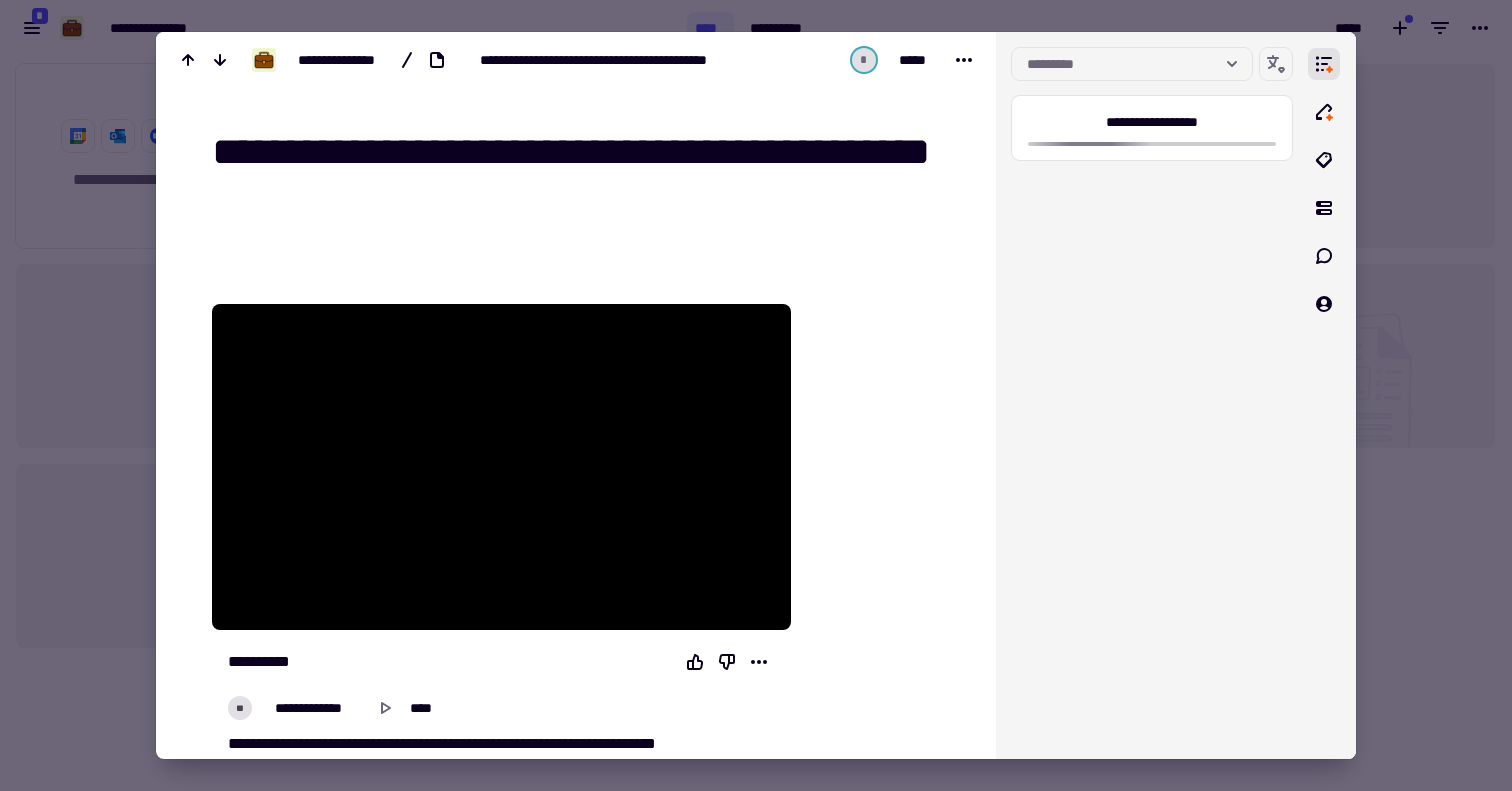 click on "**********" at bounding box center [588, 176] 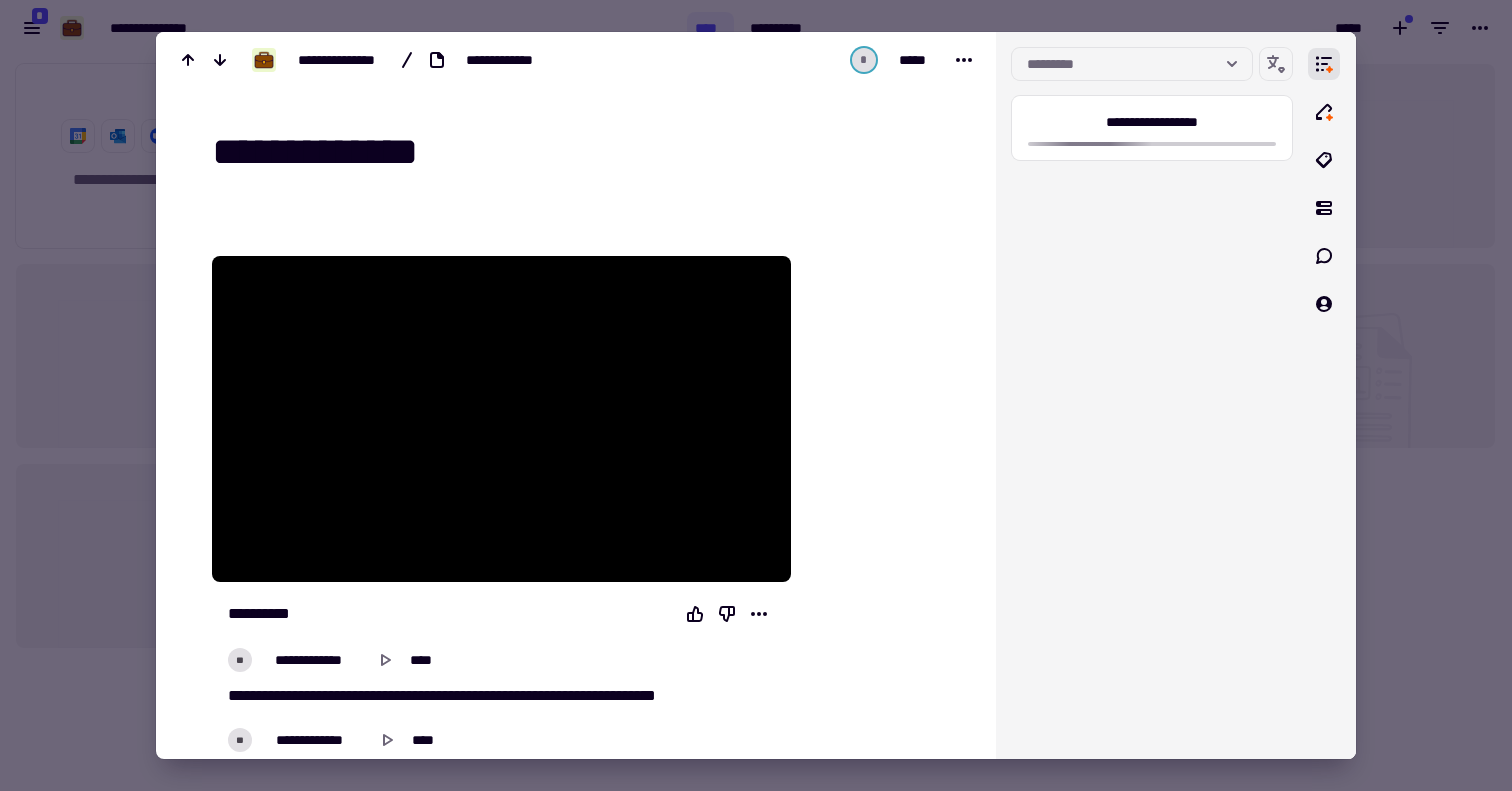 click on "**********" at bounding box center [588, 152] 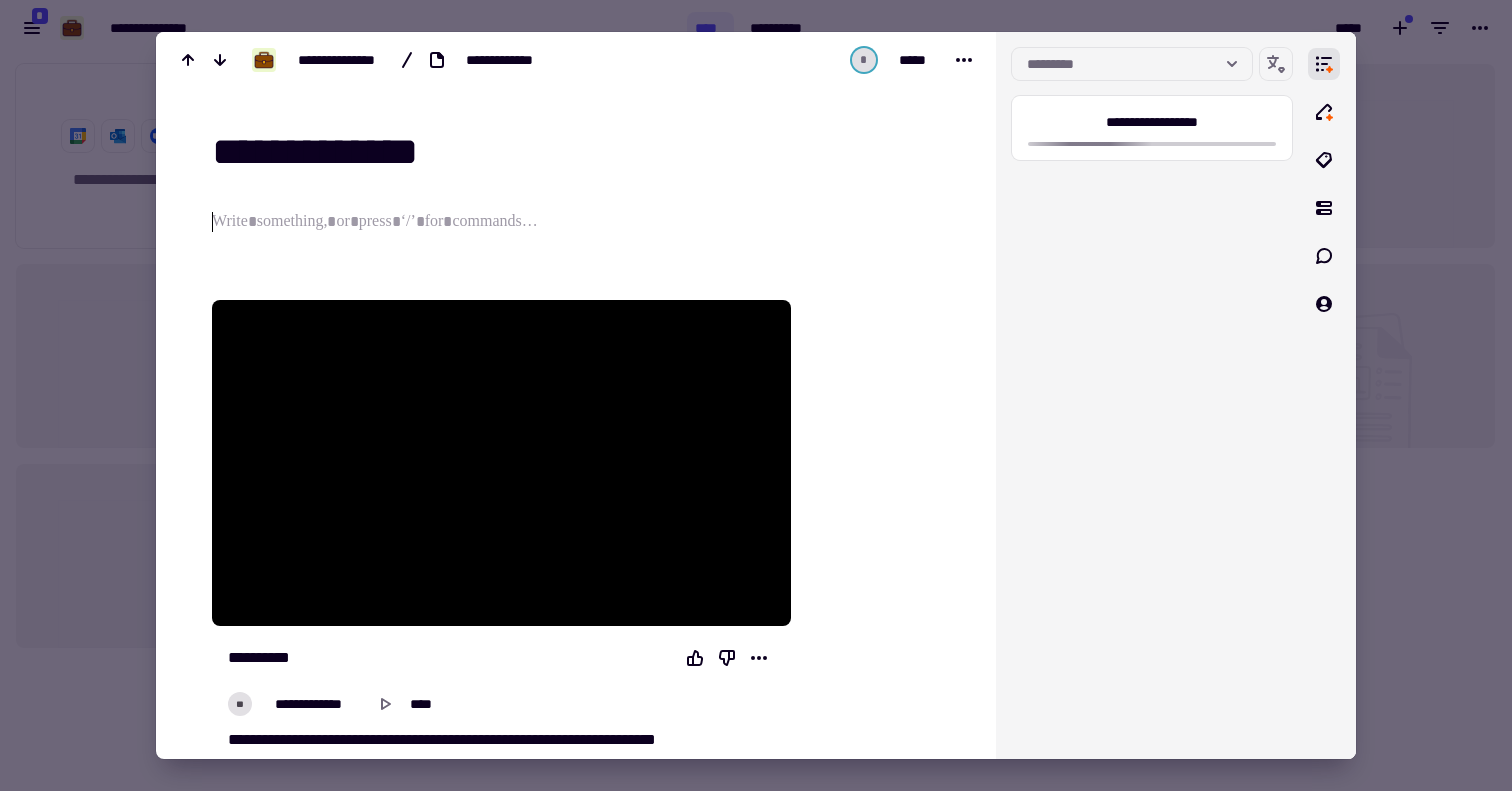 click at bounding box center (756, 395) 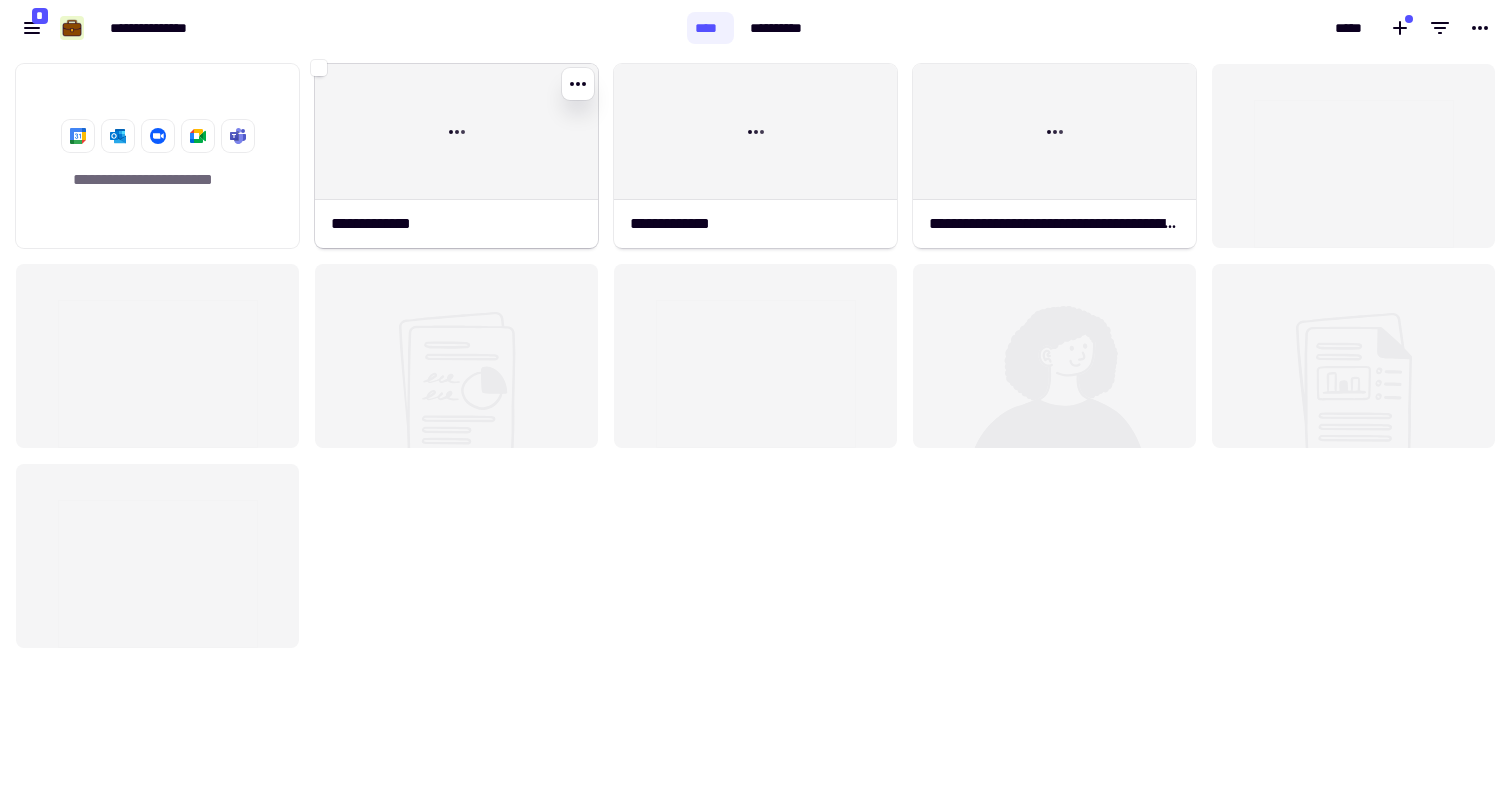 click 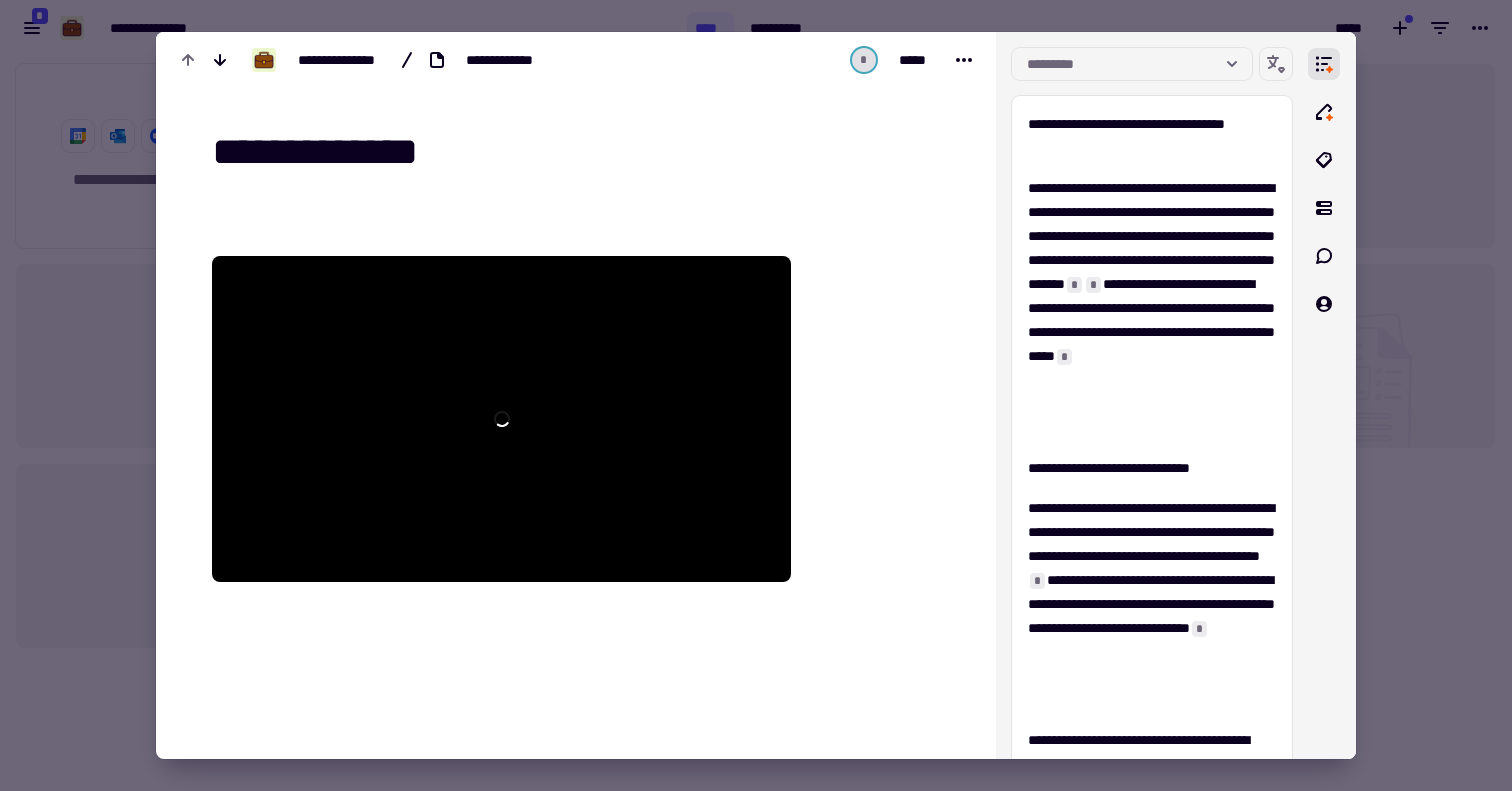 click on "**********" at bounding box center (560, 152) 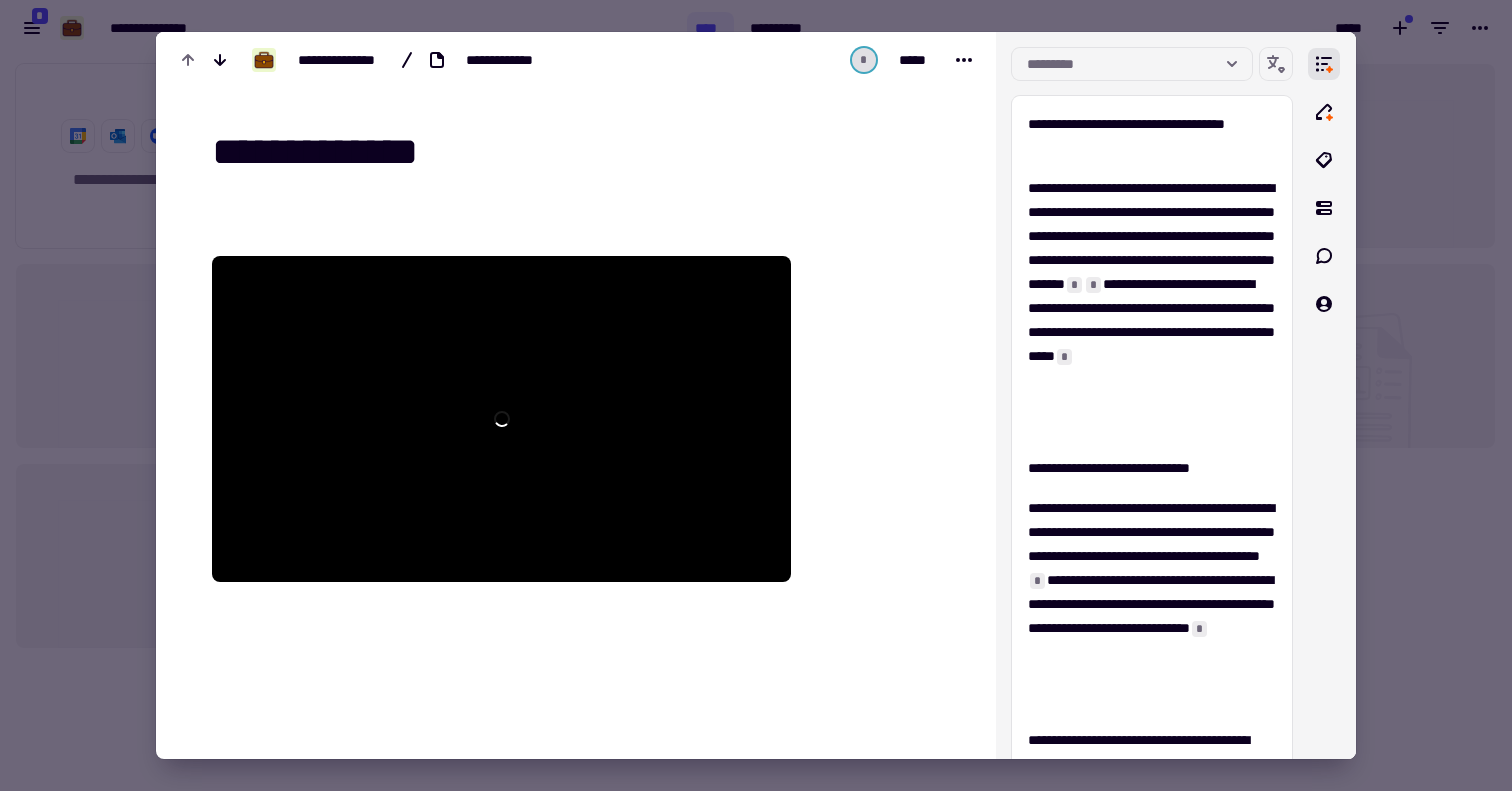 click on "**********" at bounding box center (560, 152) 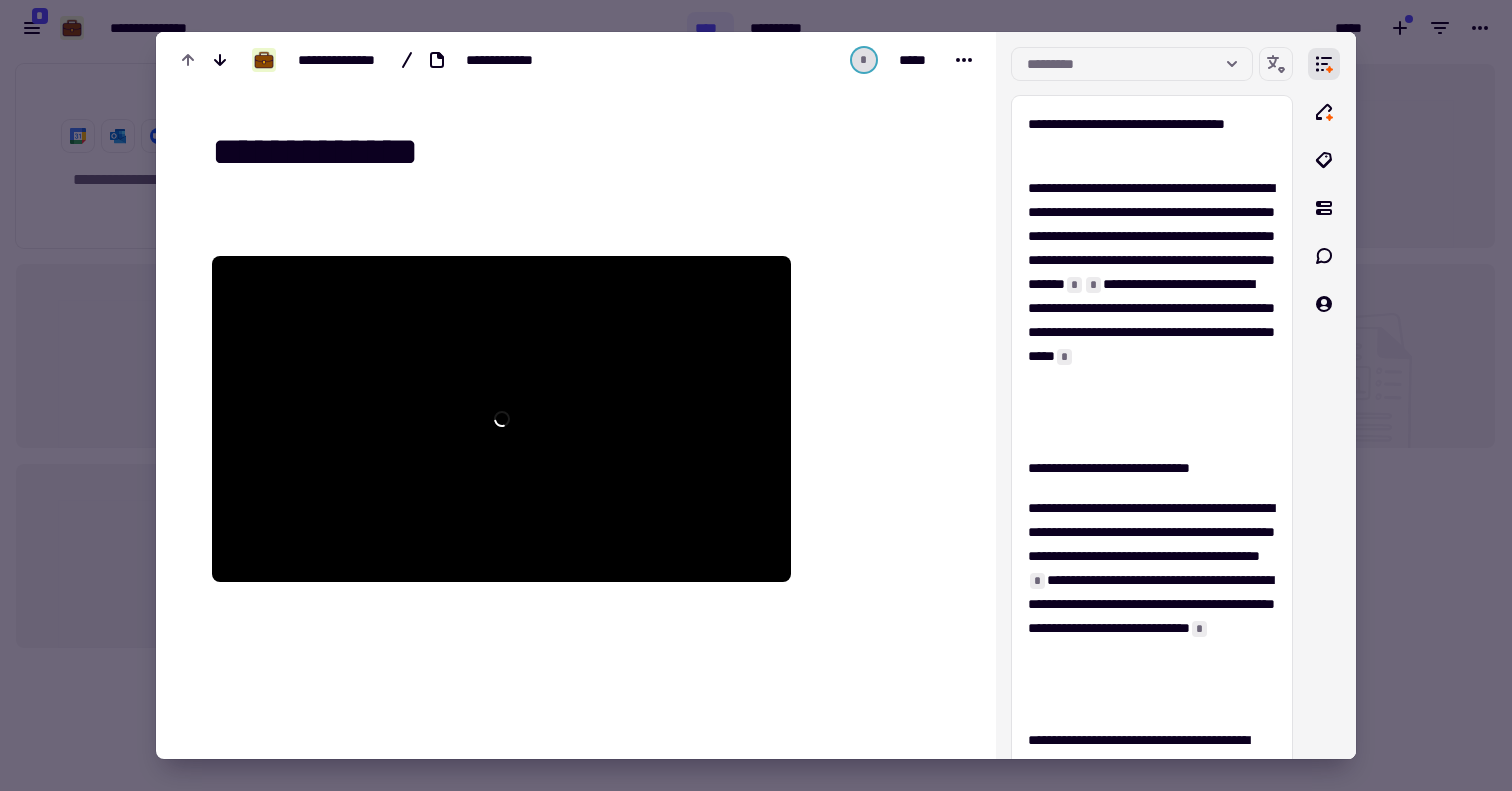 click on "**********" at bounding box center (560, 152) 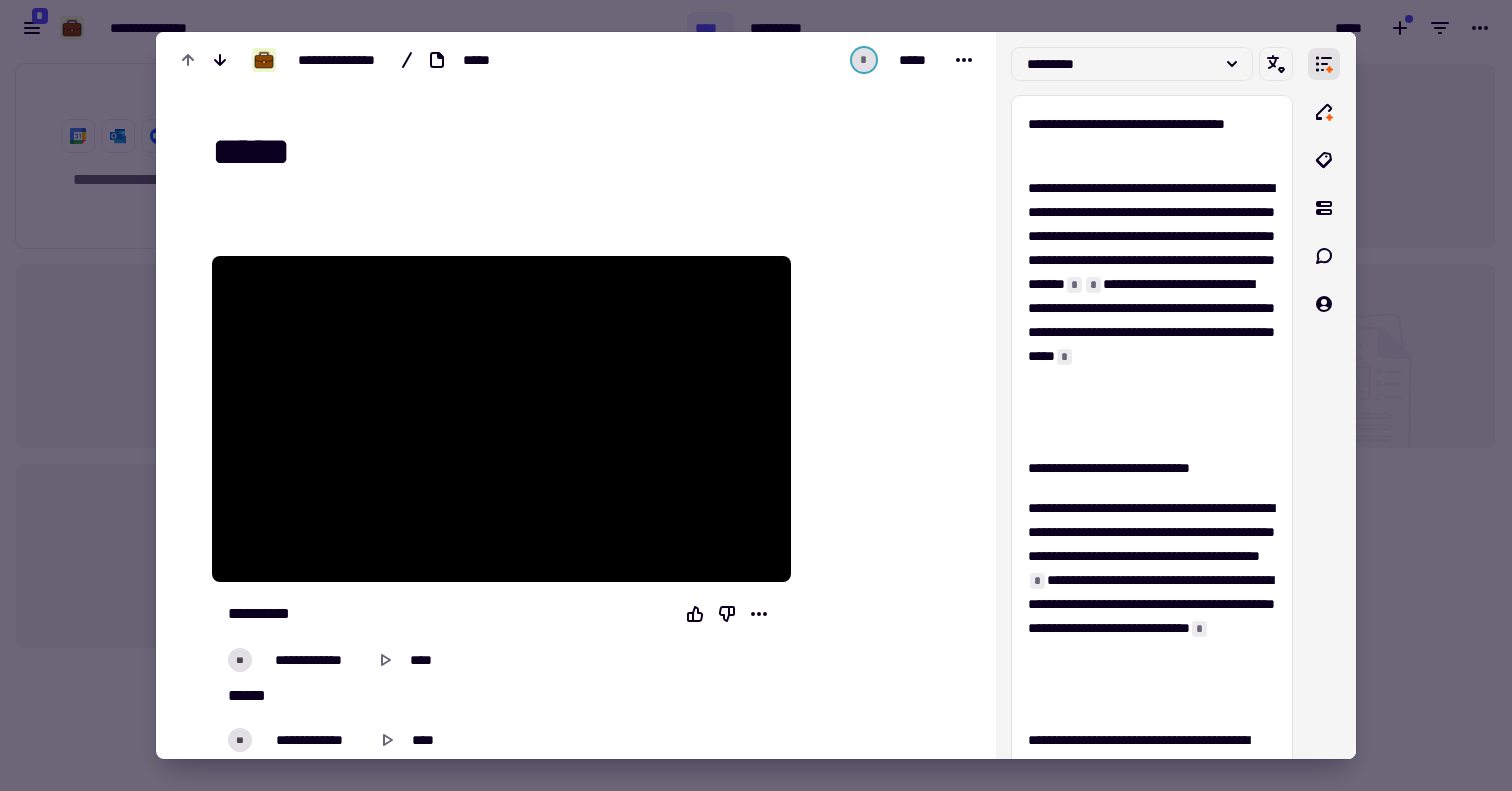 type on "*****" 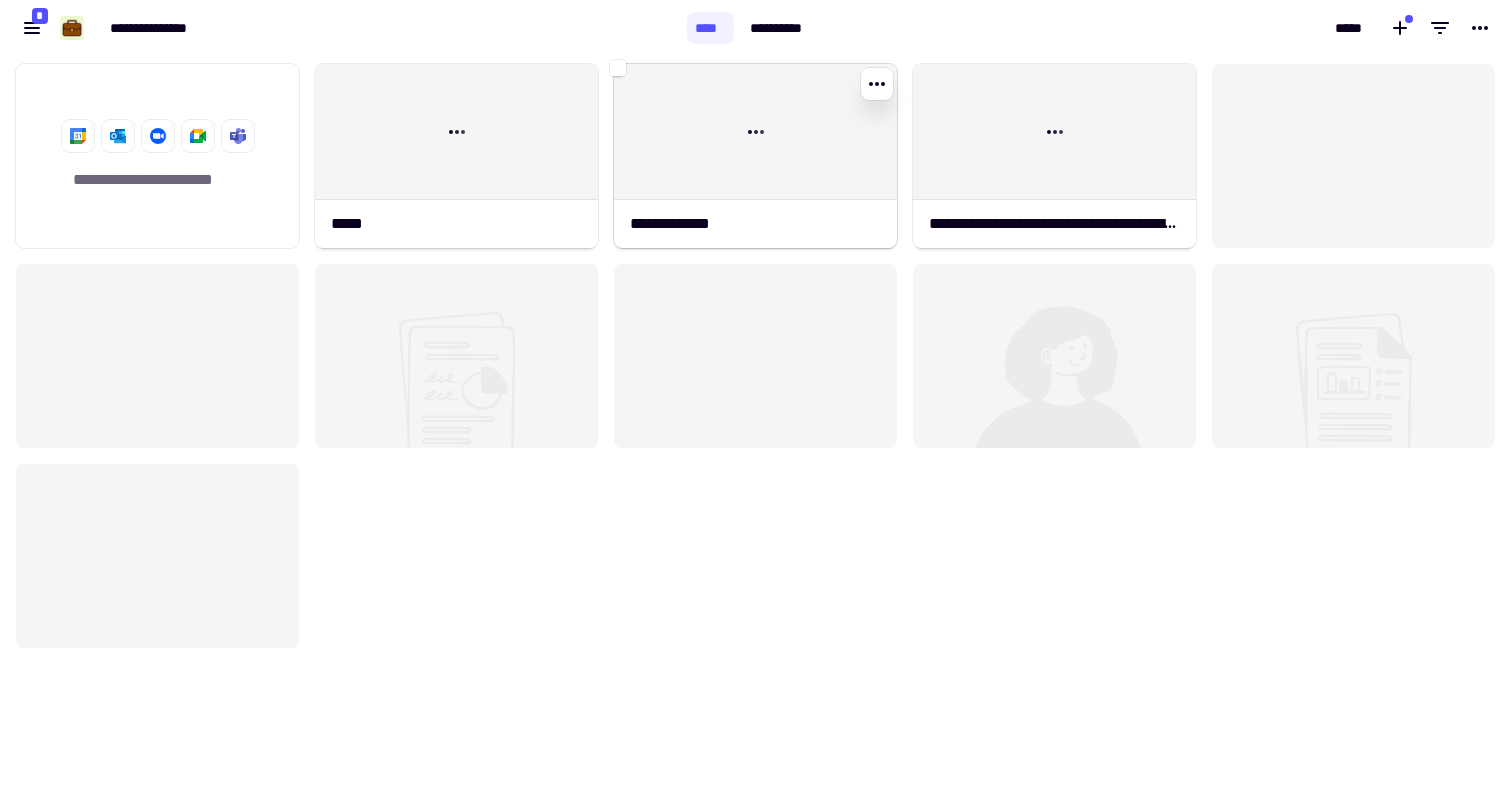click 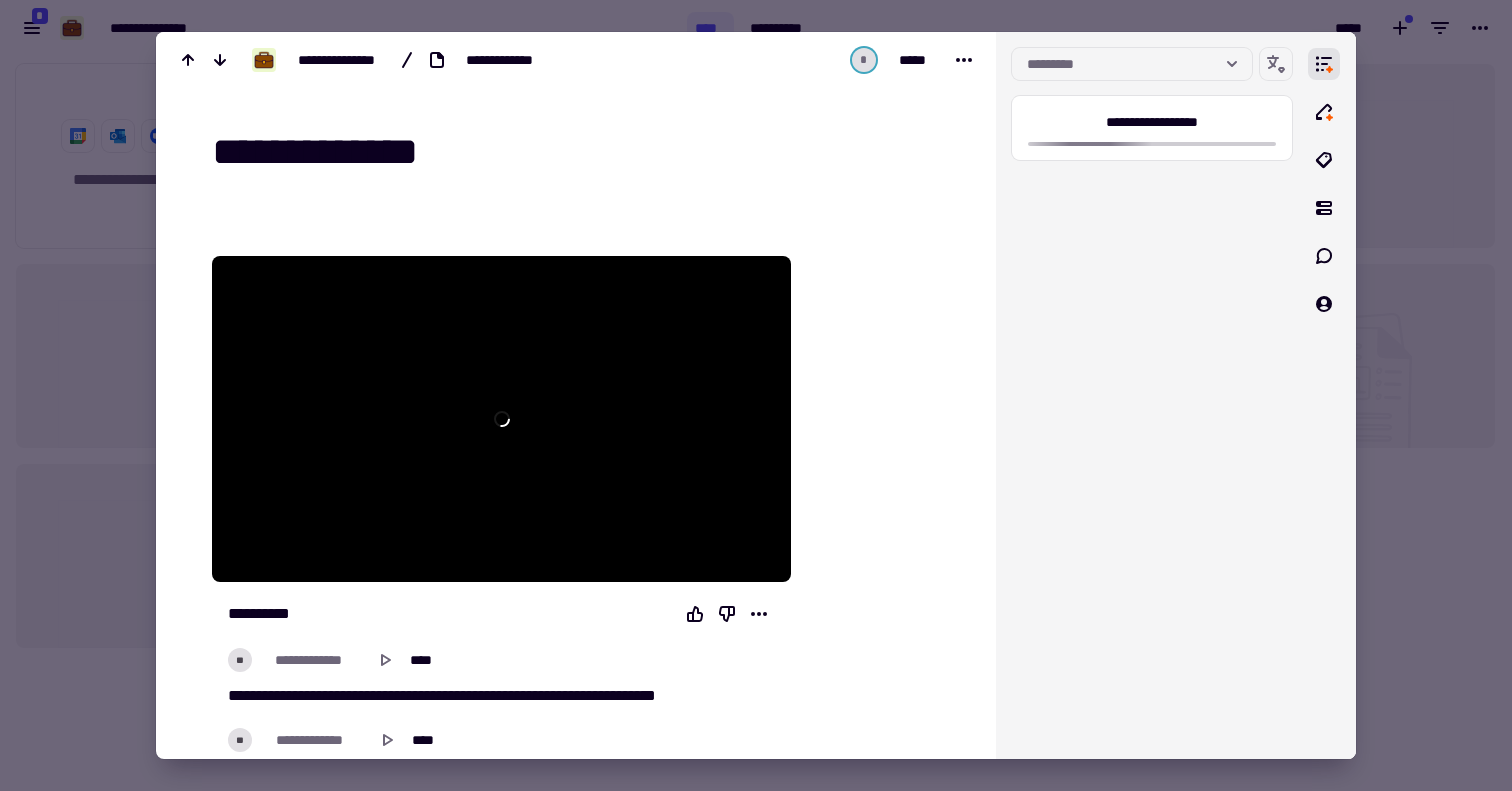 click on "**********" at bounding box center [588, 152] 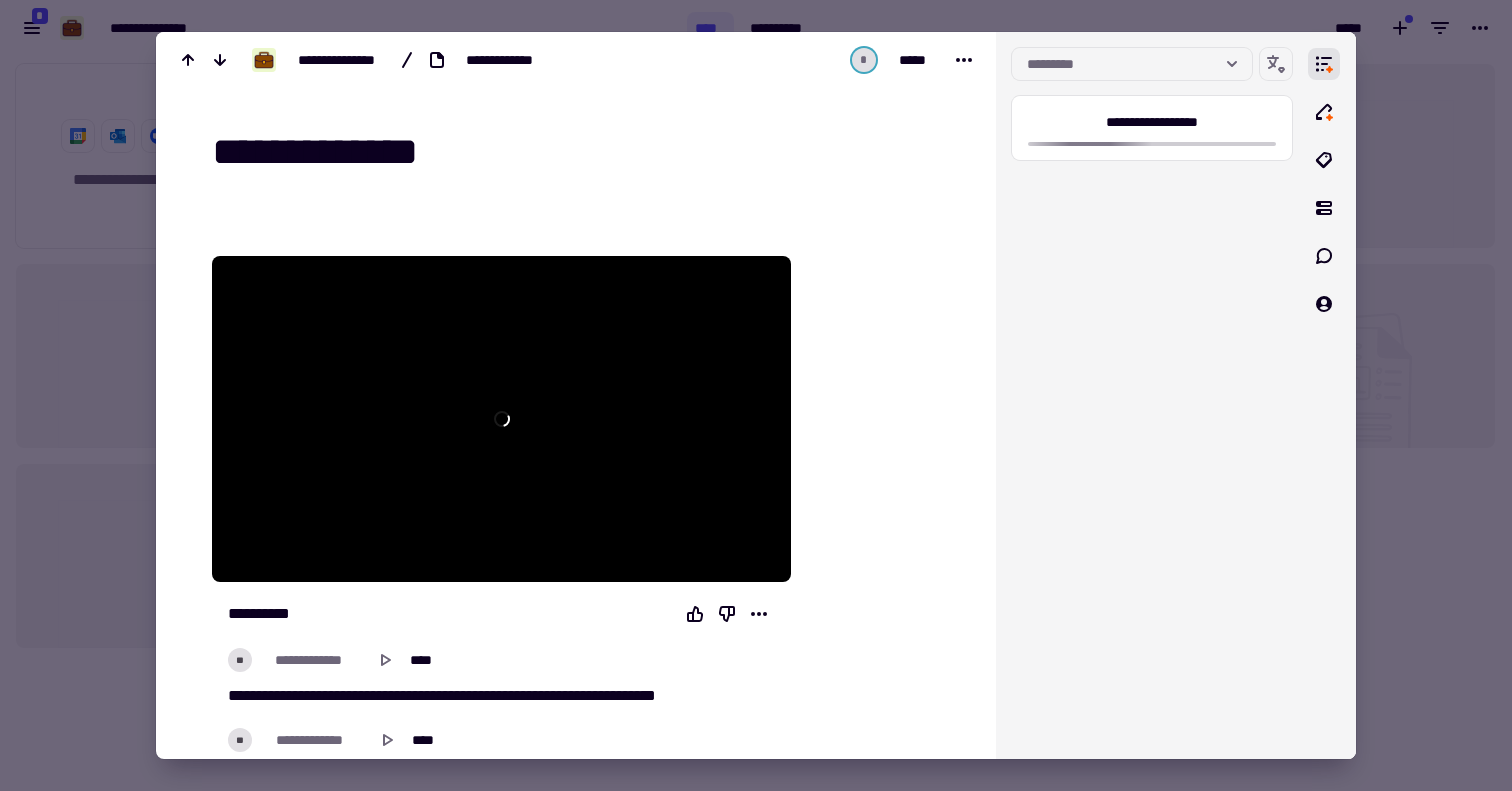 click on "**********" at bounding box center [588, 152] 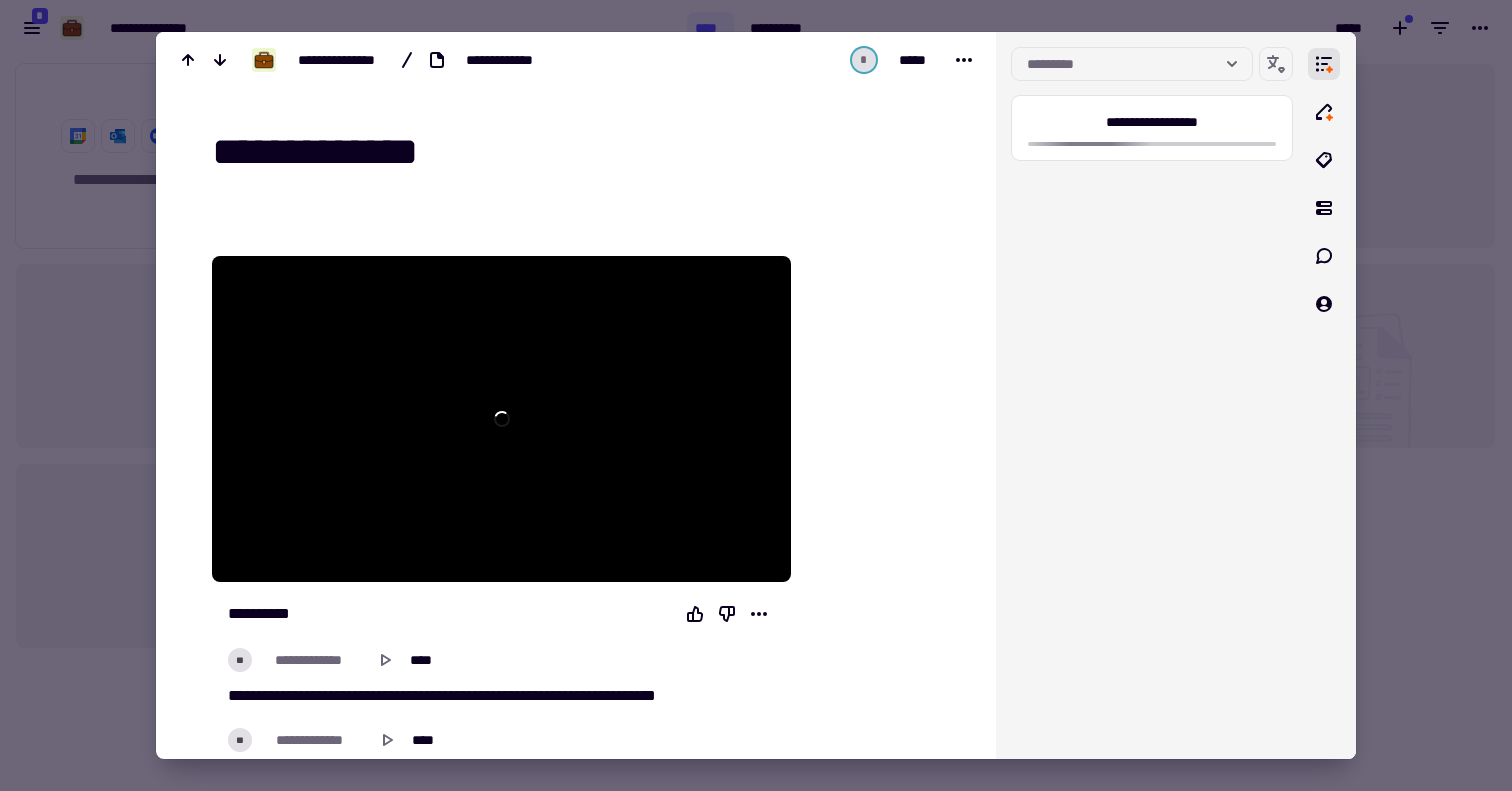 click on "**********" at bounding box center [588, 152] 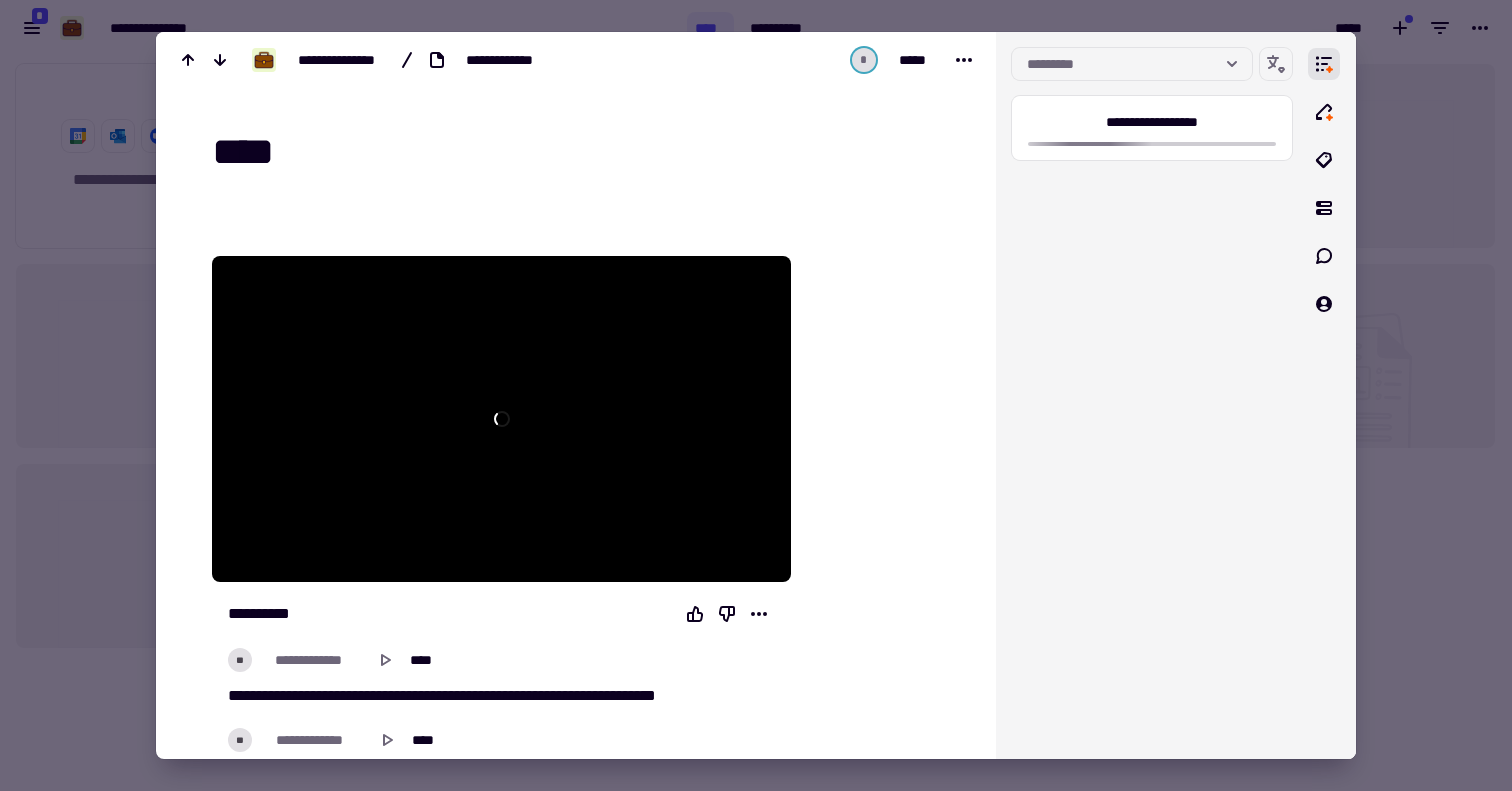 type on "****" 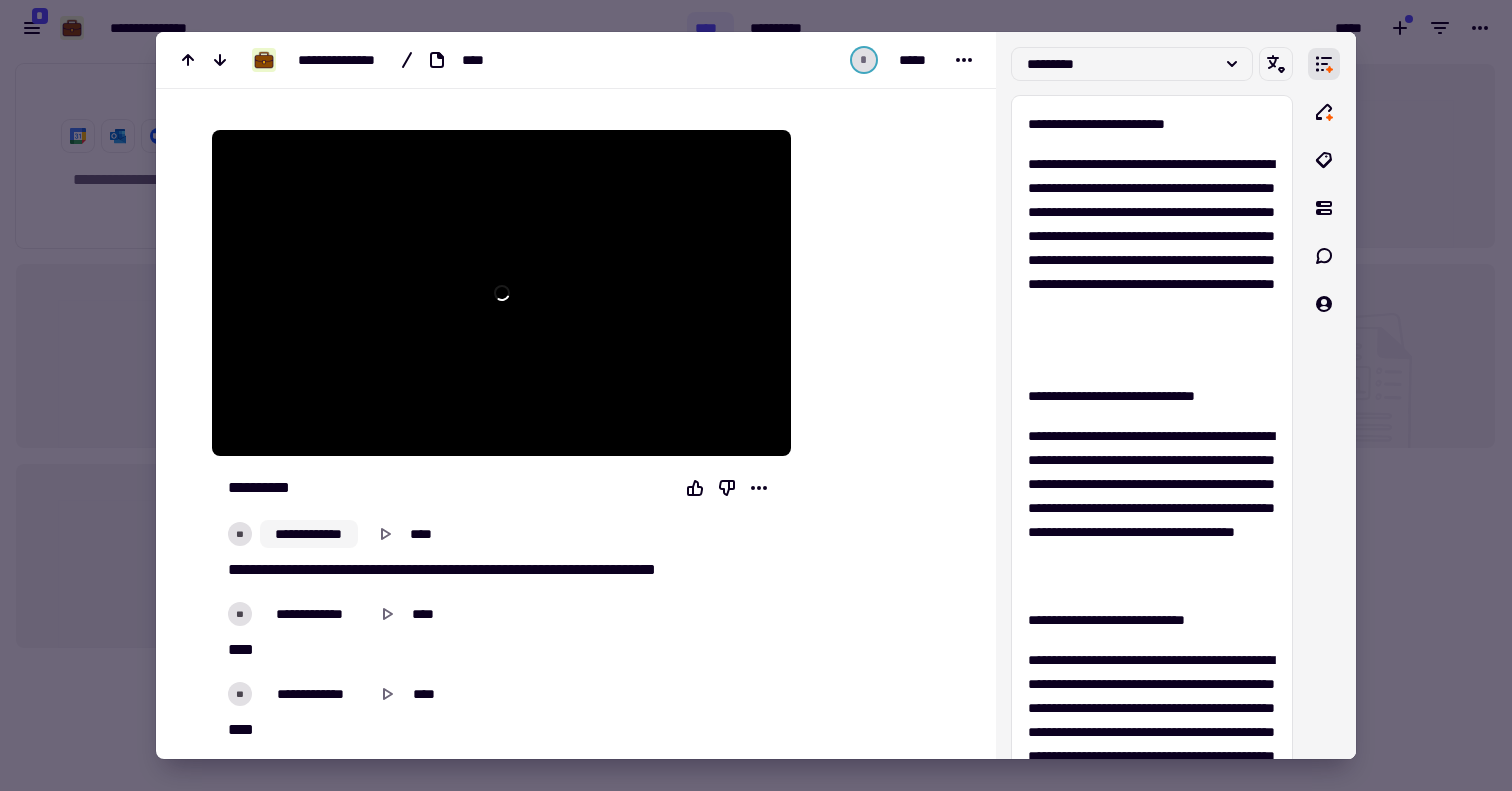 scroll, scrollTop: 133, scrollLeft: 0, axis: vertical 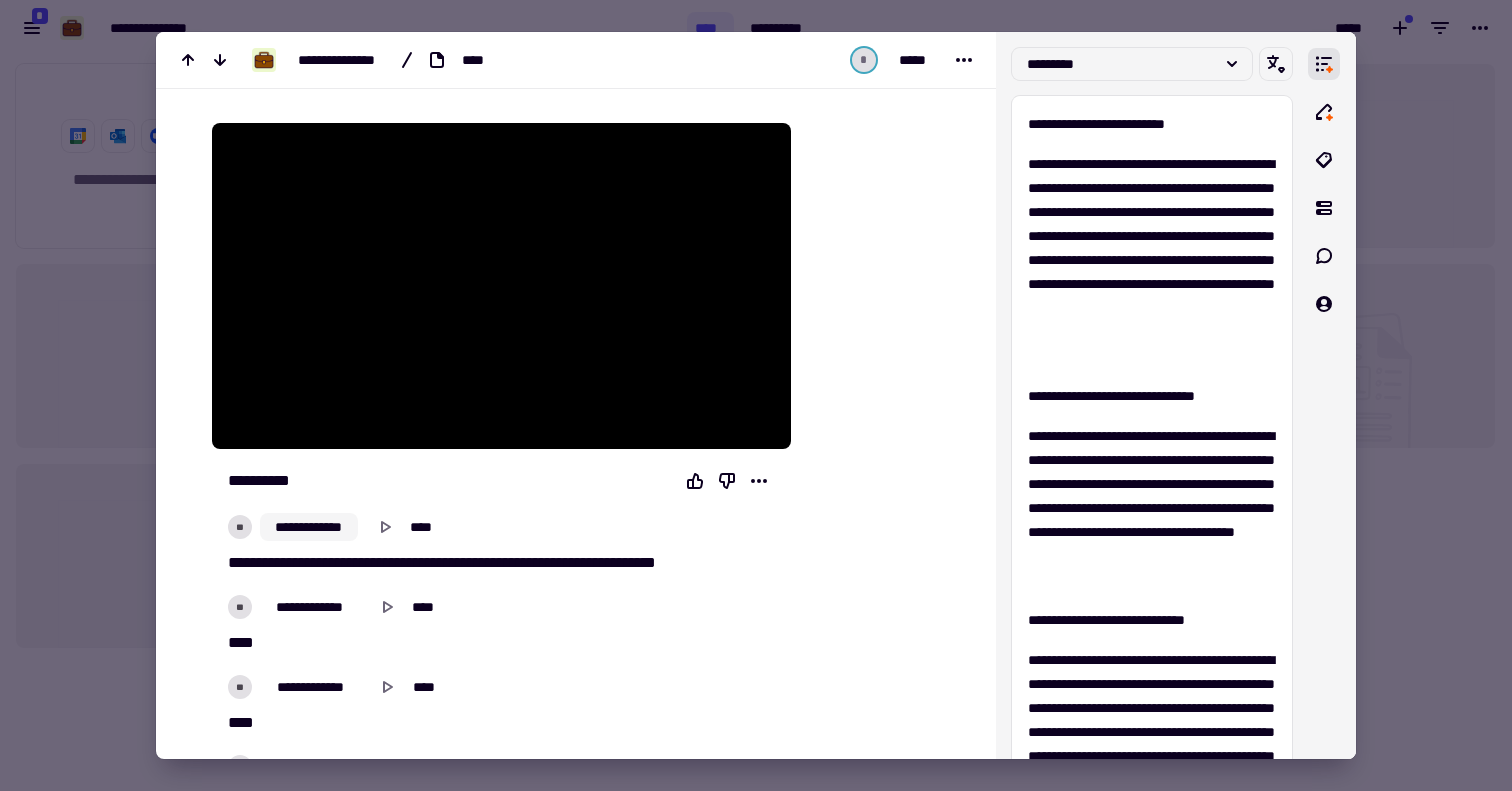 click on "**********" 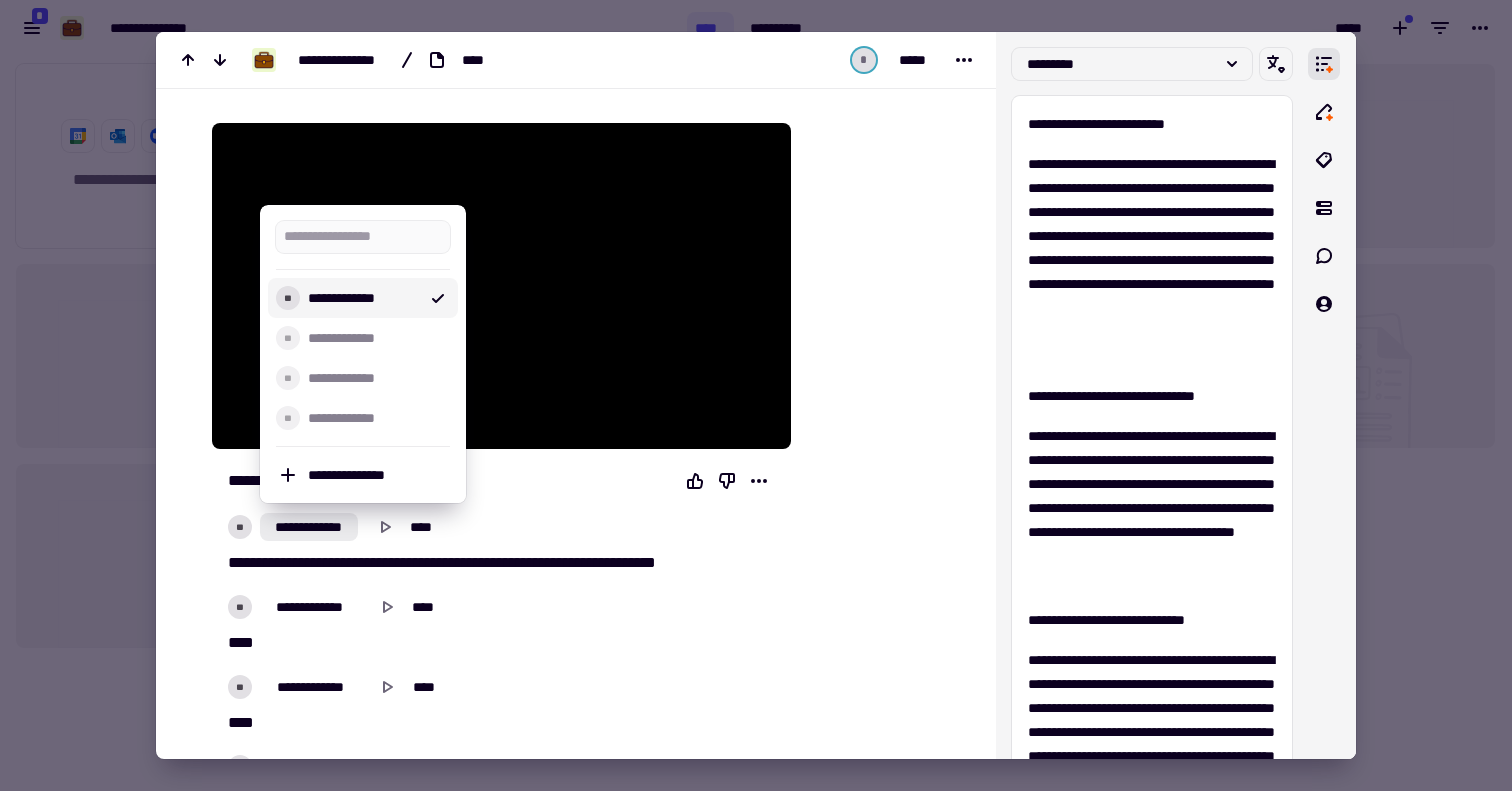 click on "**********" at bounding box center (363, 298) 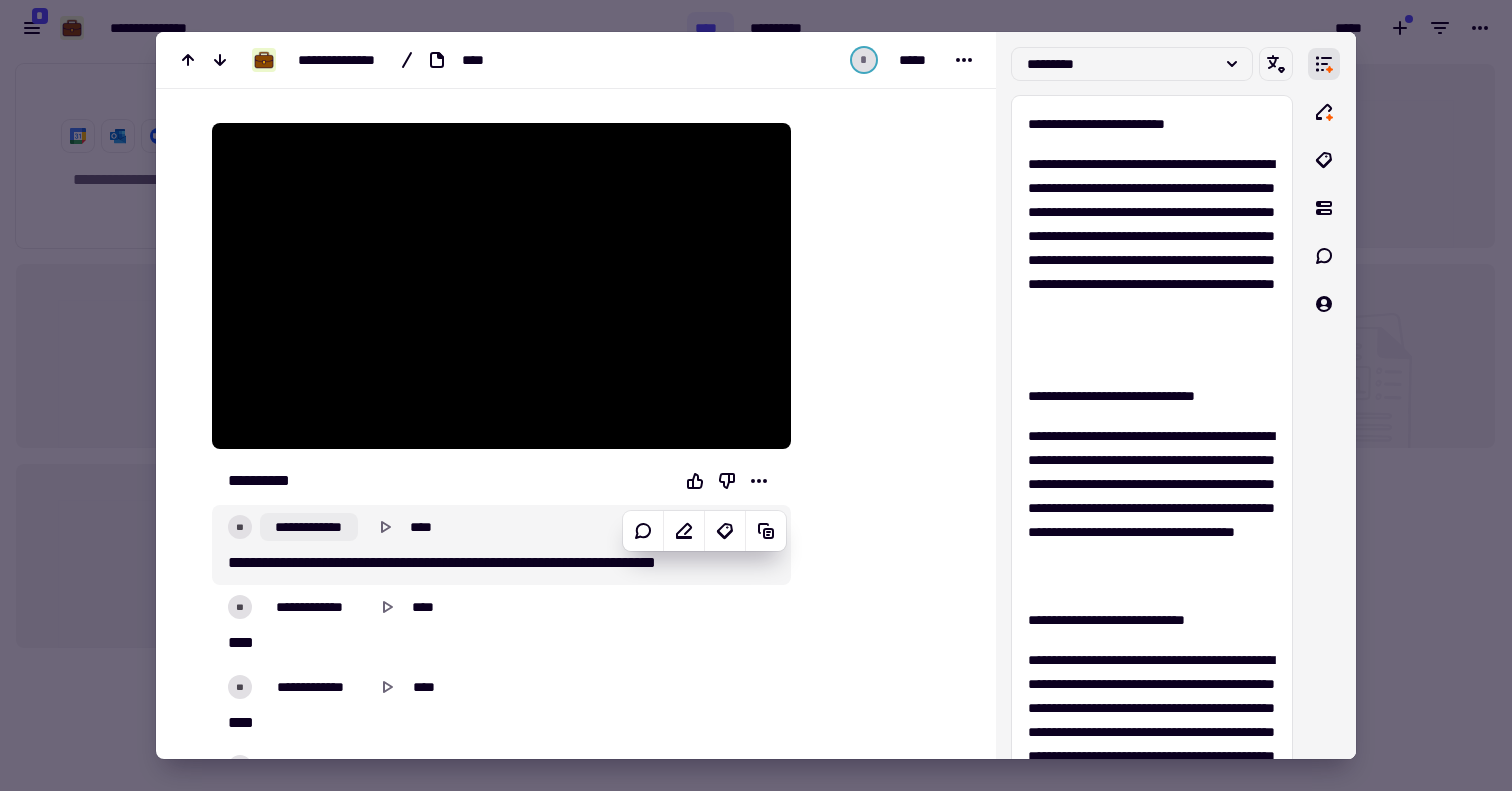 scroll, scrollTop: 0, scrollLeft: 0, axis: both 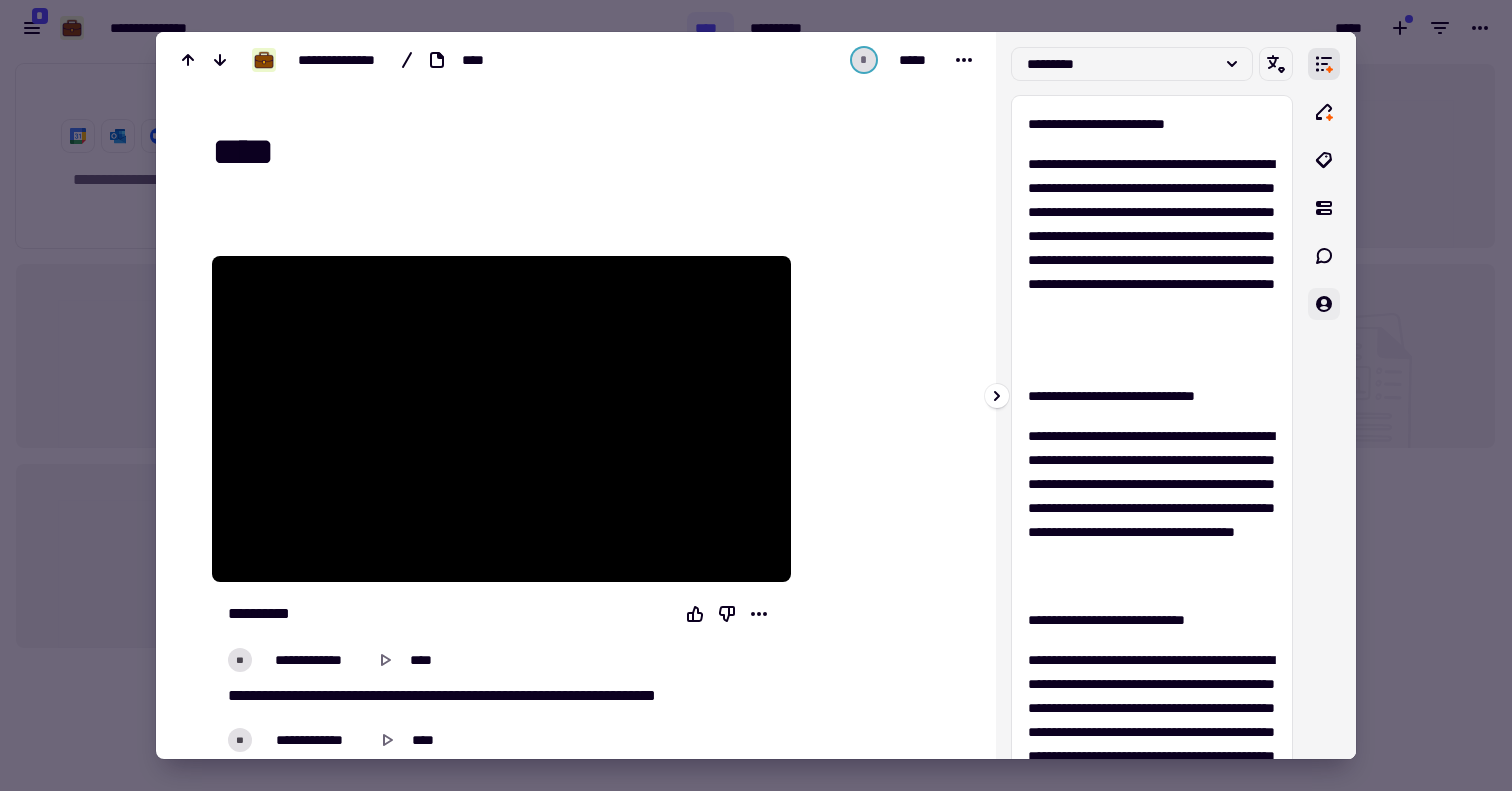 click 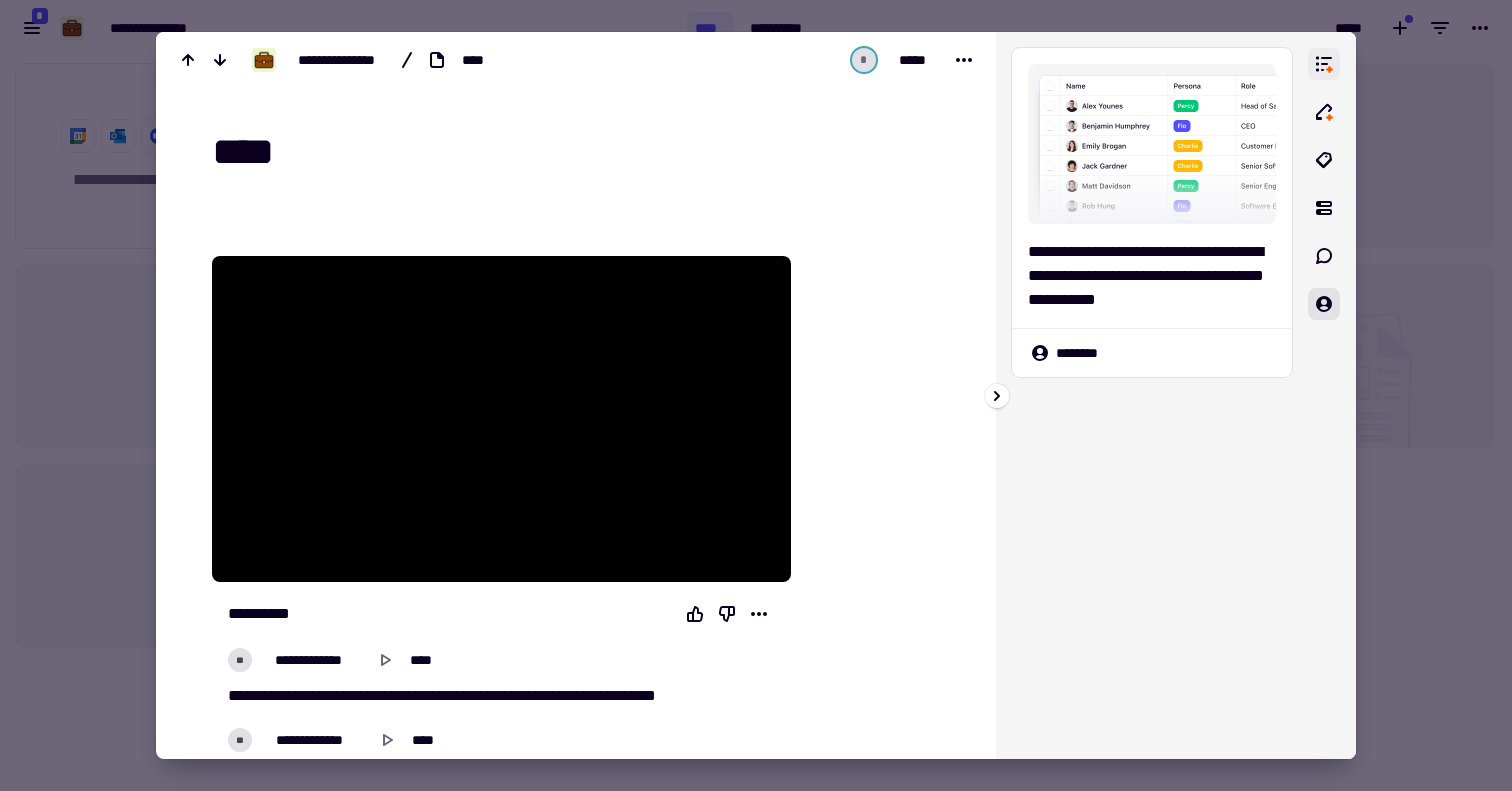 click 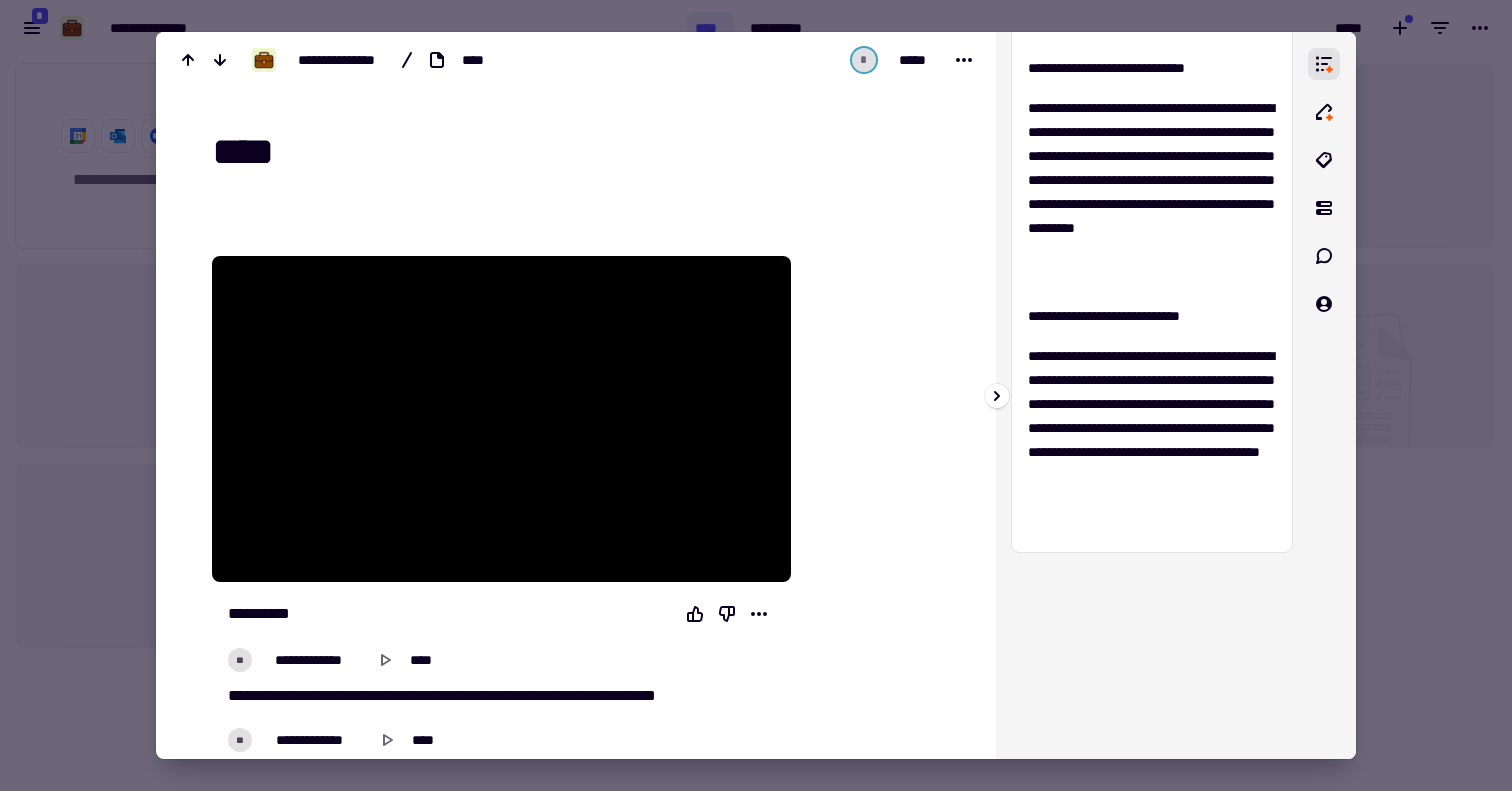 scroll, scrollTop: 0, scrollLeft: 0, axis: both 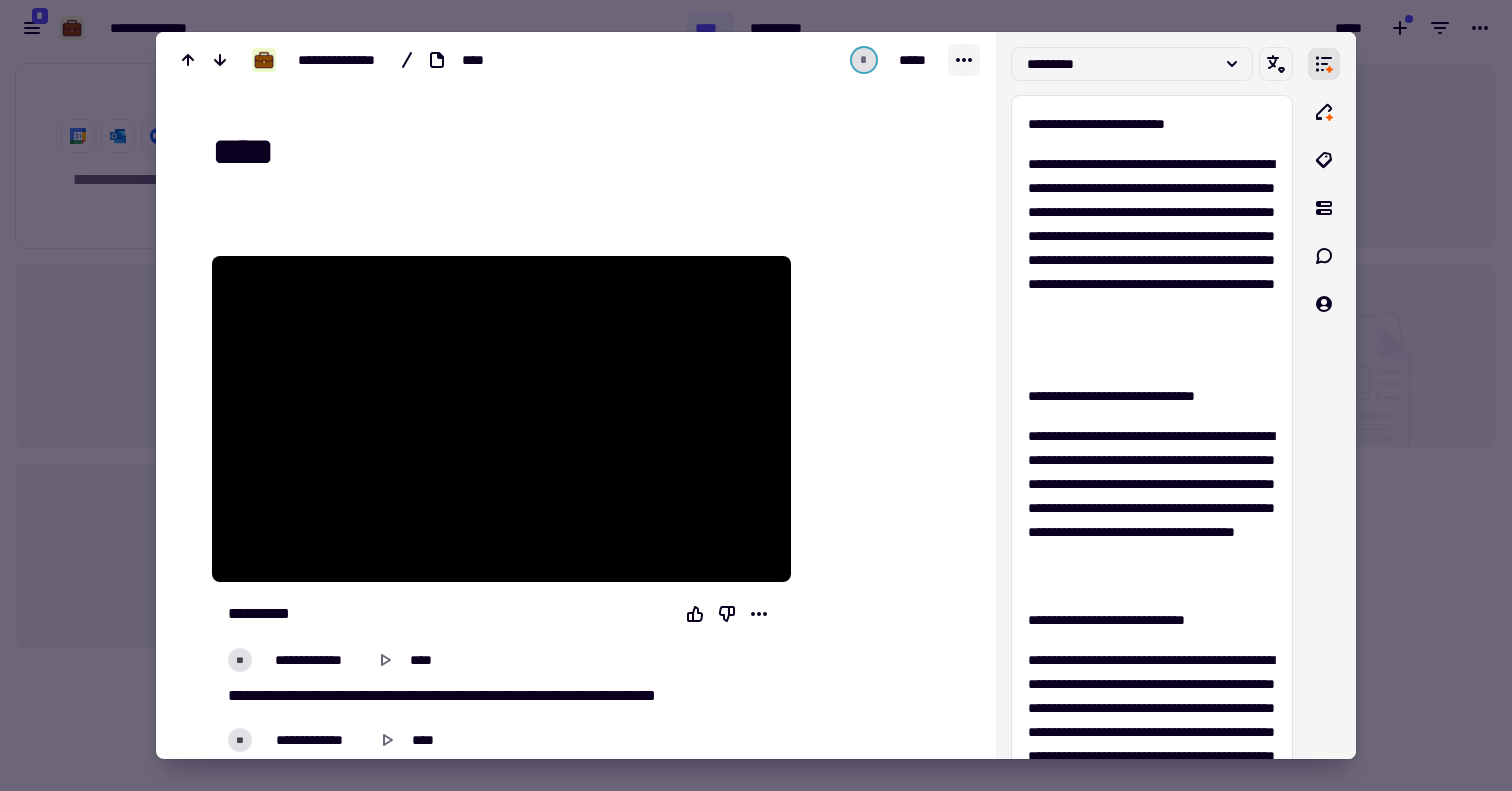 click 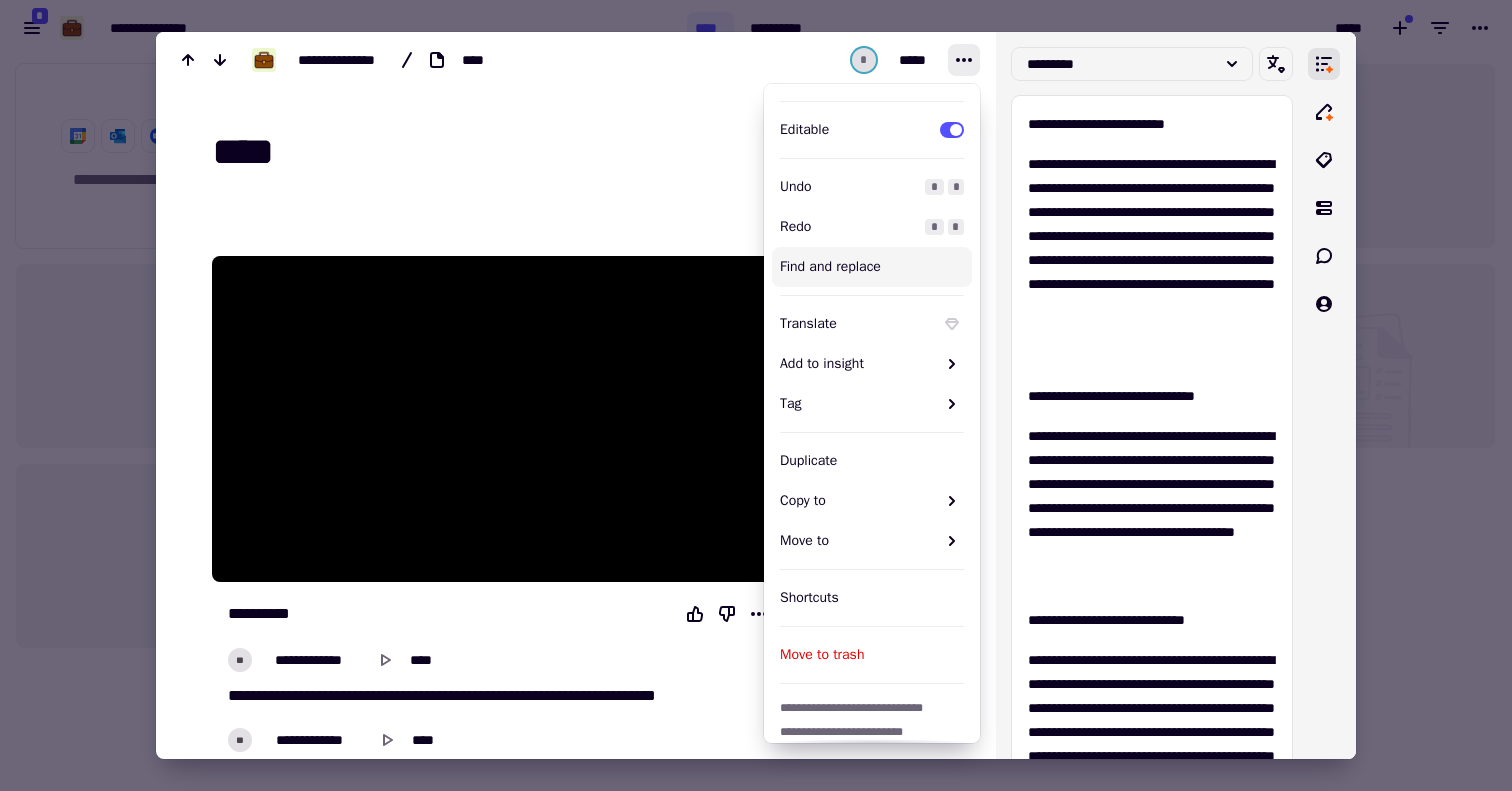 scroll, scrollTop: 76, scrollLeft: 0, axis: vertical 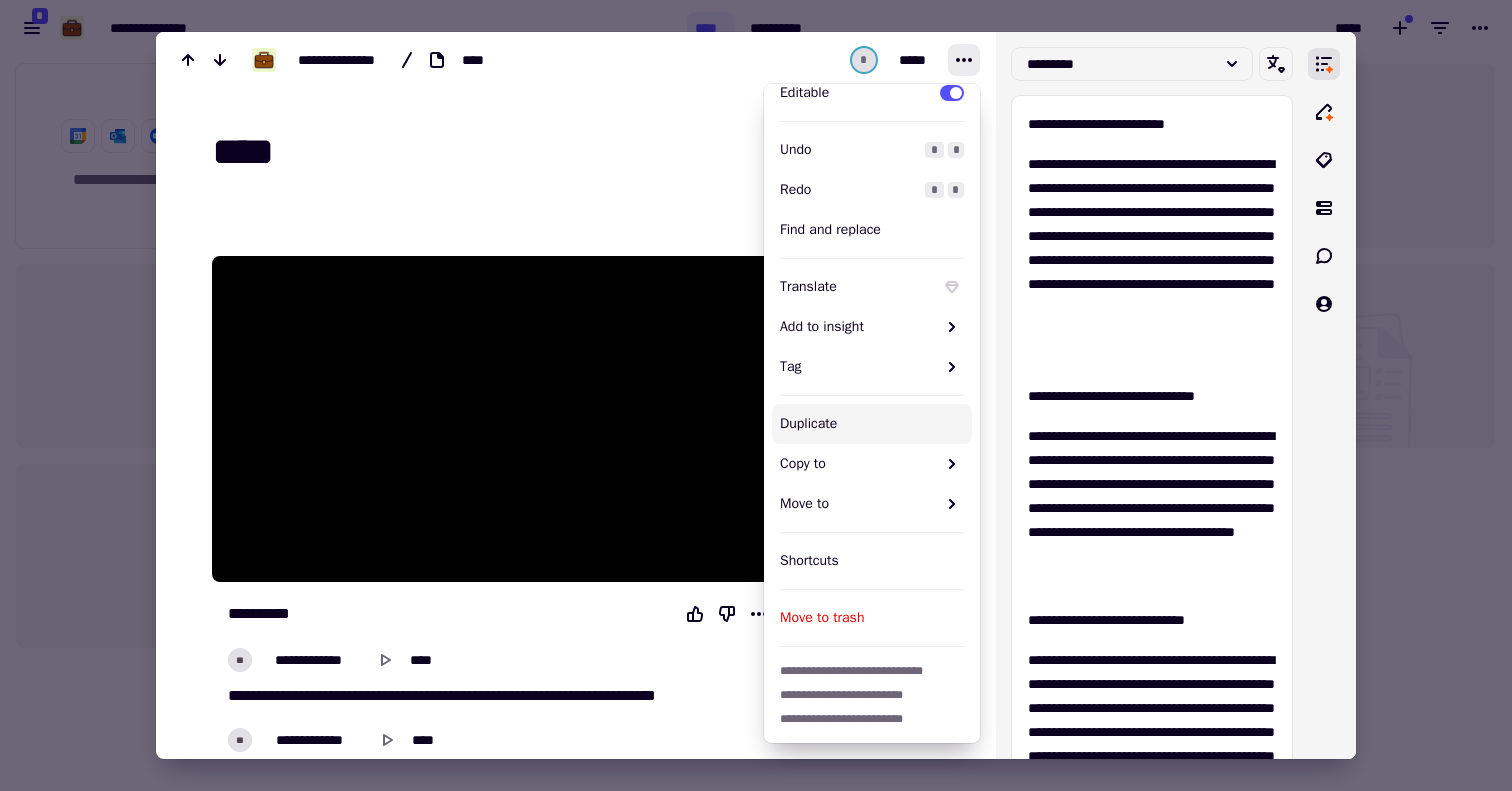 click at bounding box center [501, 232] 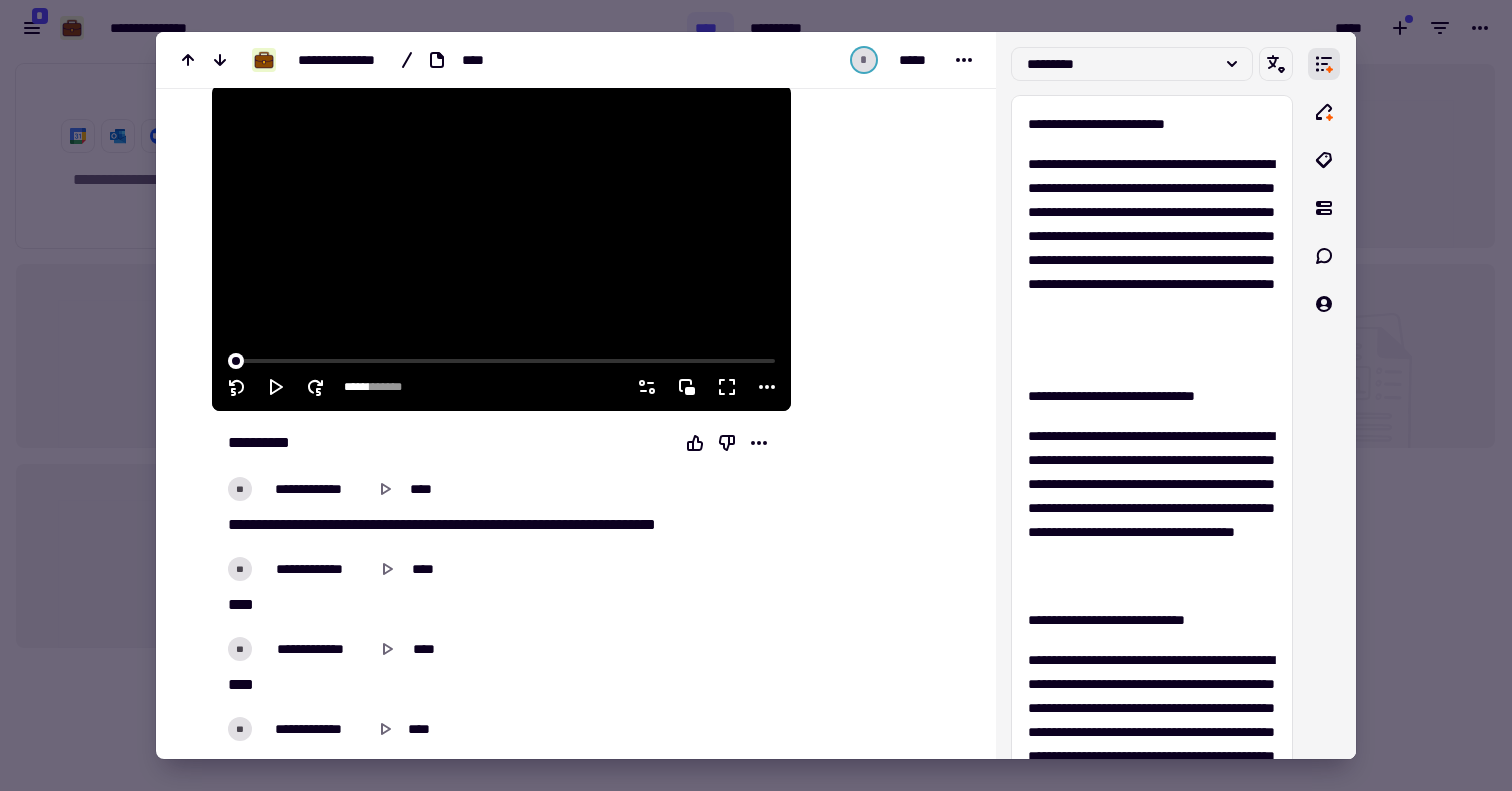 scroll, scrollTop: 181, scrollLeft: 0, axis: vertical 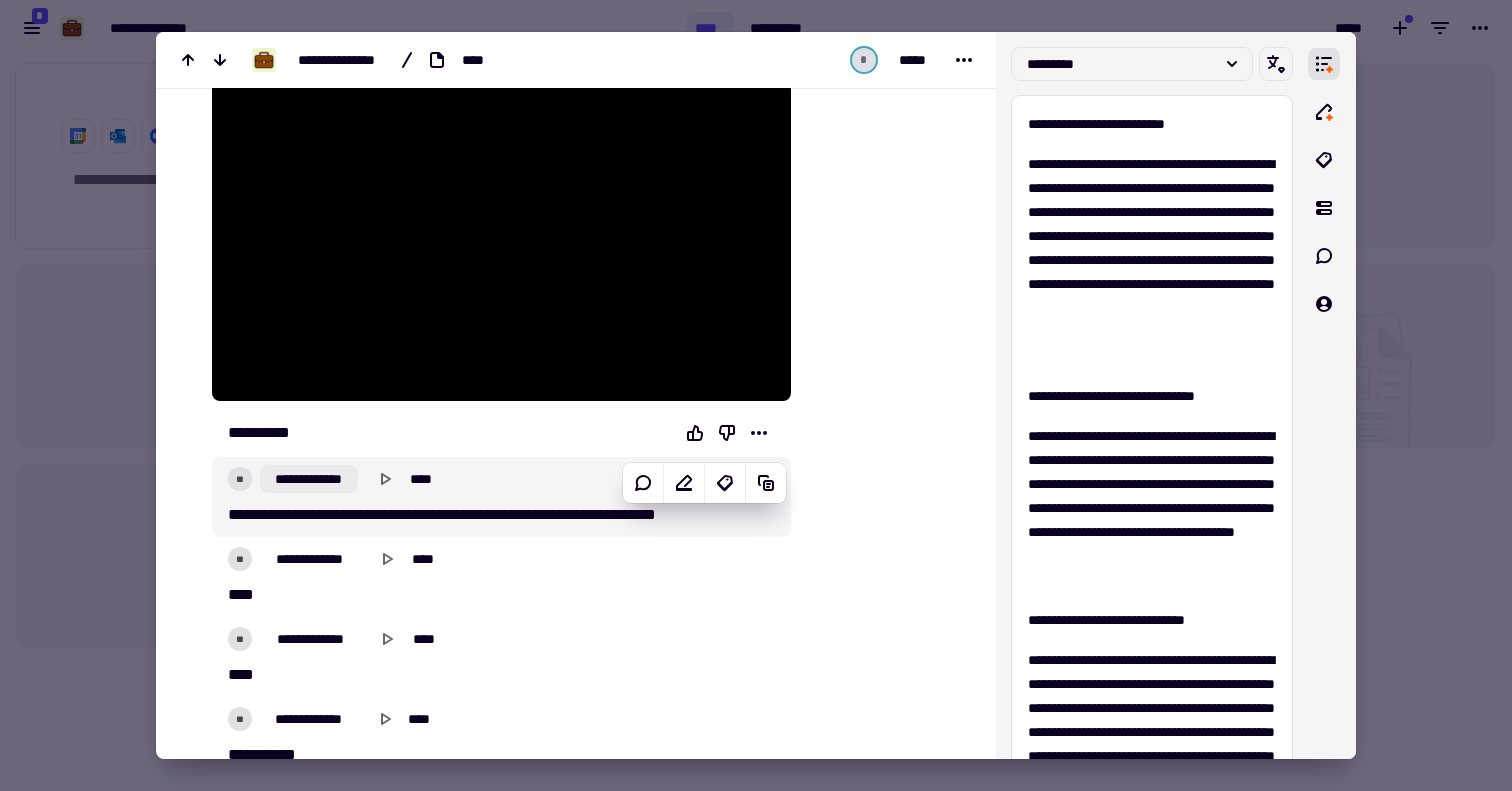 click on "**********" 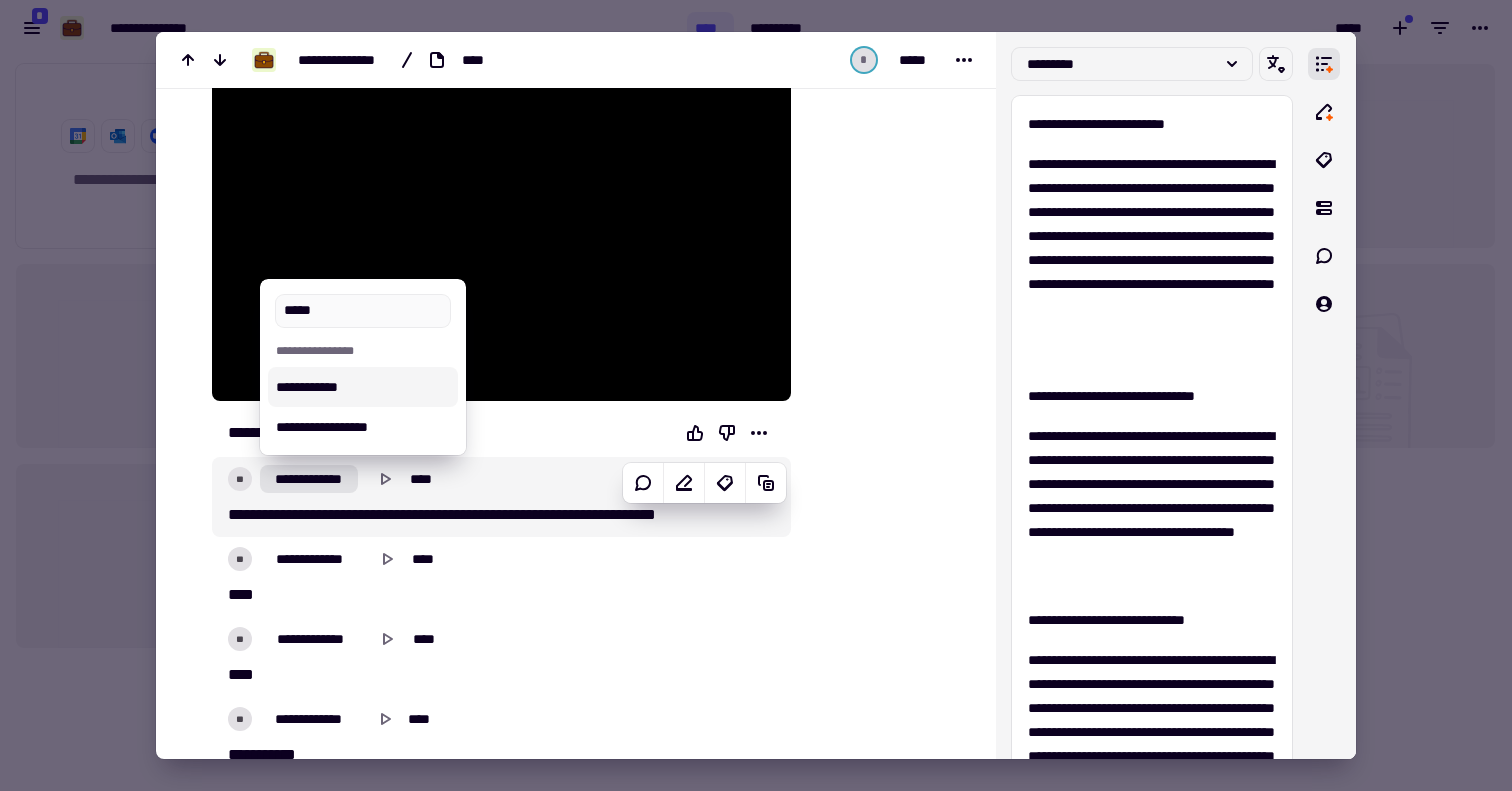 type on "*****" 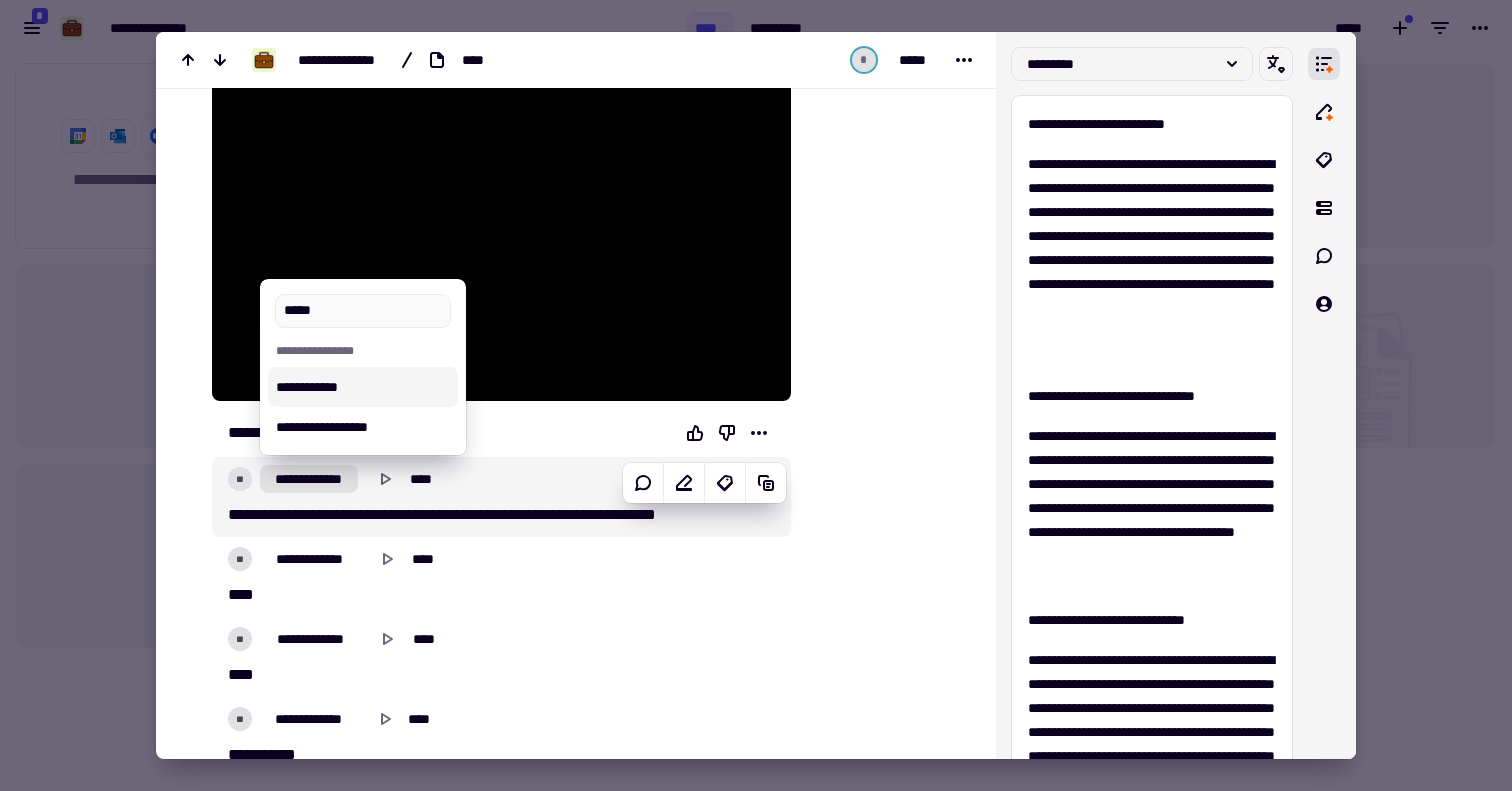 click on "**********" at bounding box center (363, 387) 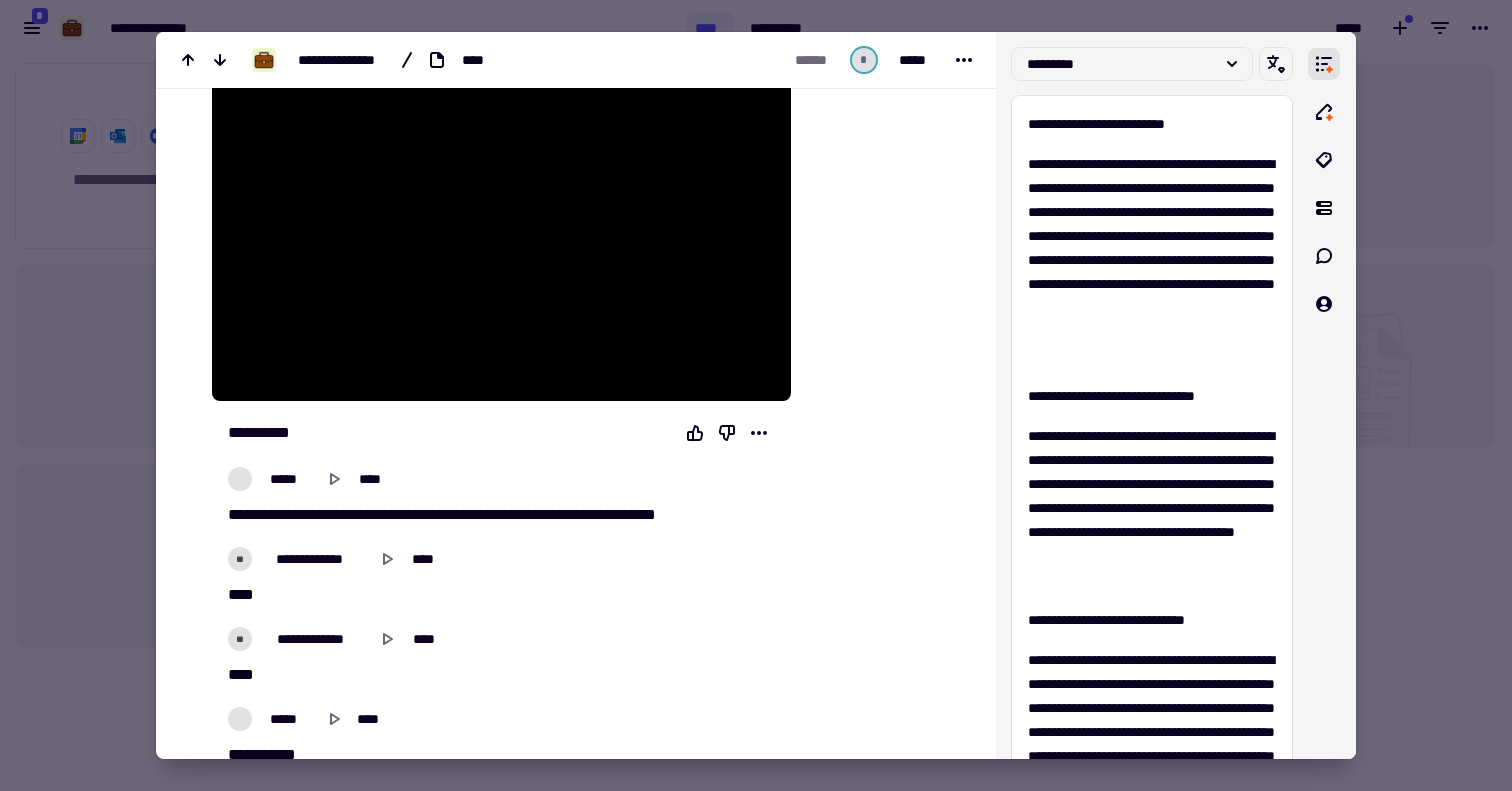 click on "***" at bounding box center [501, 595] 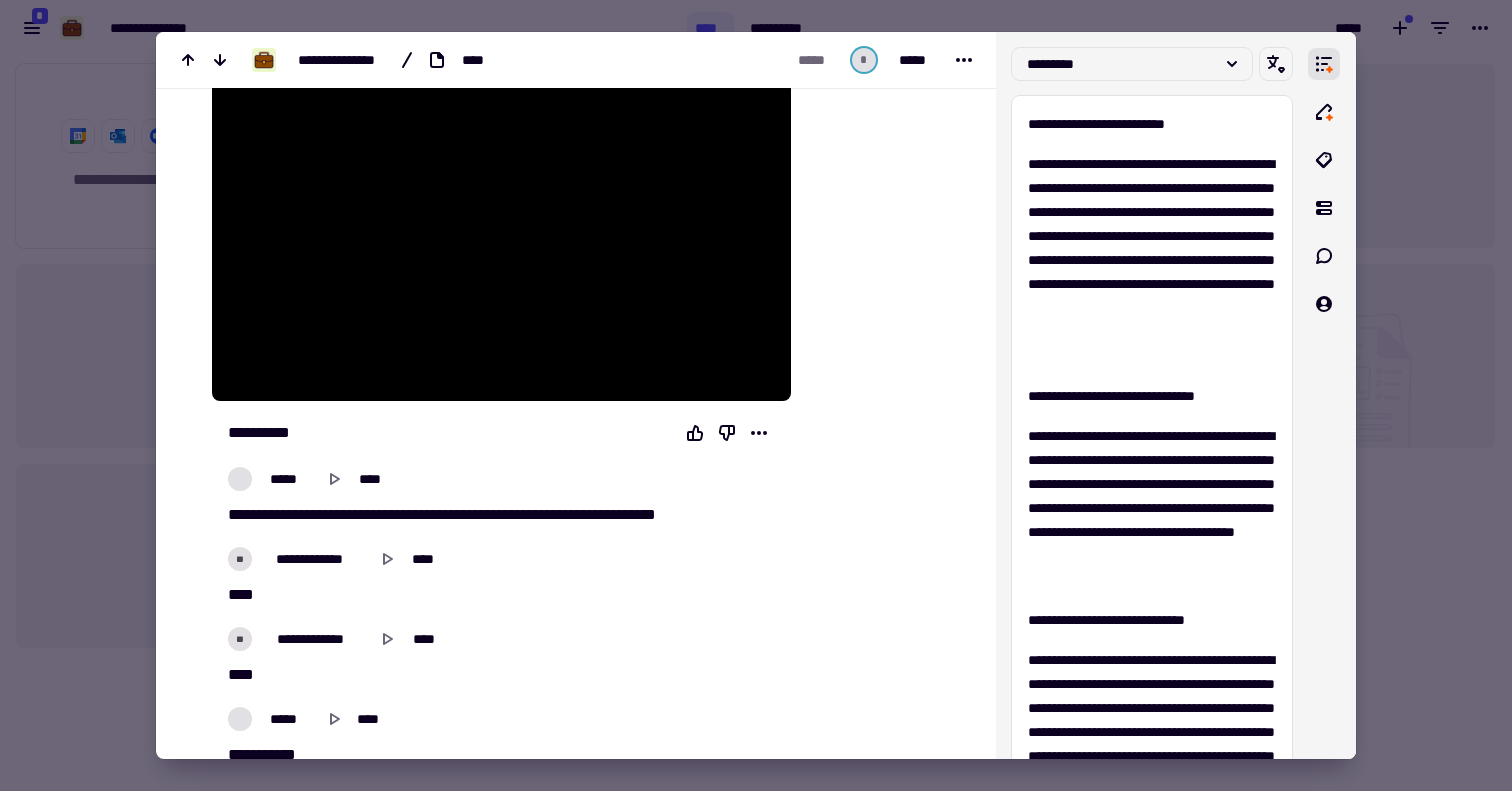 click on "**" at bounding box center [240, 559] 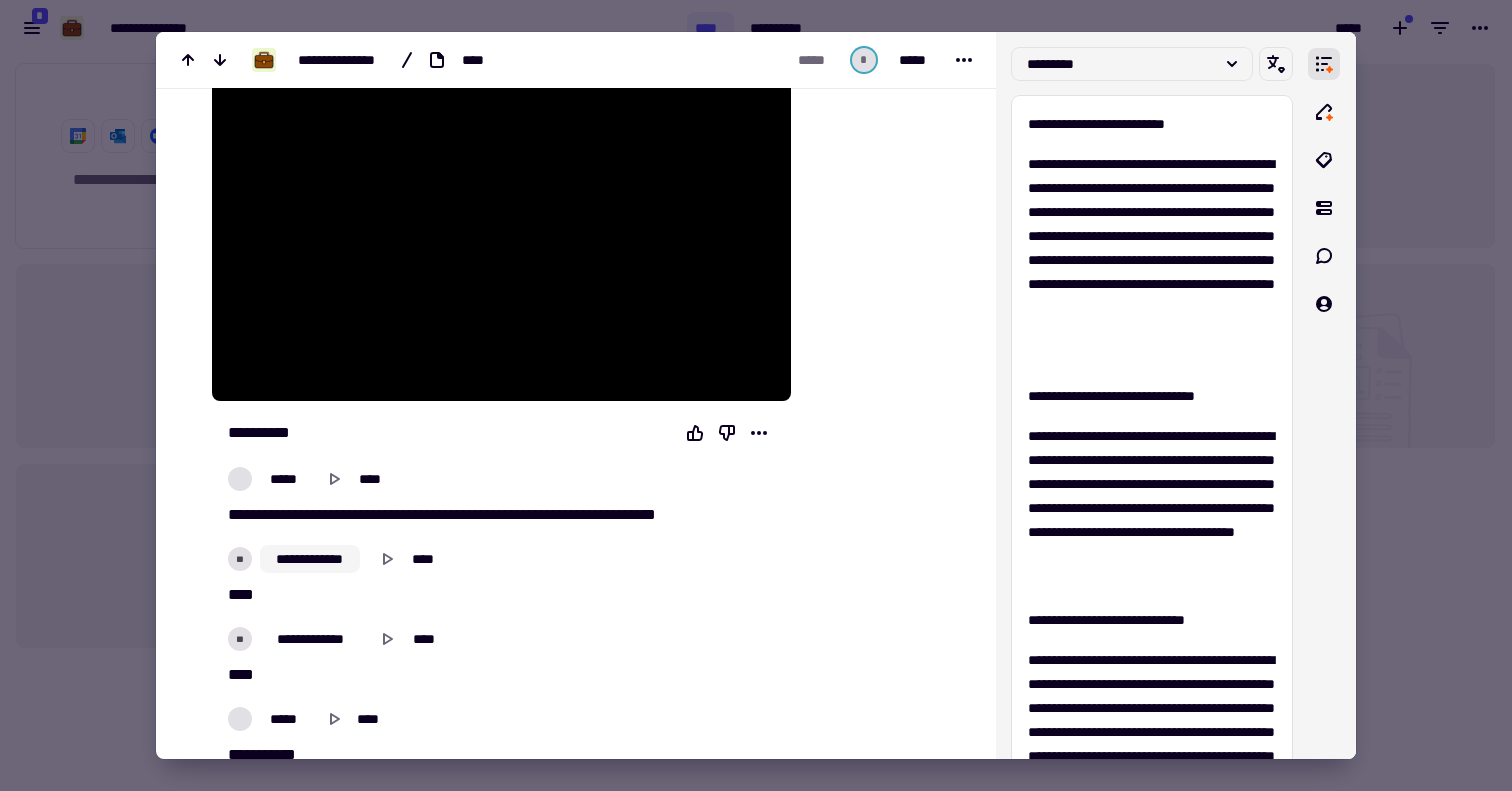 click on "**********" 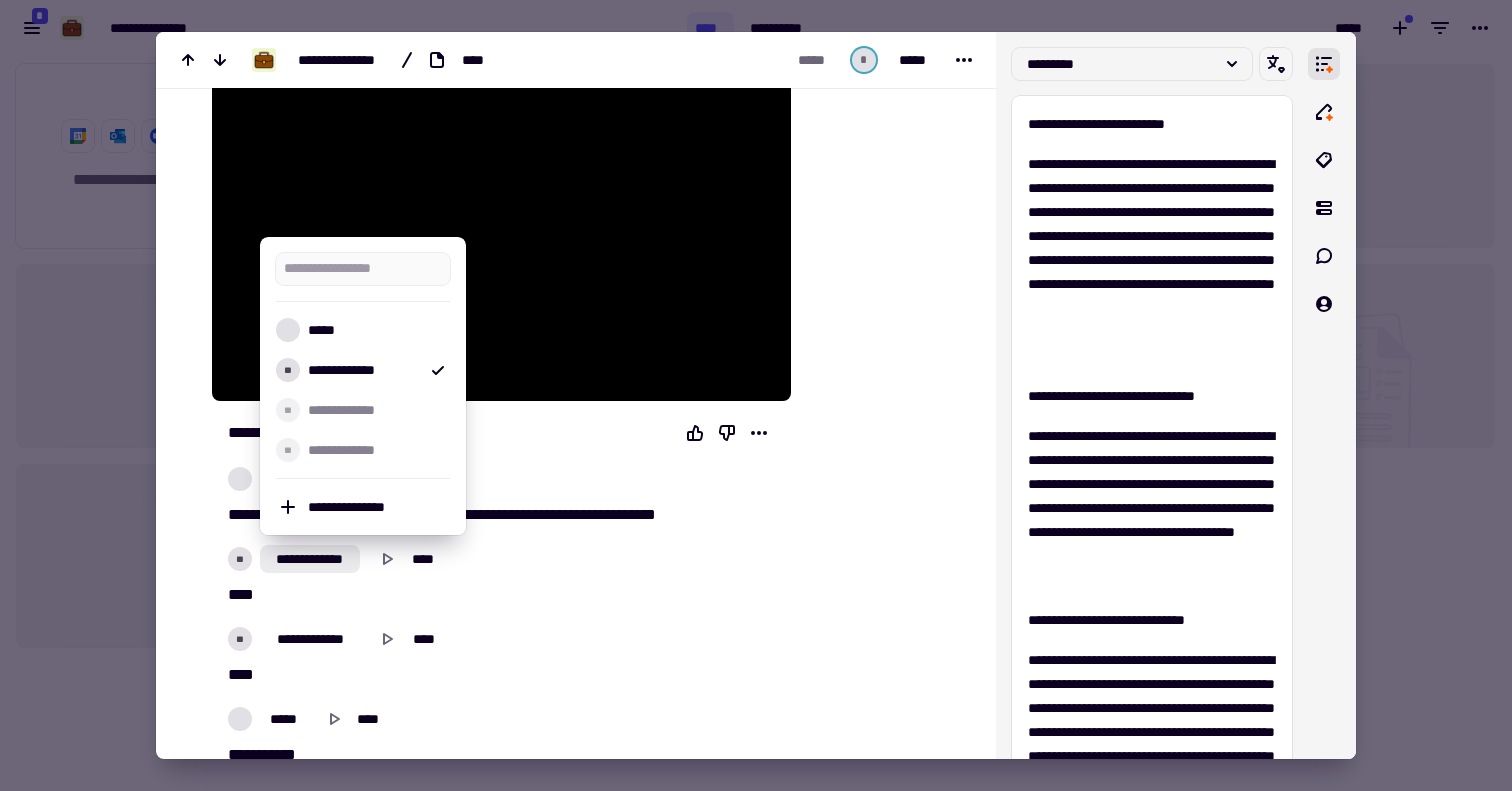 click on "John Doe" at bounding box center [501, 577] 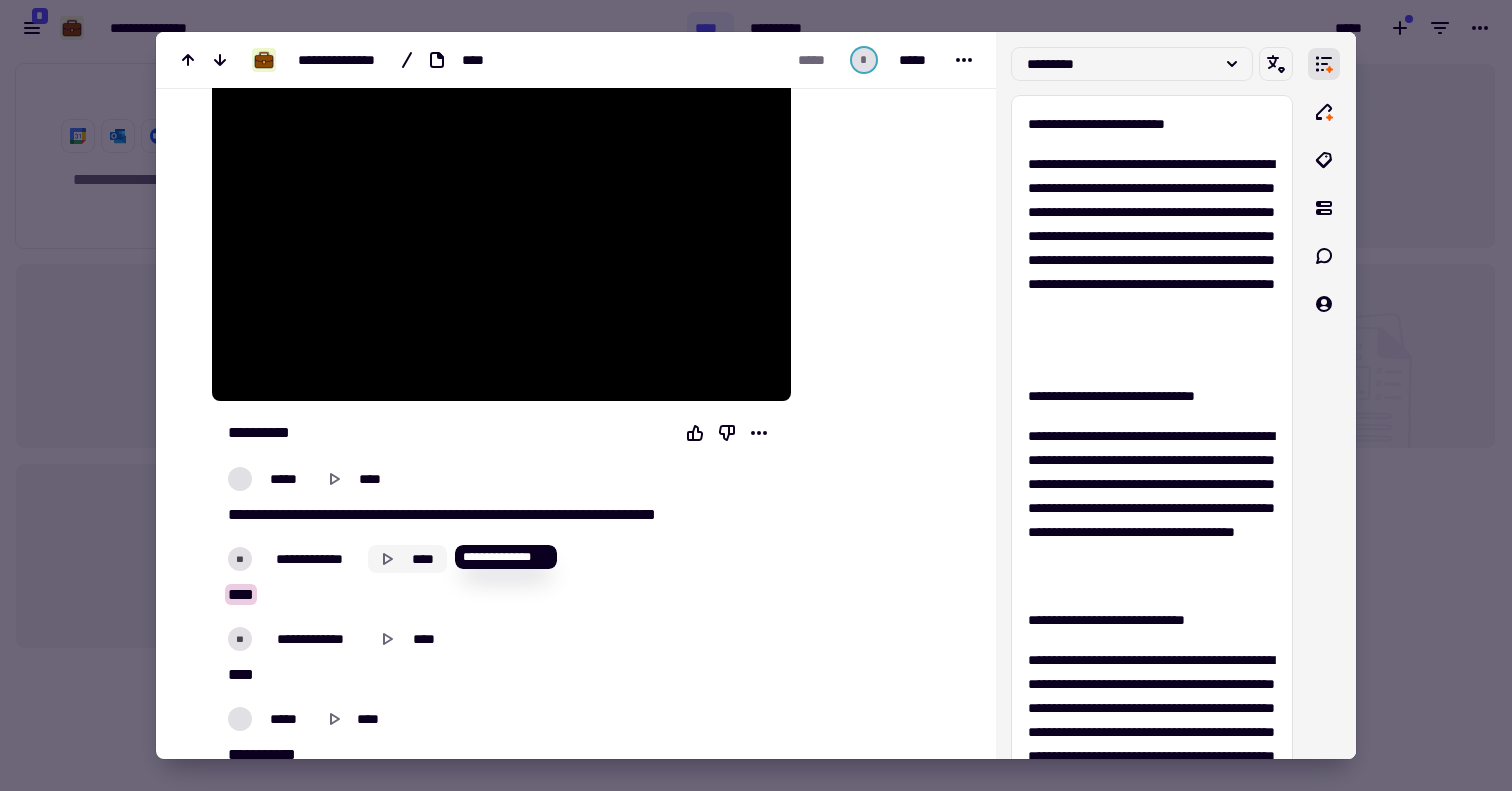 click on "****" 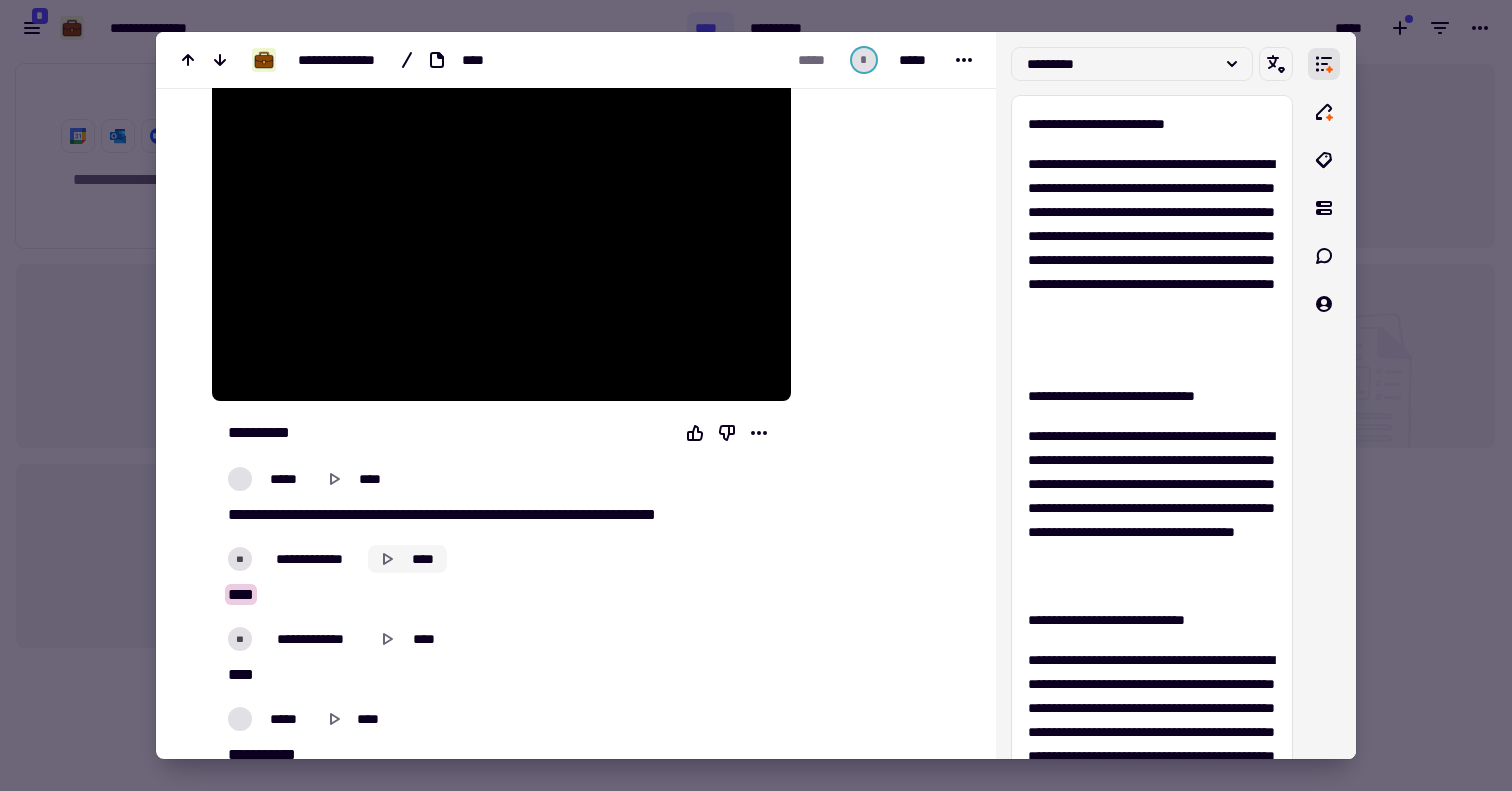 click on "****" 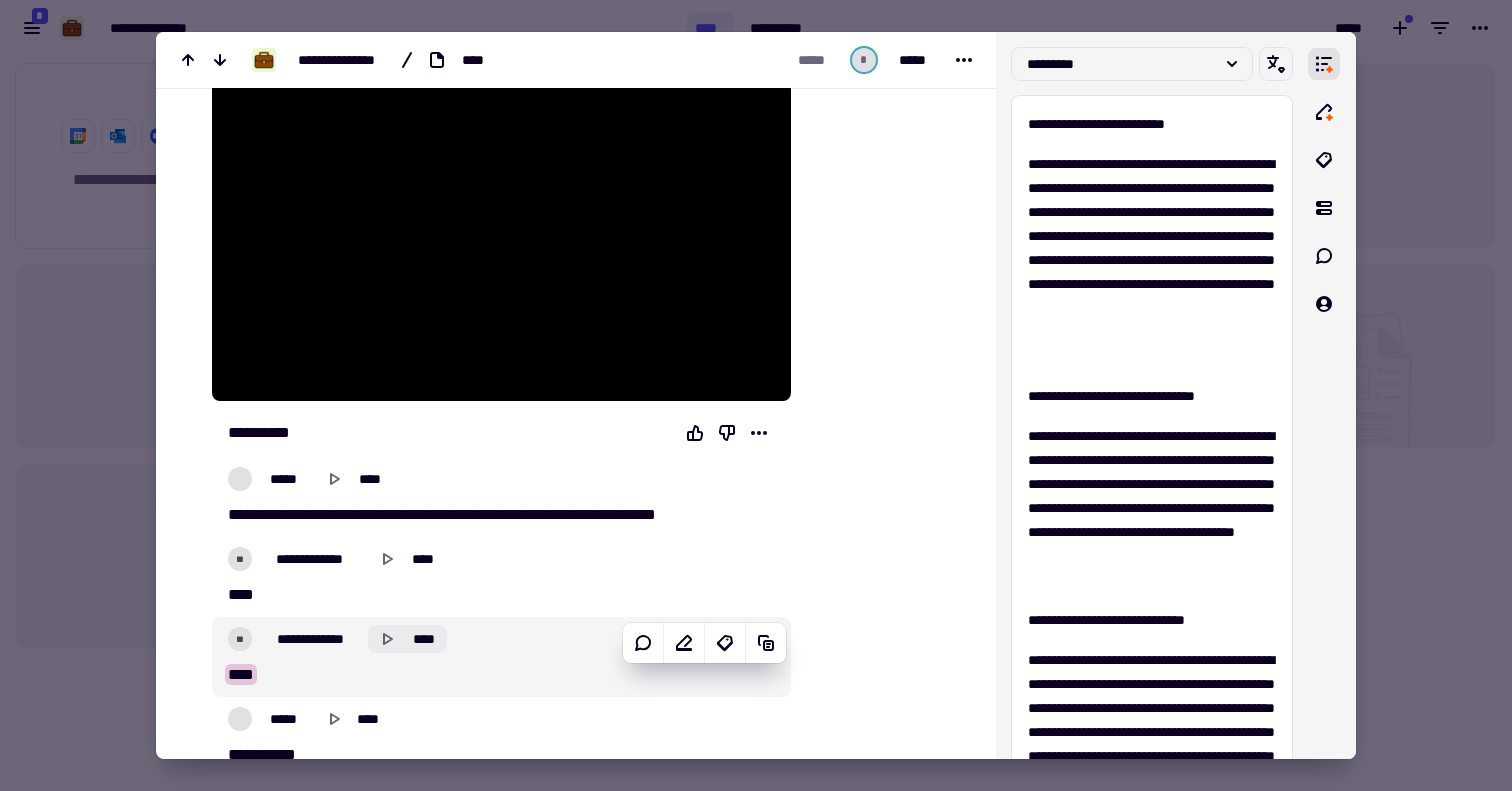 click on "****" 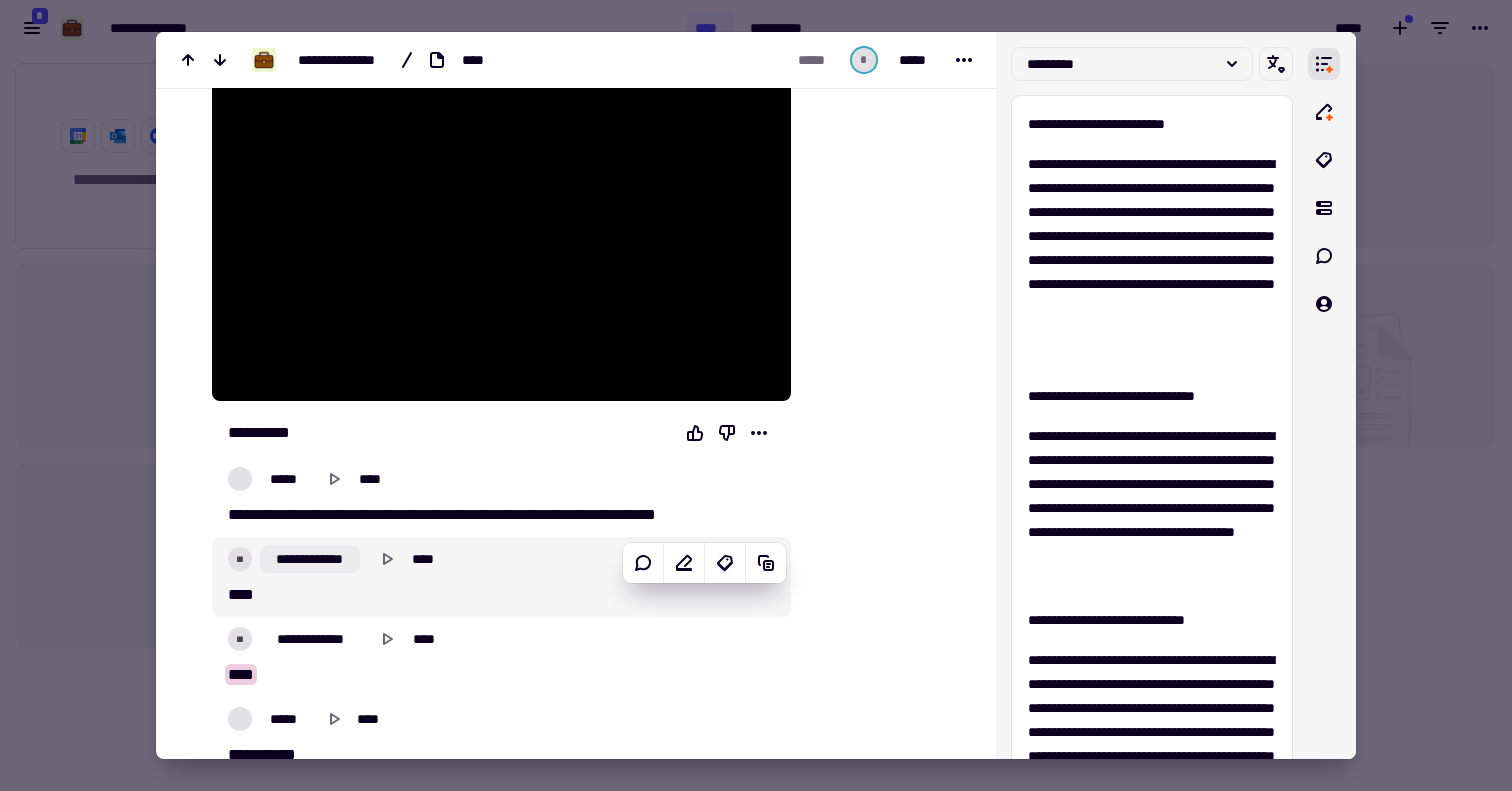 click on "**********" 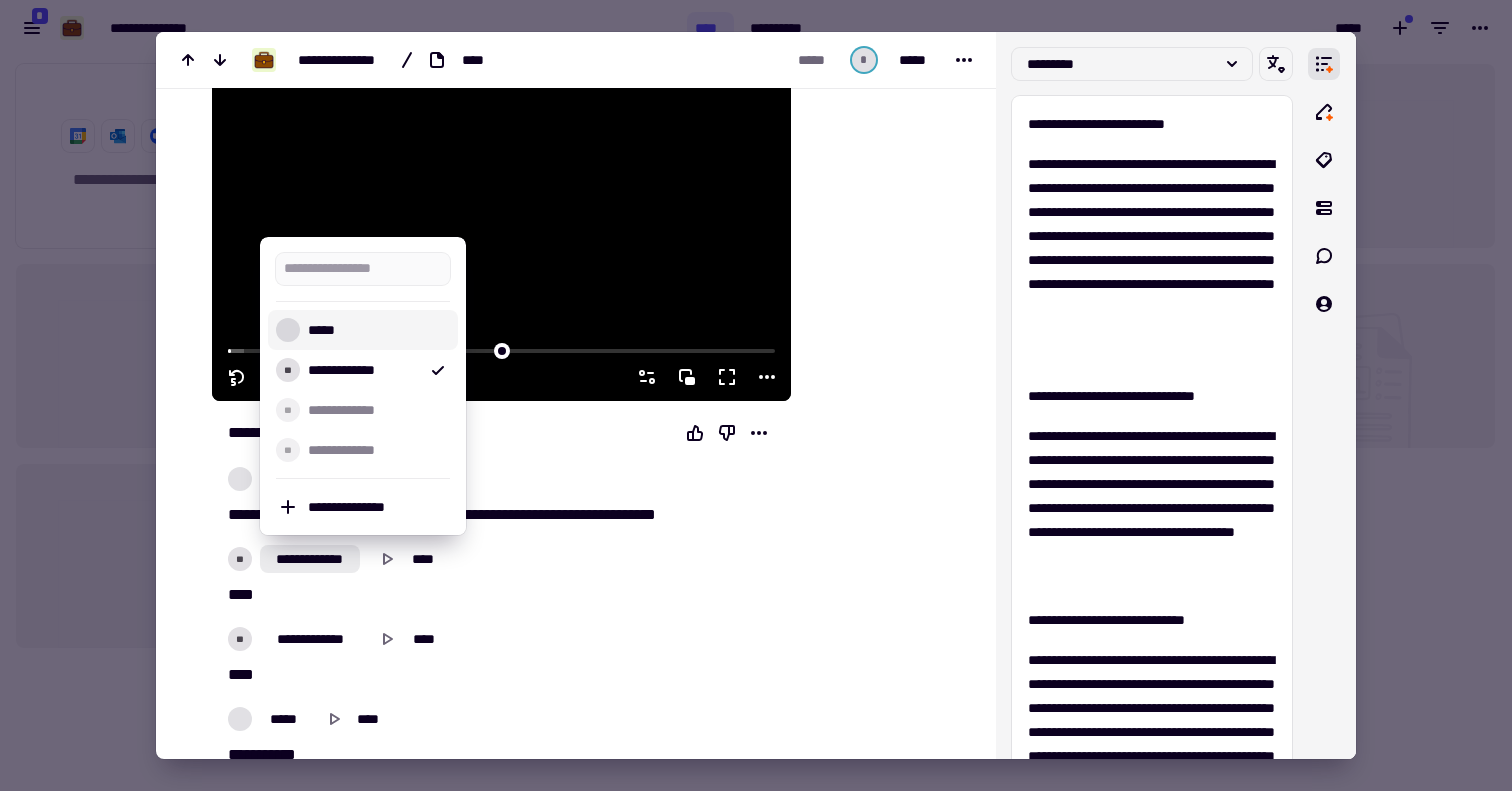 click at bounding box center (501, 238) 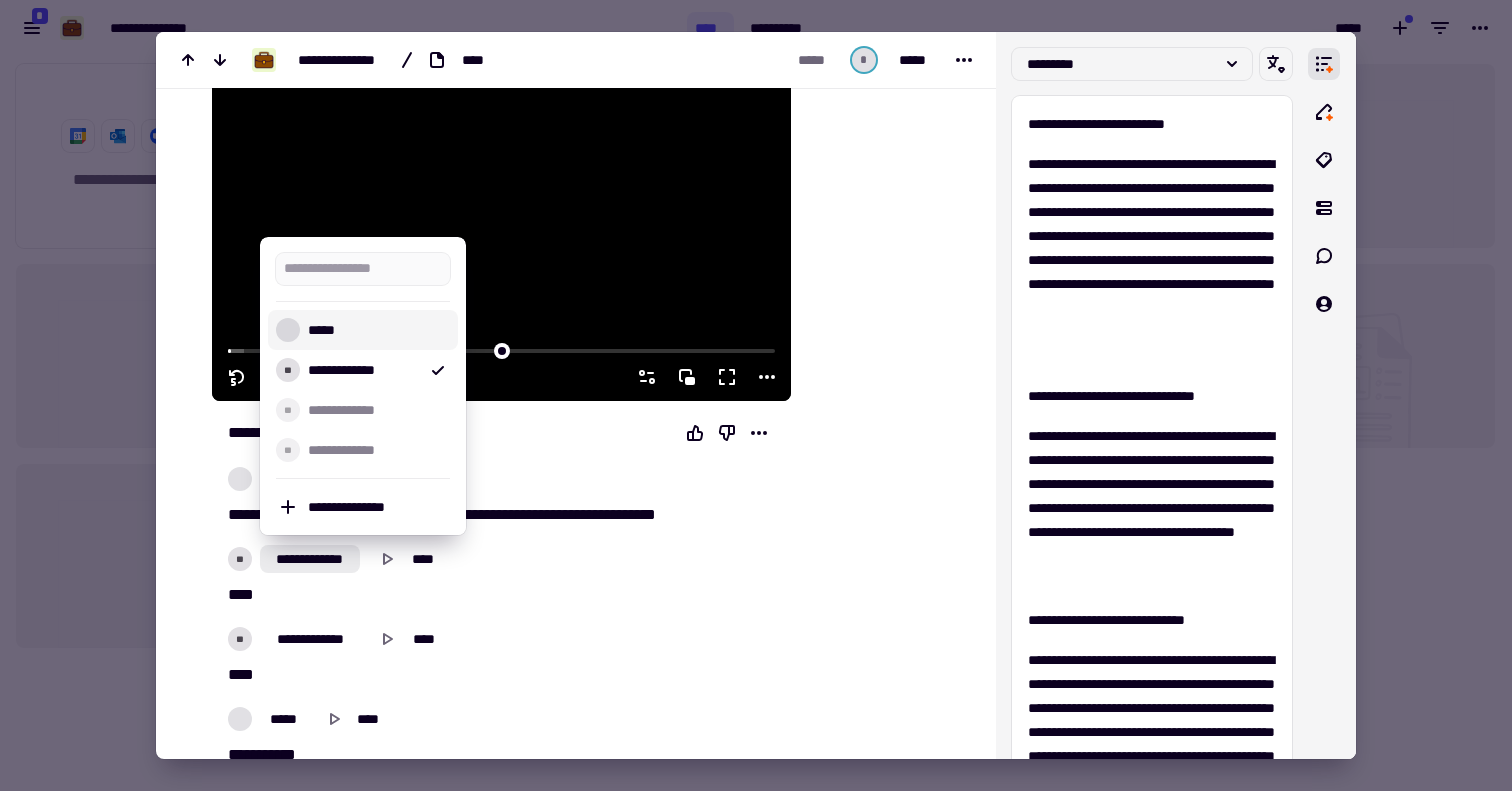 type on "*****" 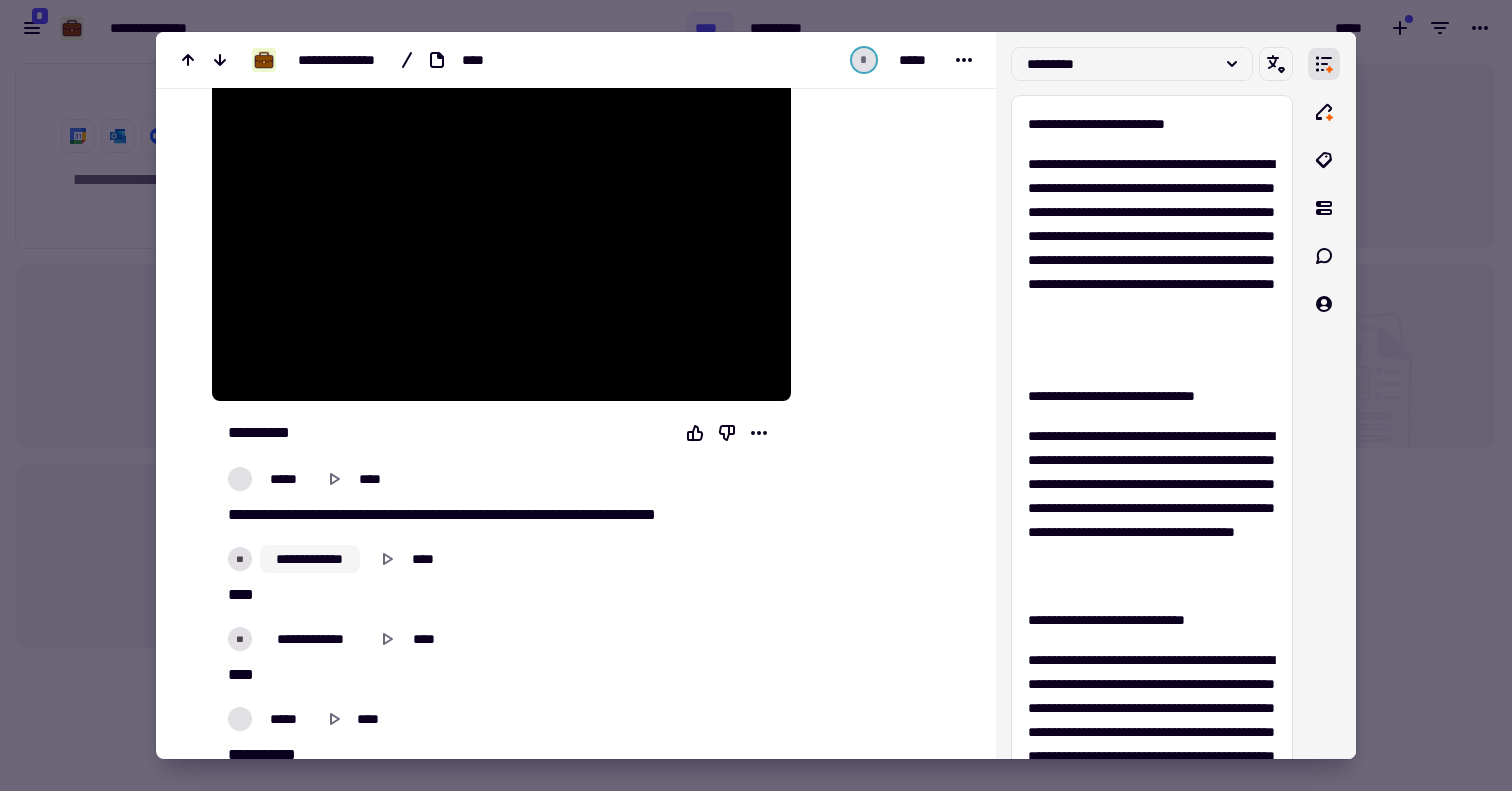 click on "**********" 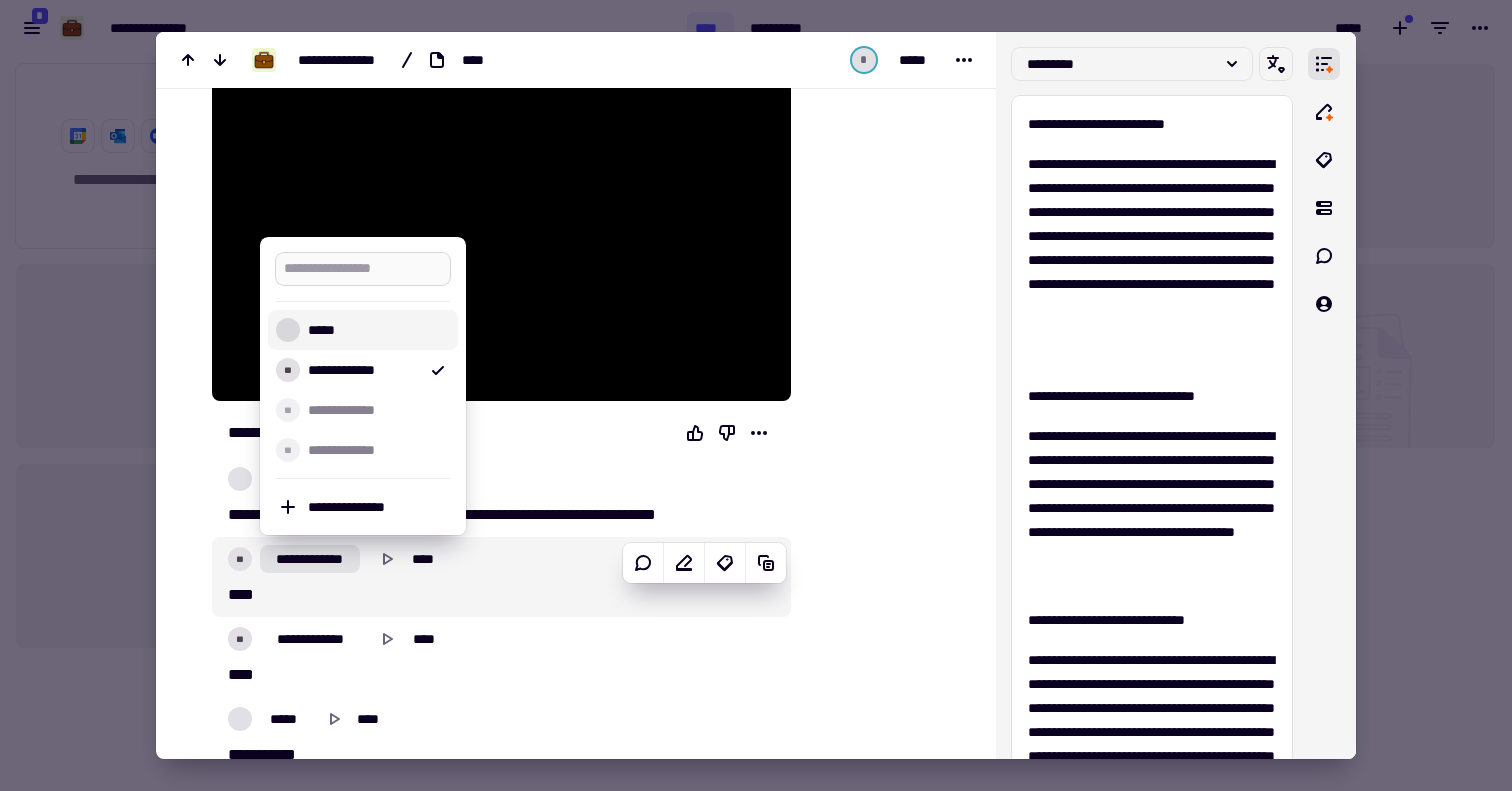 click at bounding box center [363, 269] 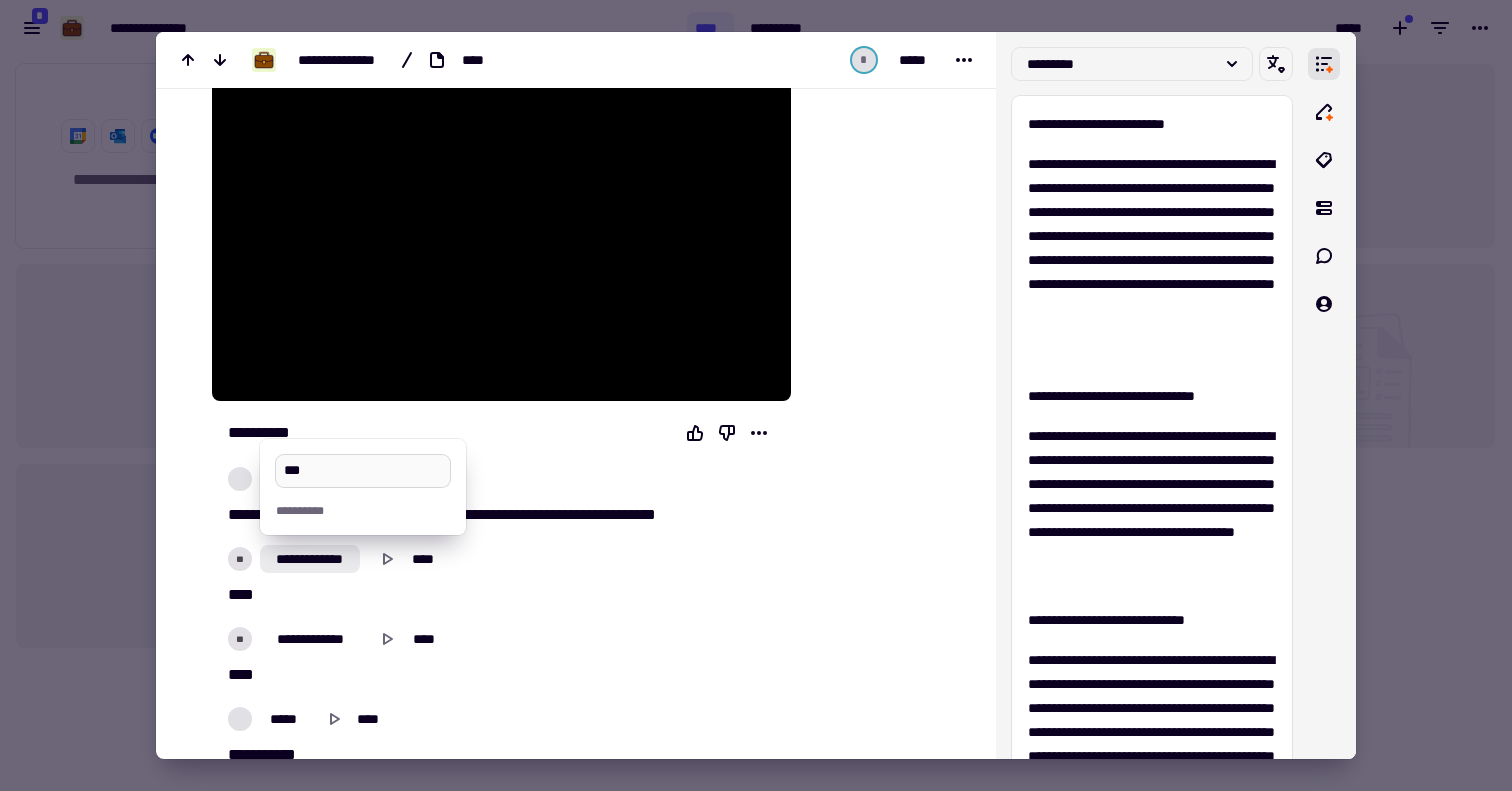 type on "****" 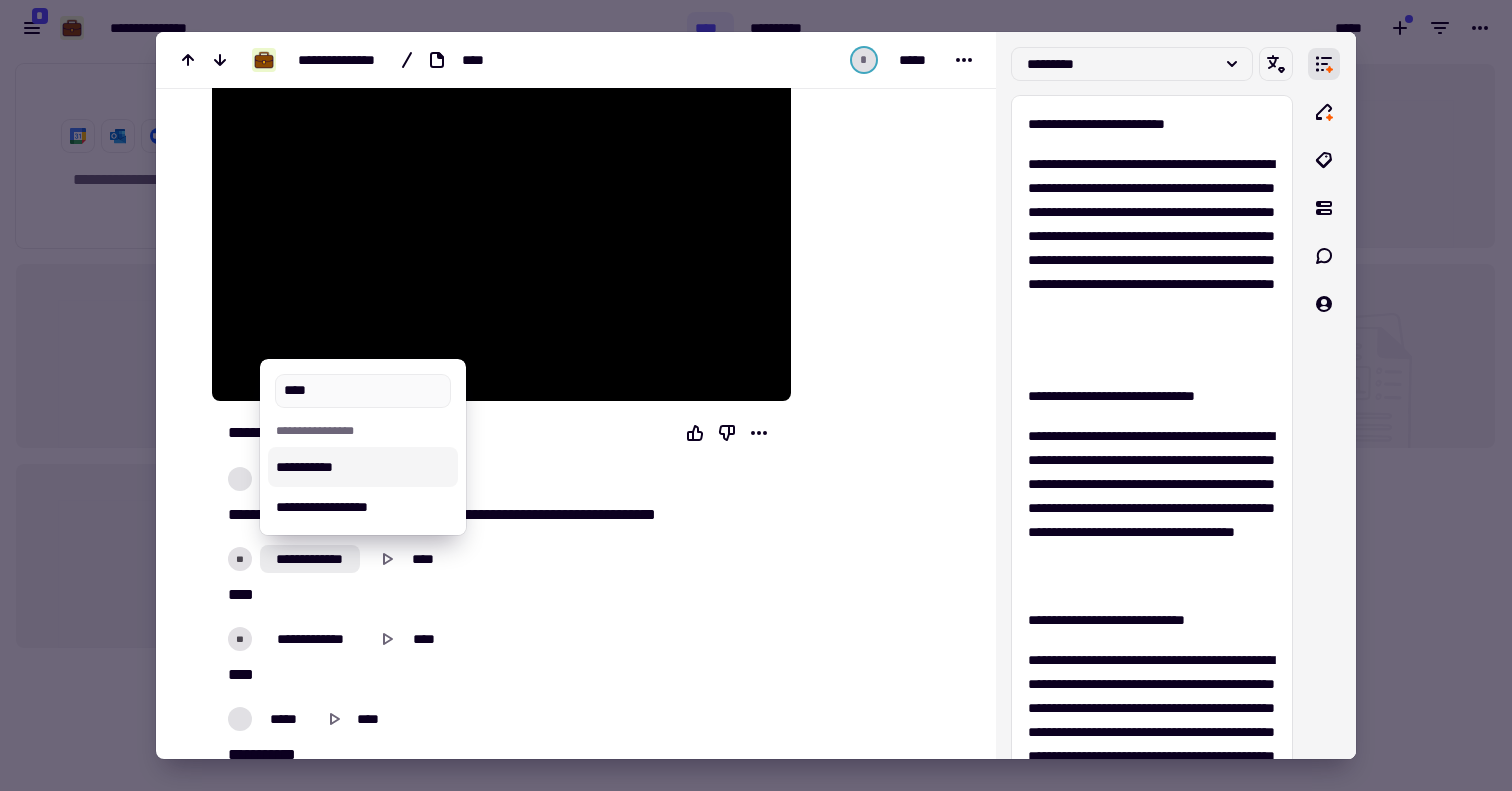 type on "*****" 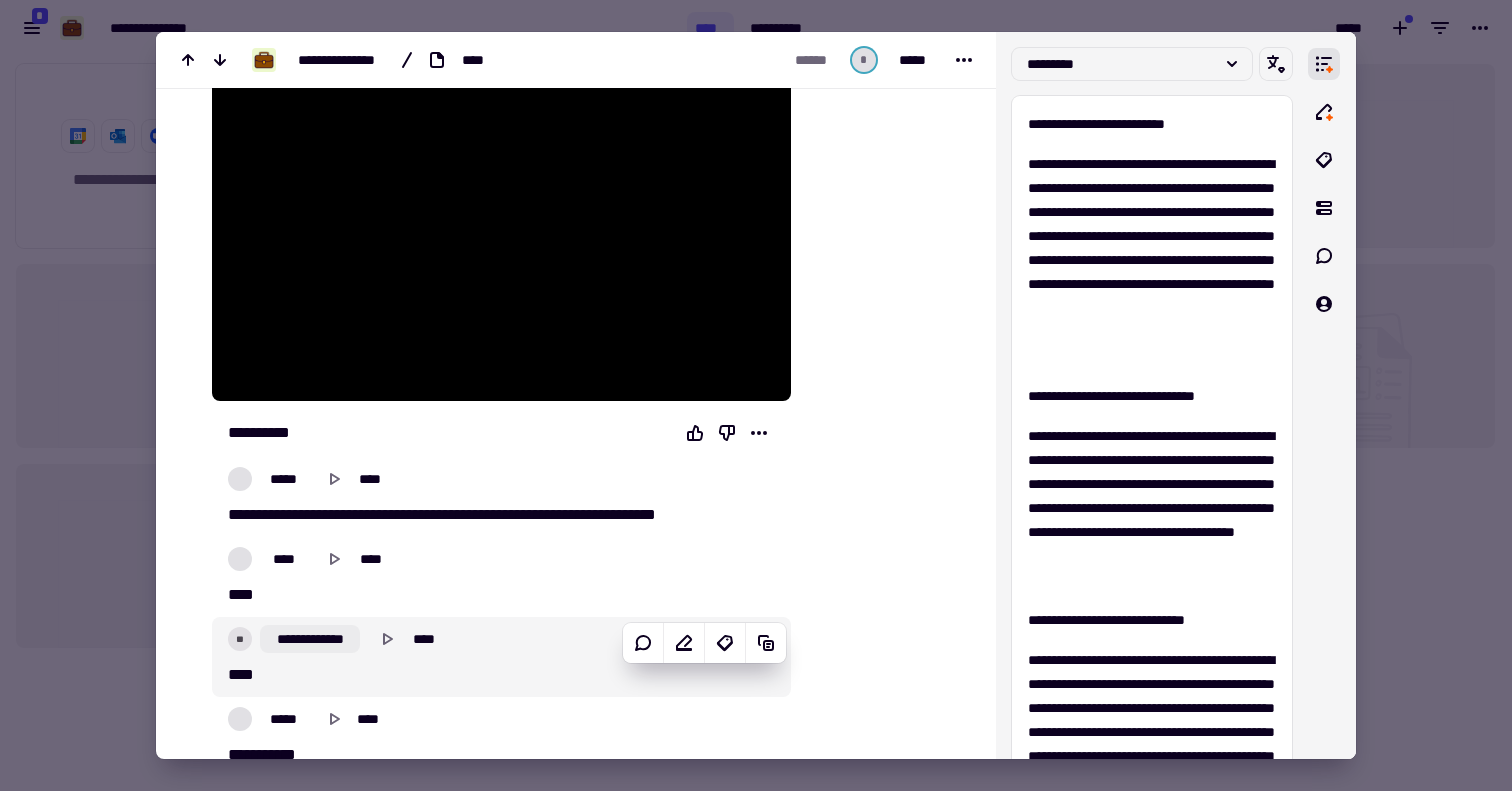 click on "**********" 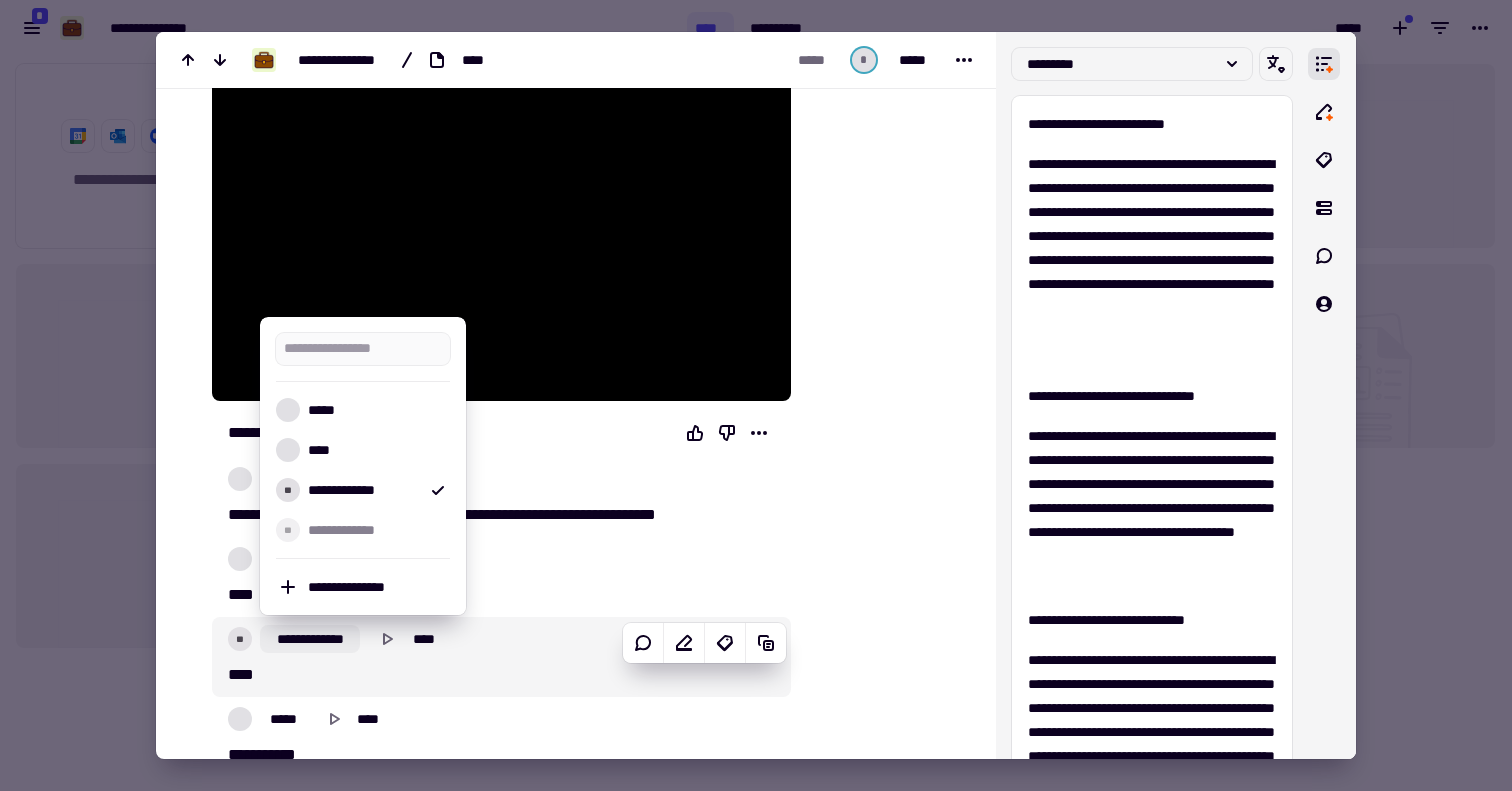 click on "**********" 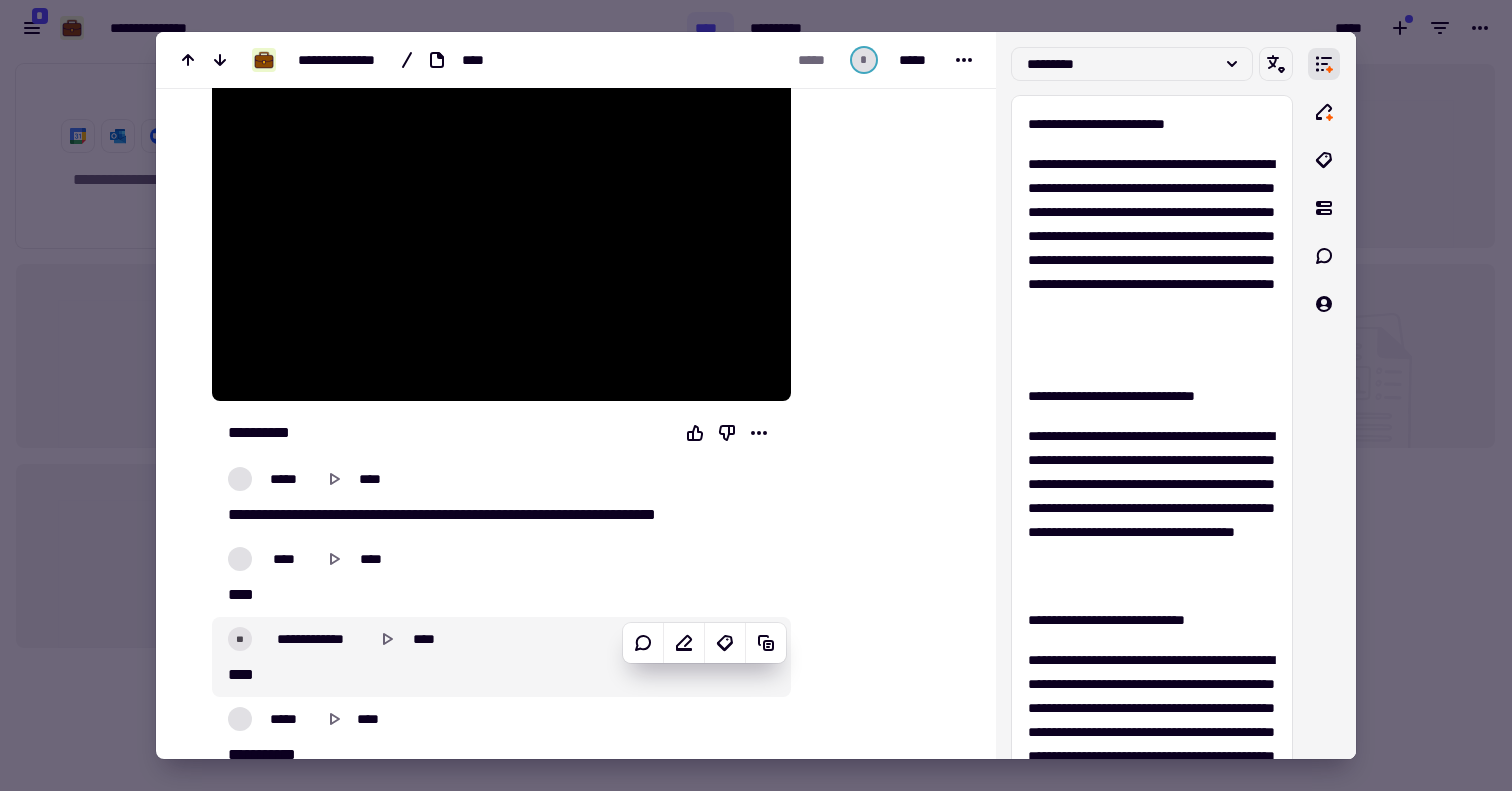 click on "***" at bounding box center [501, 675] 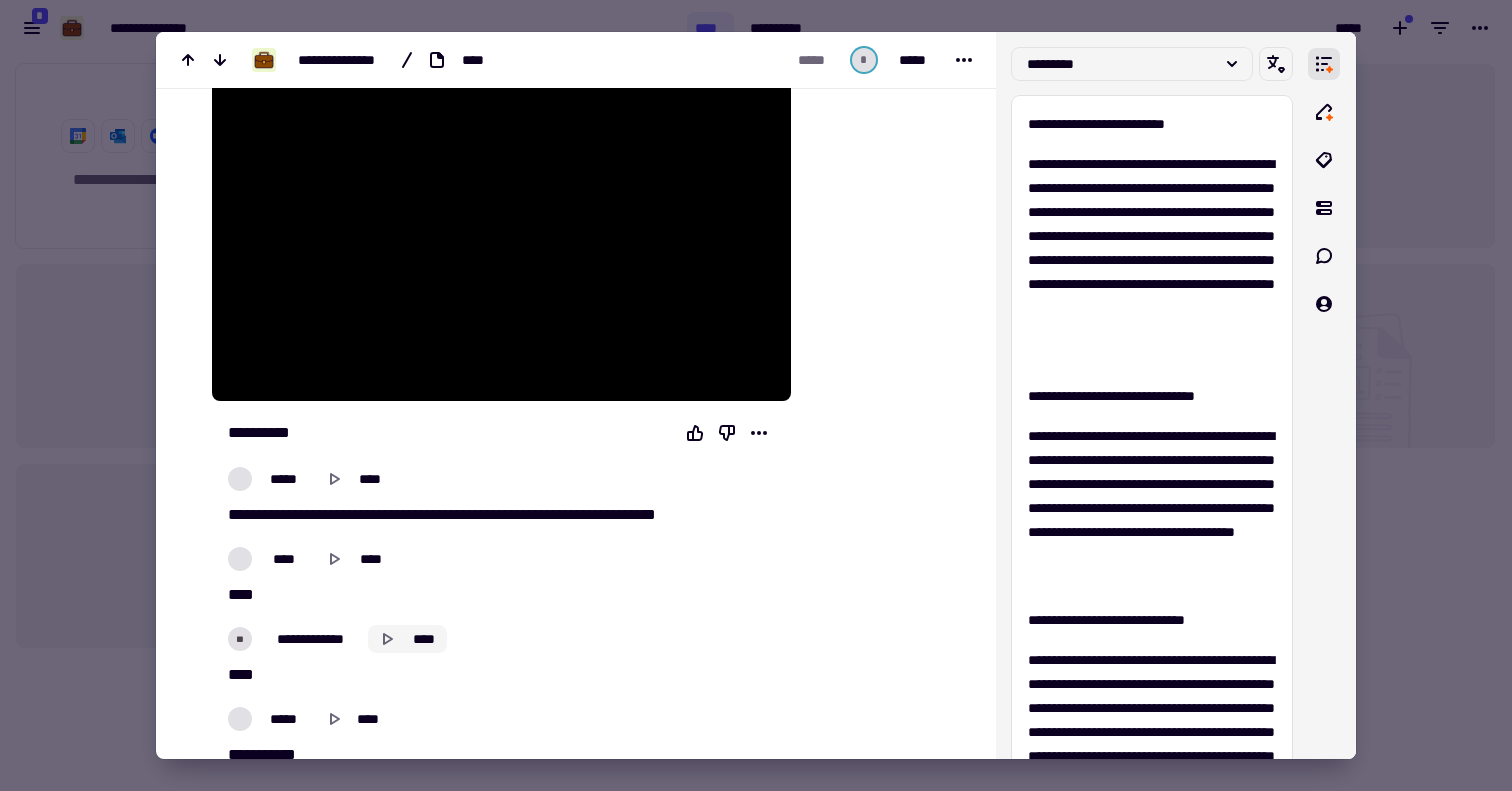 click 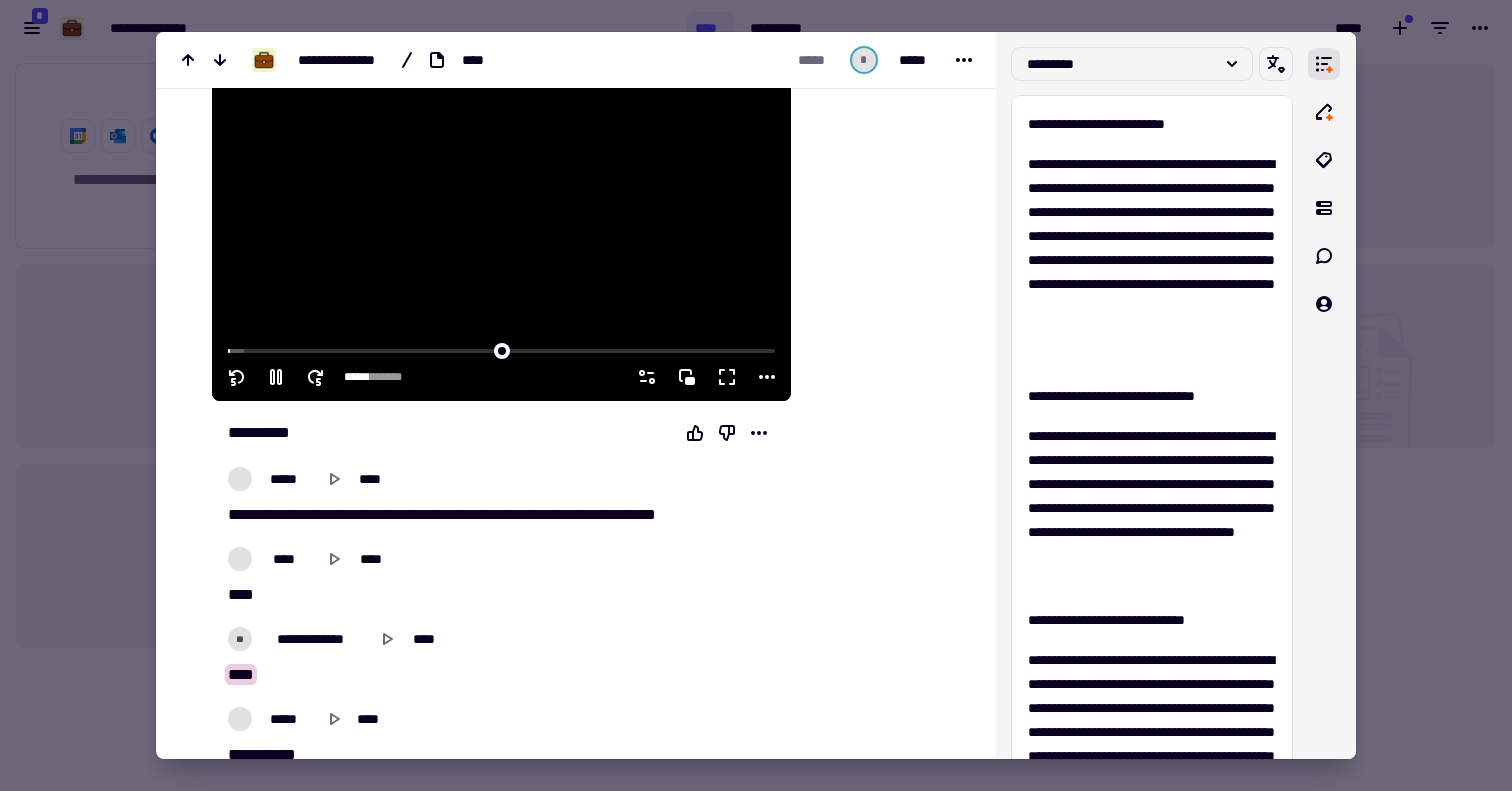 click at bounding box center [501, 238] 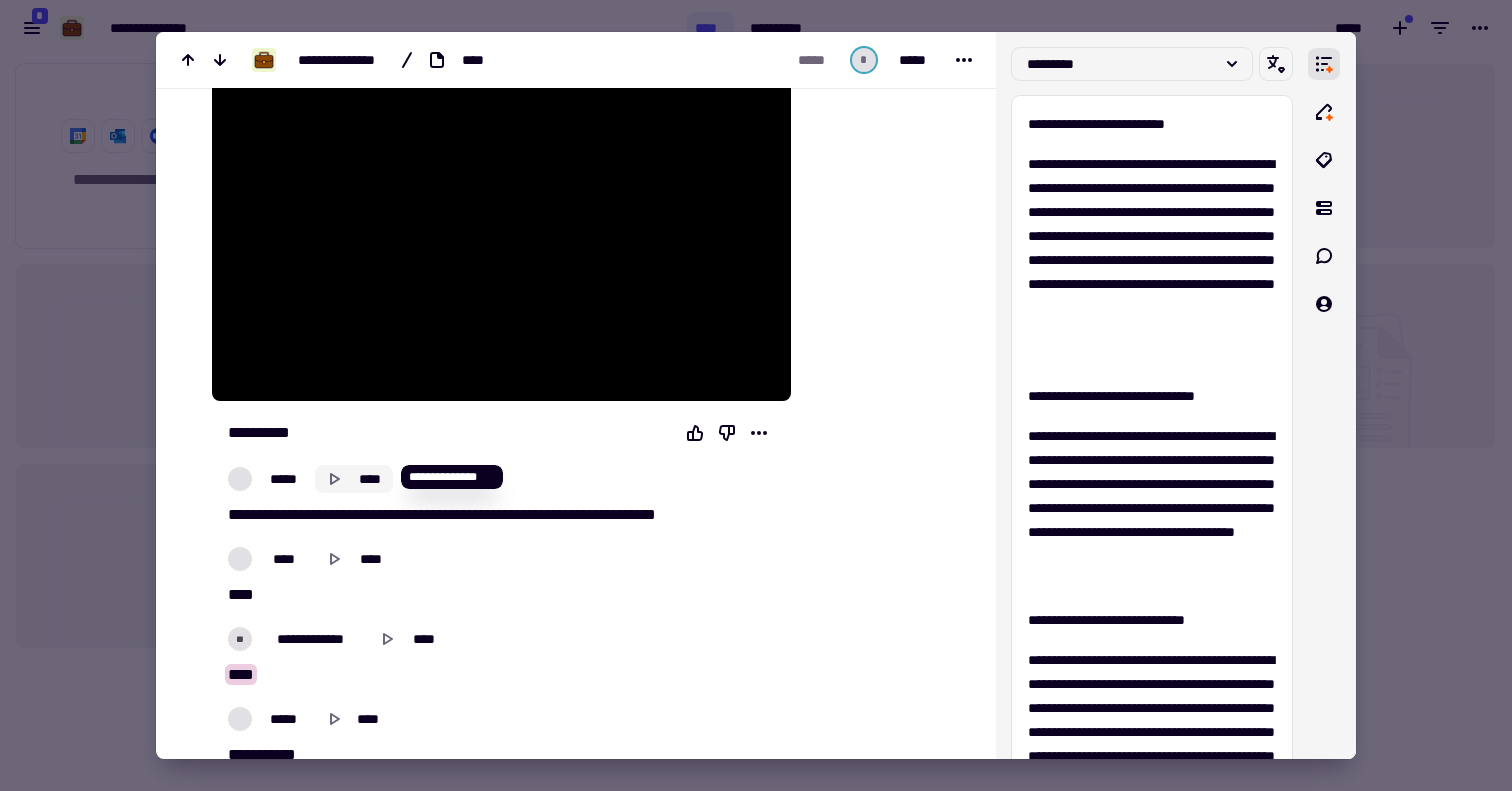 click on "****" 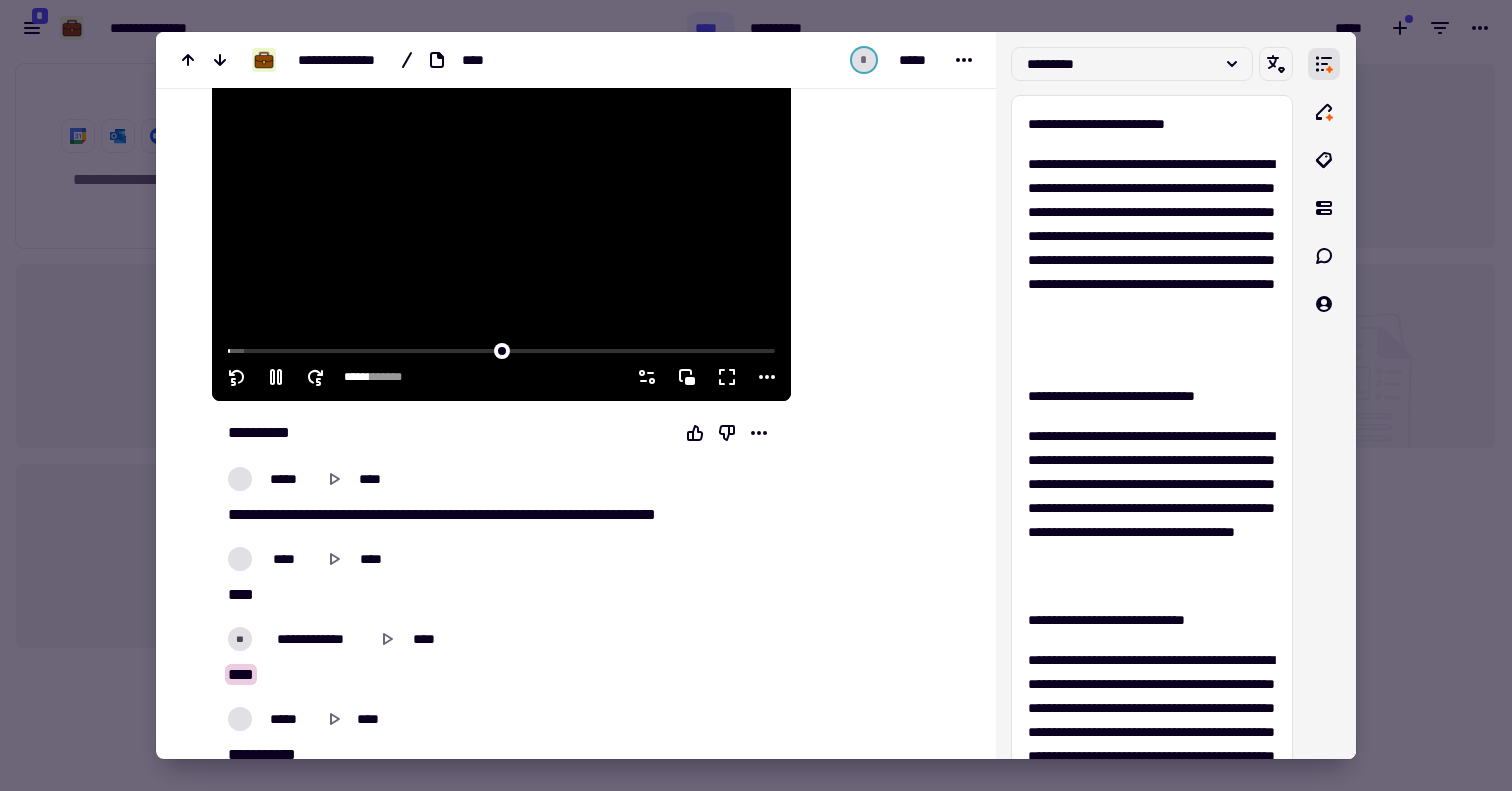 click 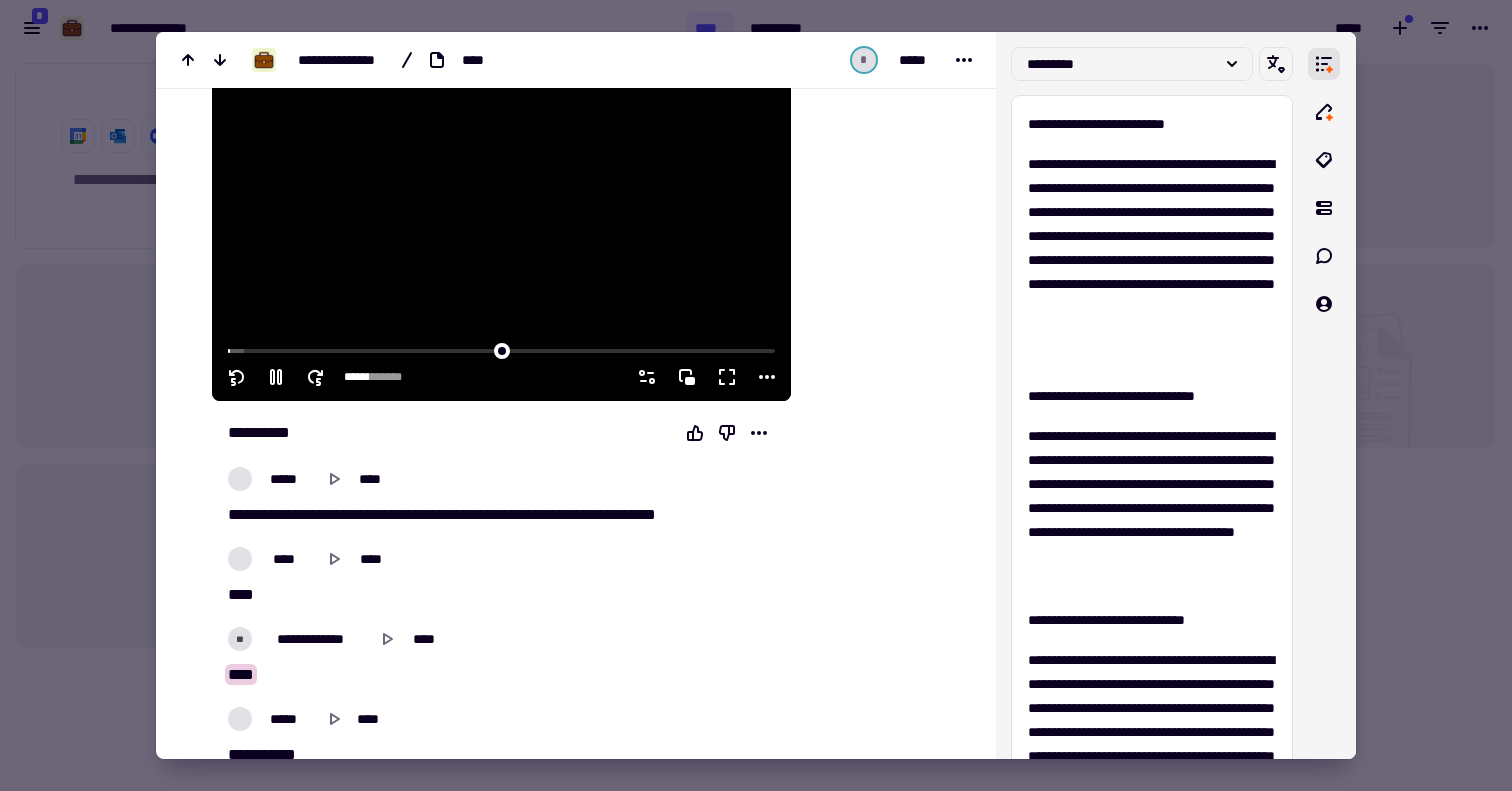 type on "****" 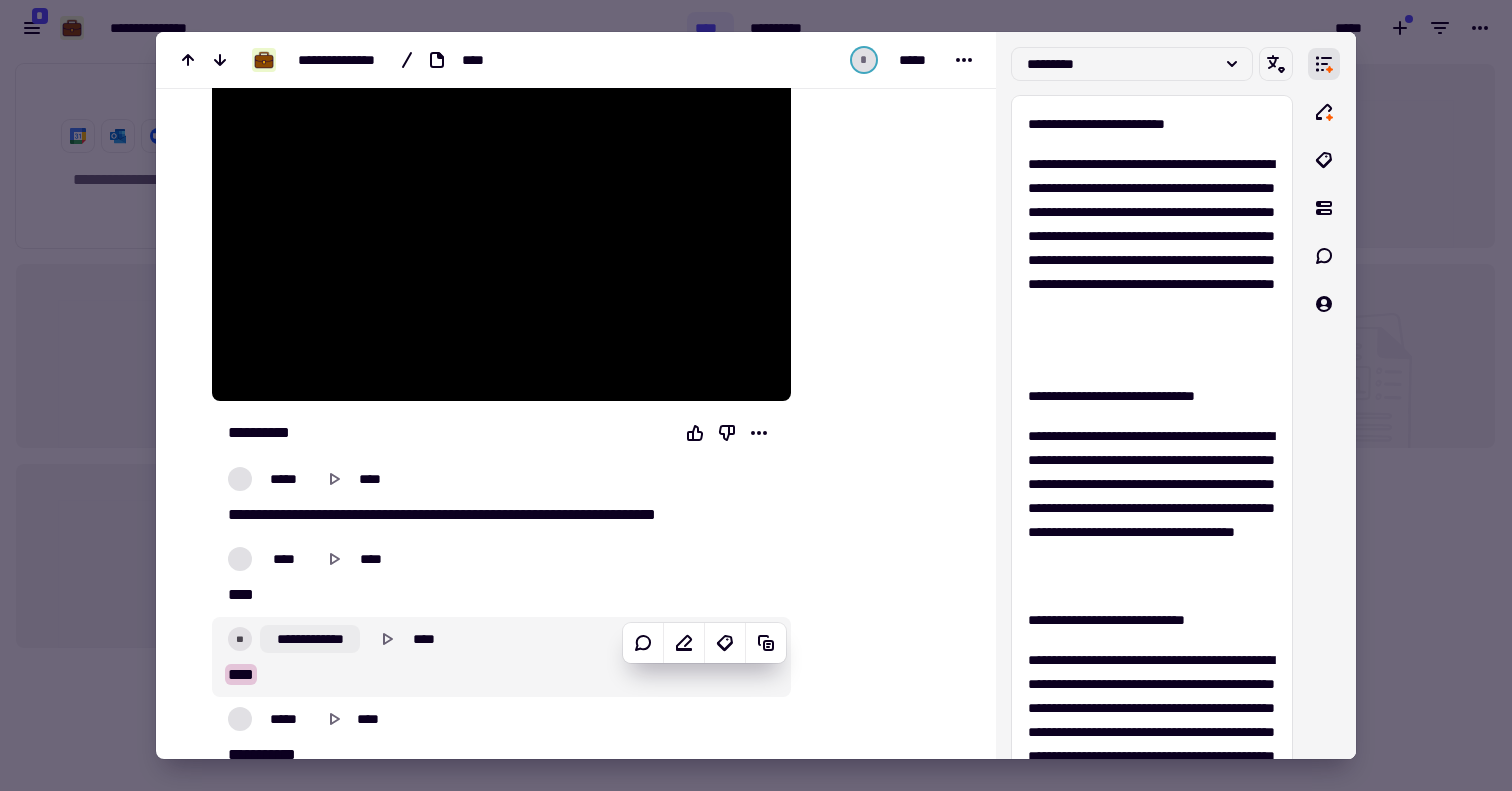 click on "**********" 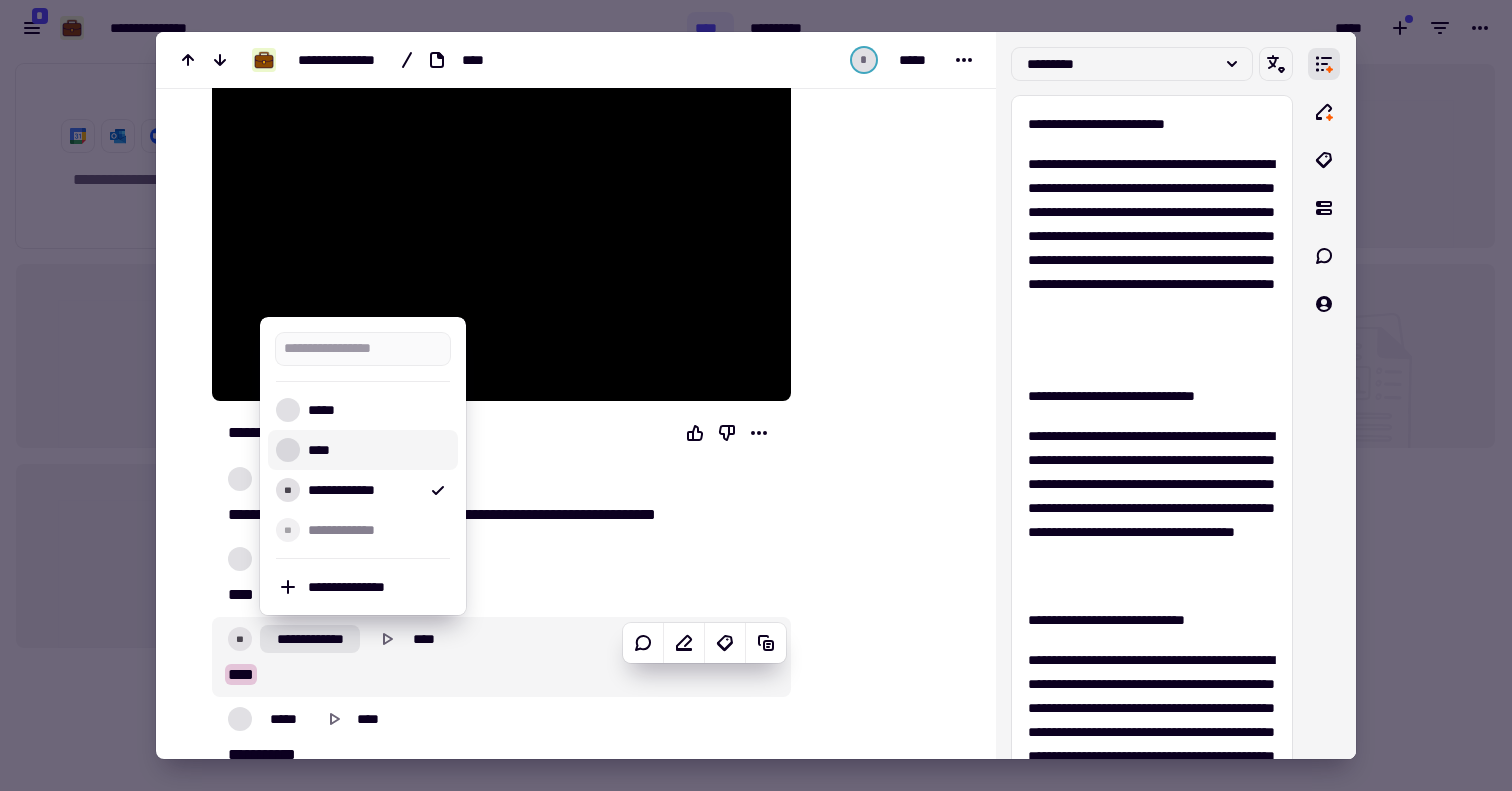 click on "****" at bounding box center (375, 450) 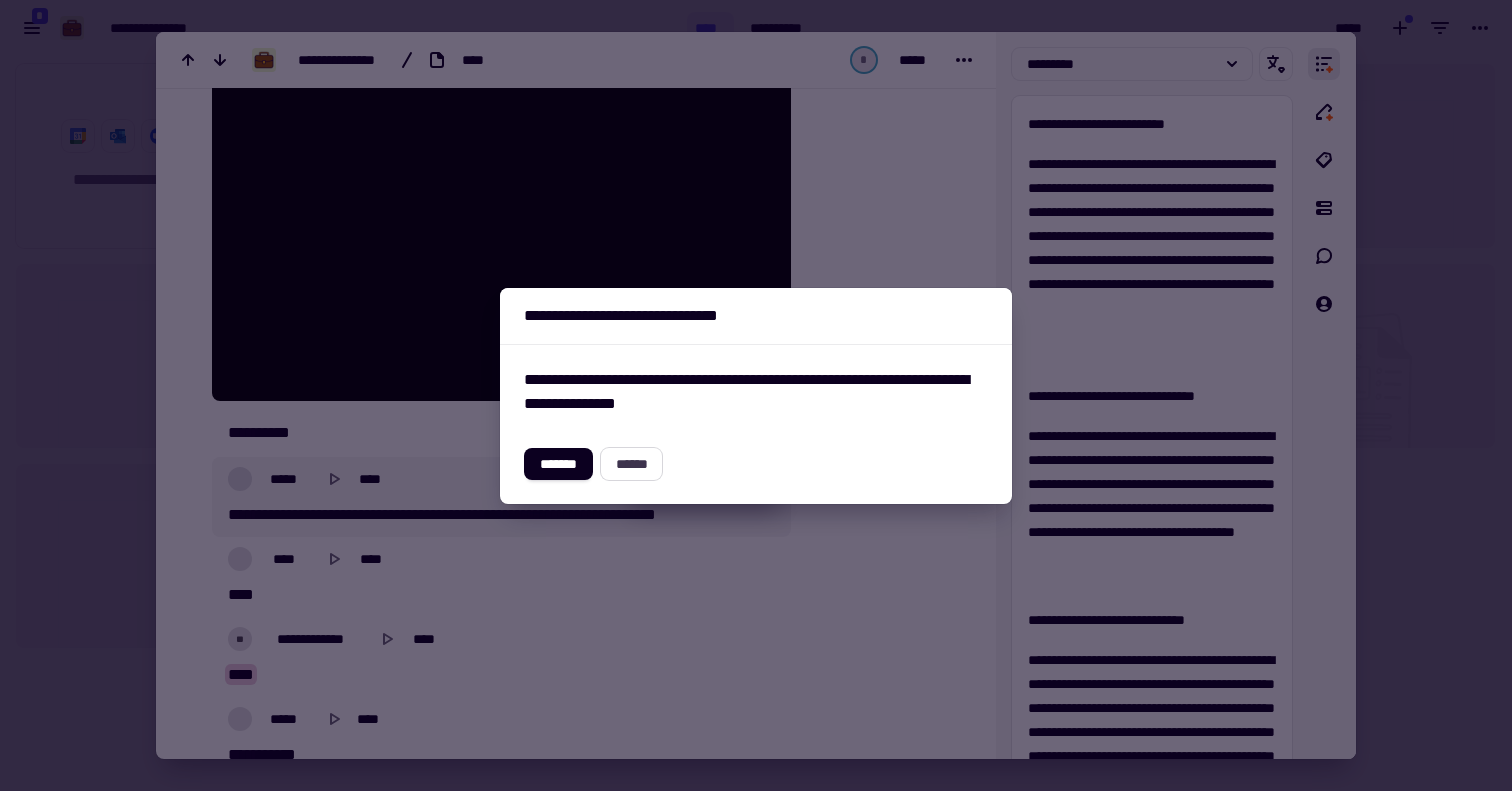 click on "******" 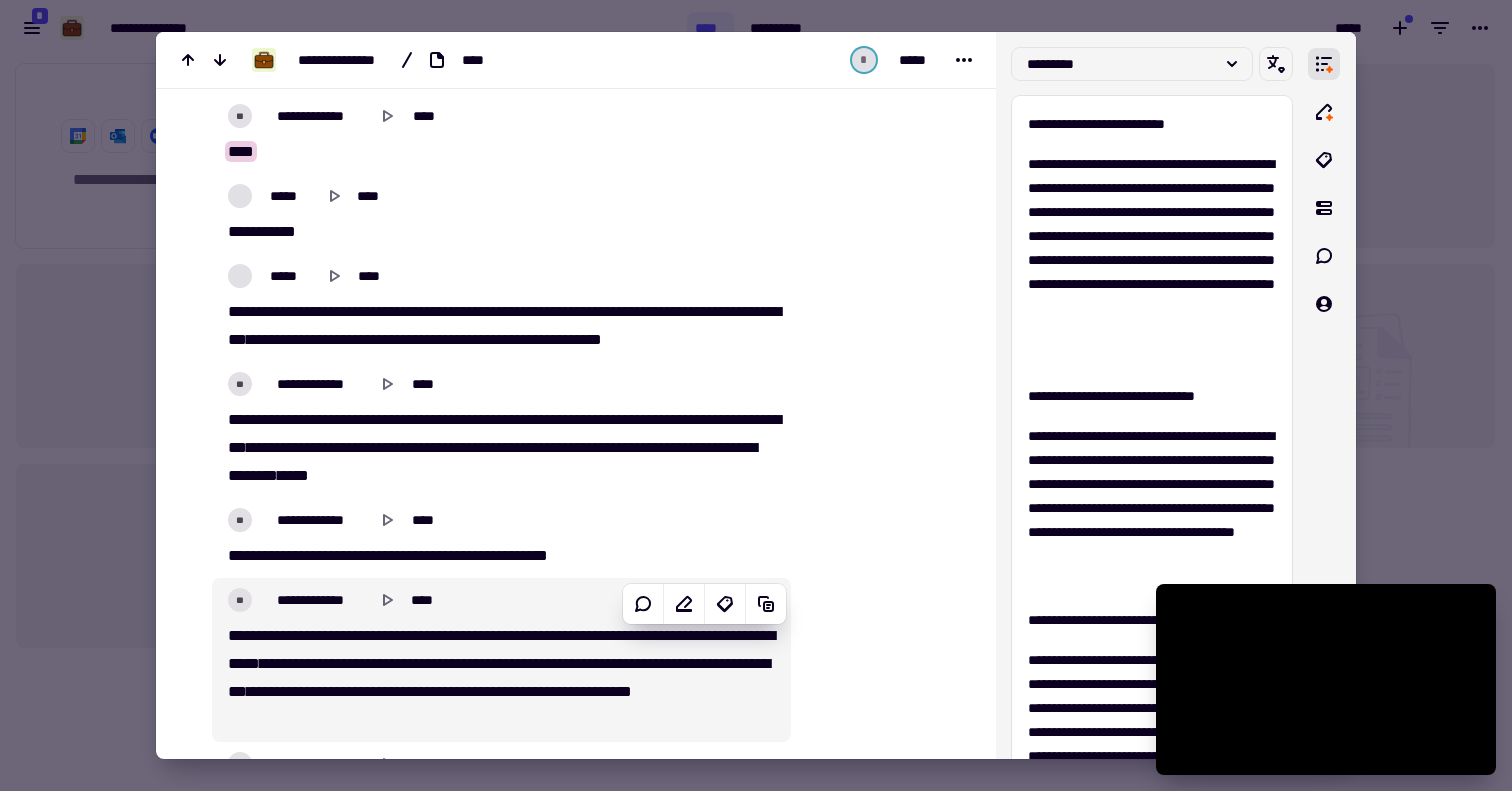 scroll, scrollTop: 749, scrollLeft: 0, axis: vertical 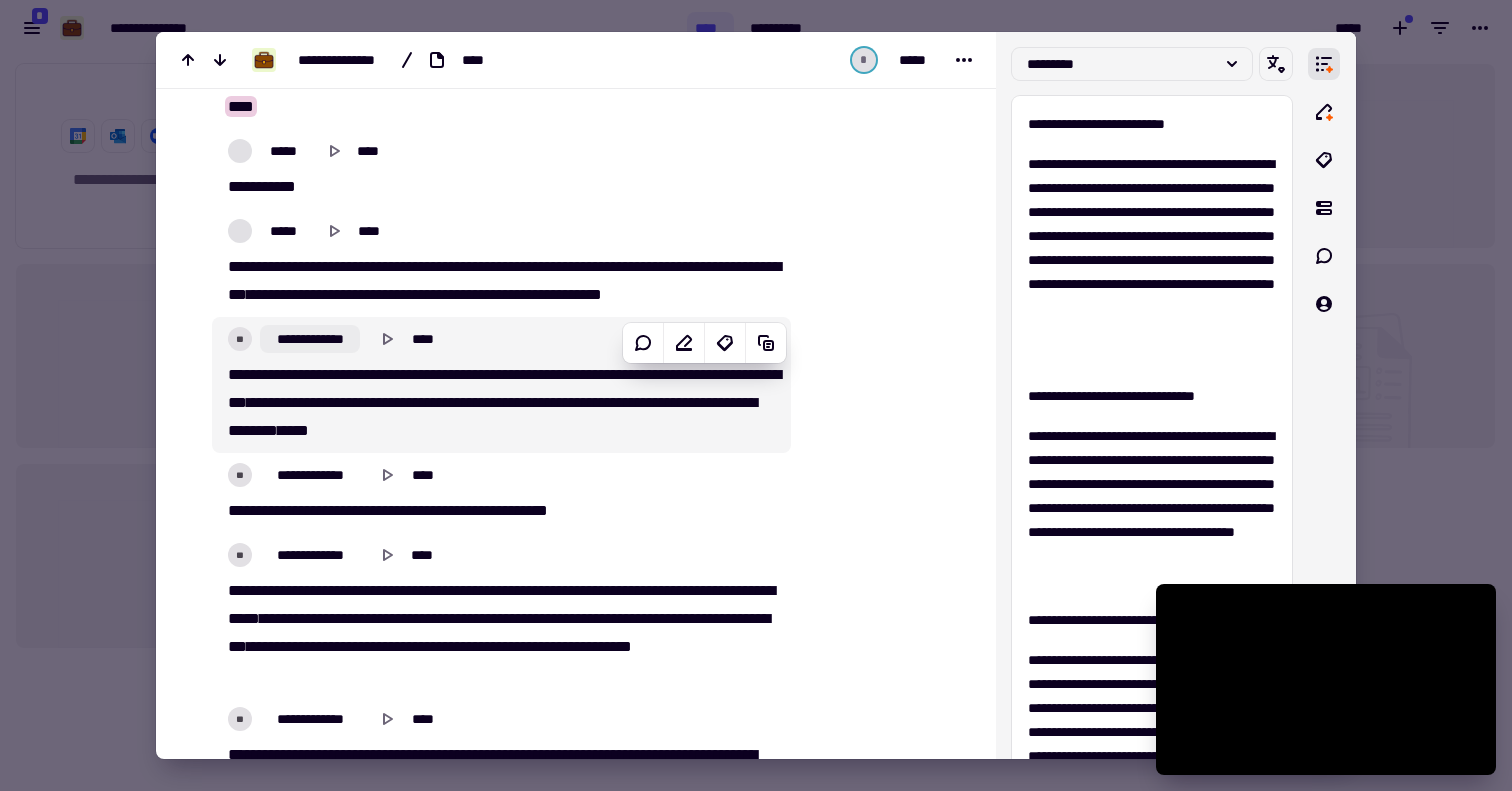 click on "**********" 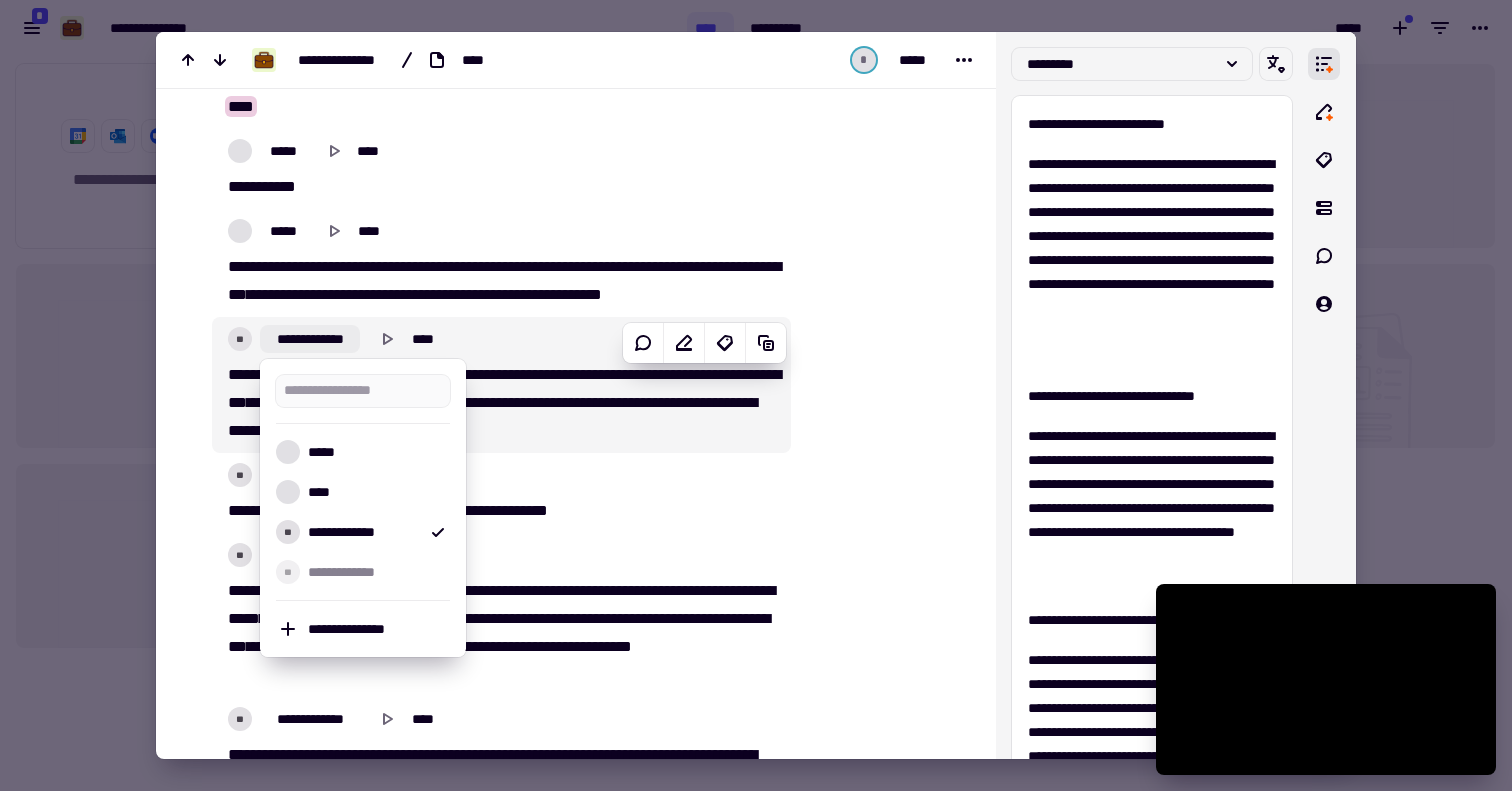 click on "**********" 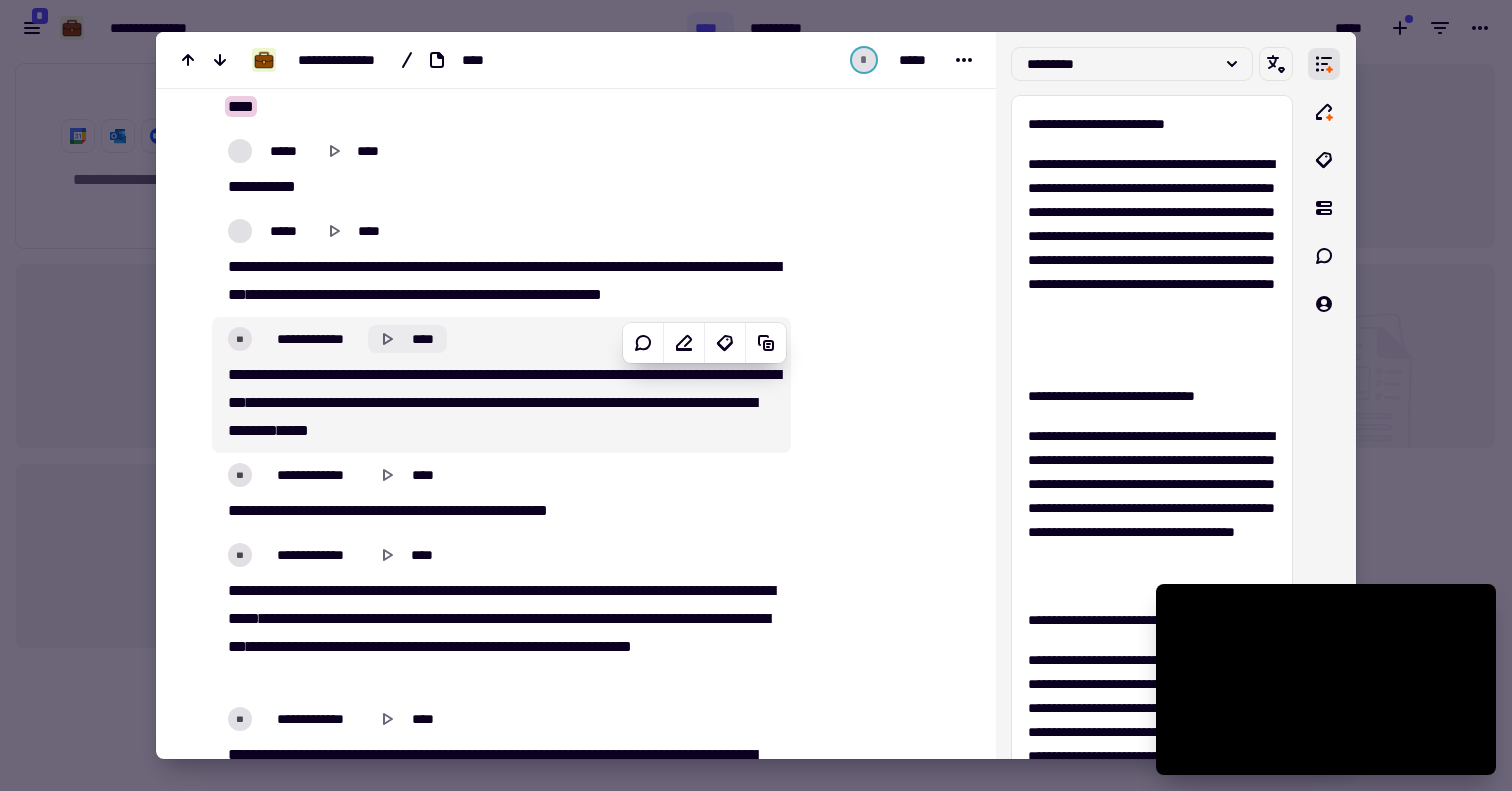 click 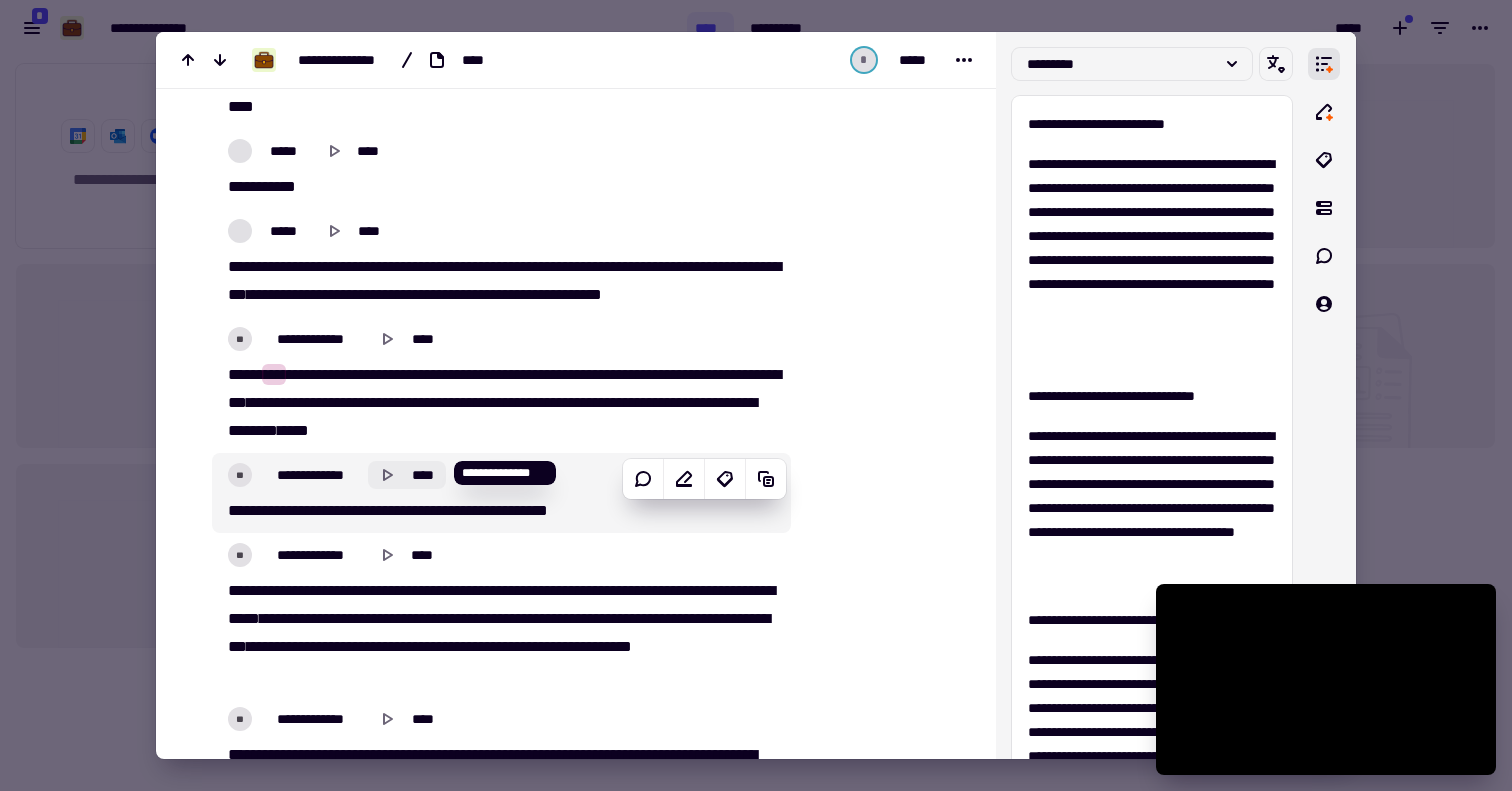 click 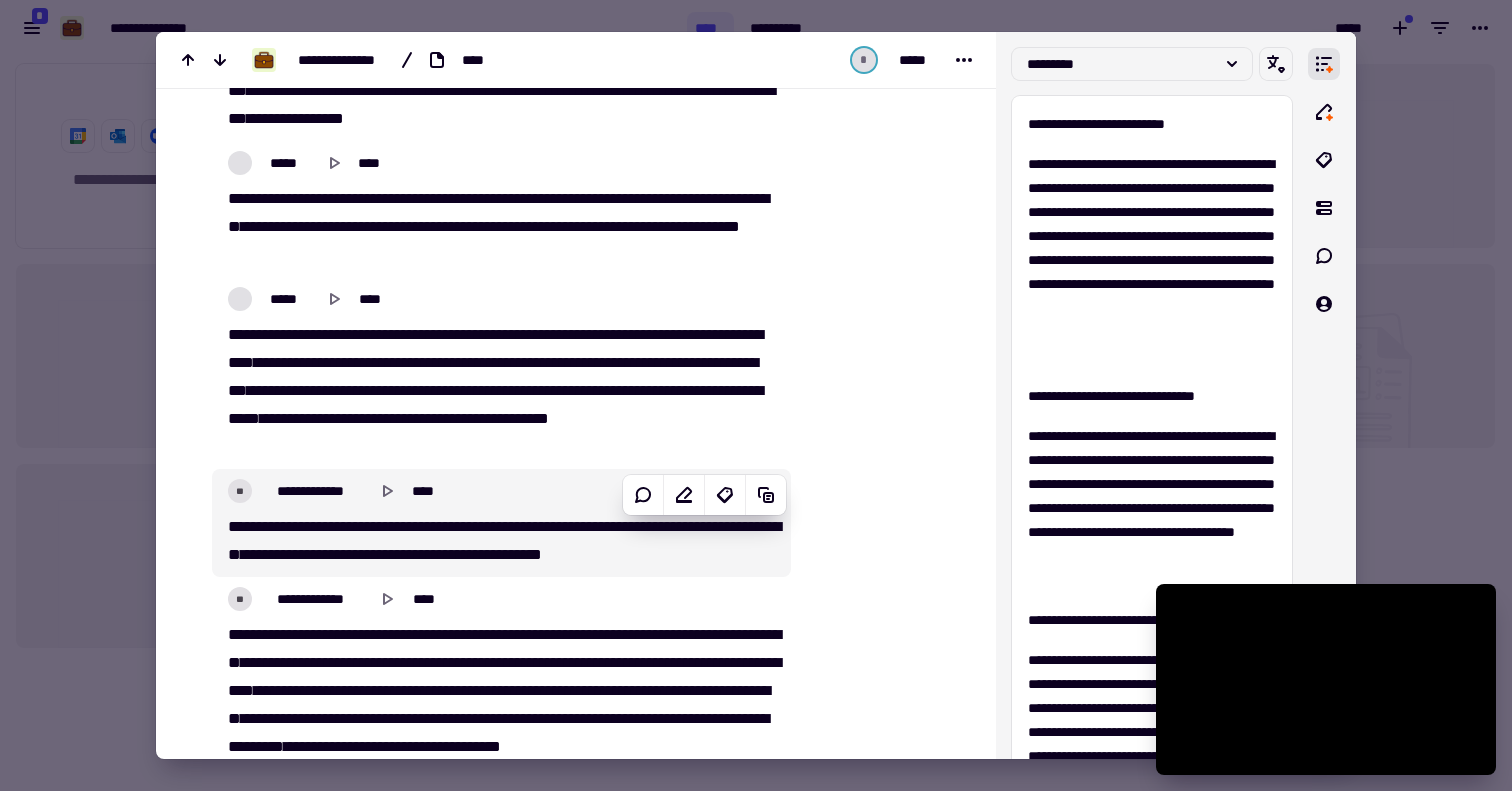scroll, scrollTop: 1648, scrollLeft: 0, axis: vertical 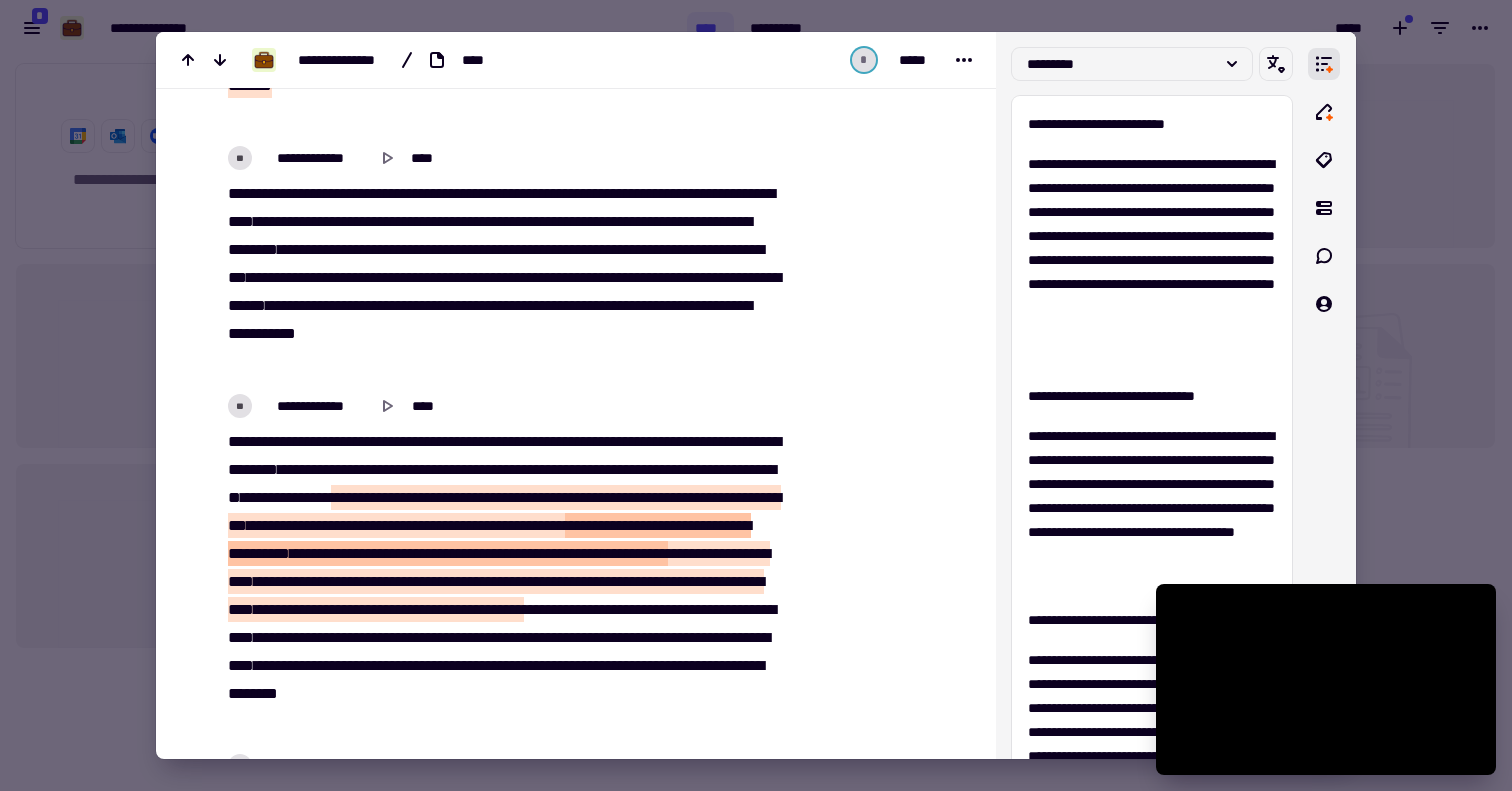 type on "*****" 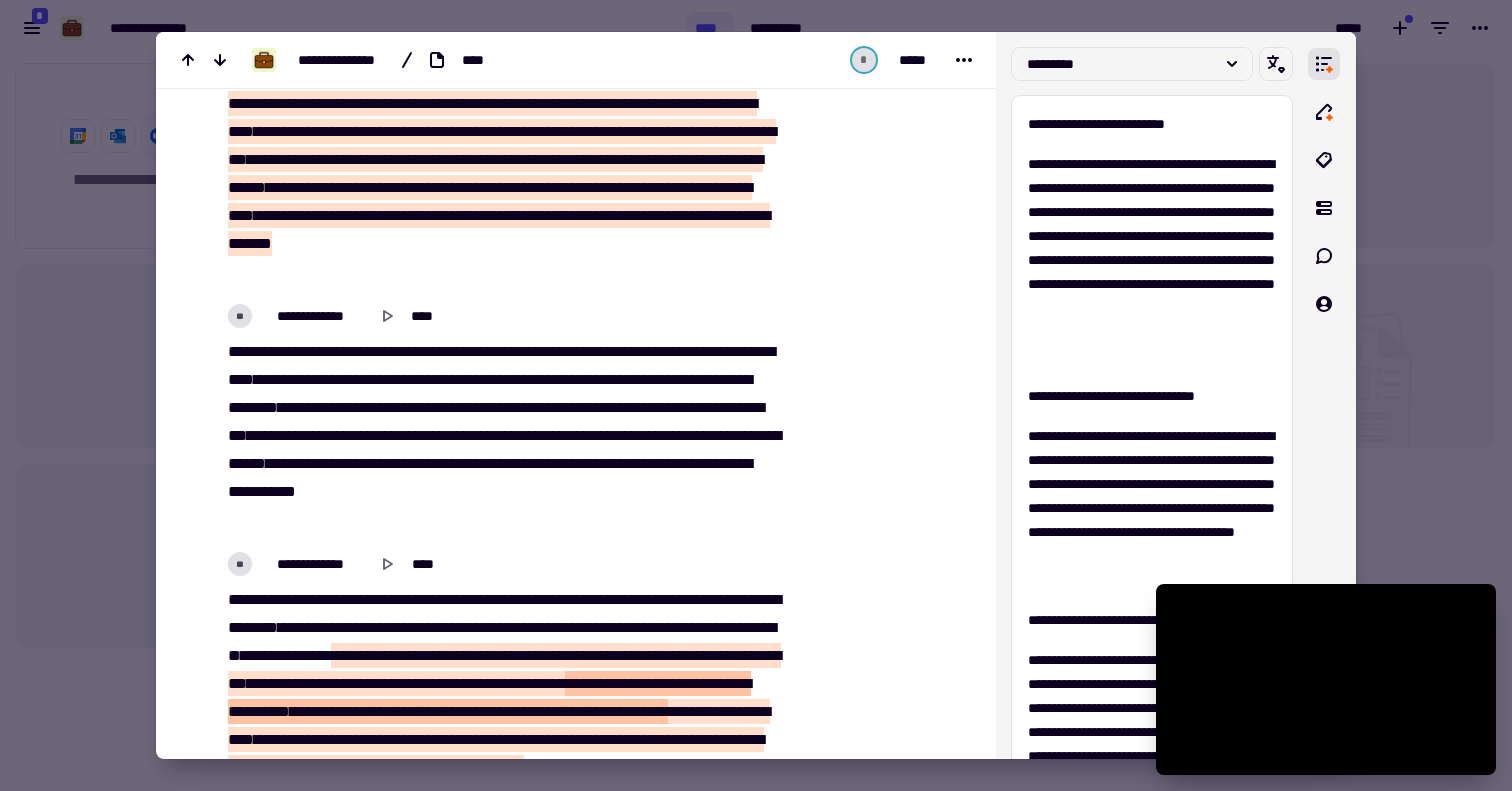 scroll, scrollTop: 0, scrollLeft: 0, axis: both 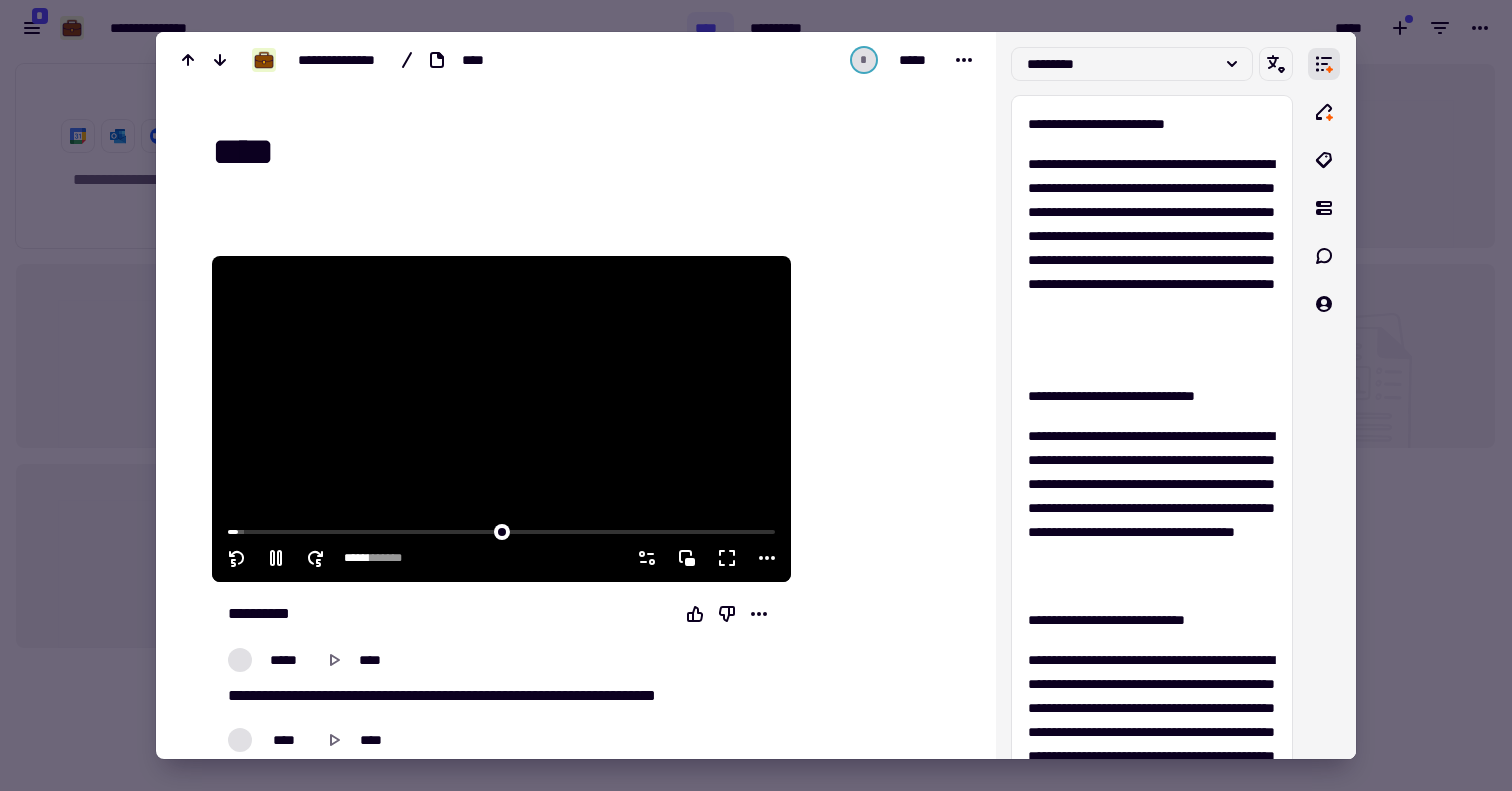 click at bounding box center [501, 419] 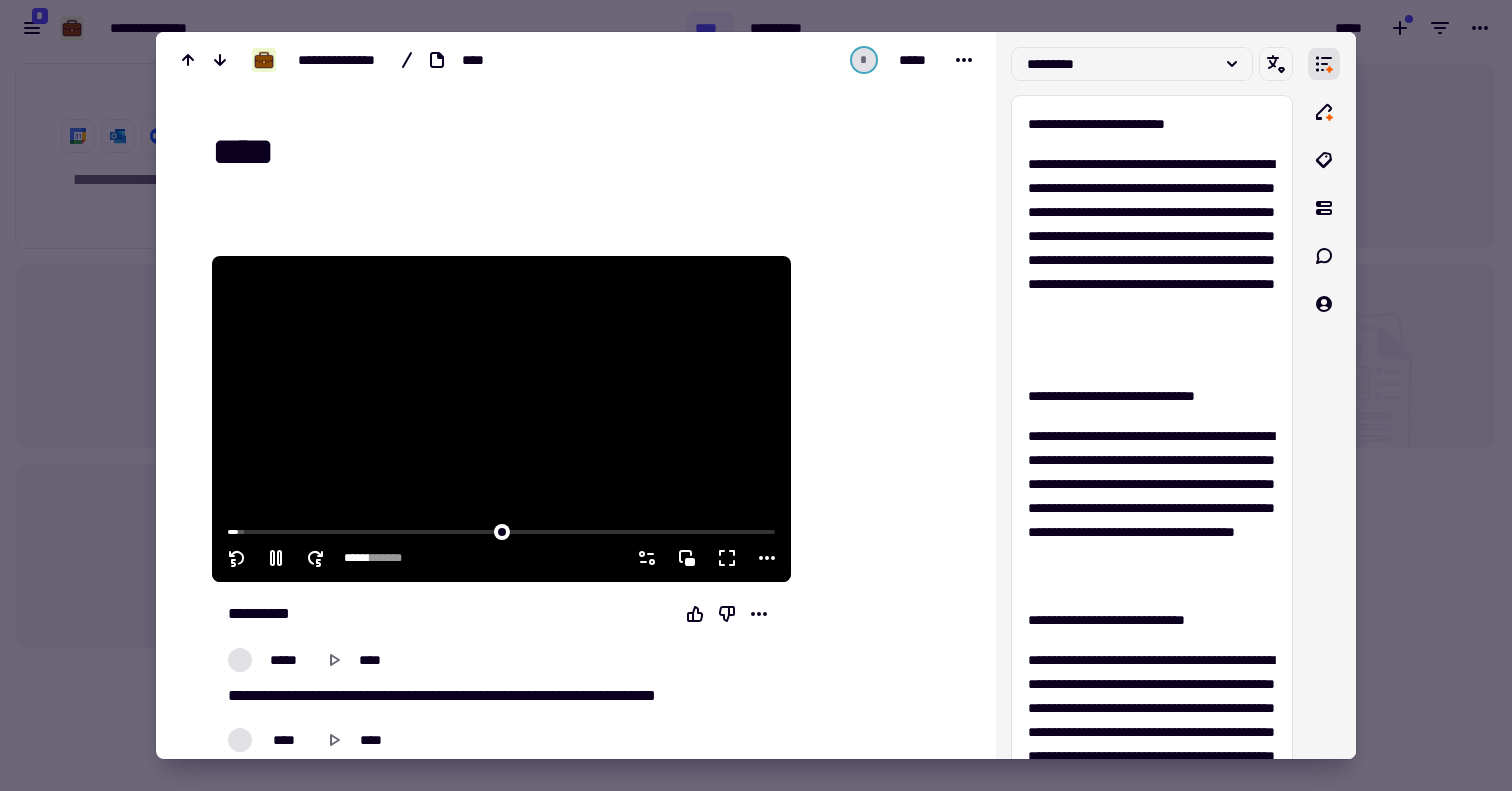 type on "*****" 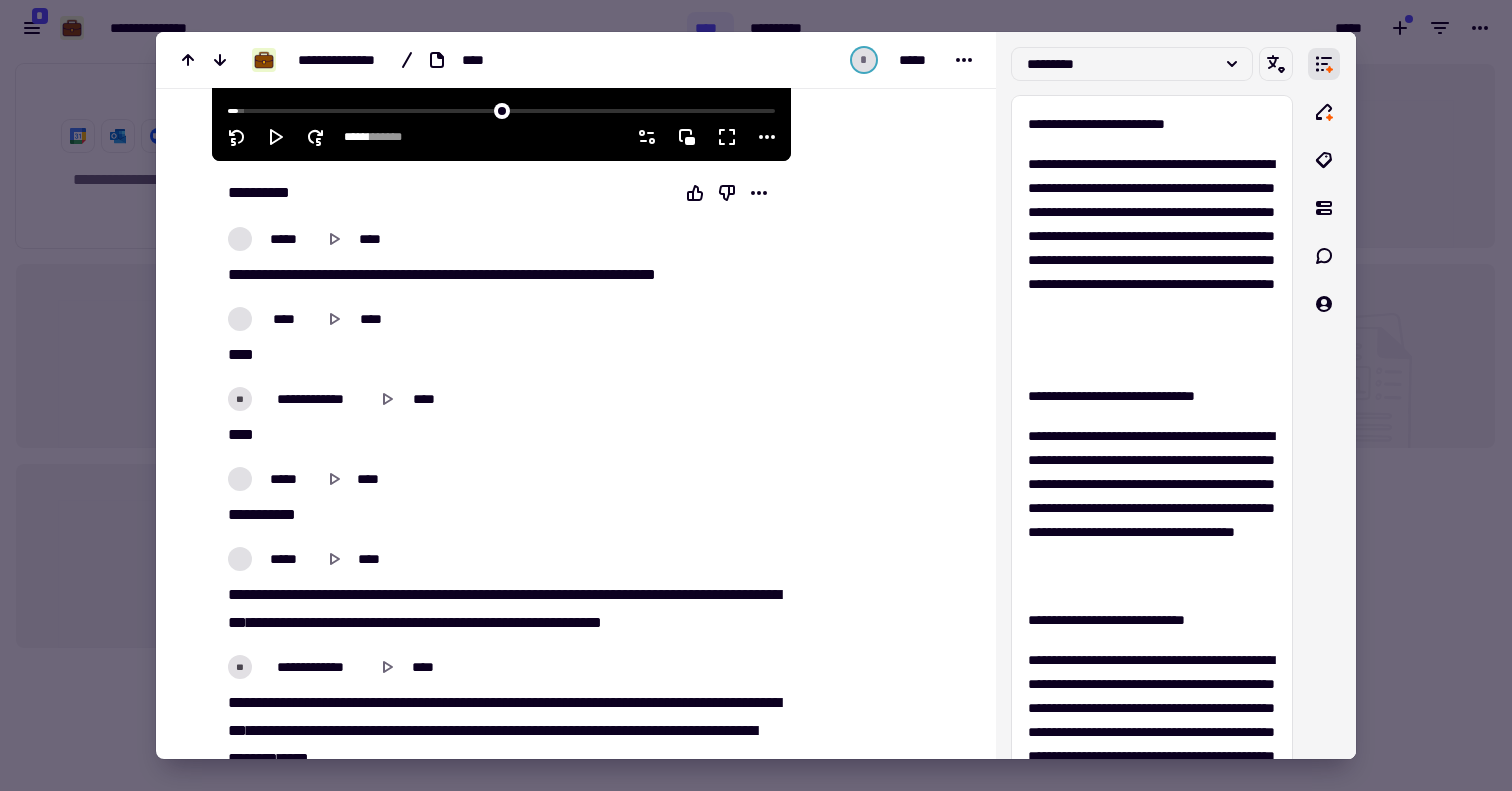 scroll, scrollTop: 649, scrollLeft: 0, axis: vertical 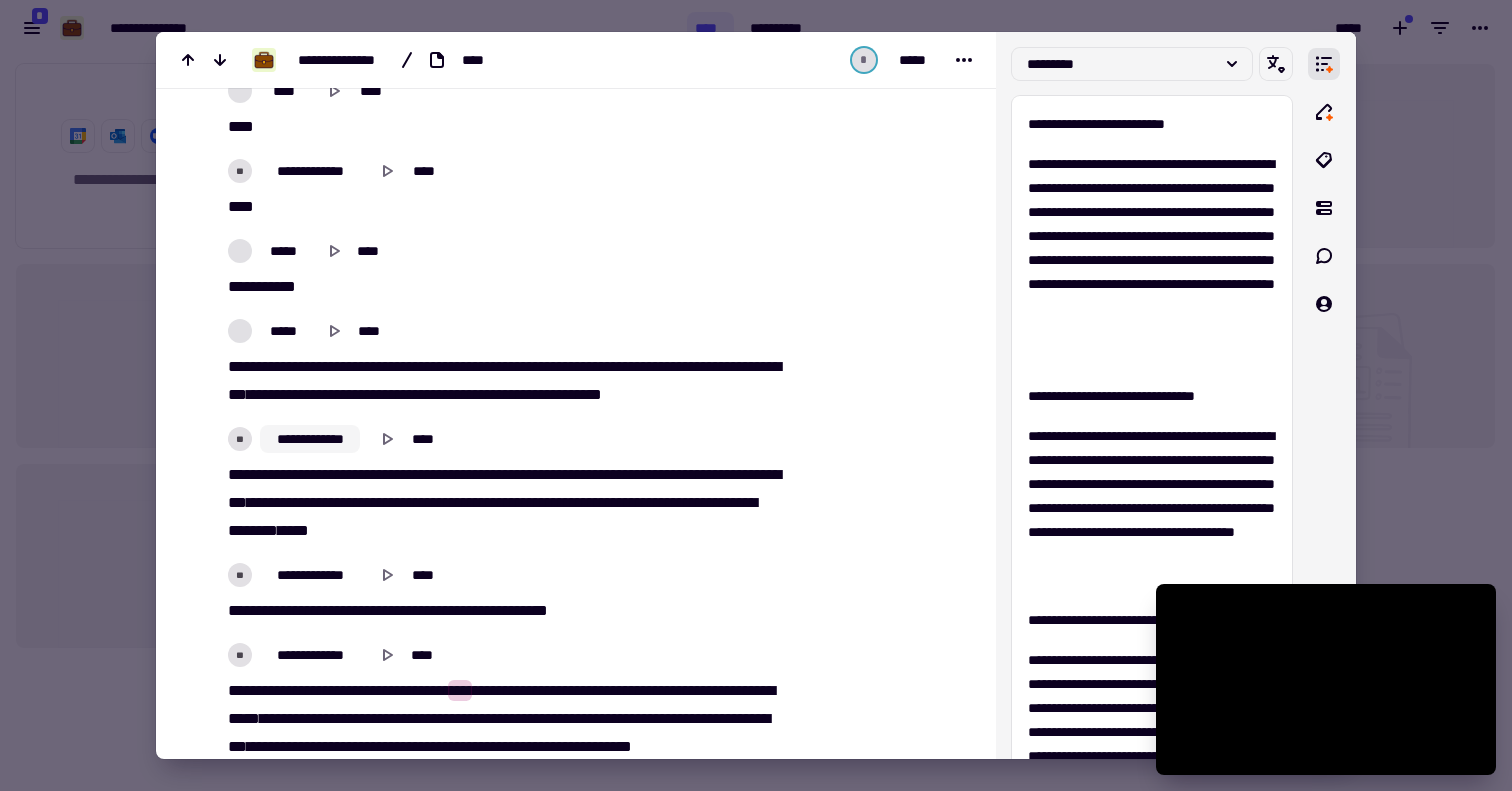 click on "**********" 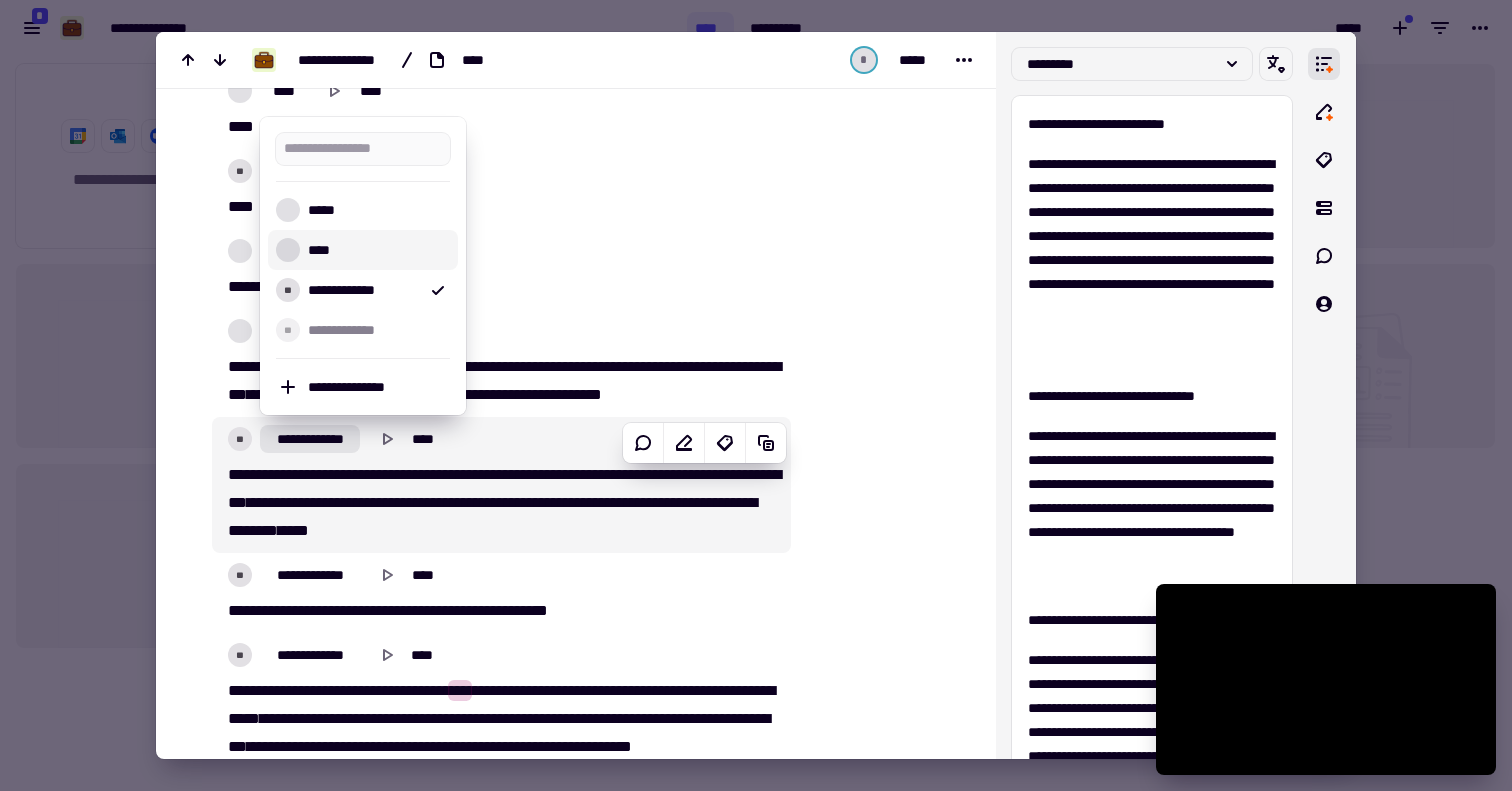 click on "****" at bounding box center (375, 250) 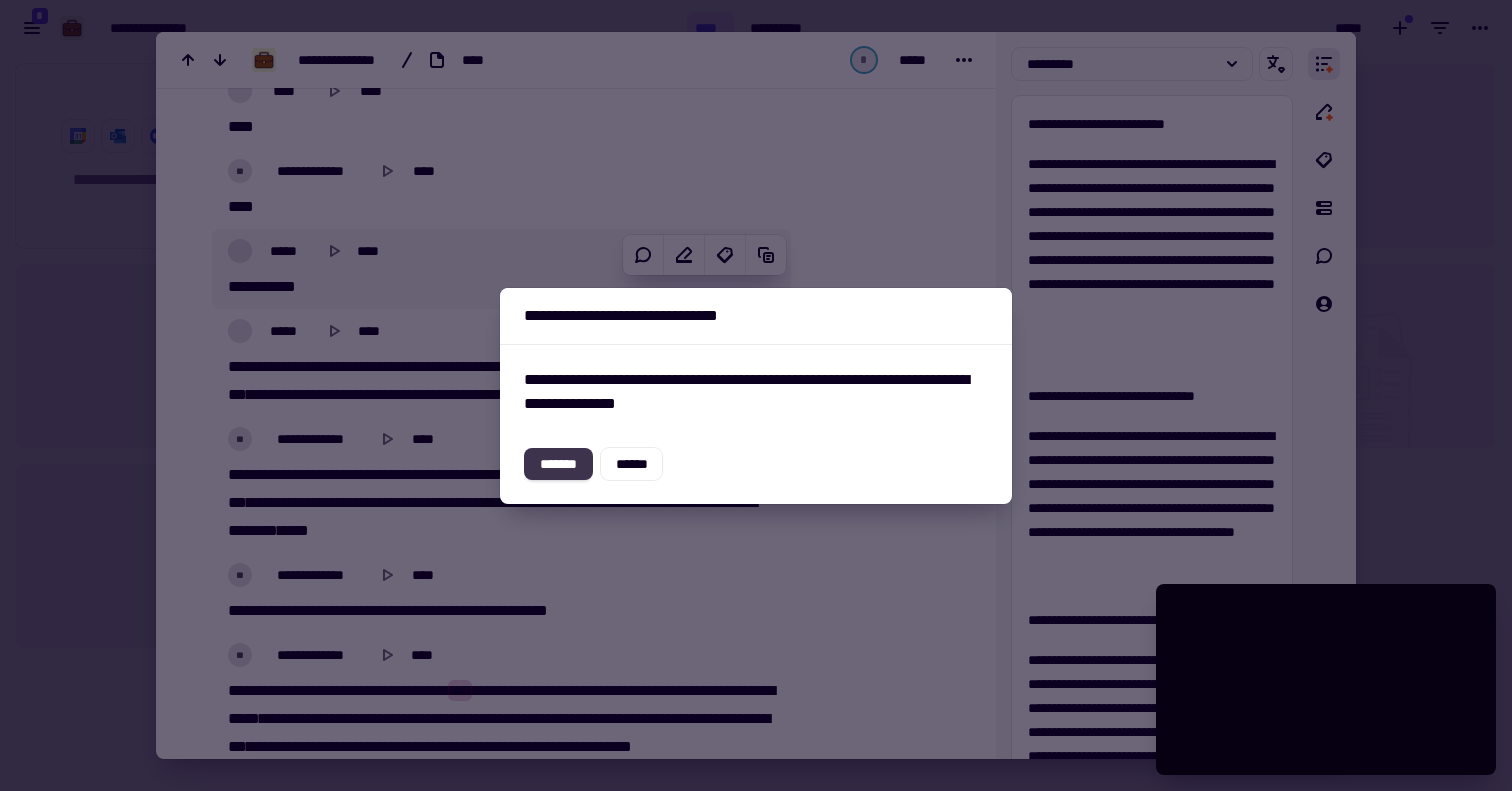 click on "*******" 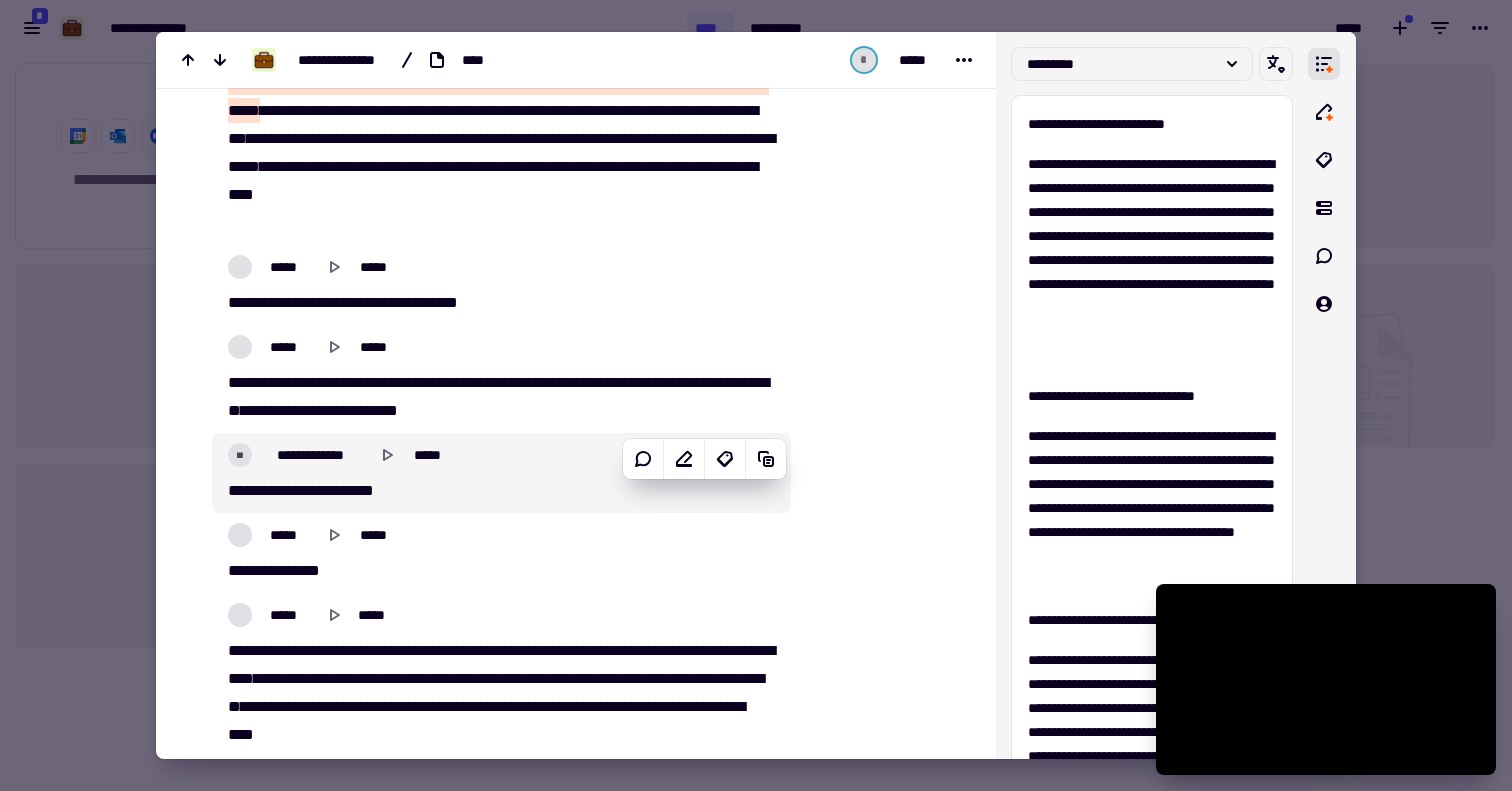 scroll, scrollTop: 10372, scrollLeft: 0, axis: vertical 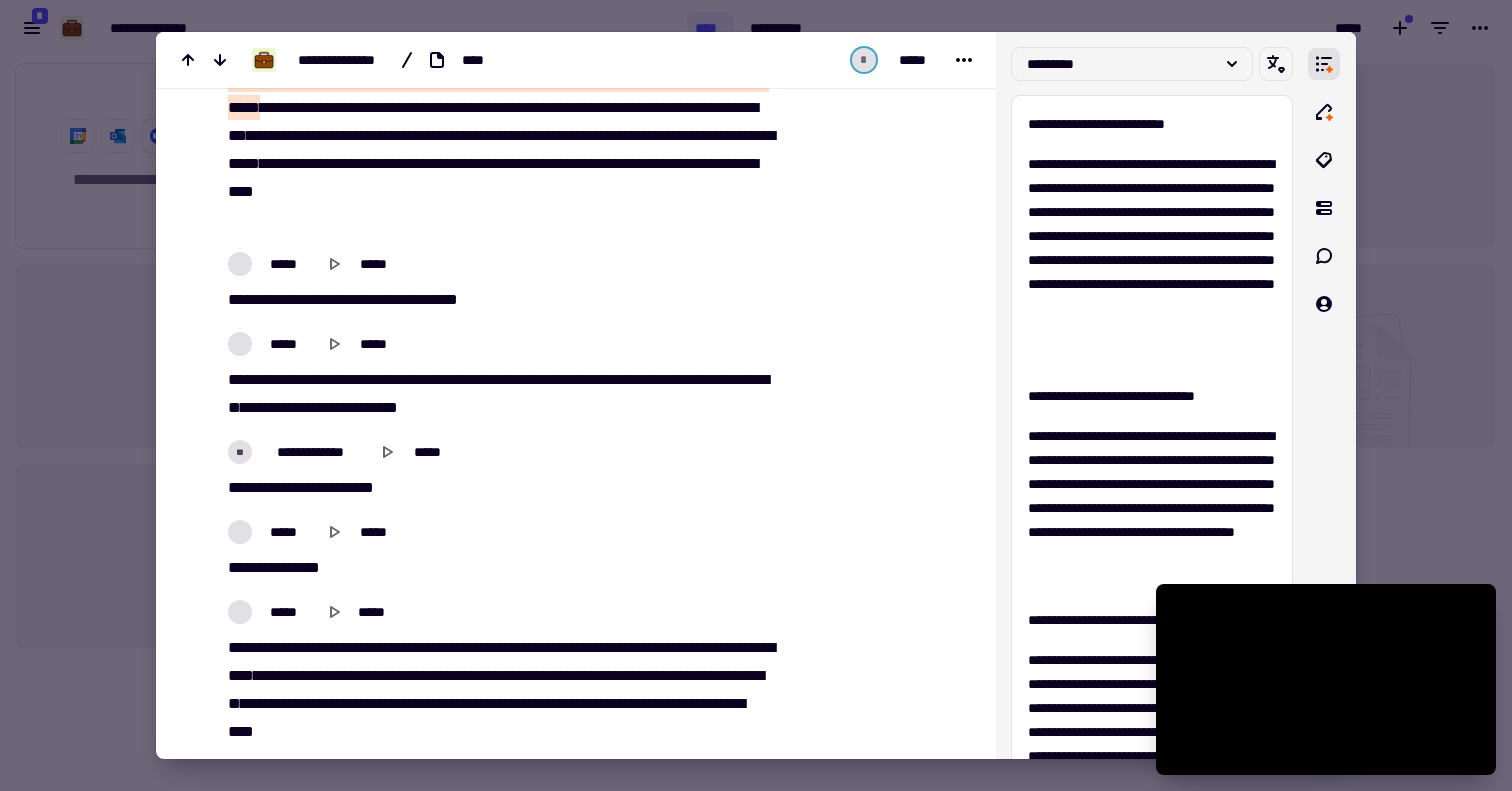 click on "**" at bounding box center (259, 487) 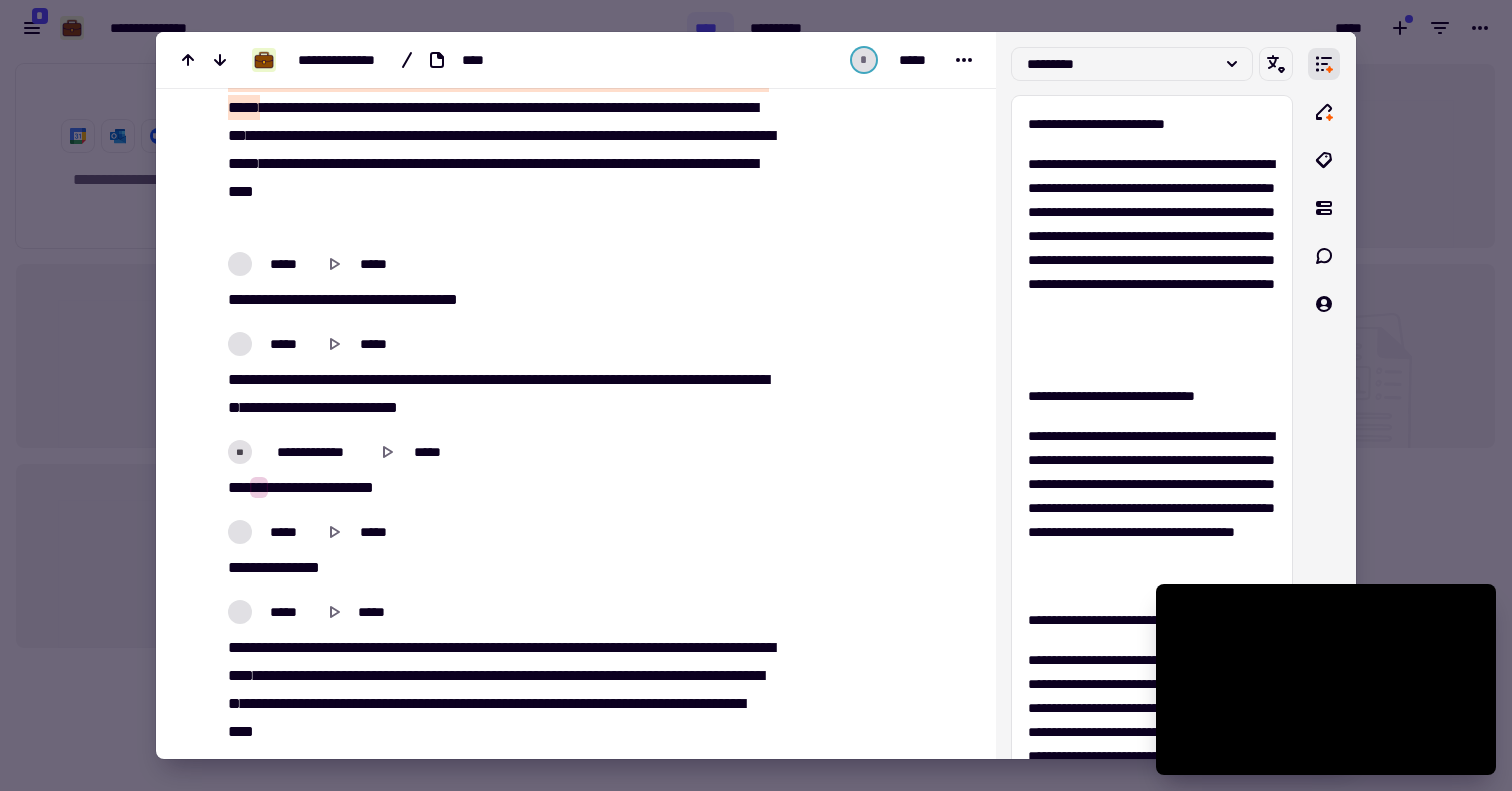 click on "***" at bounding box center [237, 487] 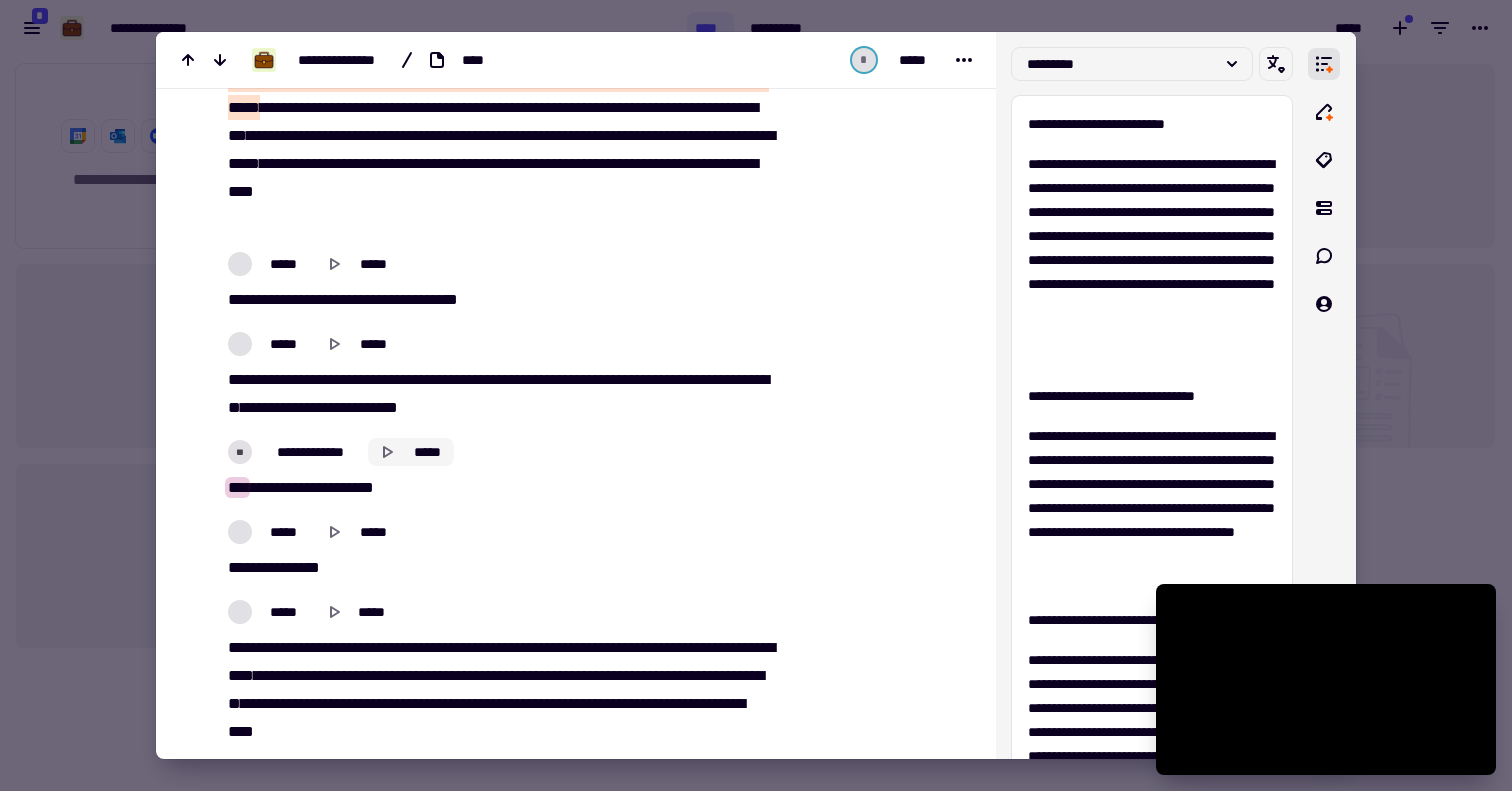 click on "*****" 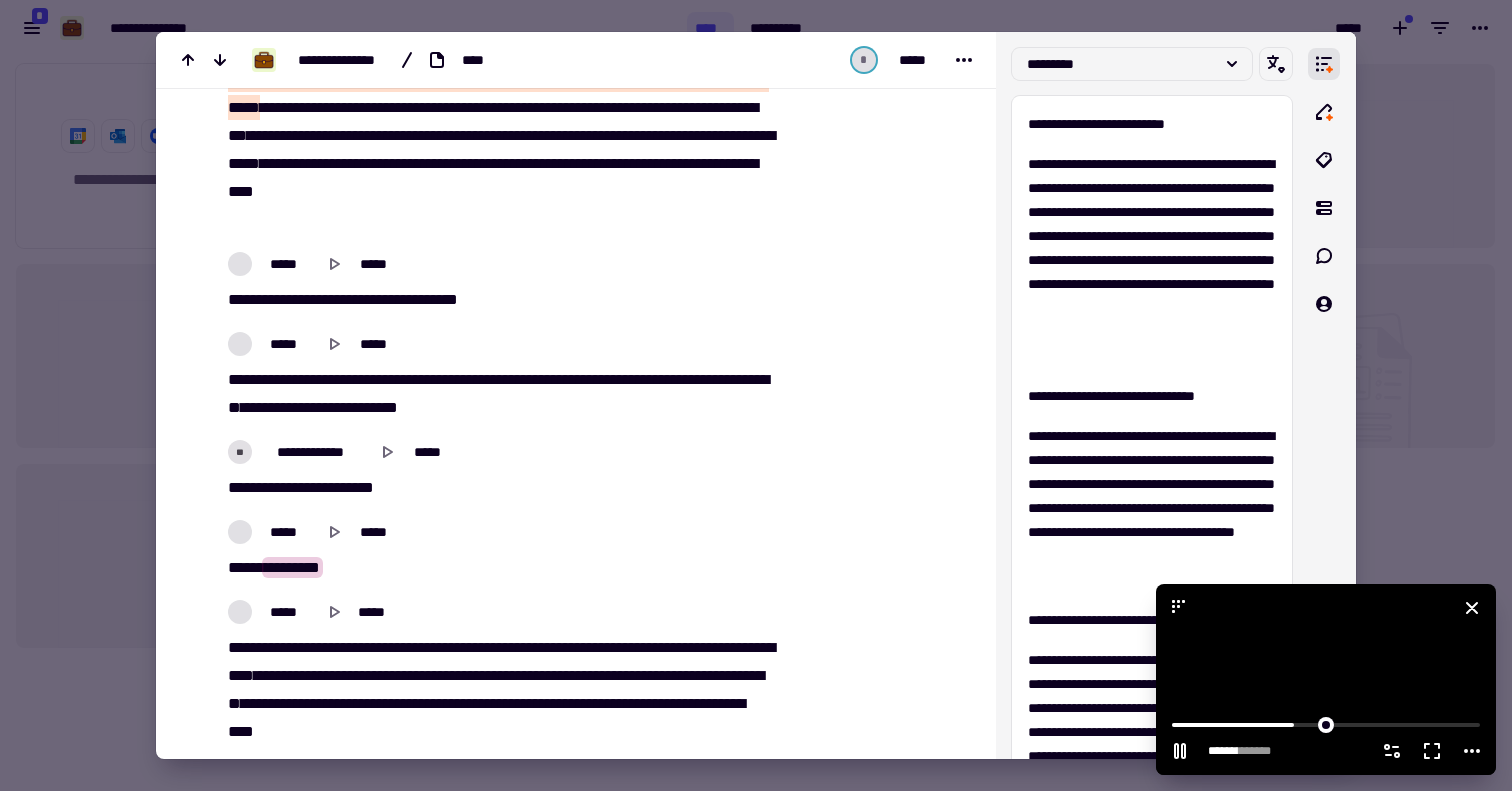 click at bounding box center (1326, 679) 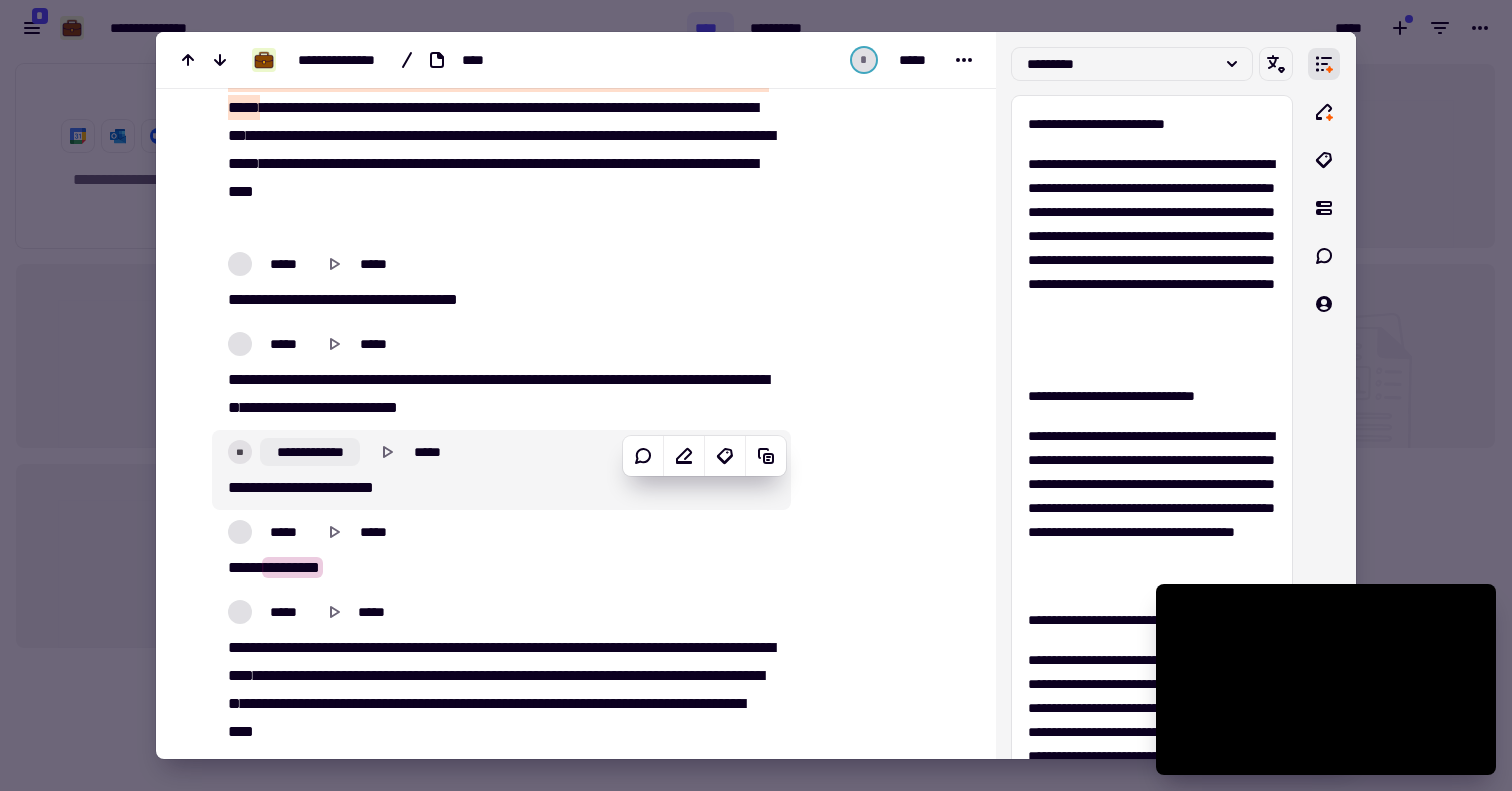 click on "**********" 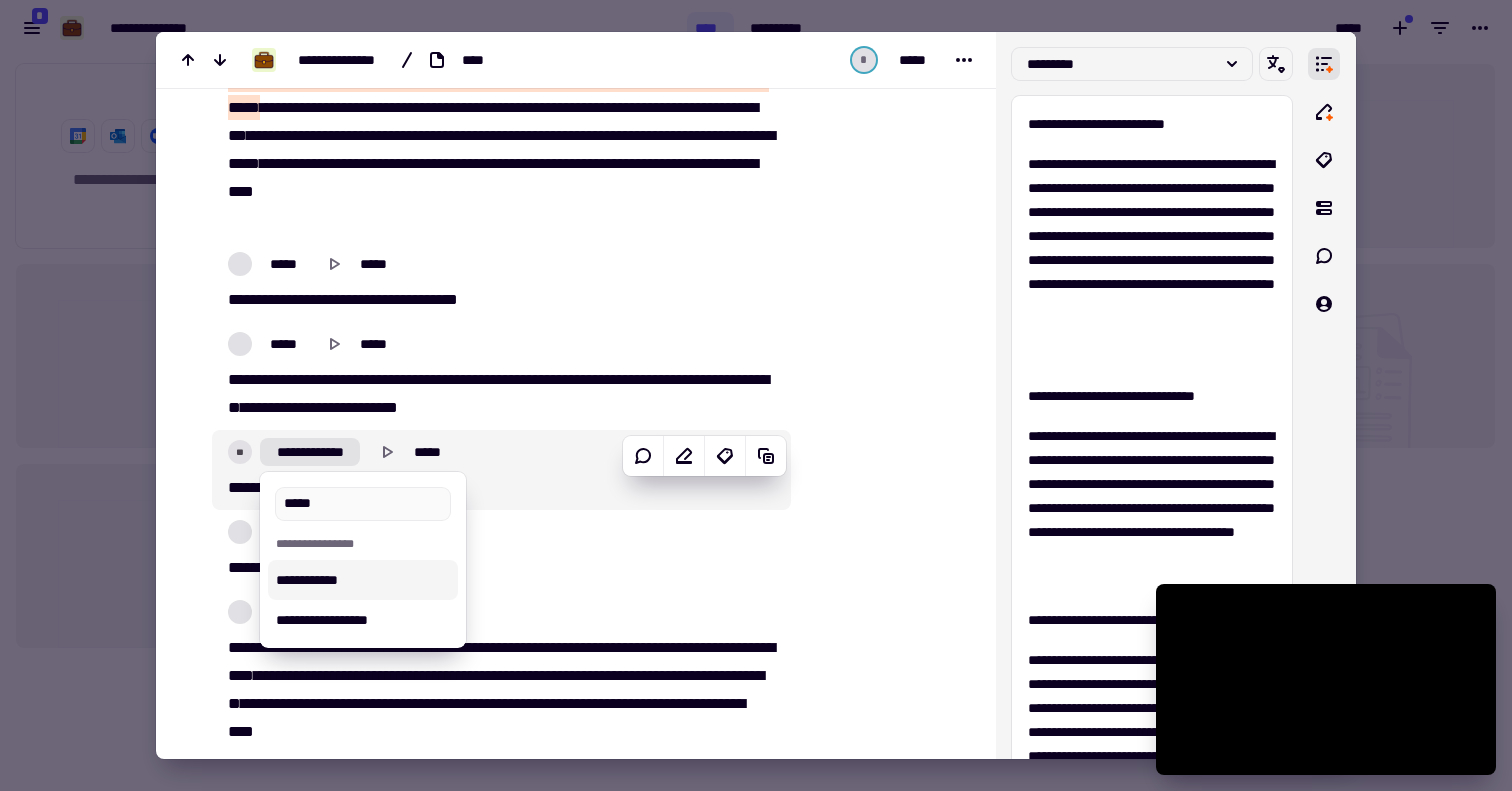 type on "*****" 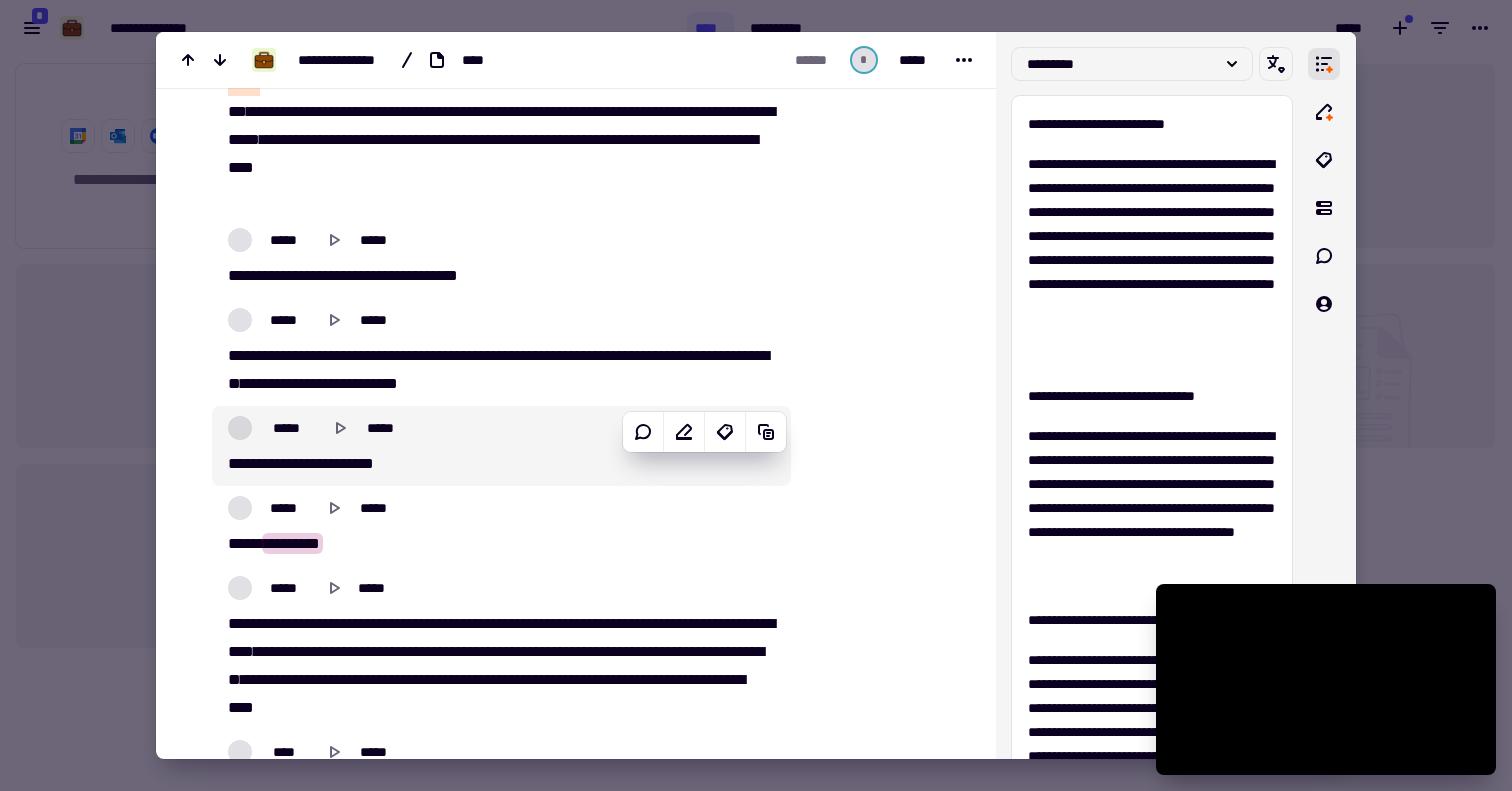 scroll, scrollTop: 10403, scrollLeft: 0, axis: vertical 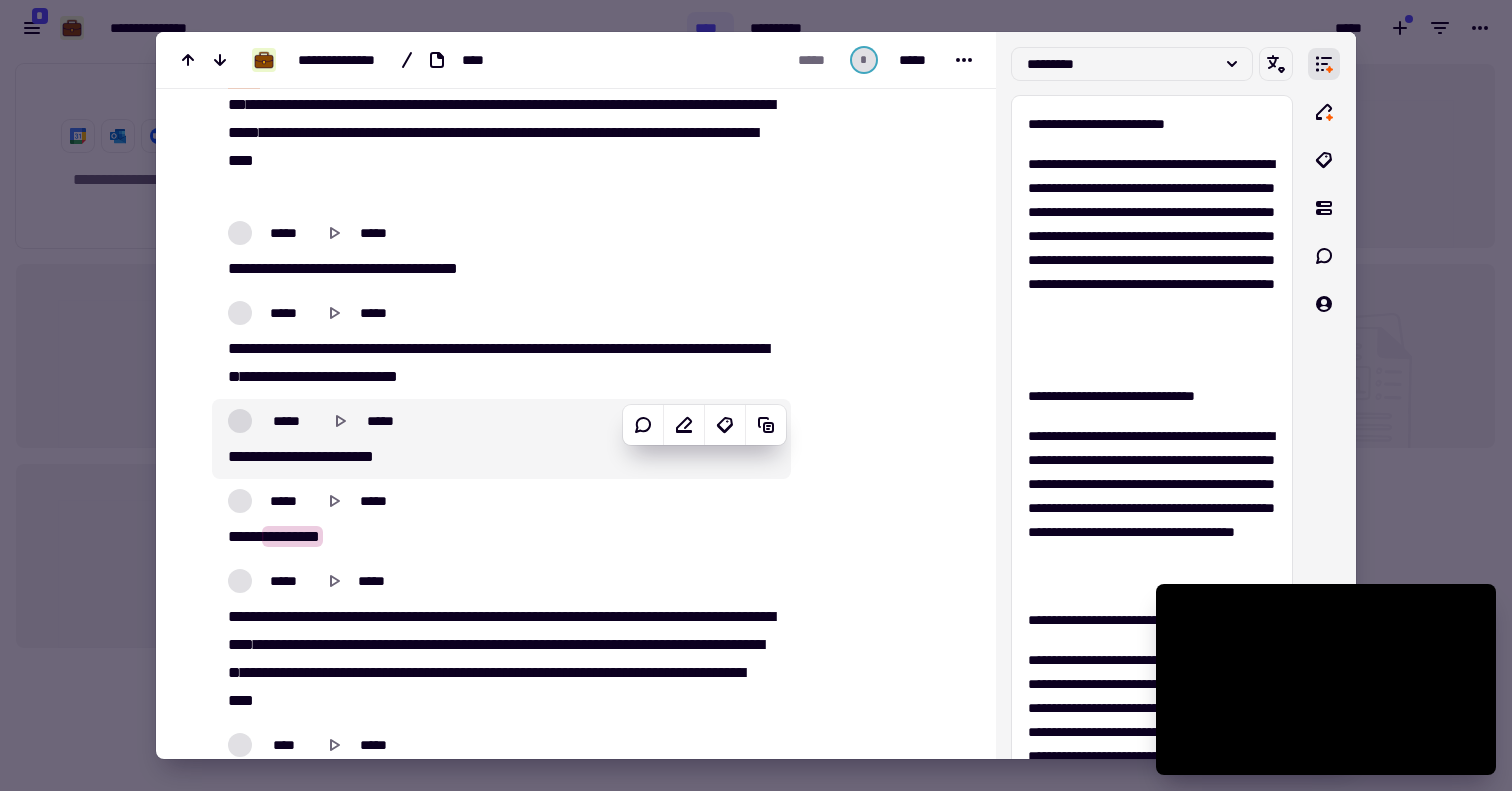 click at bounding box center [240, 421] 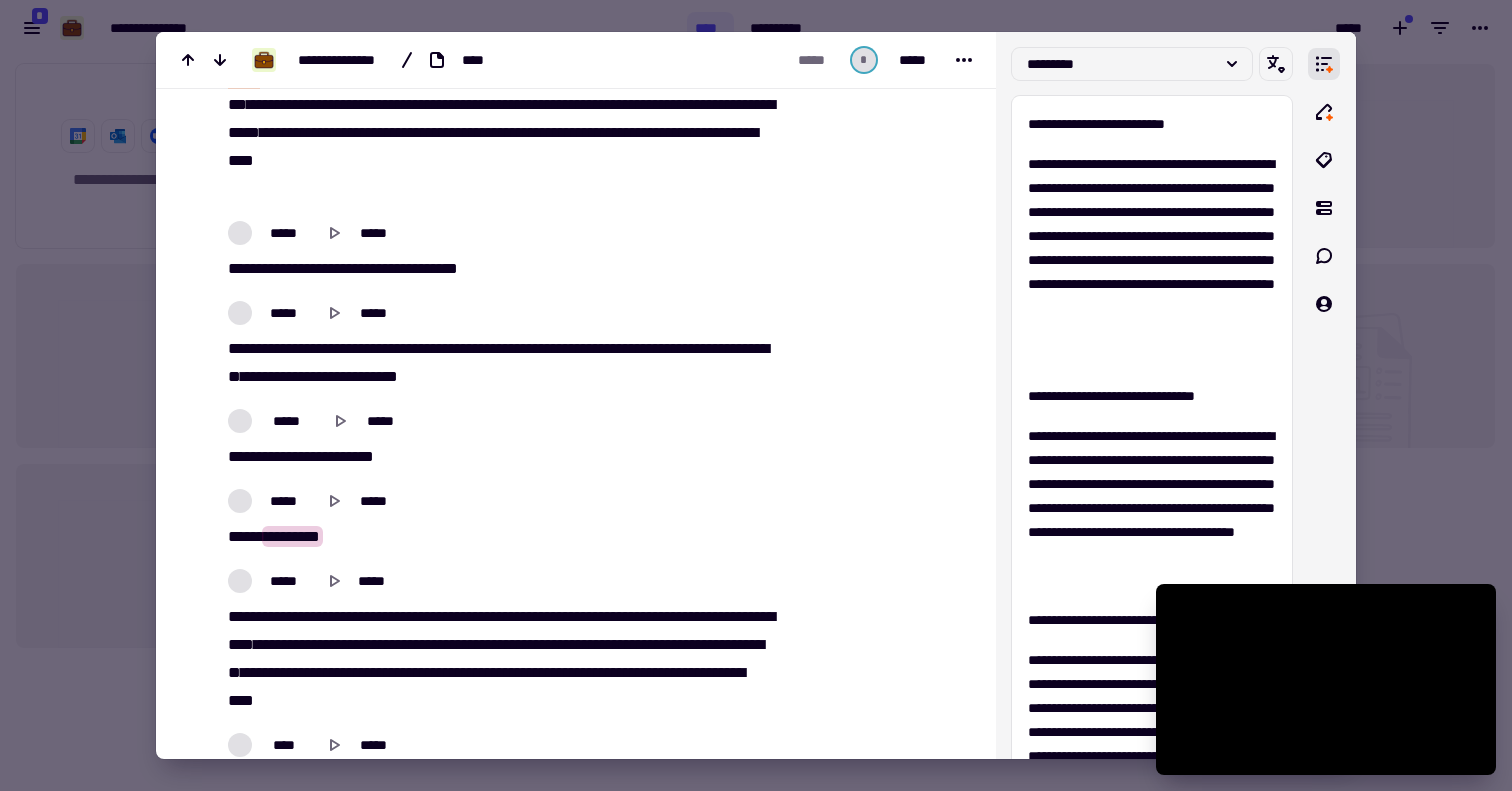 click on "Call us at 555-123-4567" at bounding box center [501, 439] 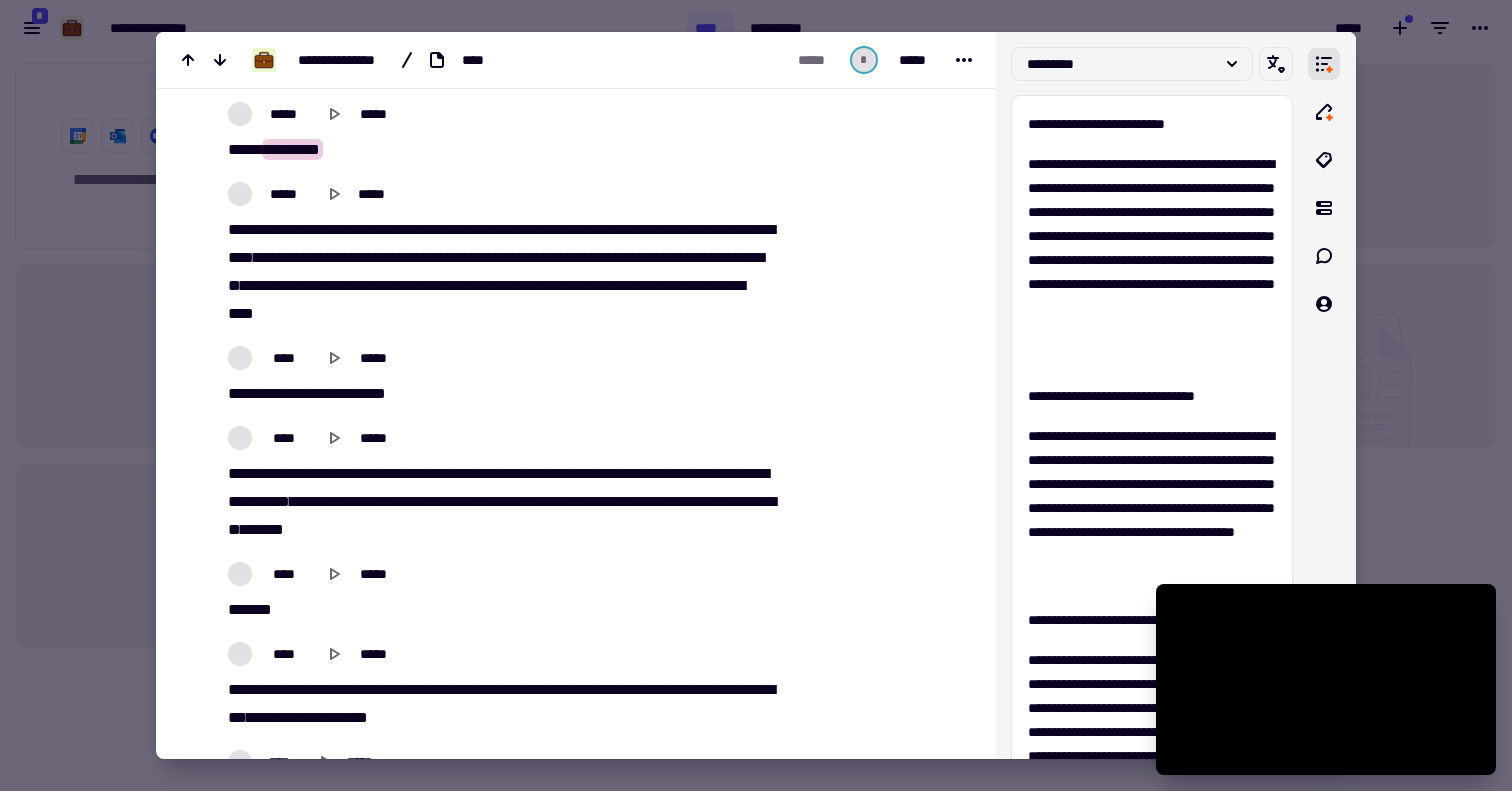 scroll, scrollTop: 10928, scrollLeft: 0, axis: vertical 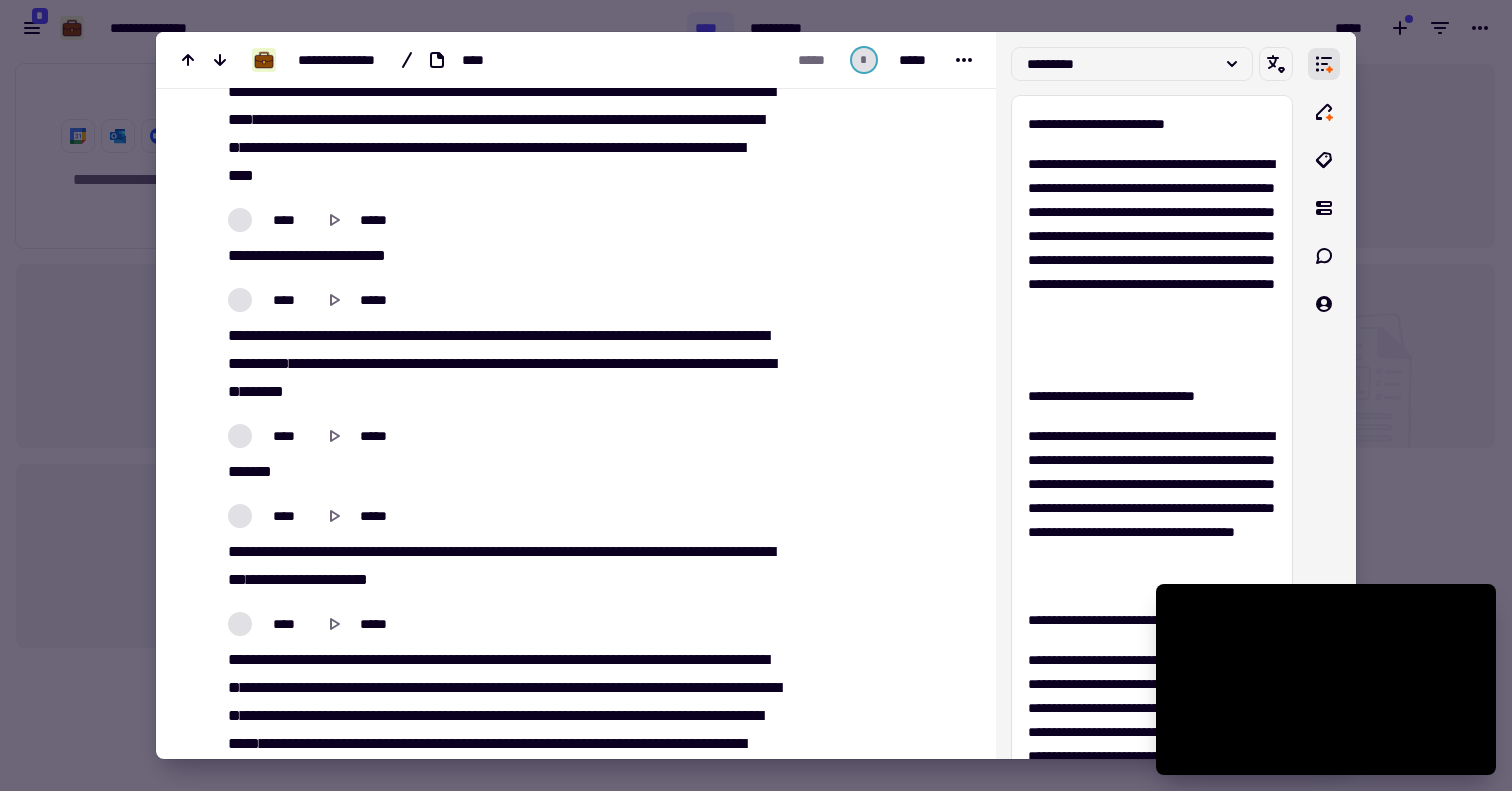 click on "***" at bounding box center (237, 963) 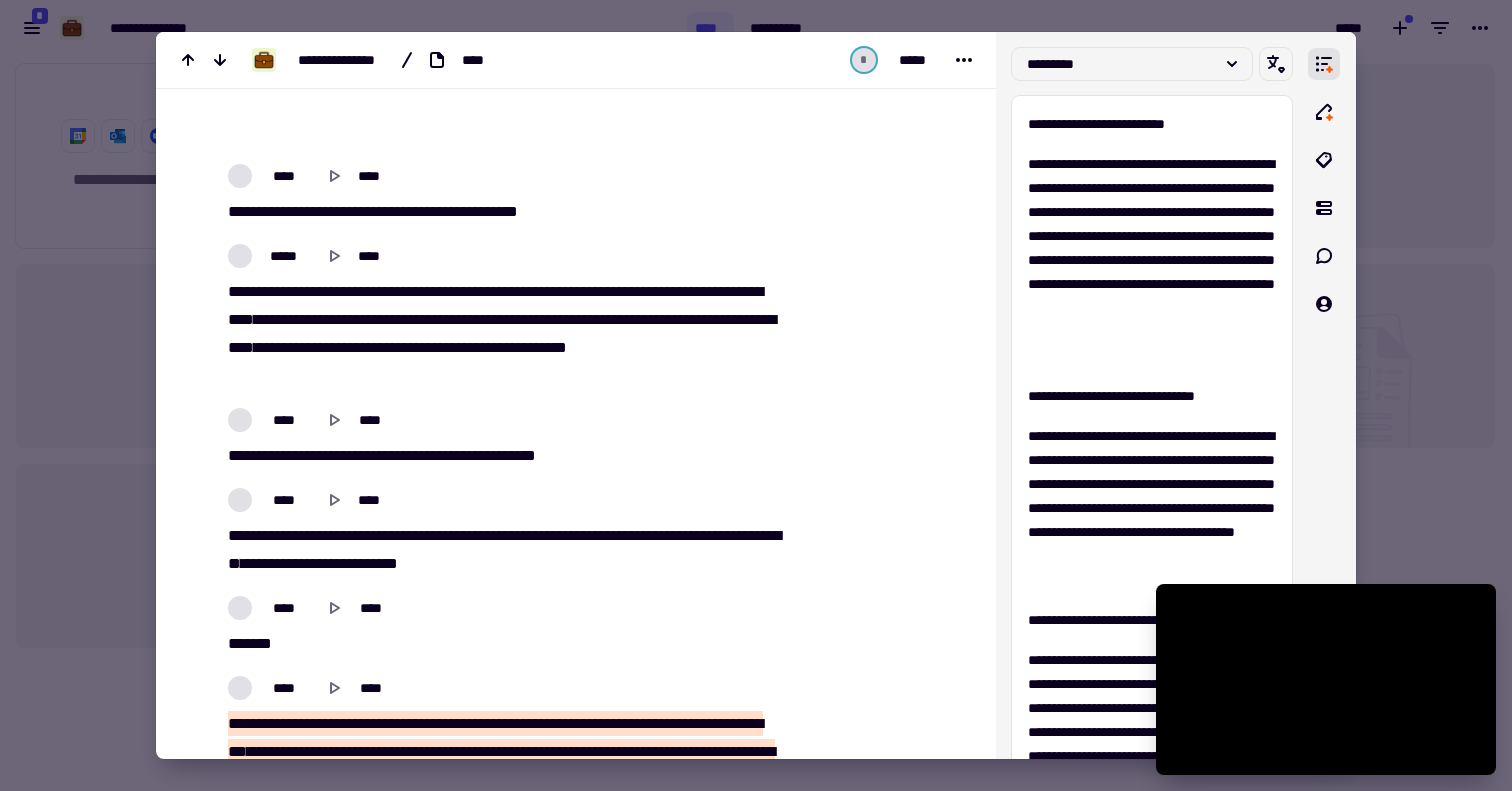 type on "*******" 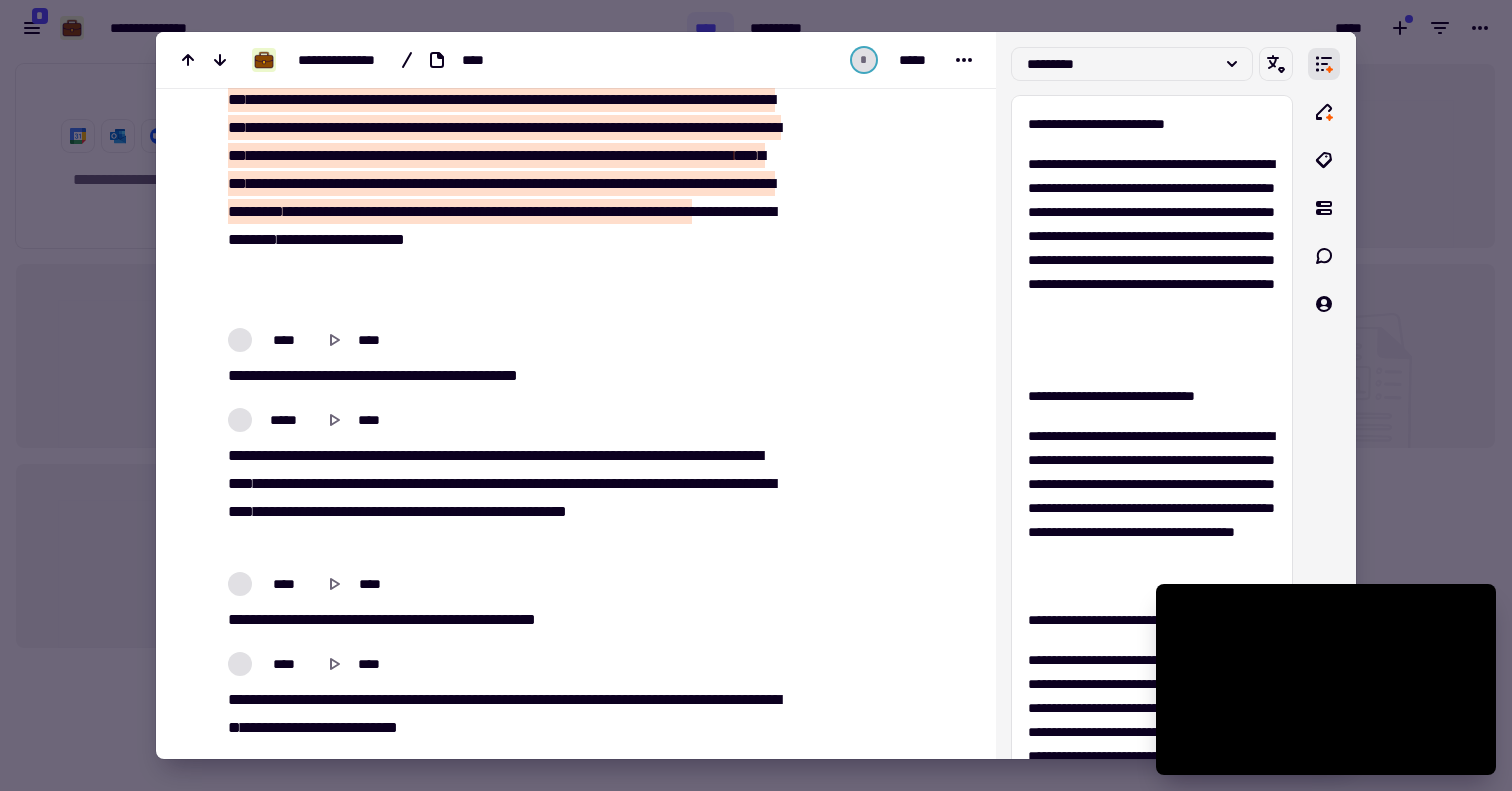 scroll, scrollTop: 3885, scrollLeft: 0, axis: vertical 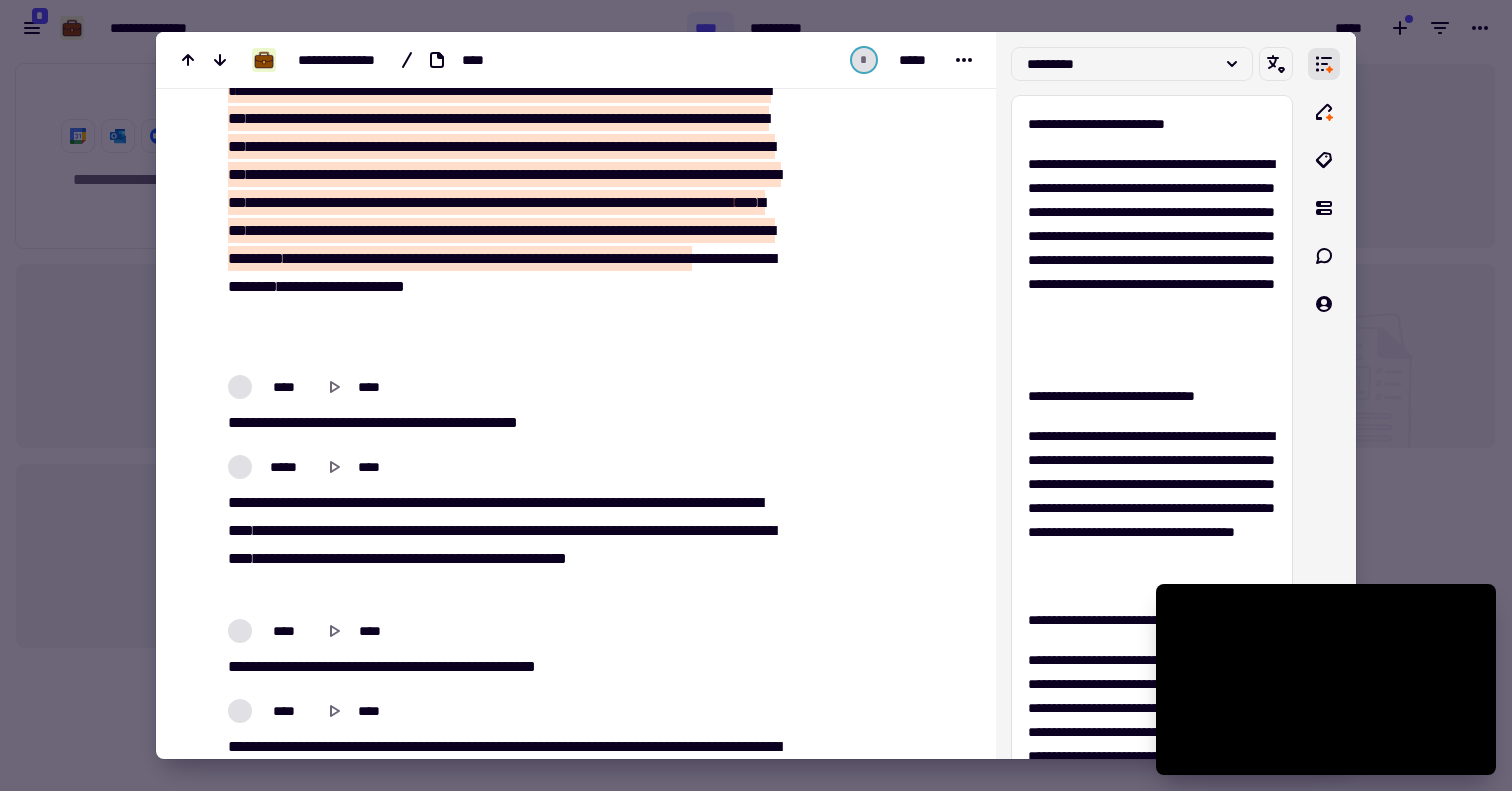 click at bounding box center (756, 395) 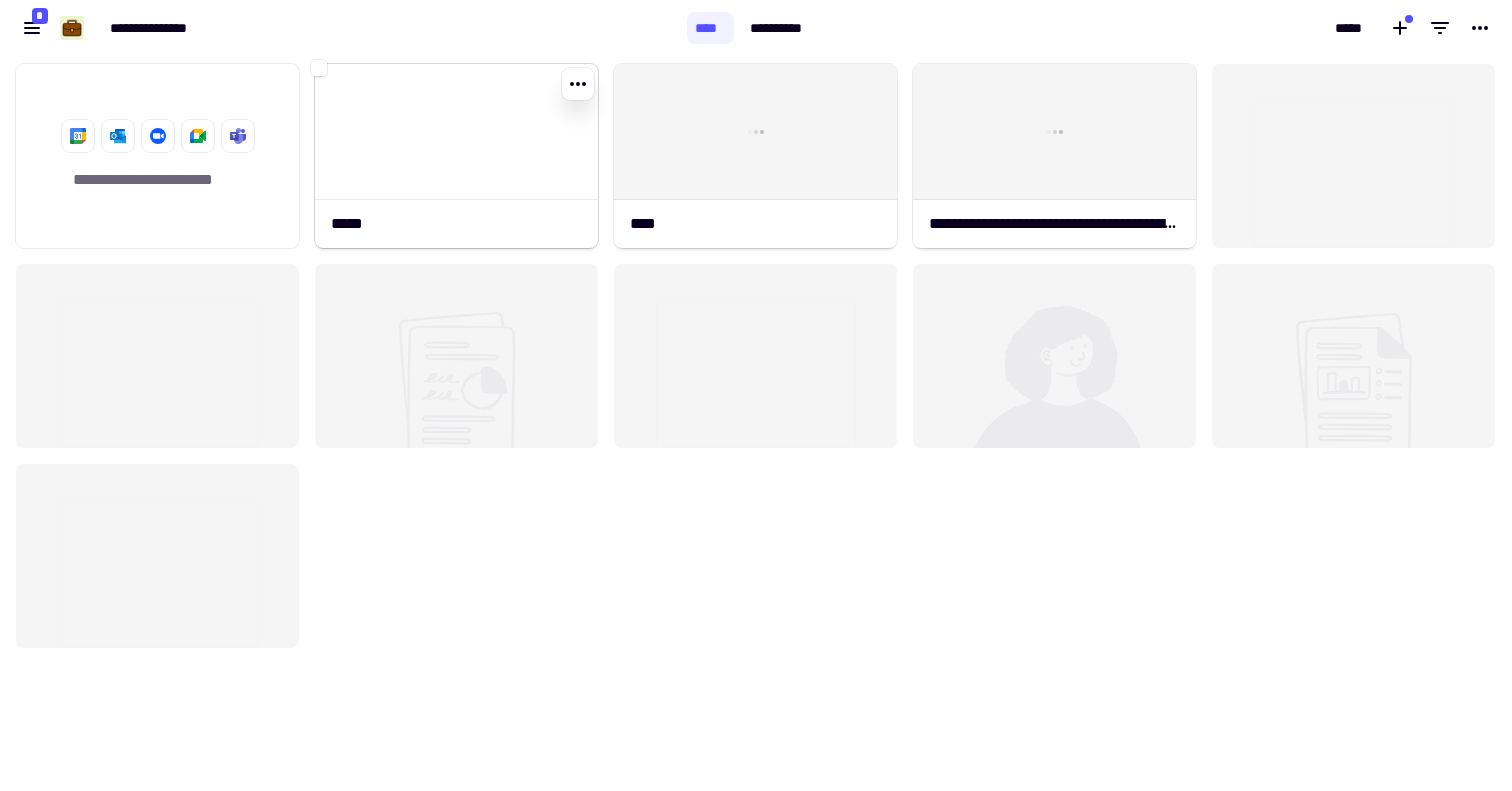 click 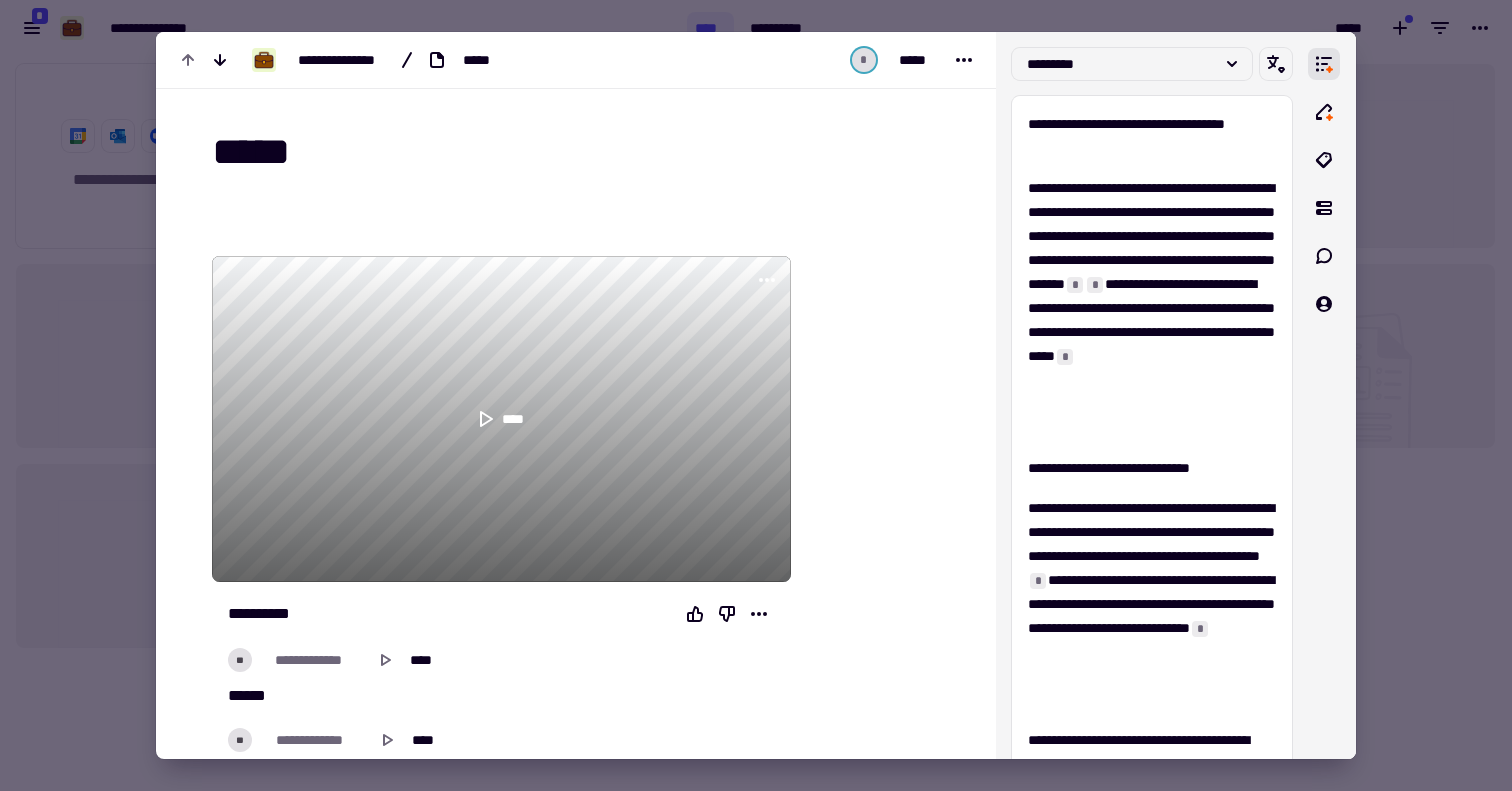 scroll, scrollTop: 223, scrollLeft: 0, axis: vertical 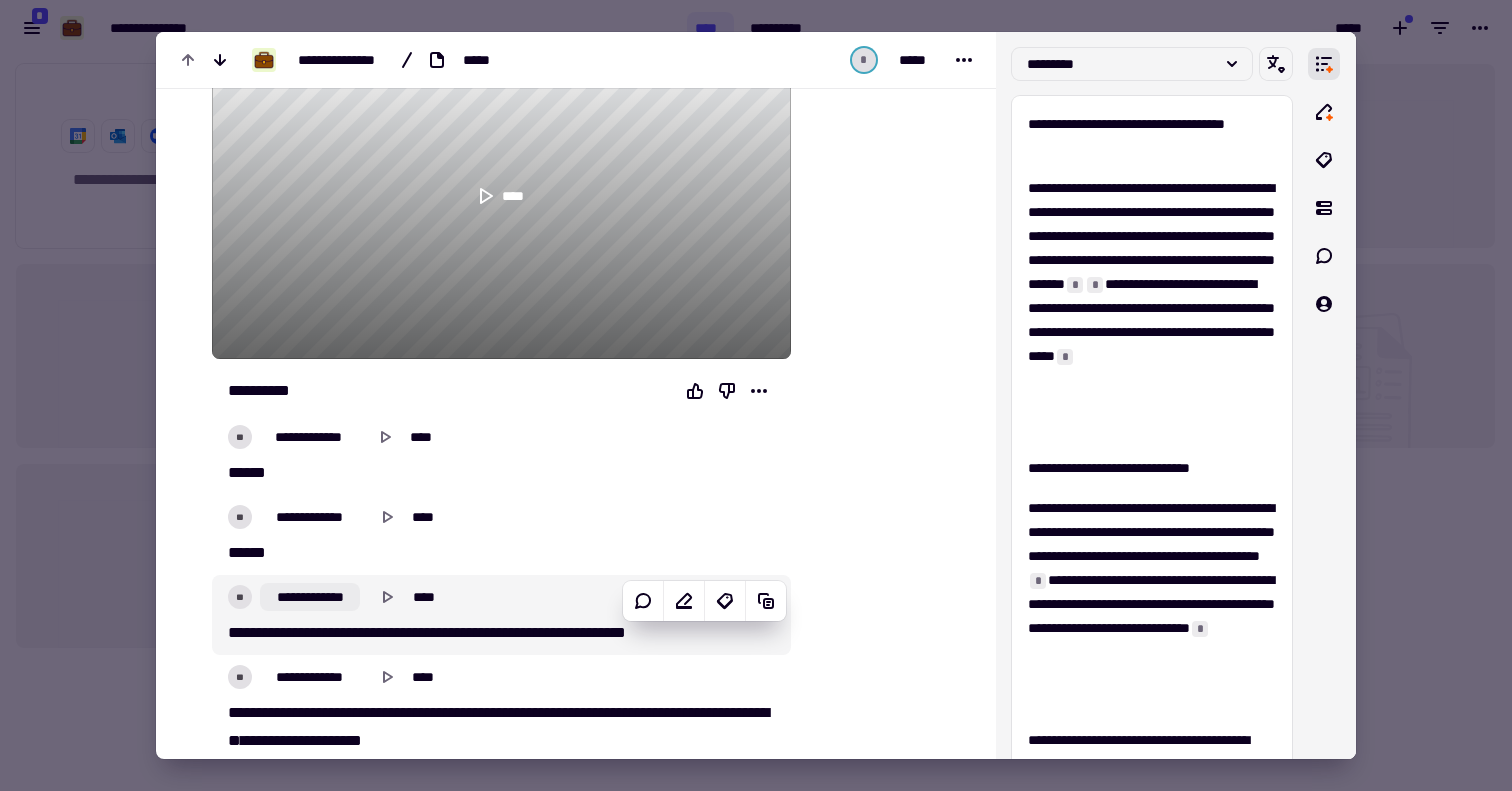 click on "**********" 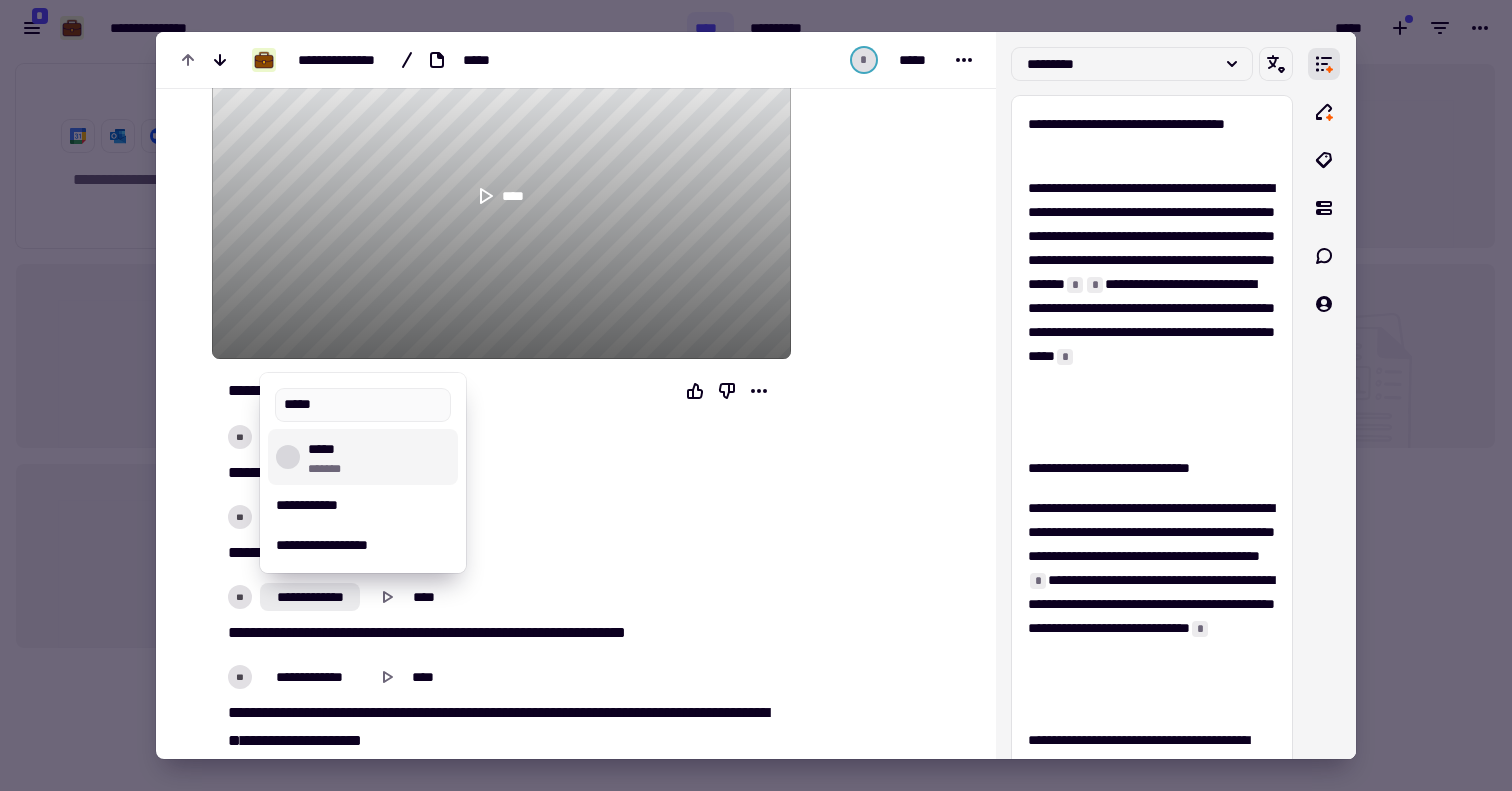 type on "*****" 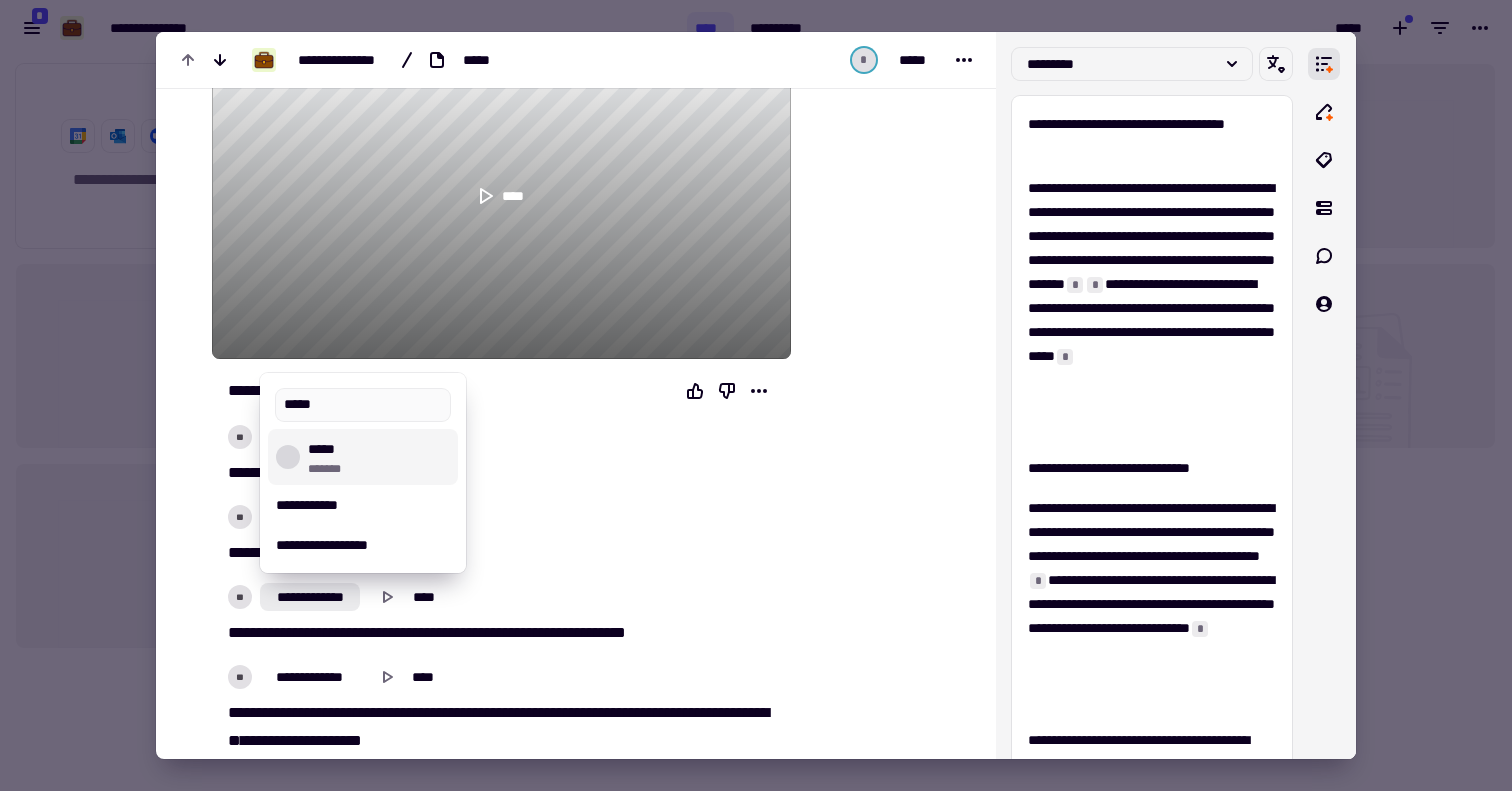 click on "John Doe" at bounding box center (379, 457) 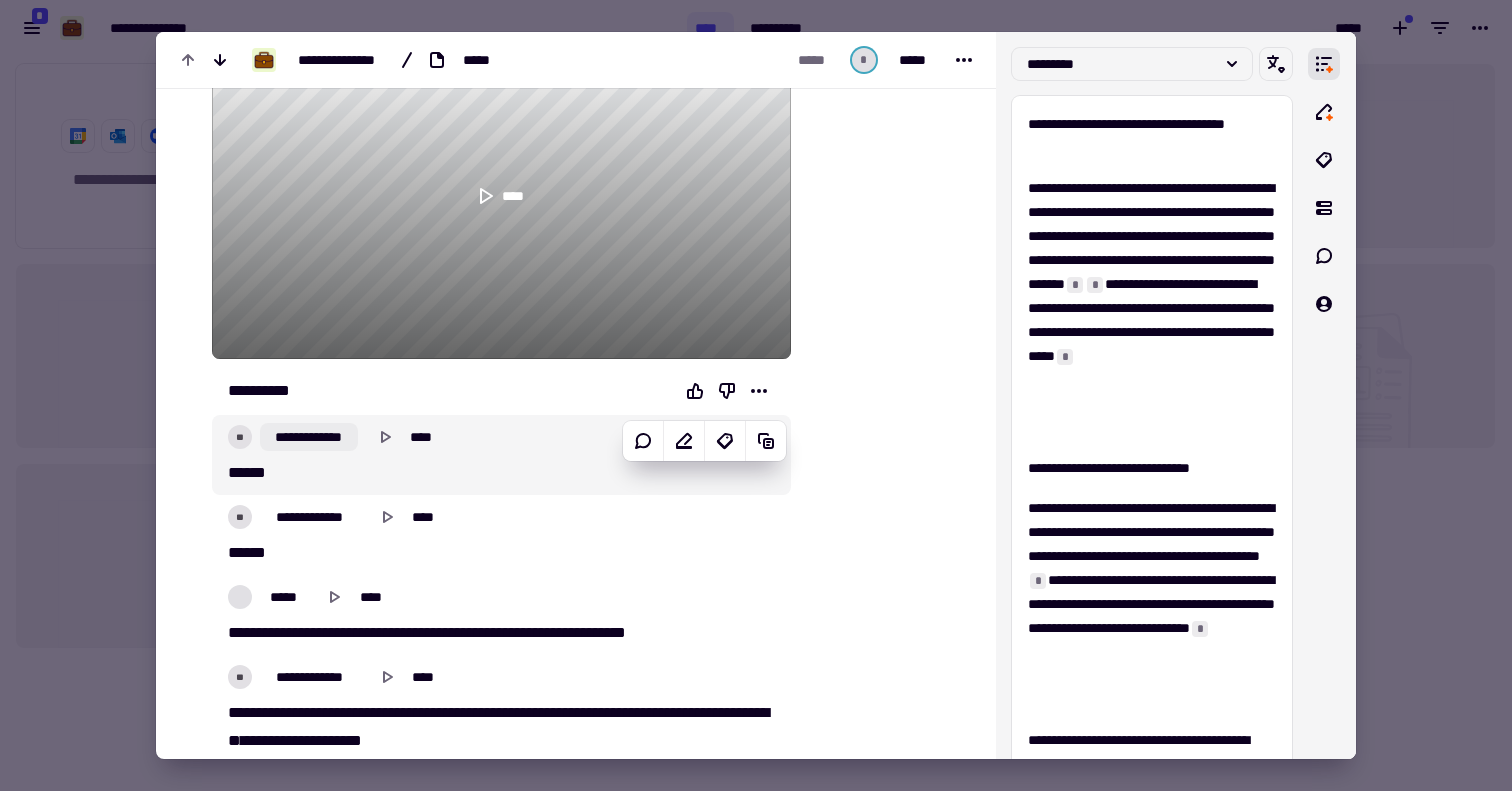 click on "**********" 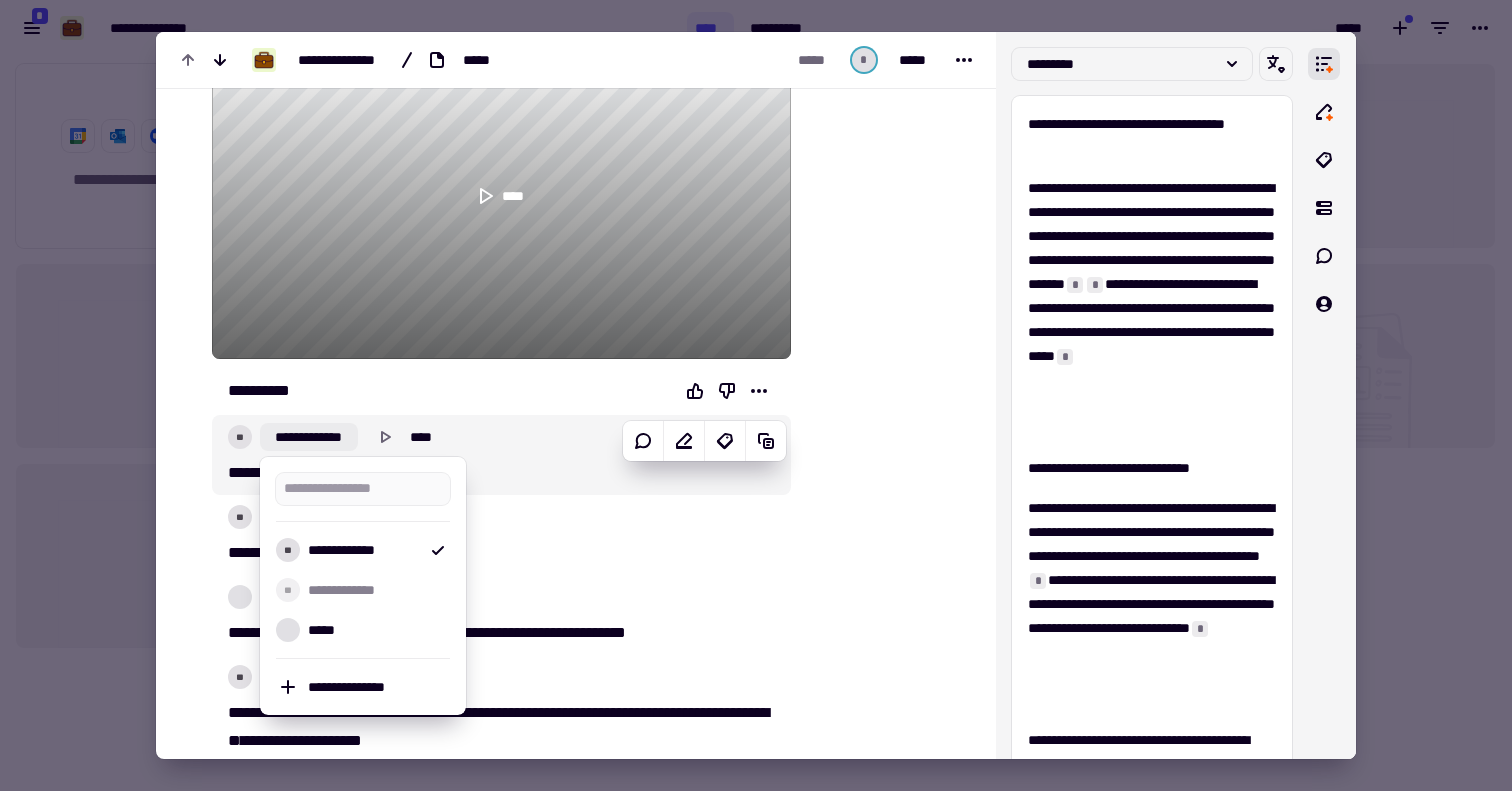 click on "**********" 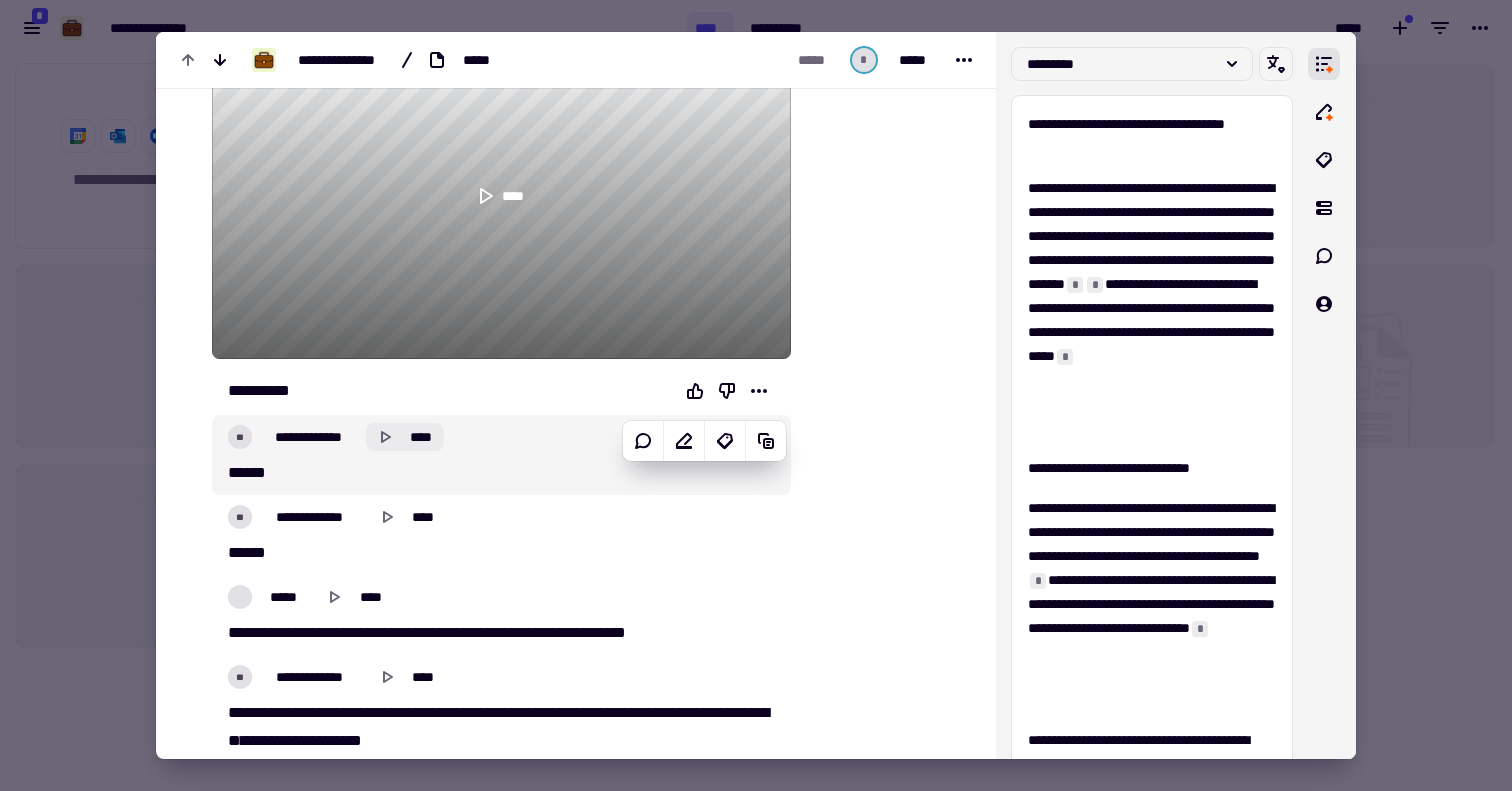 click 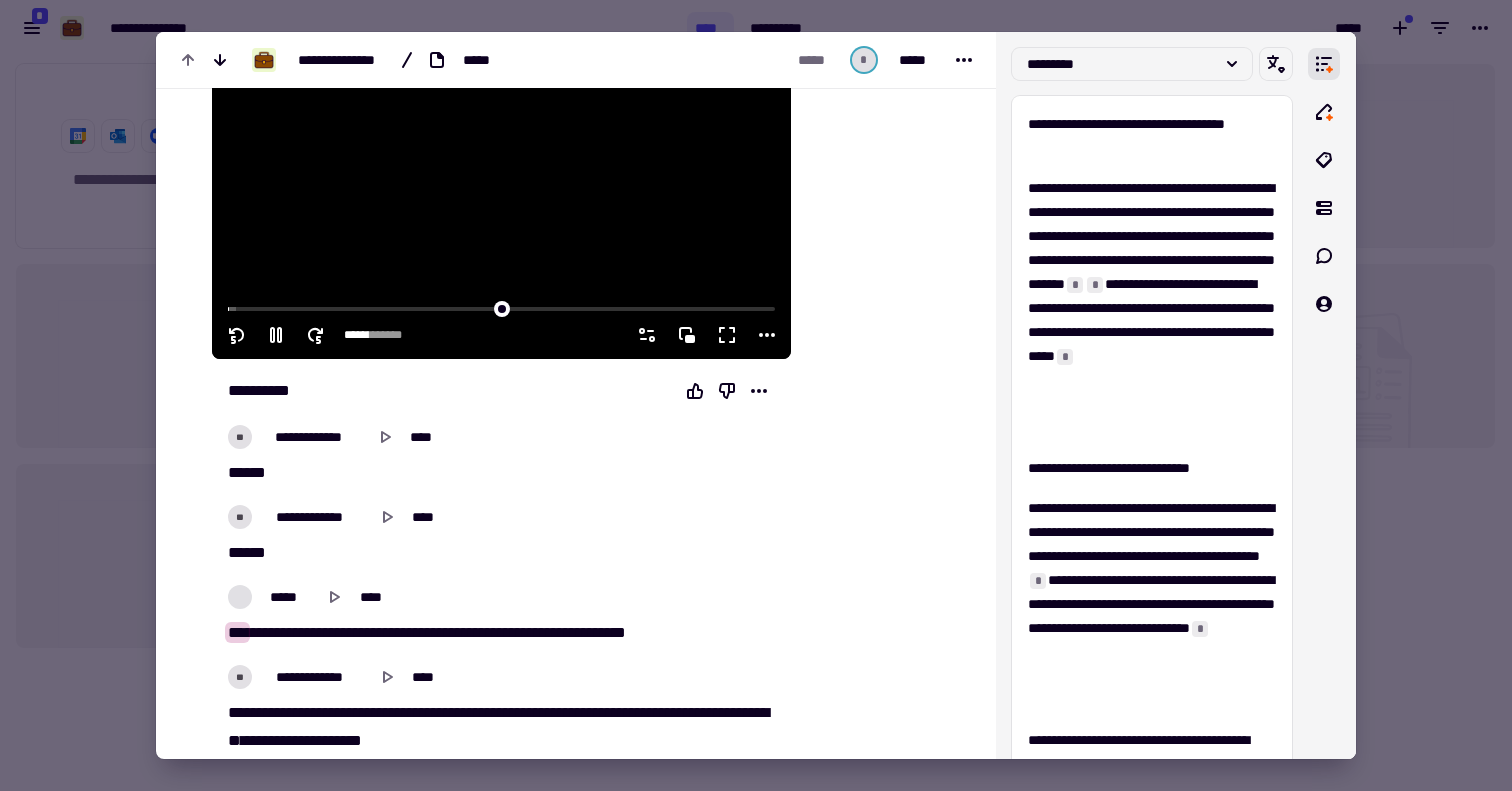 click at bounding box center [501, 196] 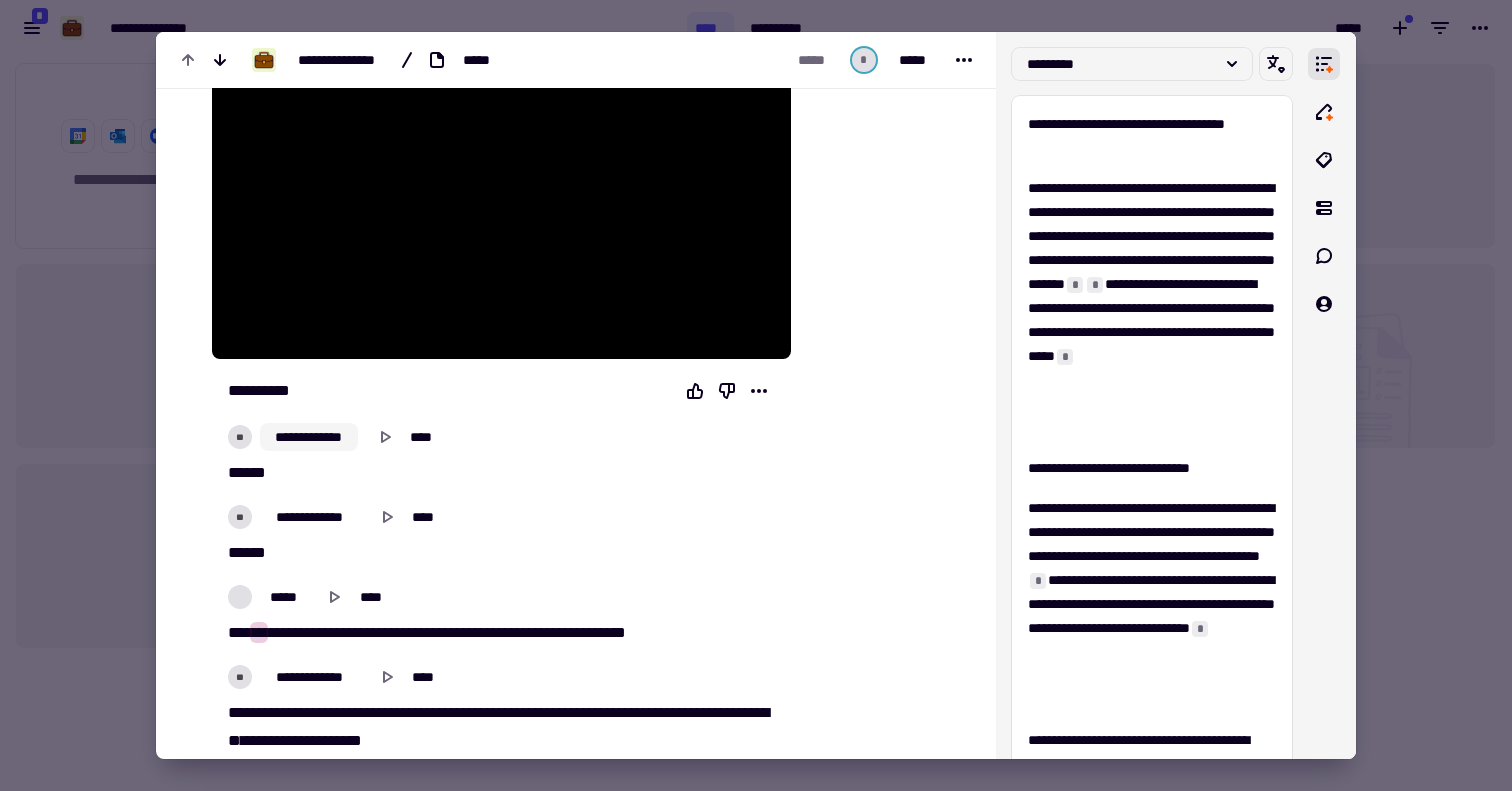 click on "**********" 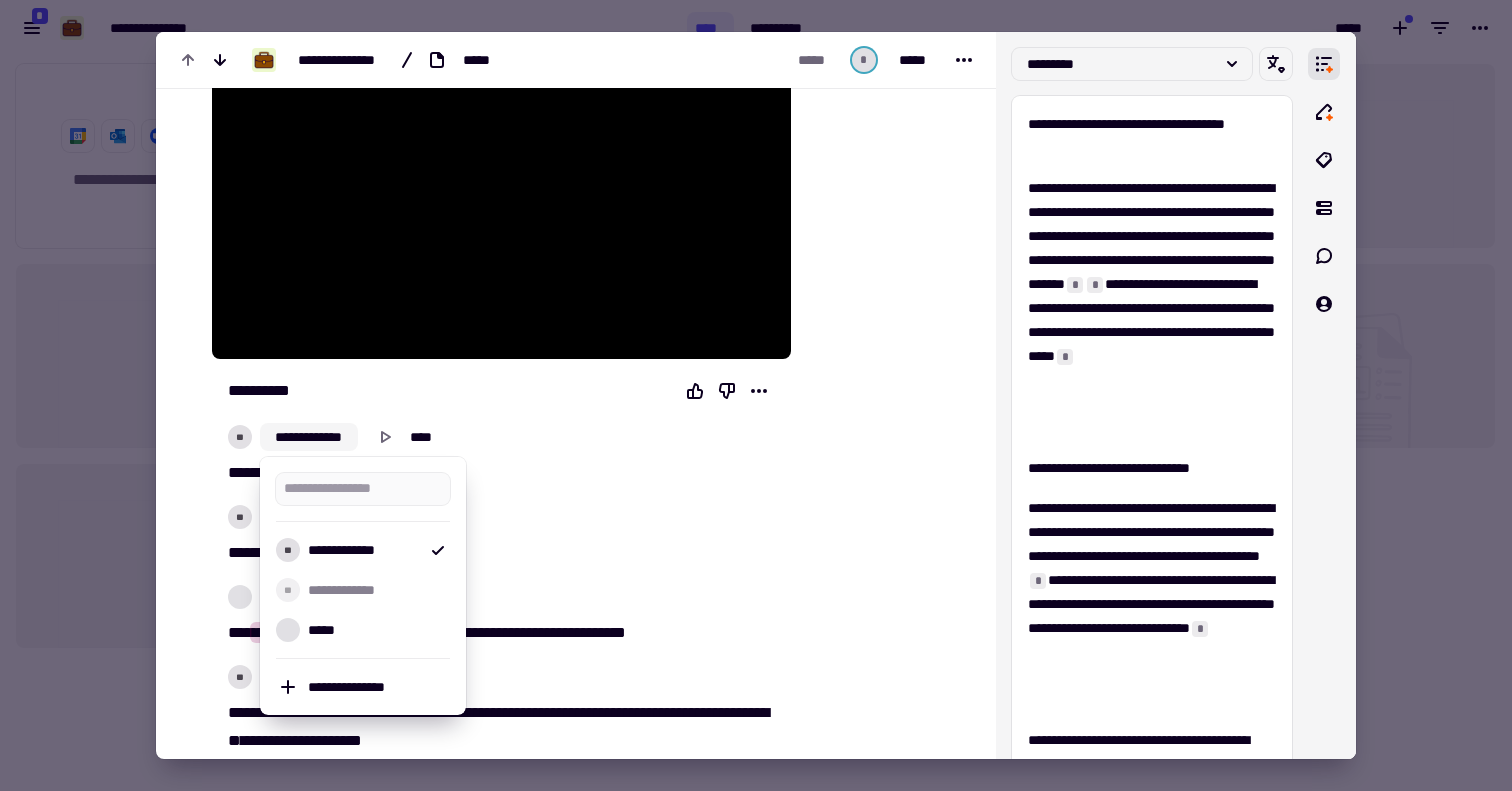 click on "**********" 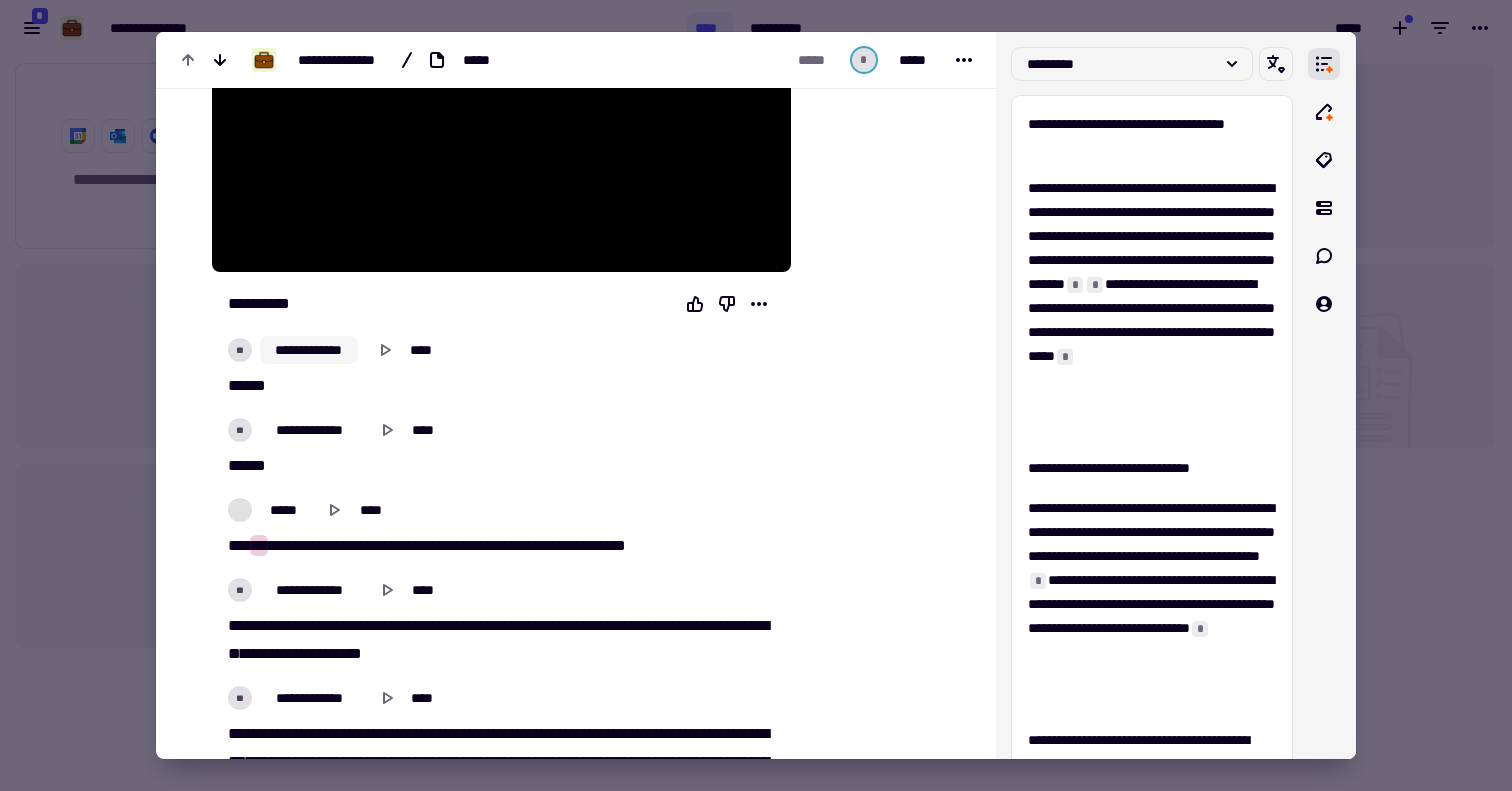 scroll, scrollTop: 407, scrollLeft: 0, axis: vertical 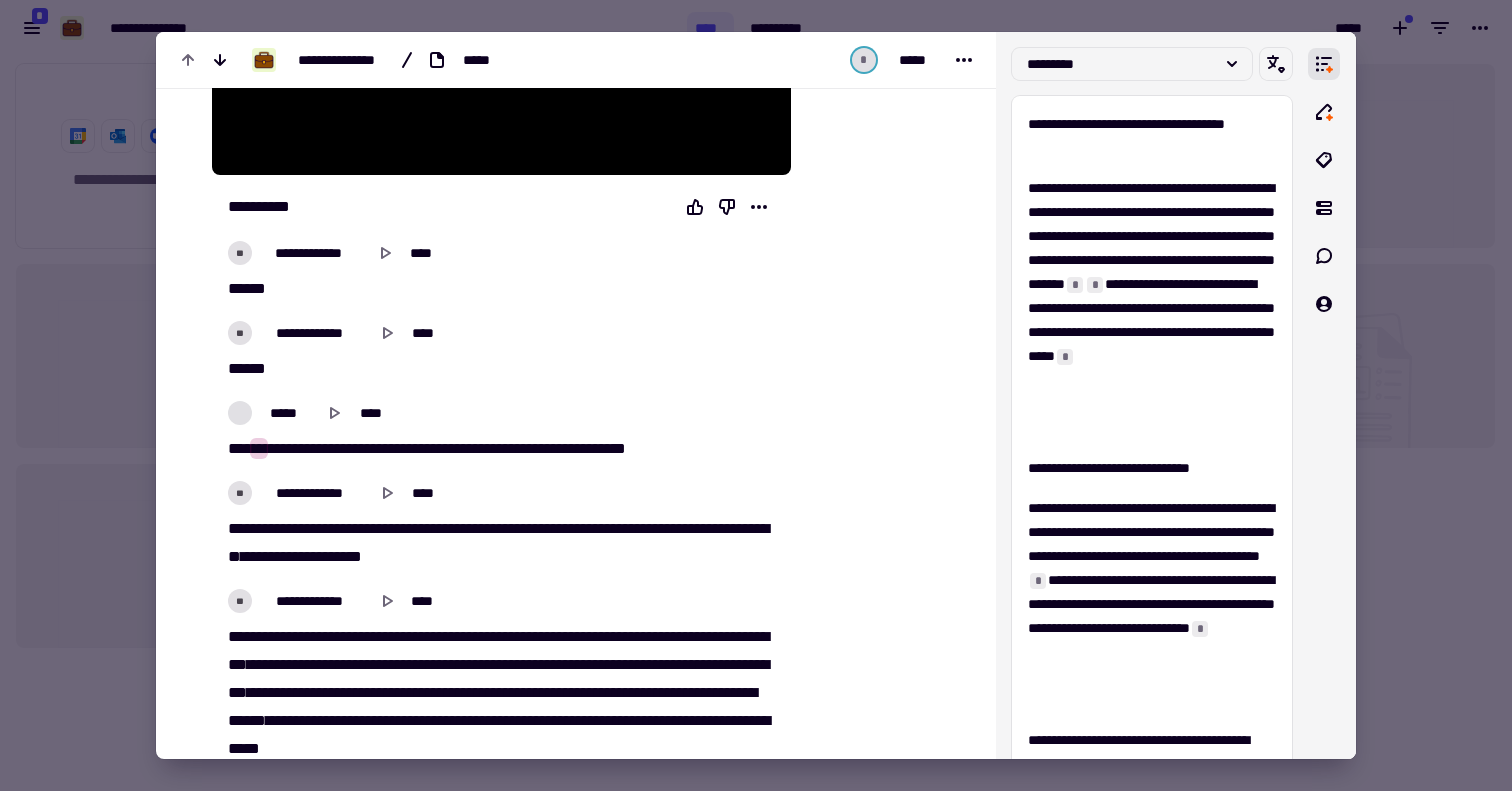 click on "**********" at bounding box center (727, 528) 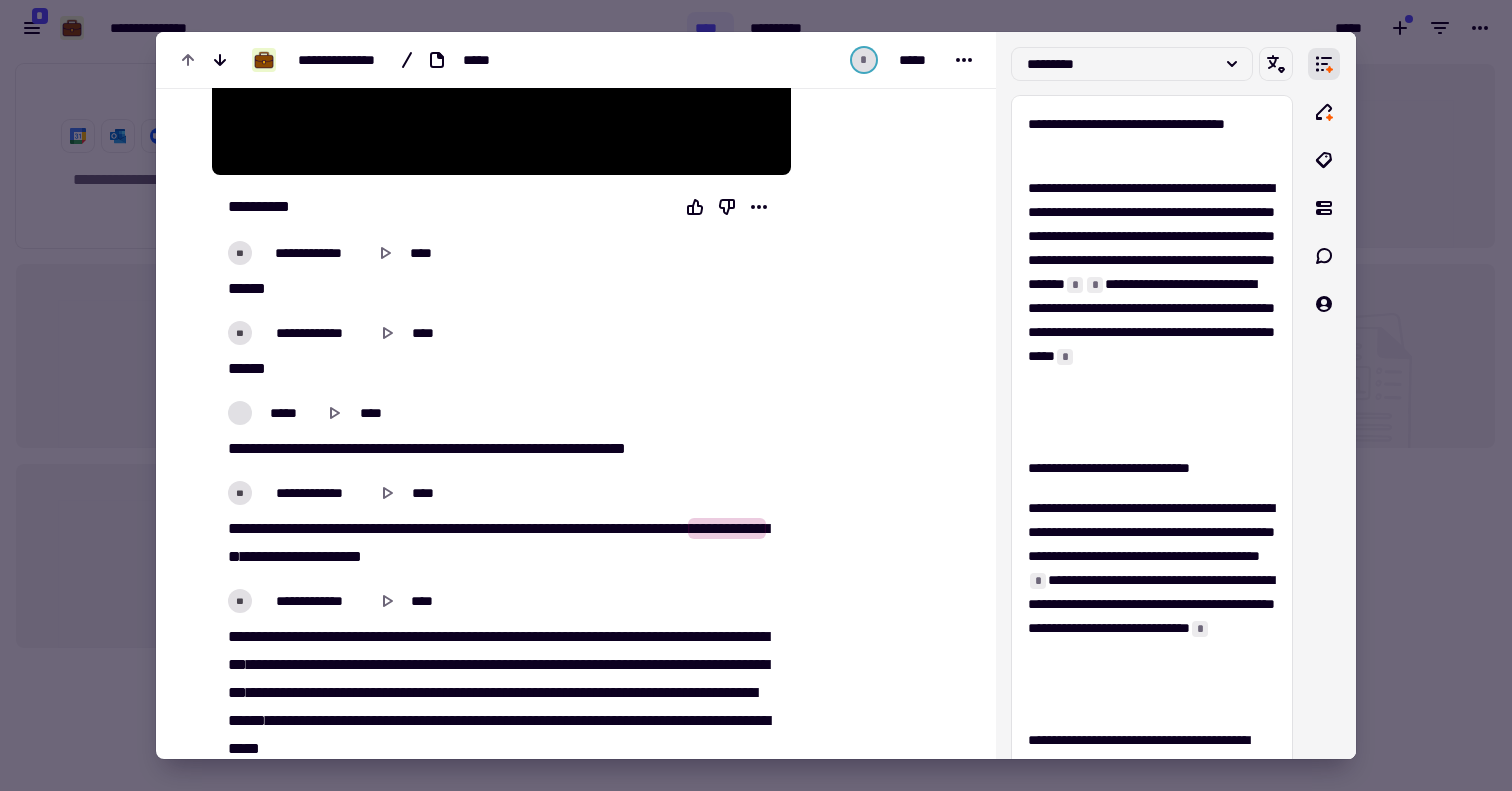 click on "***" at bounding box center [237, 528] 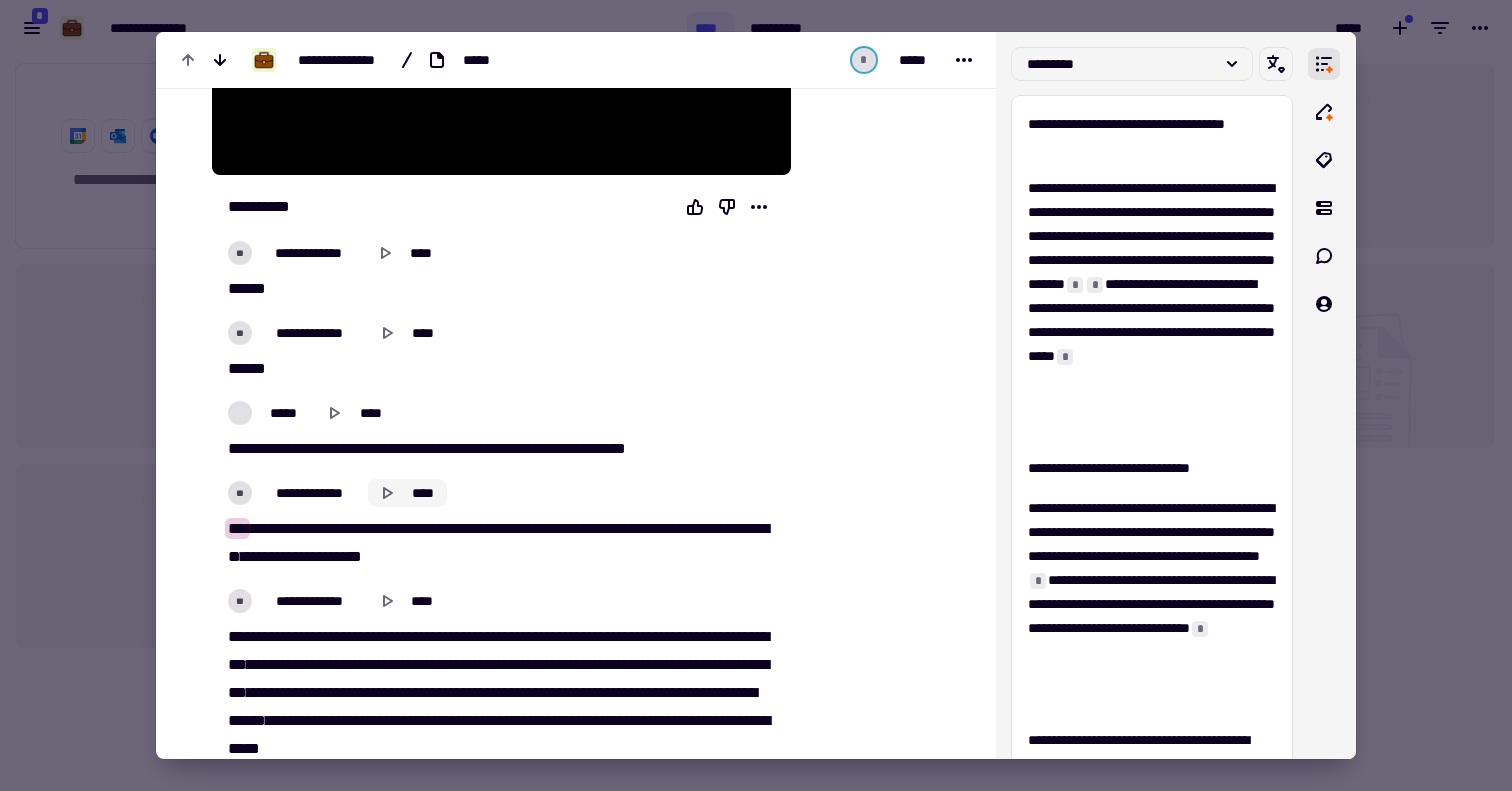 click 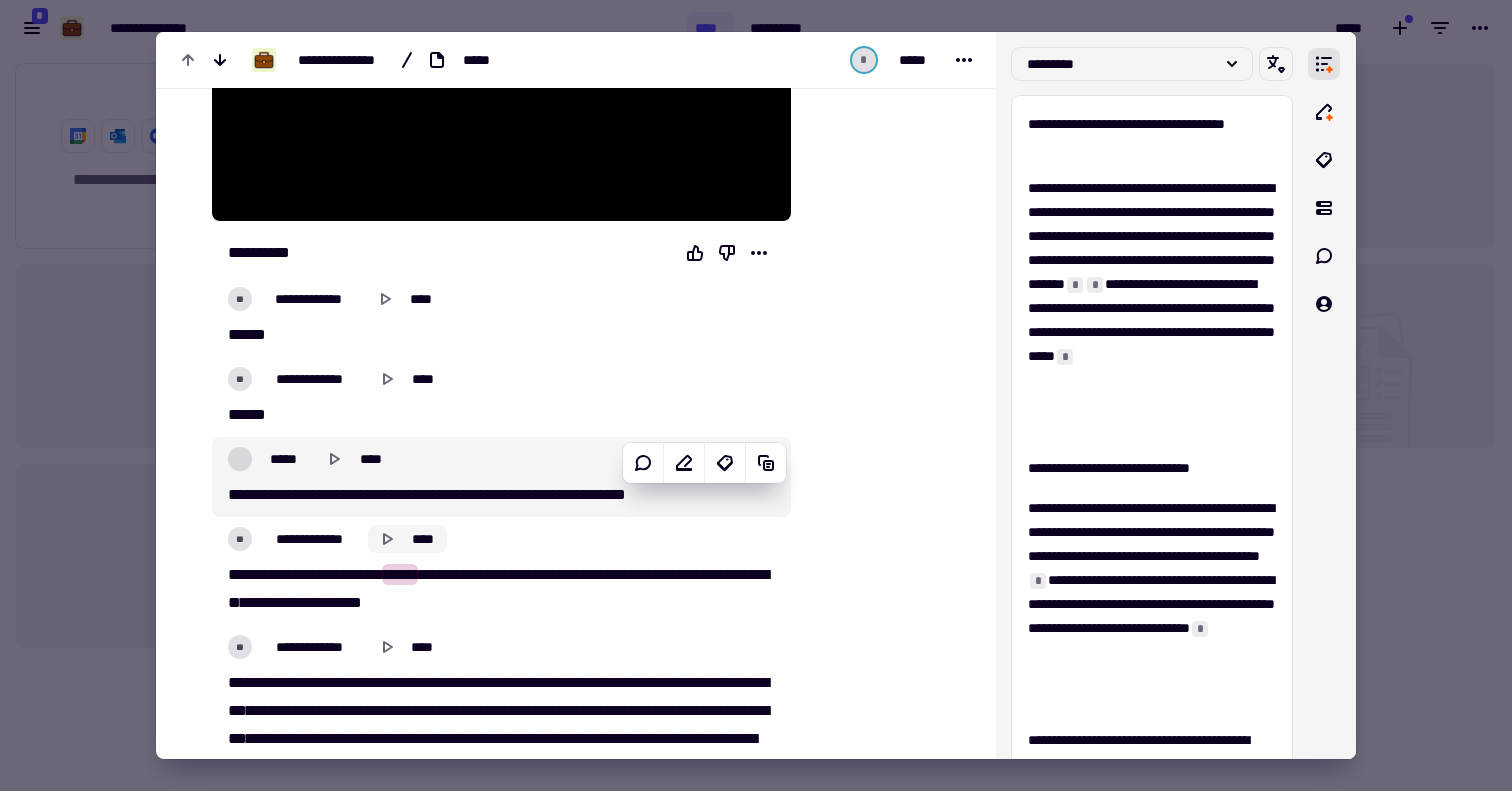 scroll, scrollTop: 362, scrollLeft: 0, axis: vertical 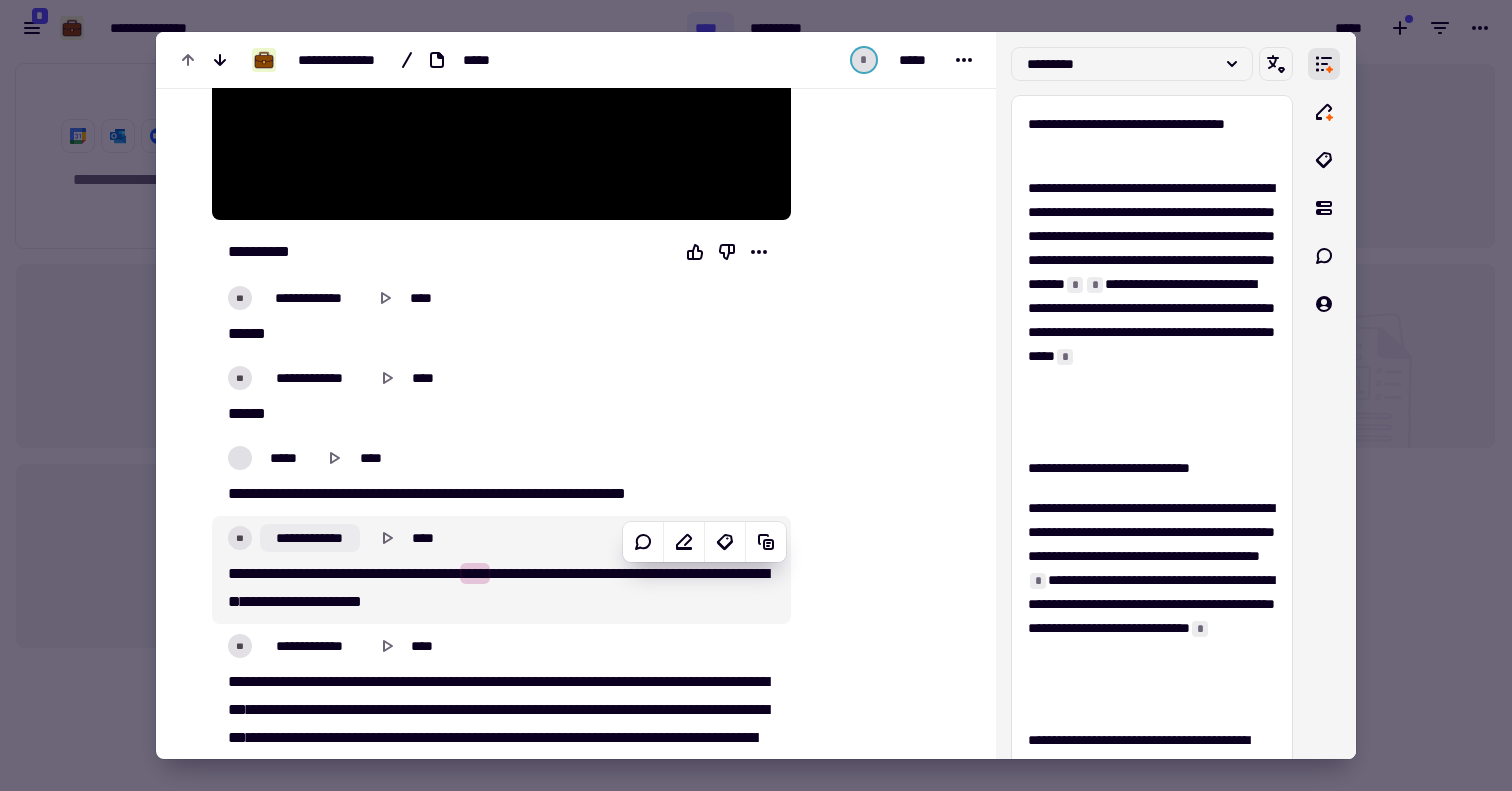 click on "**********" 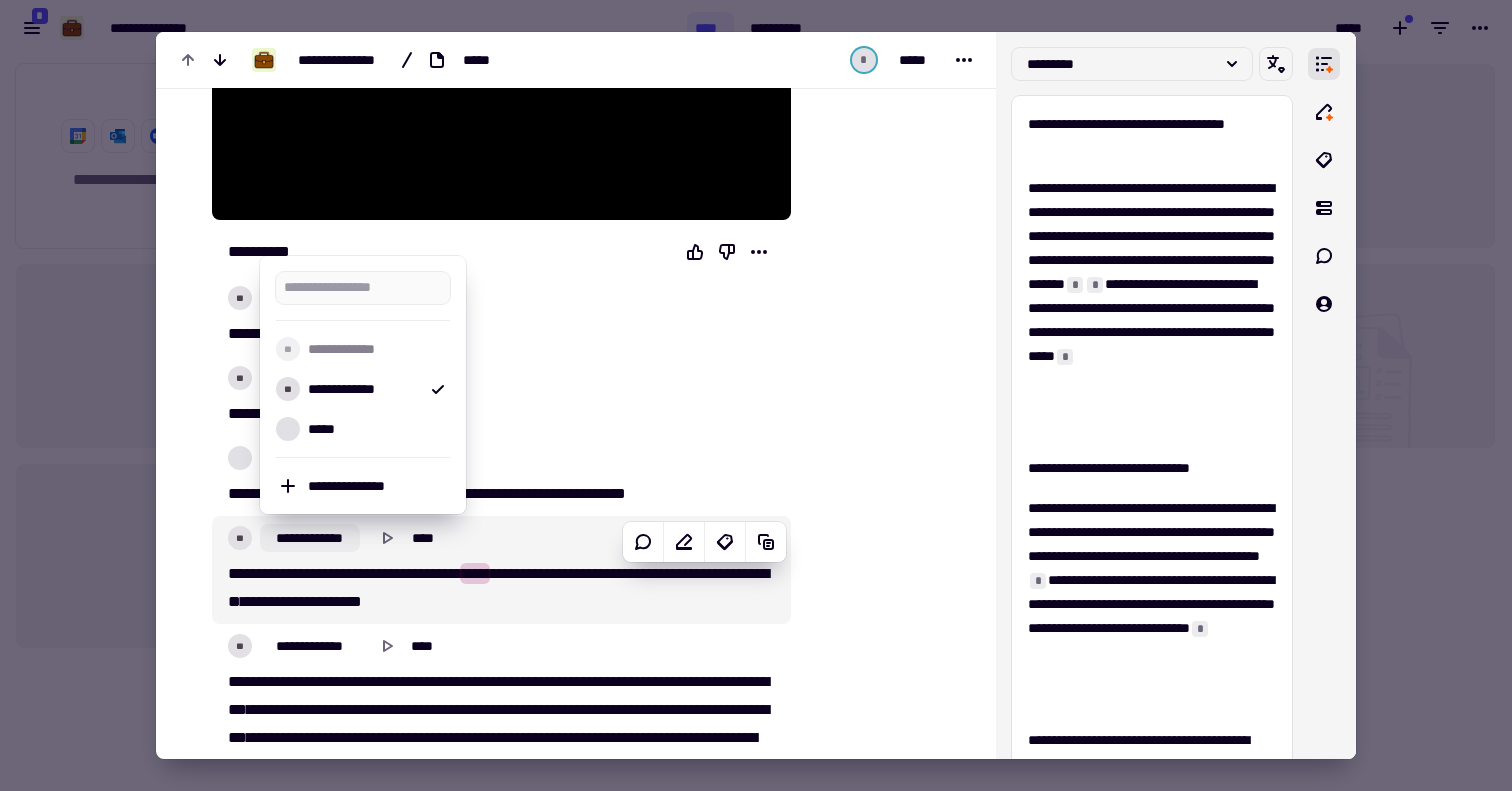 type on "*****" 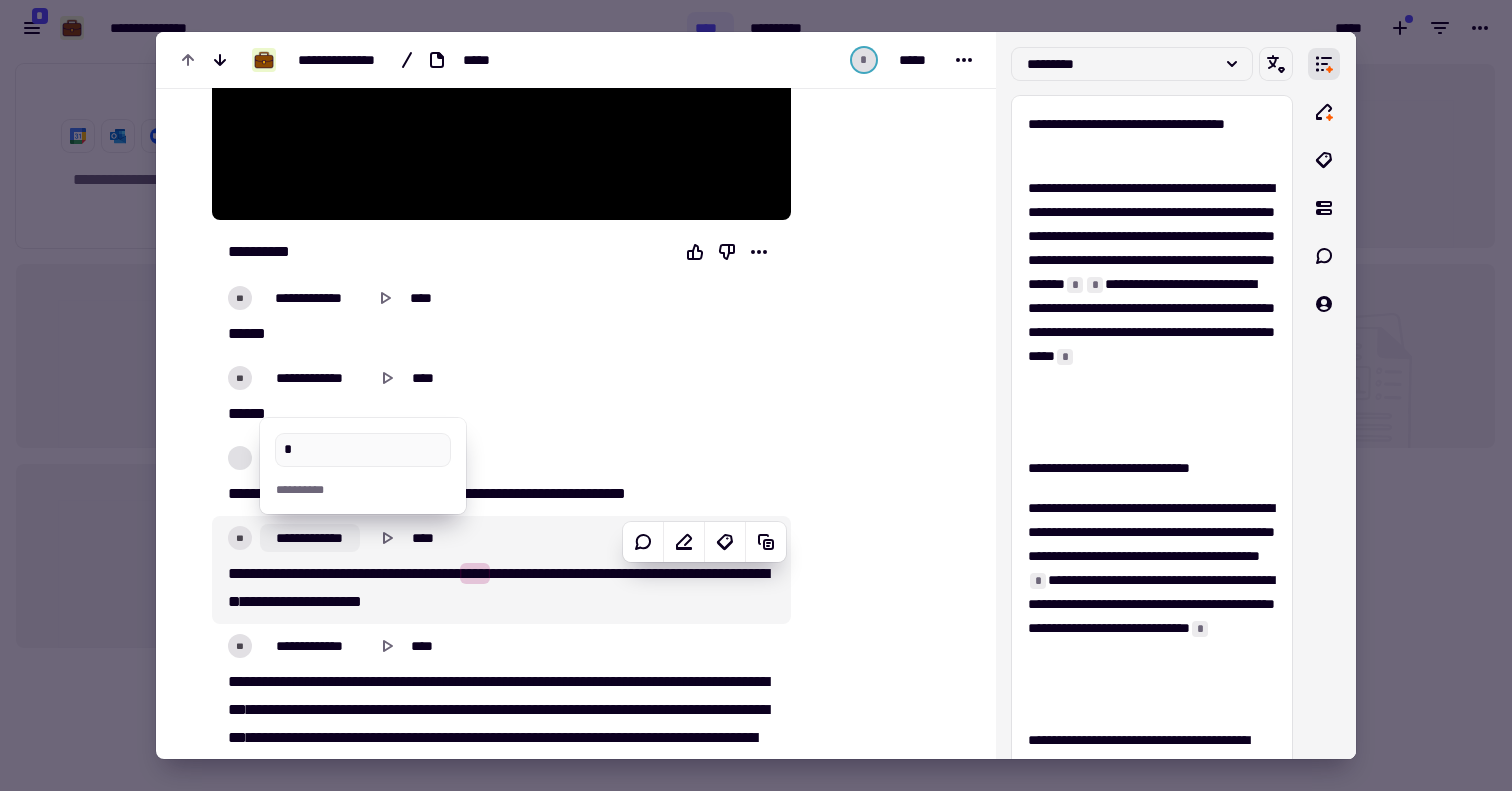type on "*****" 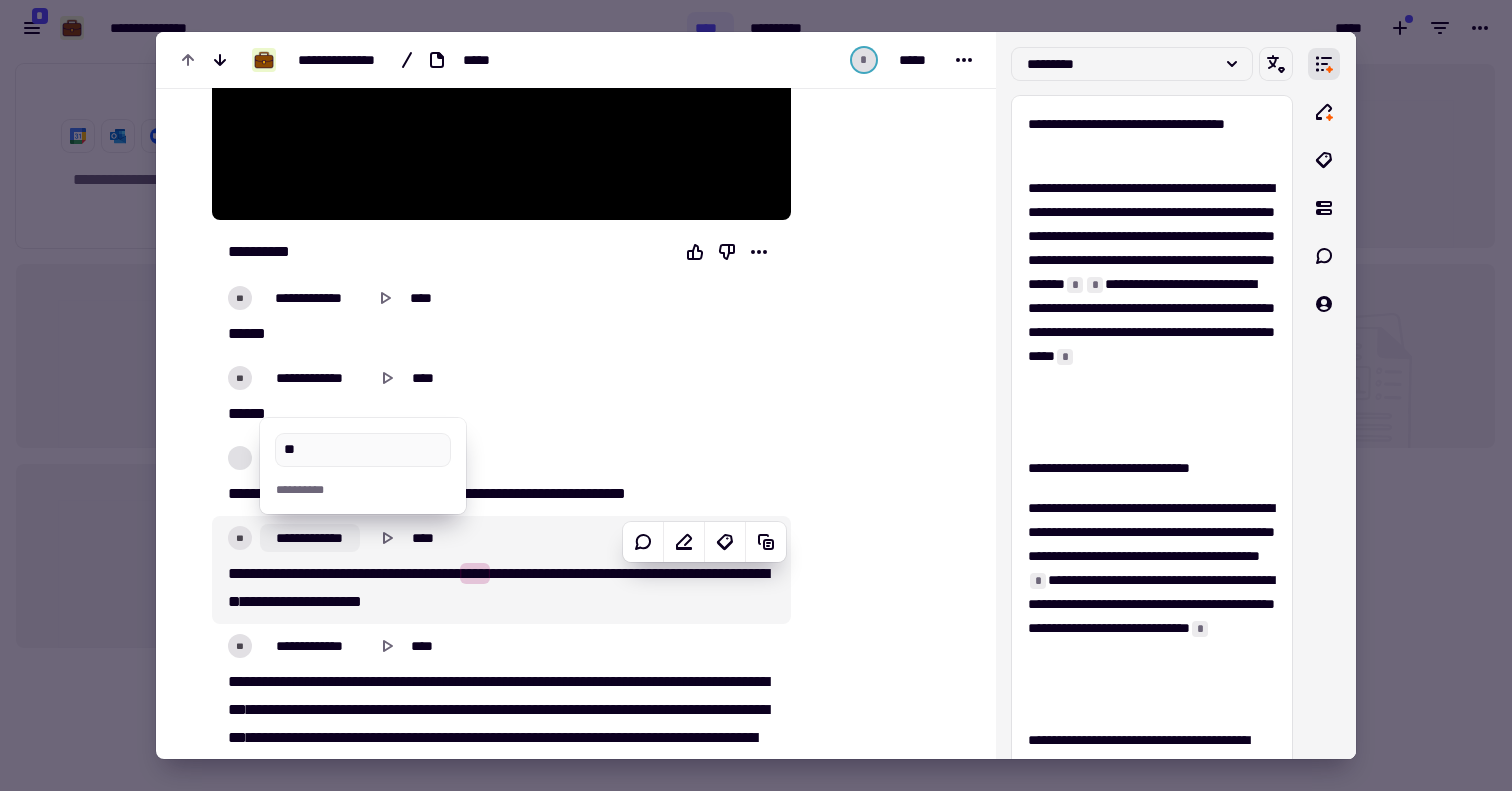 type on "*****" 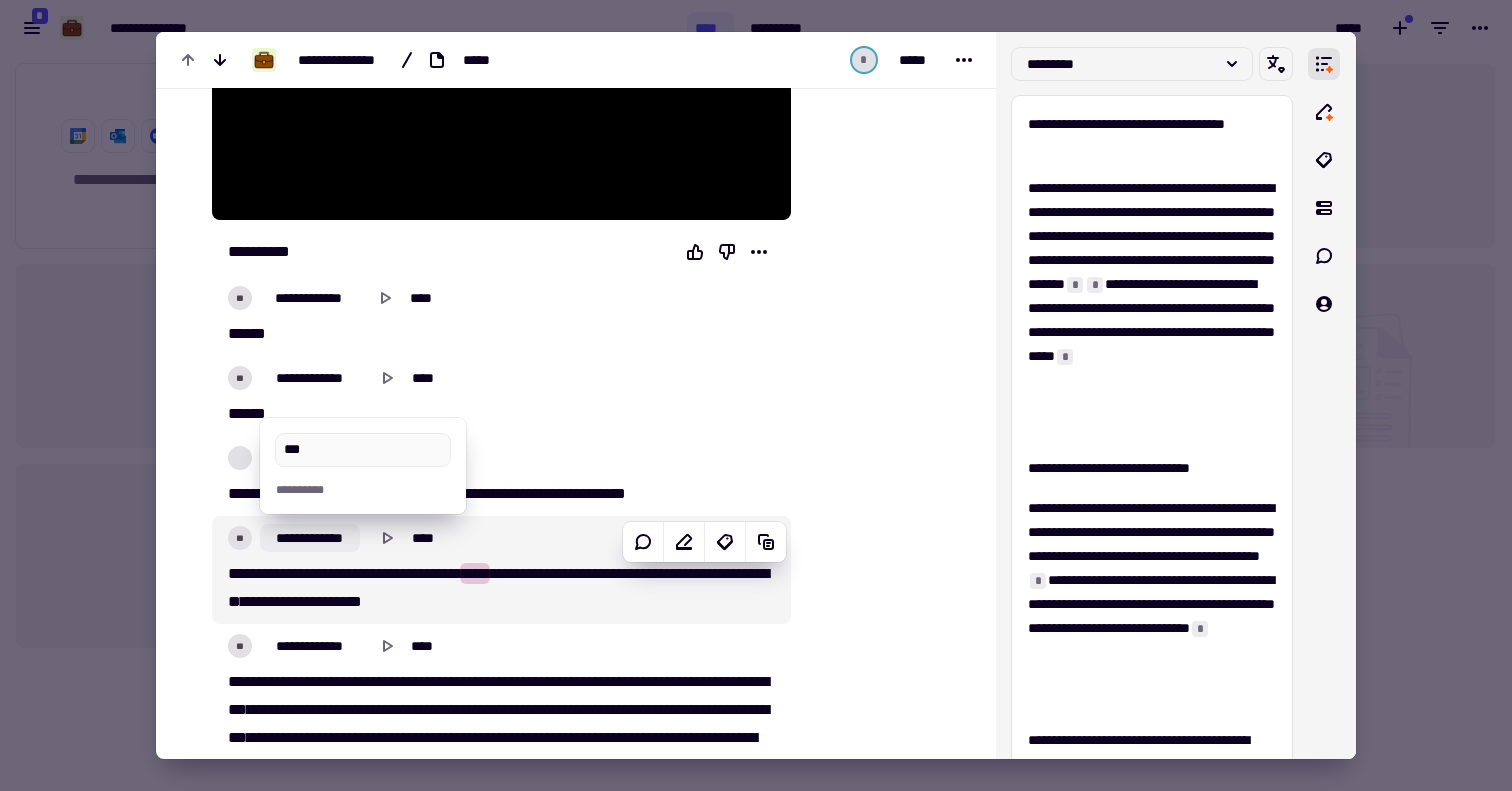 type on "****" 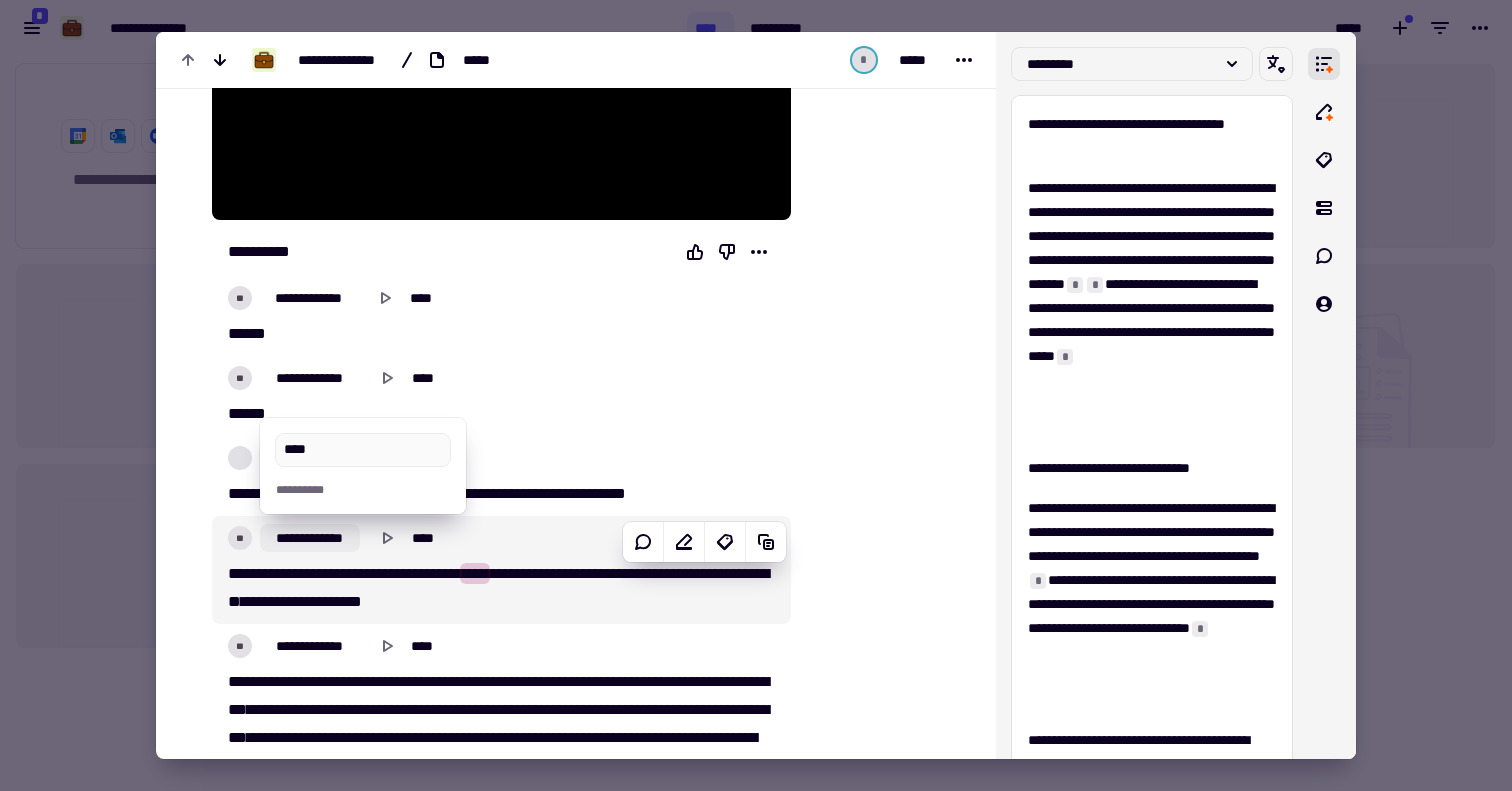 type on "*****" 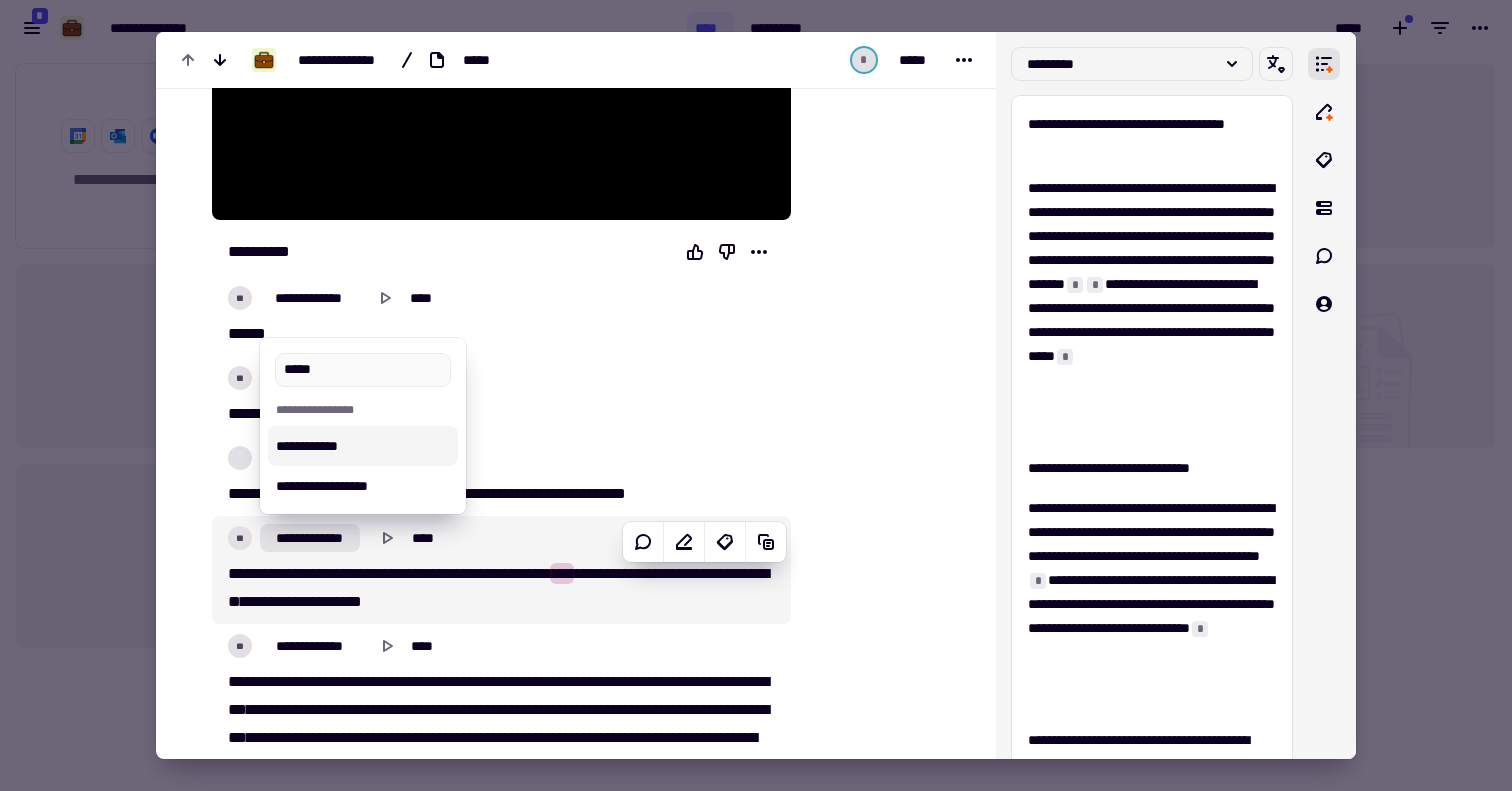 type on "*****" 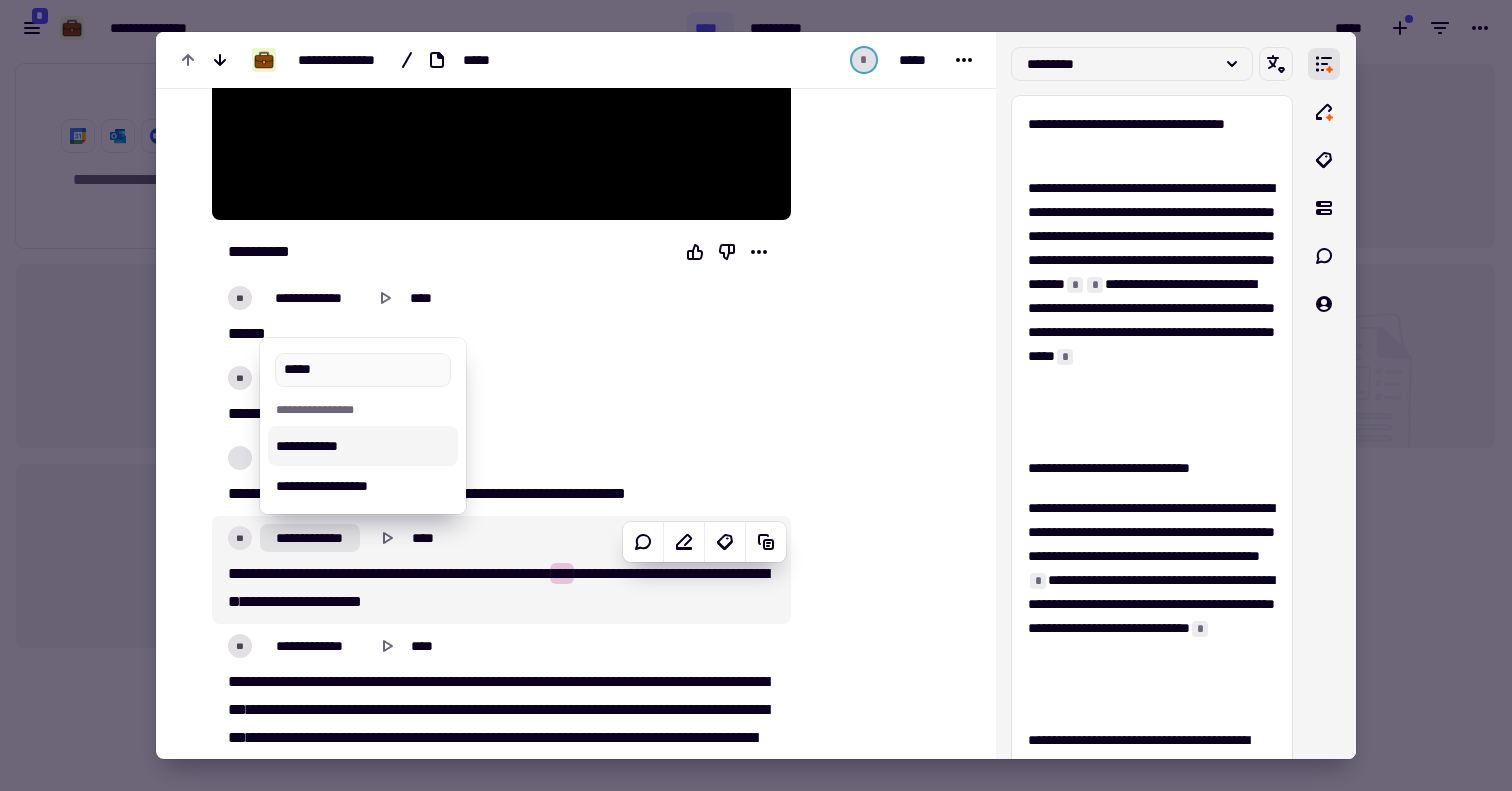 type on "*****" 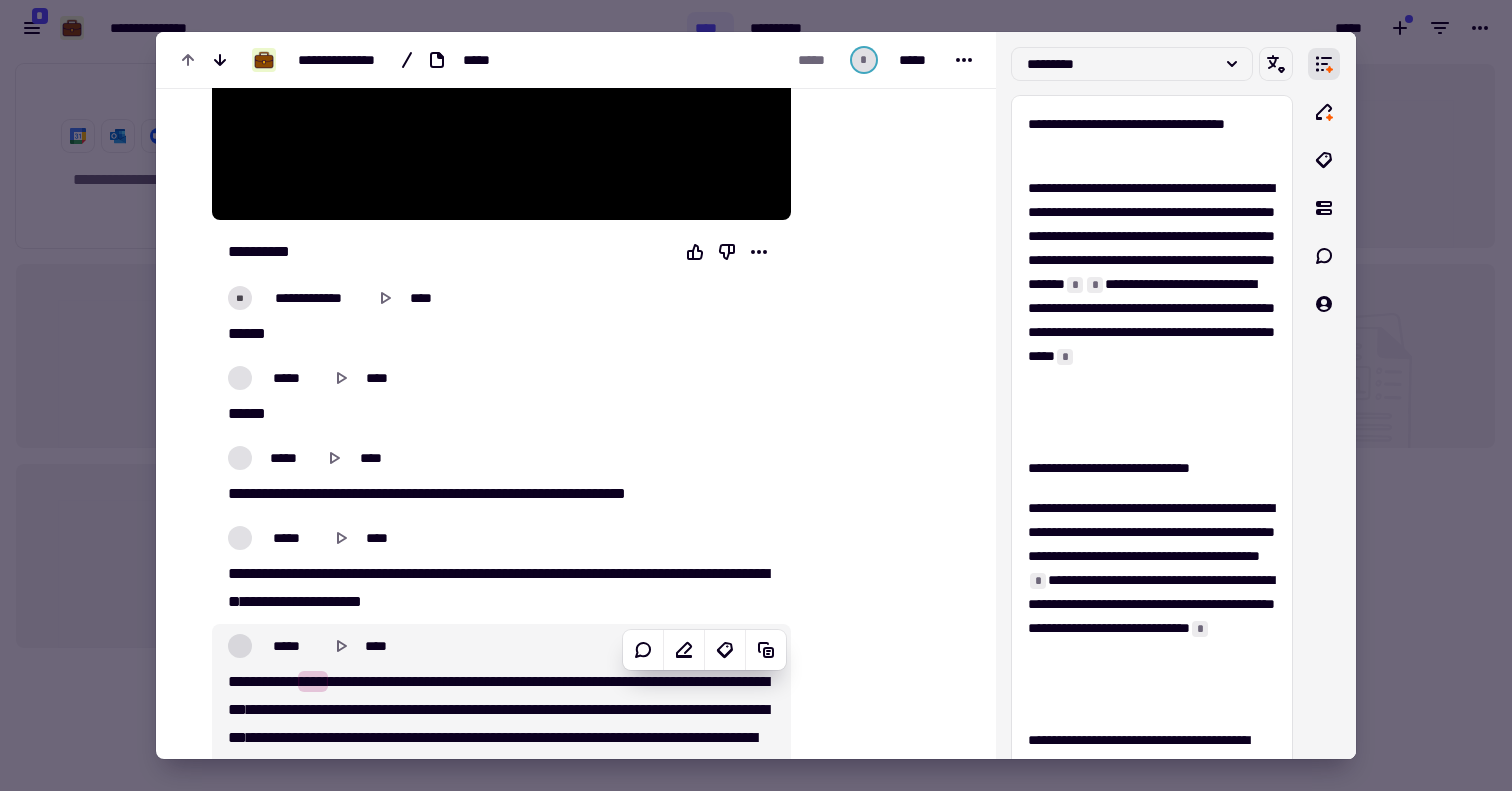 type on "*****" 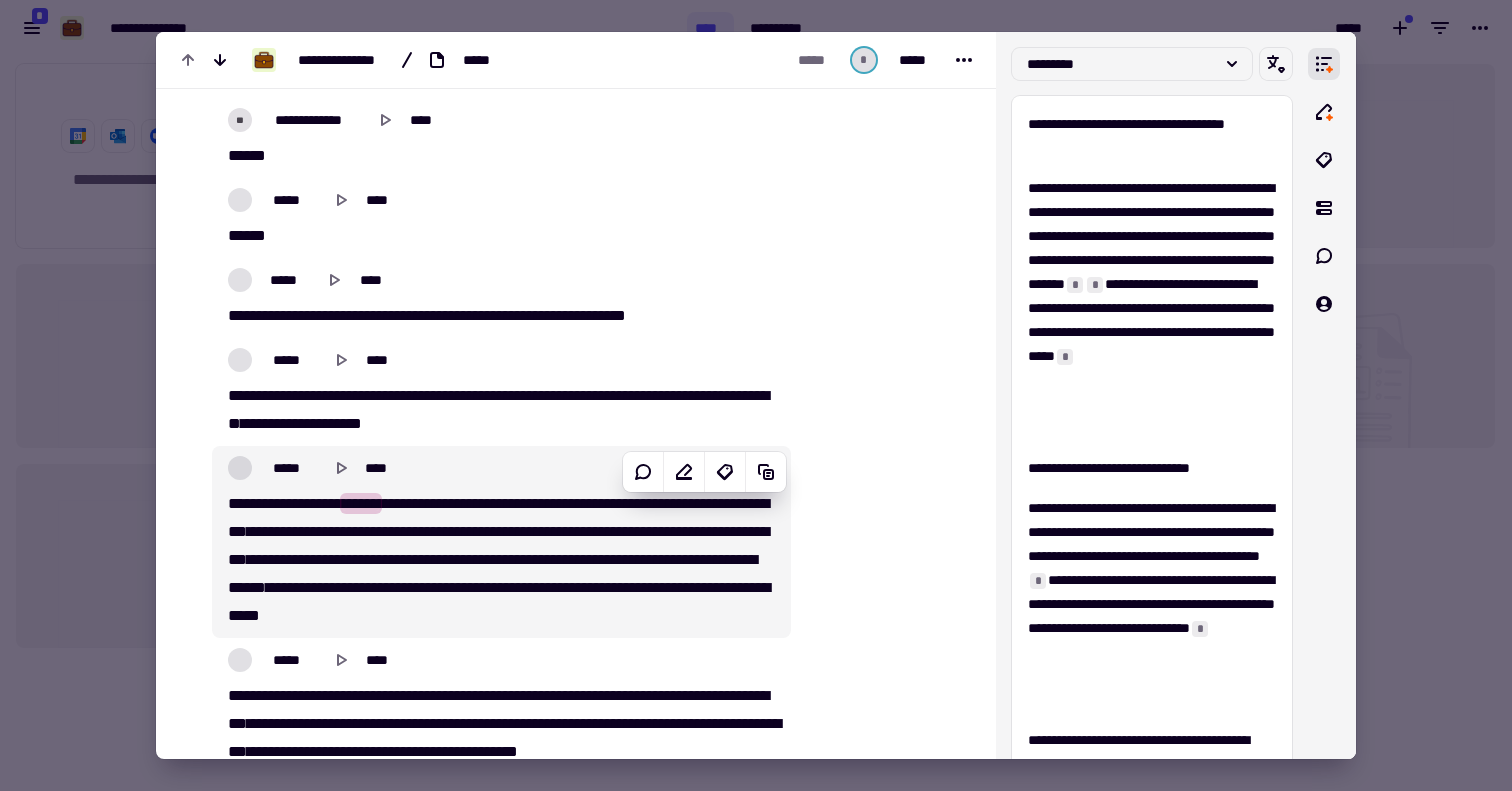 scroll, scrollTop: 546, scrollLeft: 0, axis: vertical 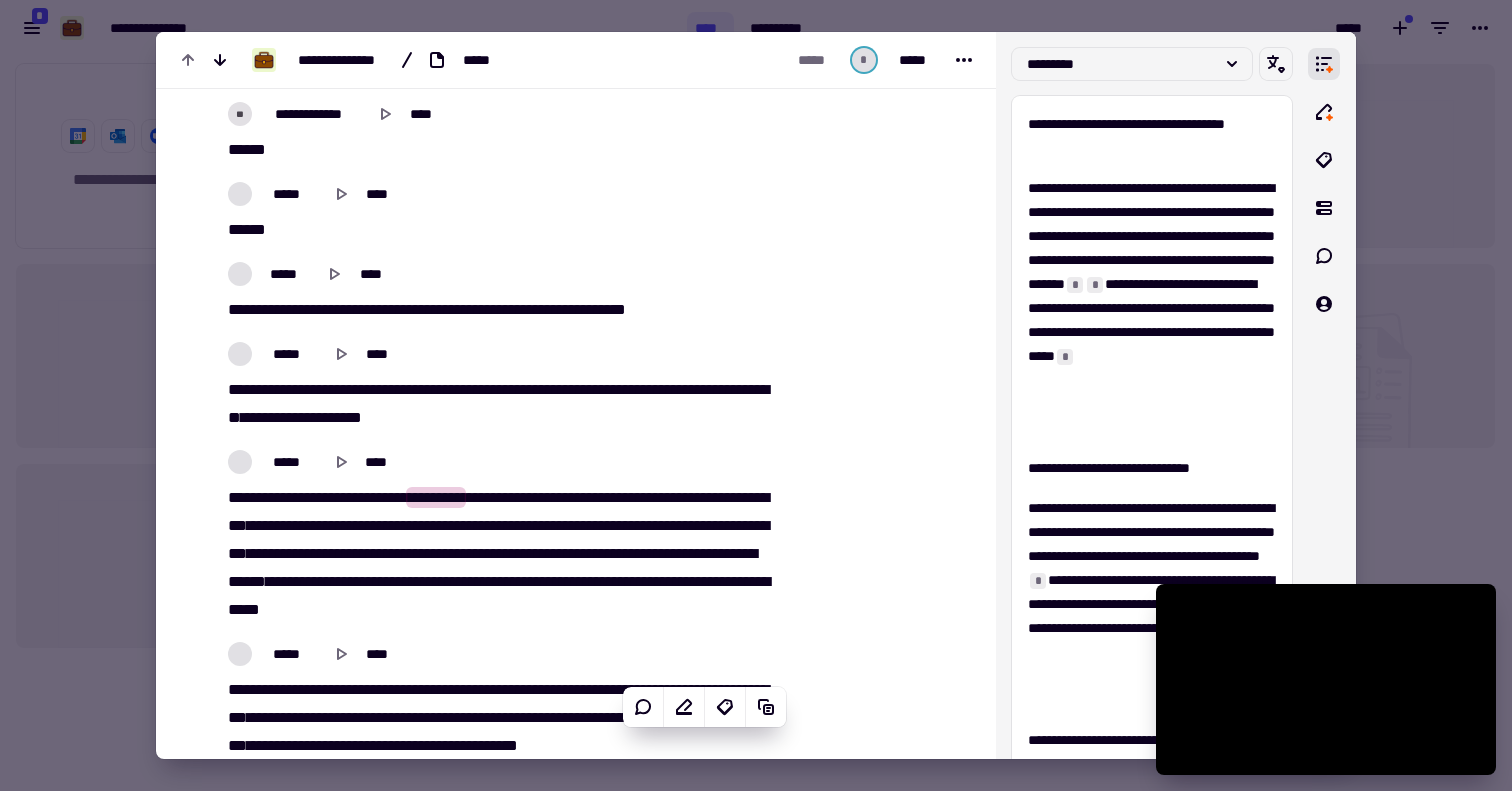 click at bounding box center (1326, 679) 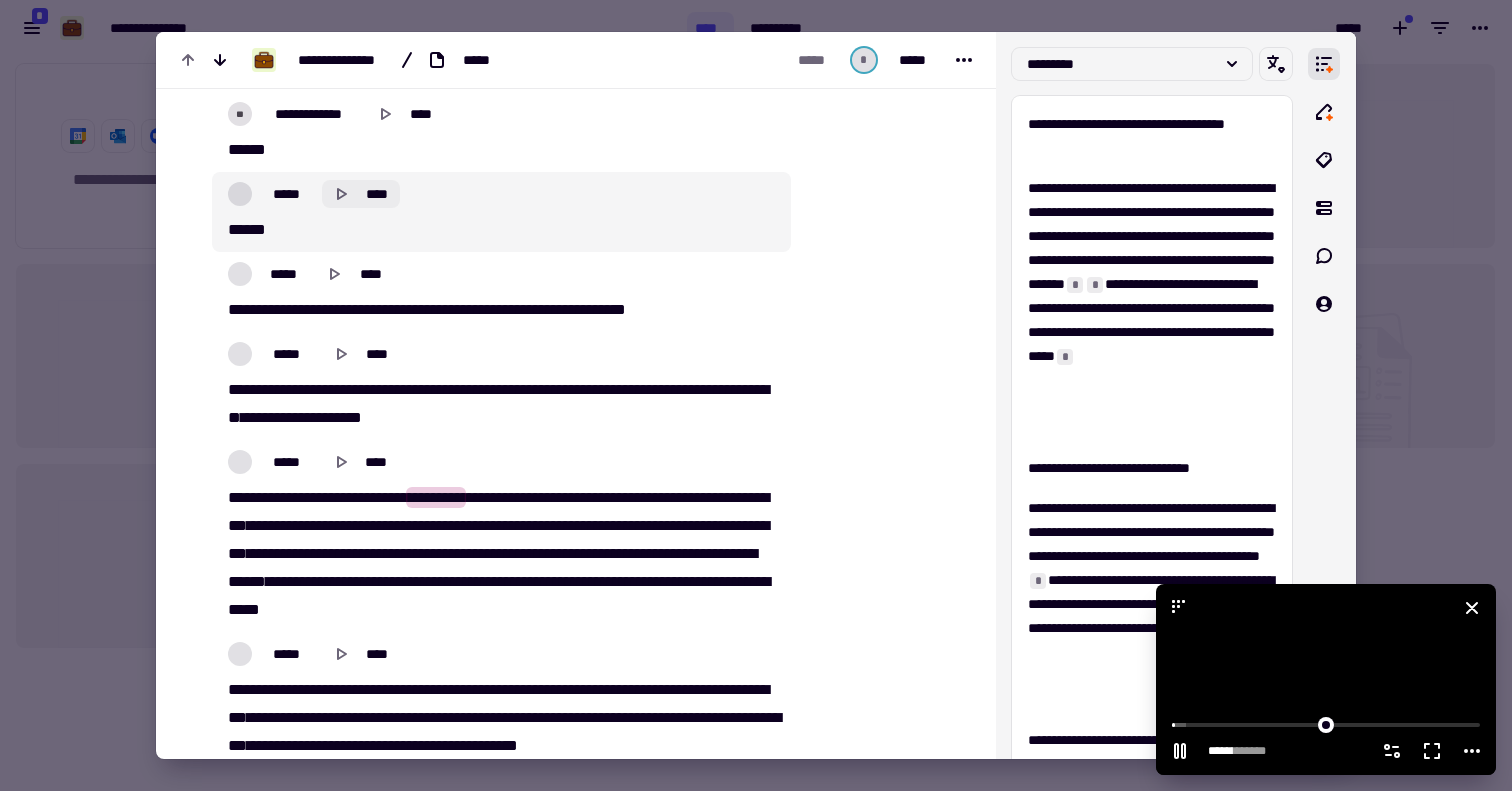 click 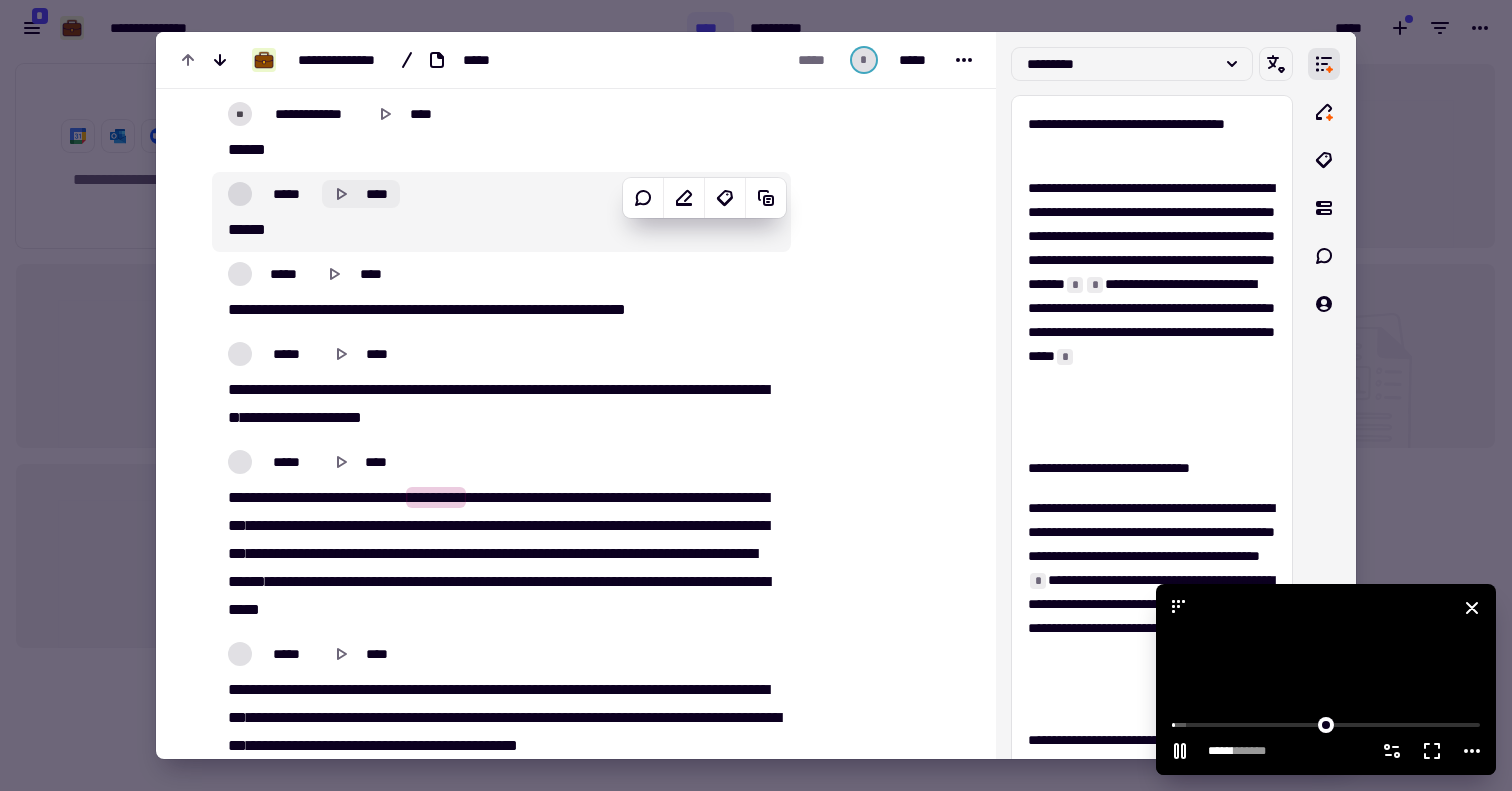 type on "****" 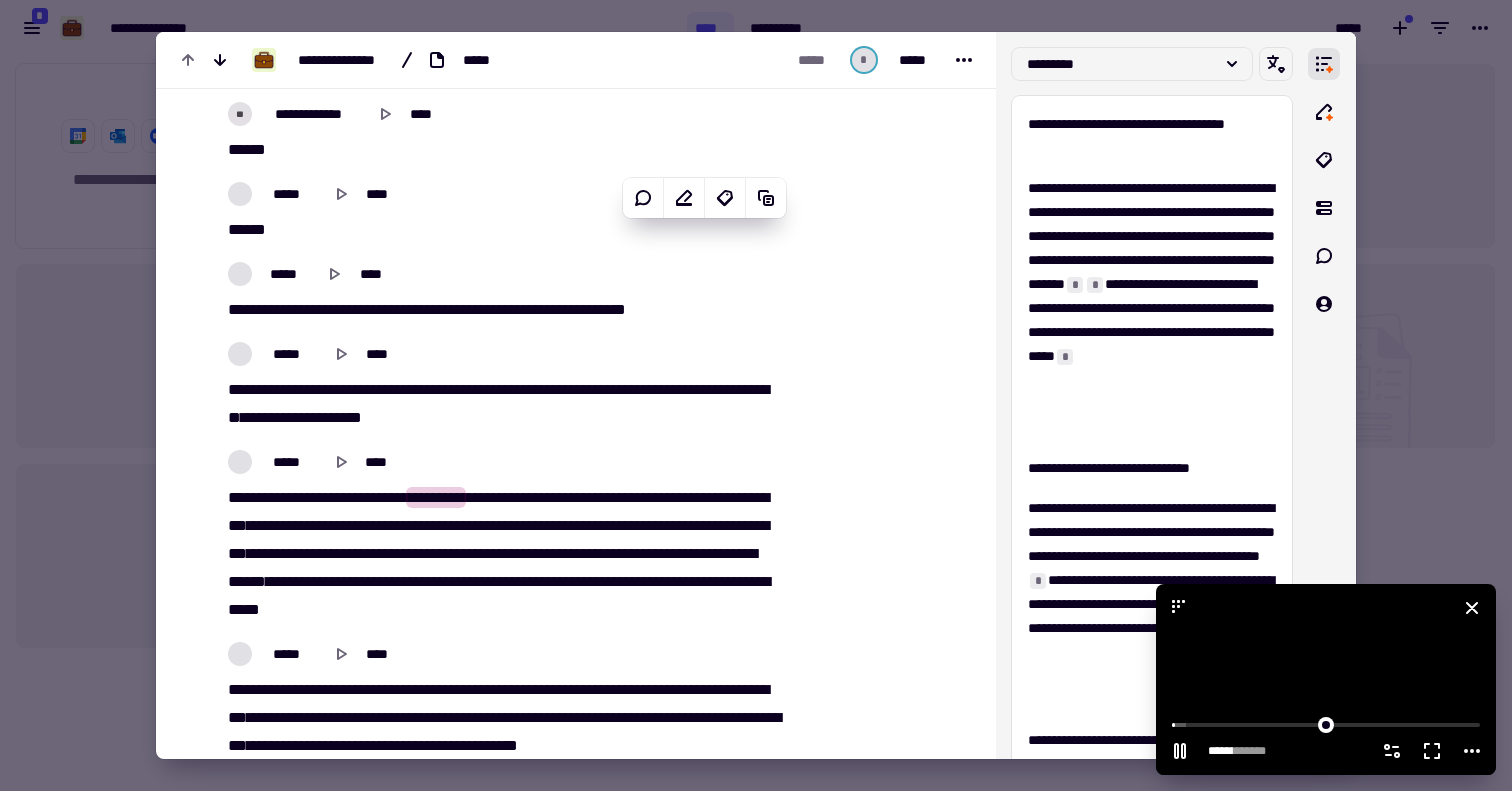 click at bounding box center [1326, 679] 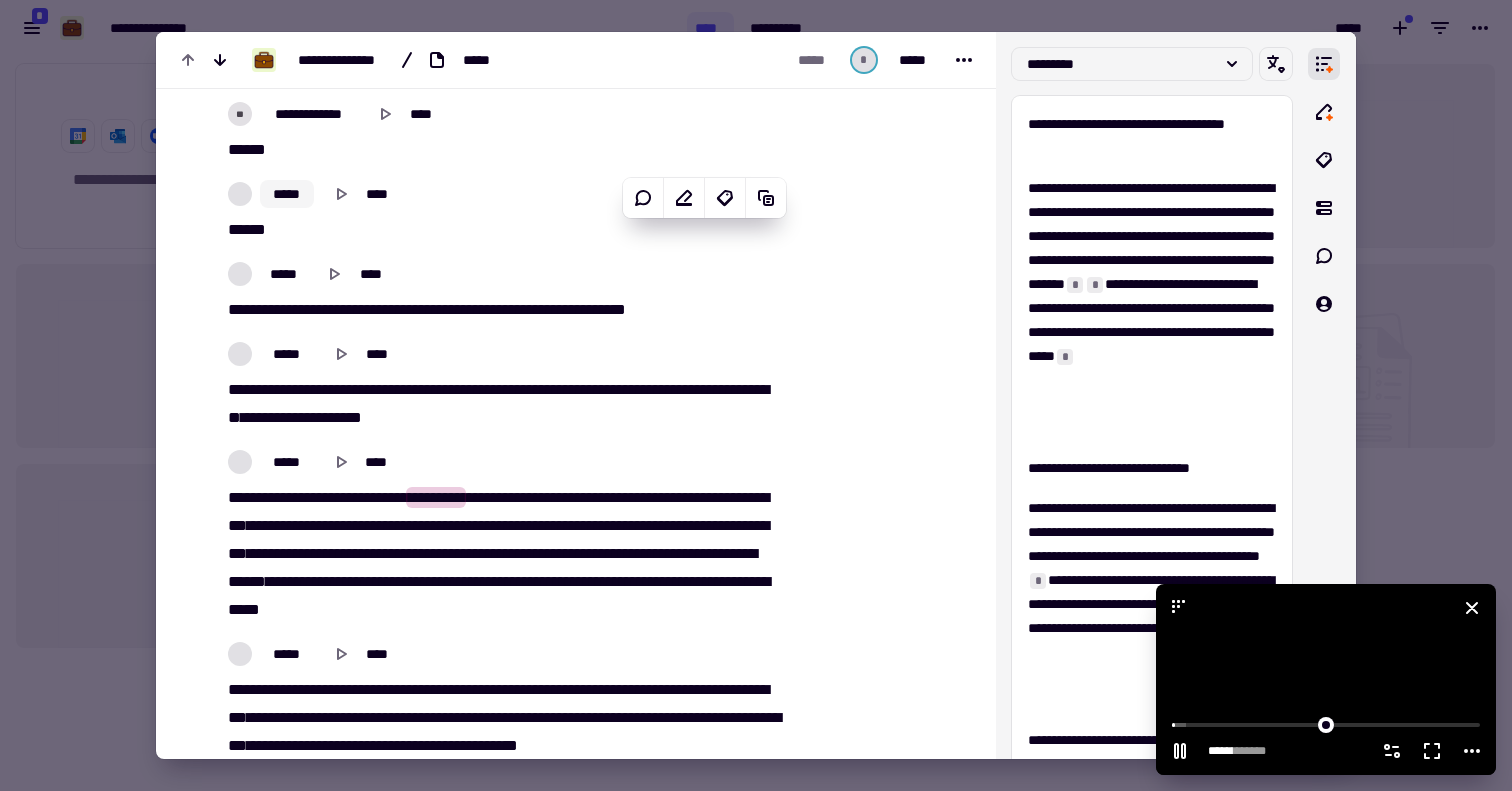 scroll, scrollTop: 108, scrollLeft: 0, axis: vertical 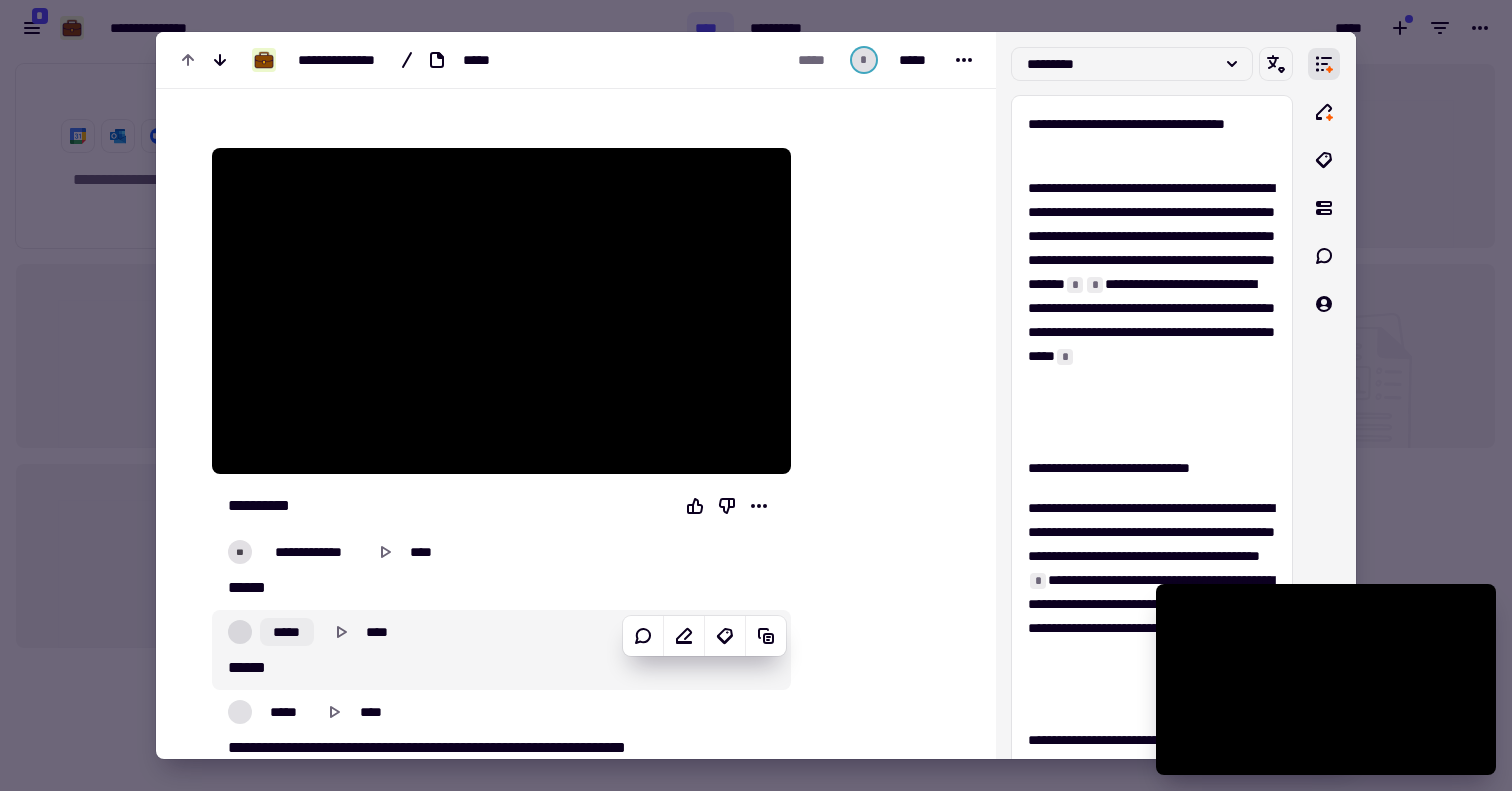 click on "*****" 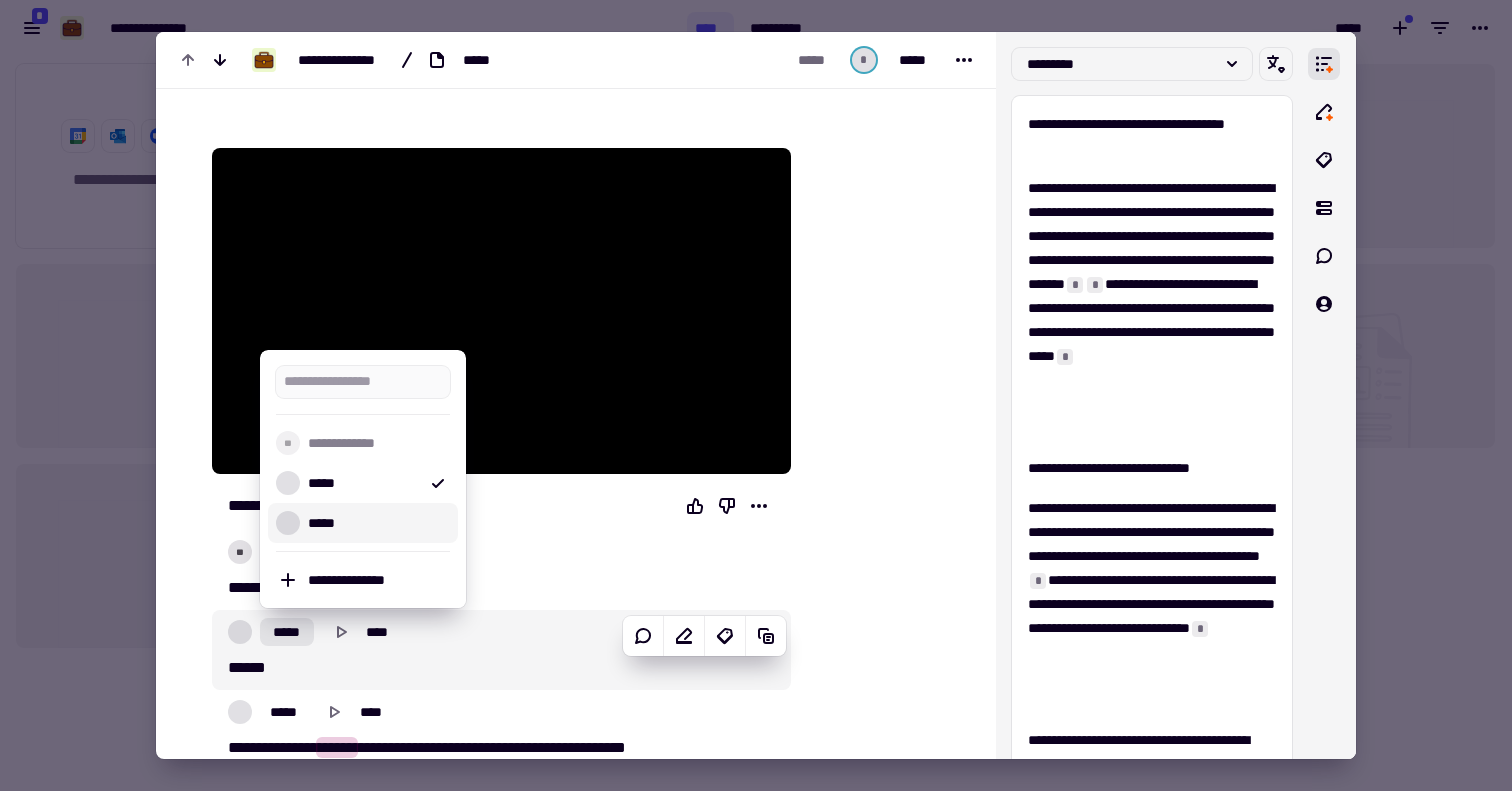 click on "*****" at bounding box center (375, 523) 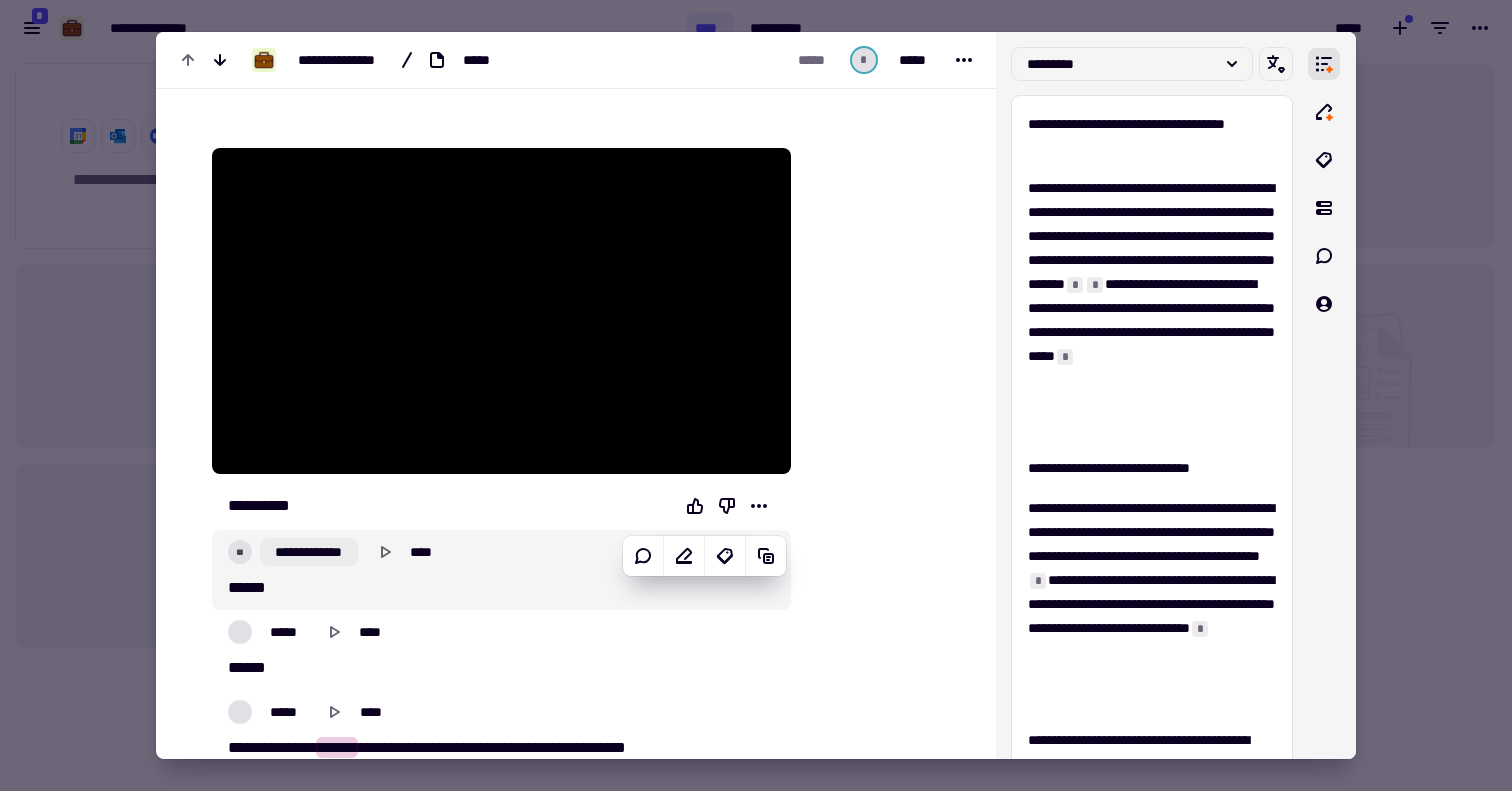click on "**********" 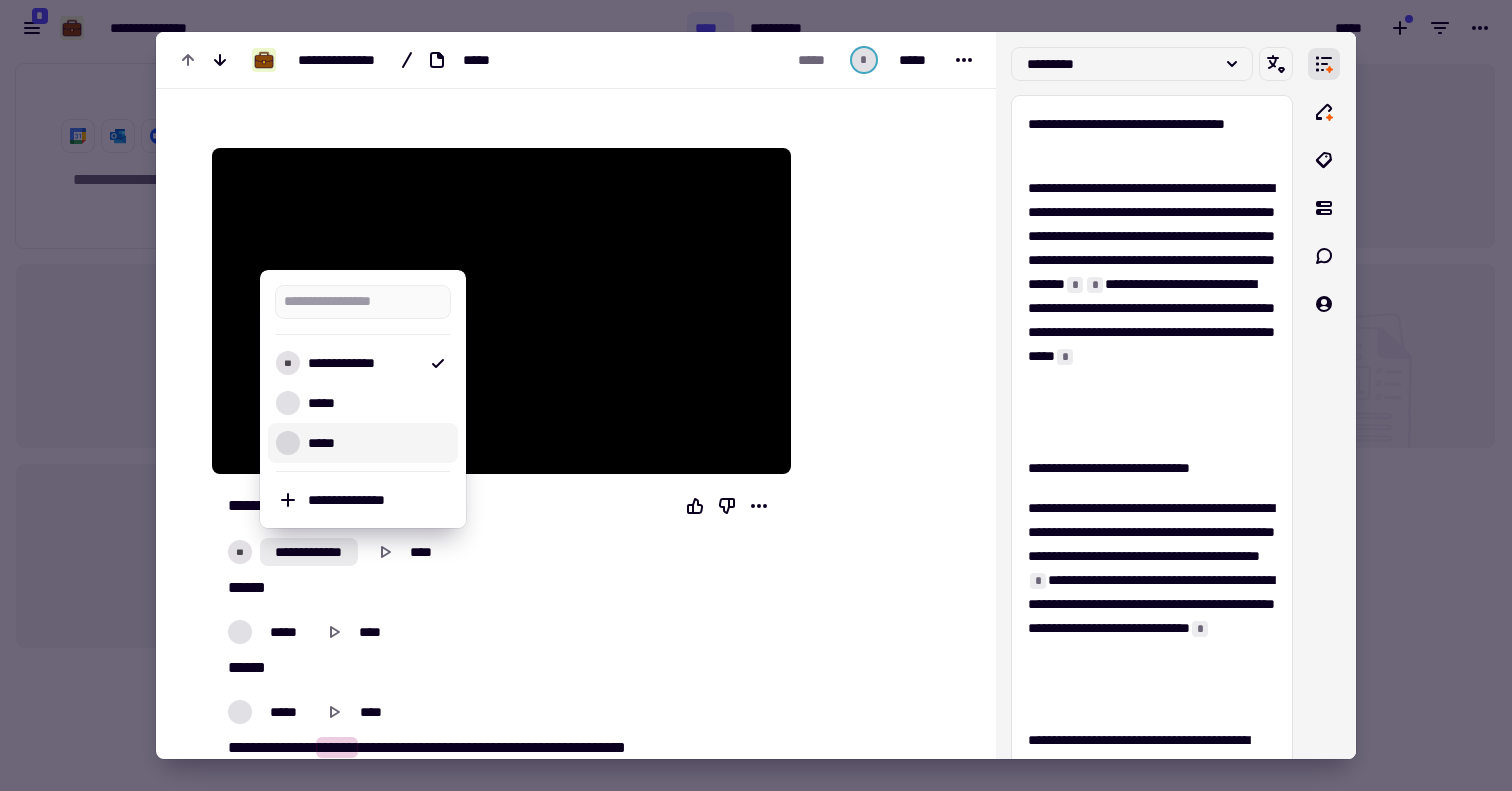 drag, startPoint x: 348, startPoint y: 445, endPoint x: 900, endPoint y: 360, distance: 558.50604 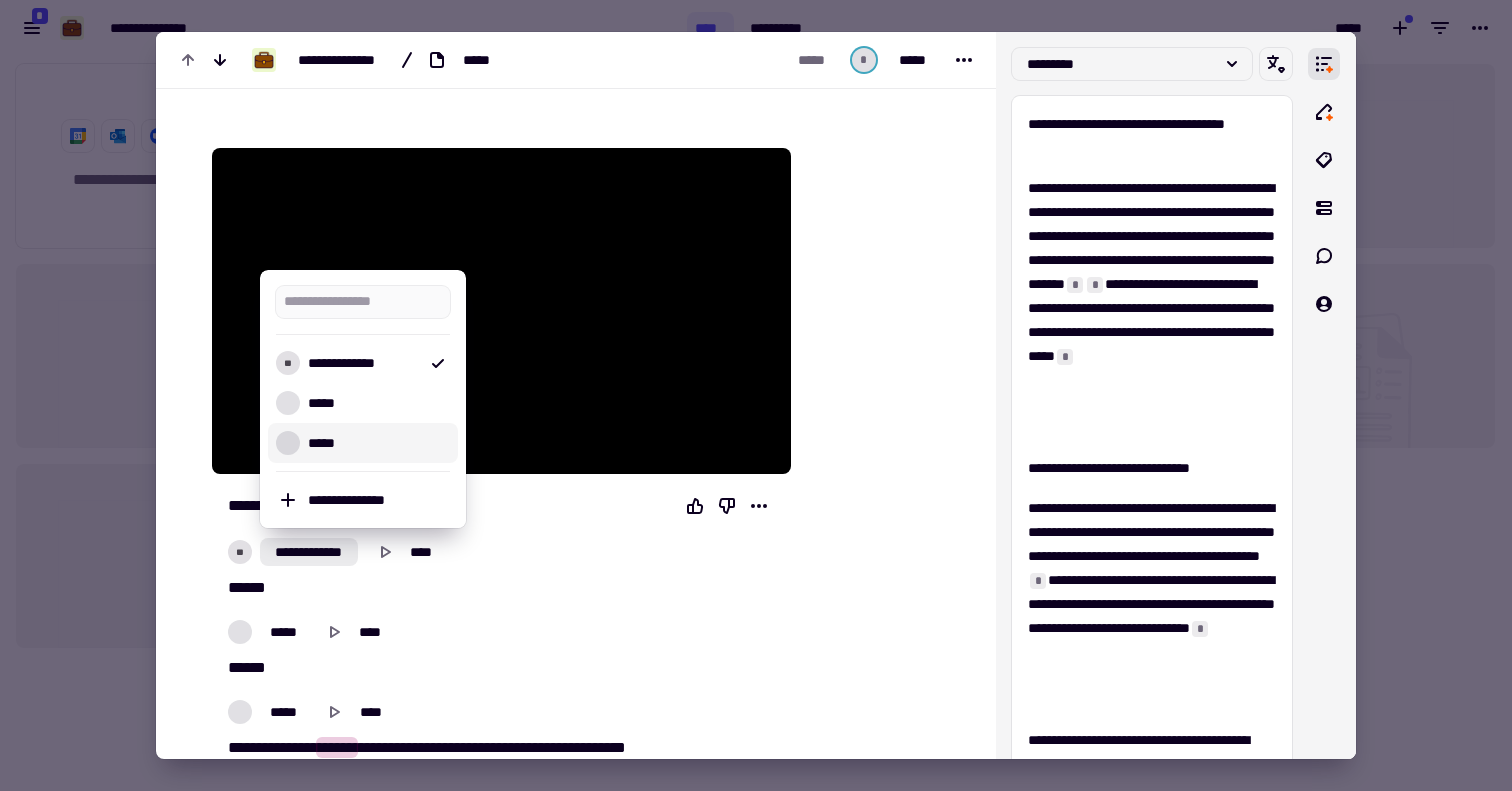 click on "Apple Store" at bounding box center [756, 395] 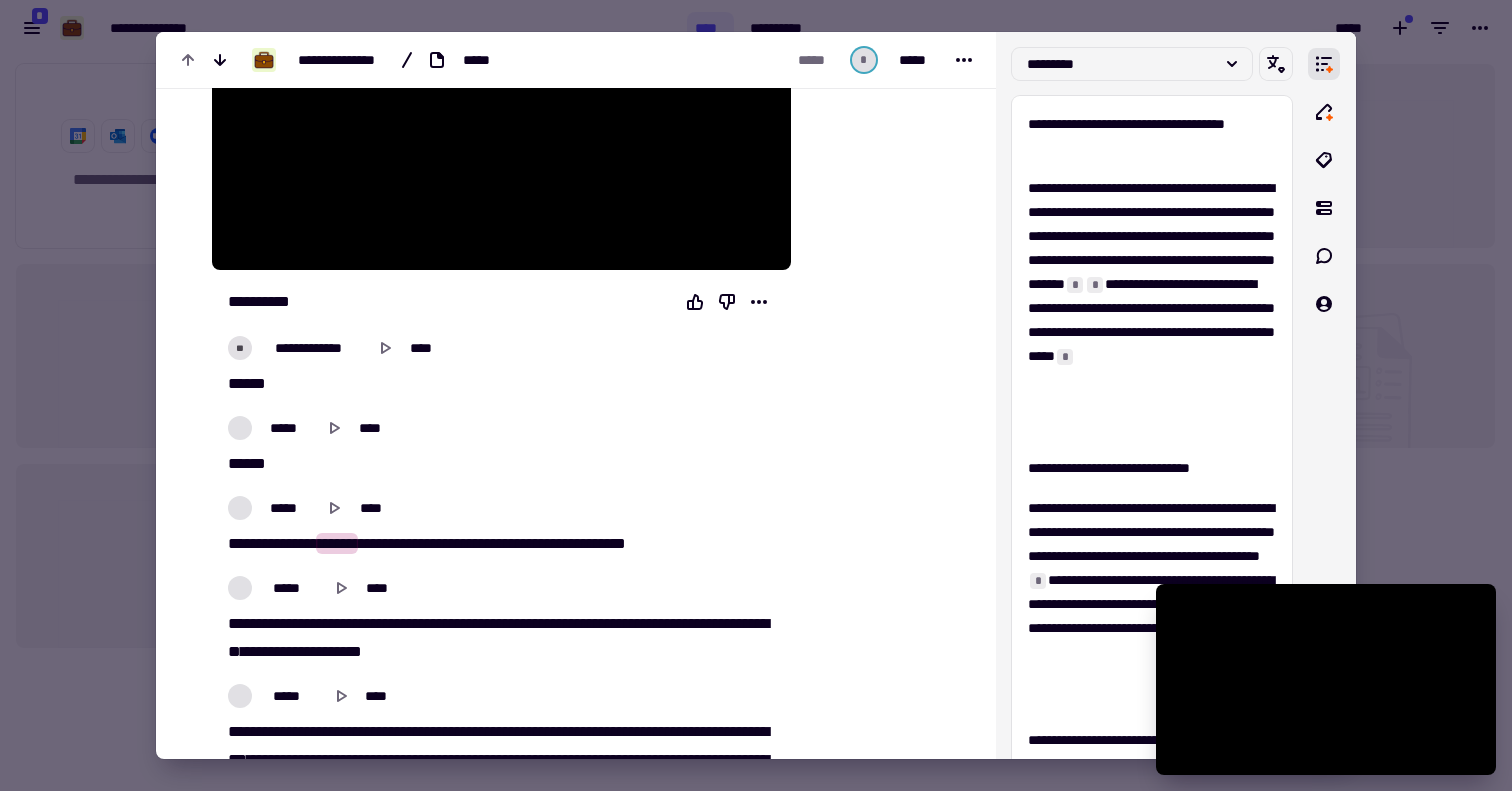 scroll, scrollTop: 0, scrollLeft: 0, axis: both 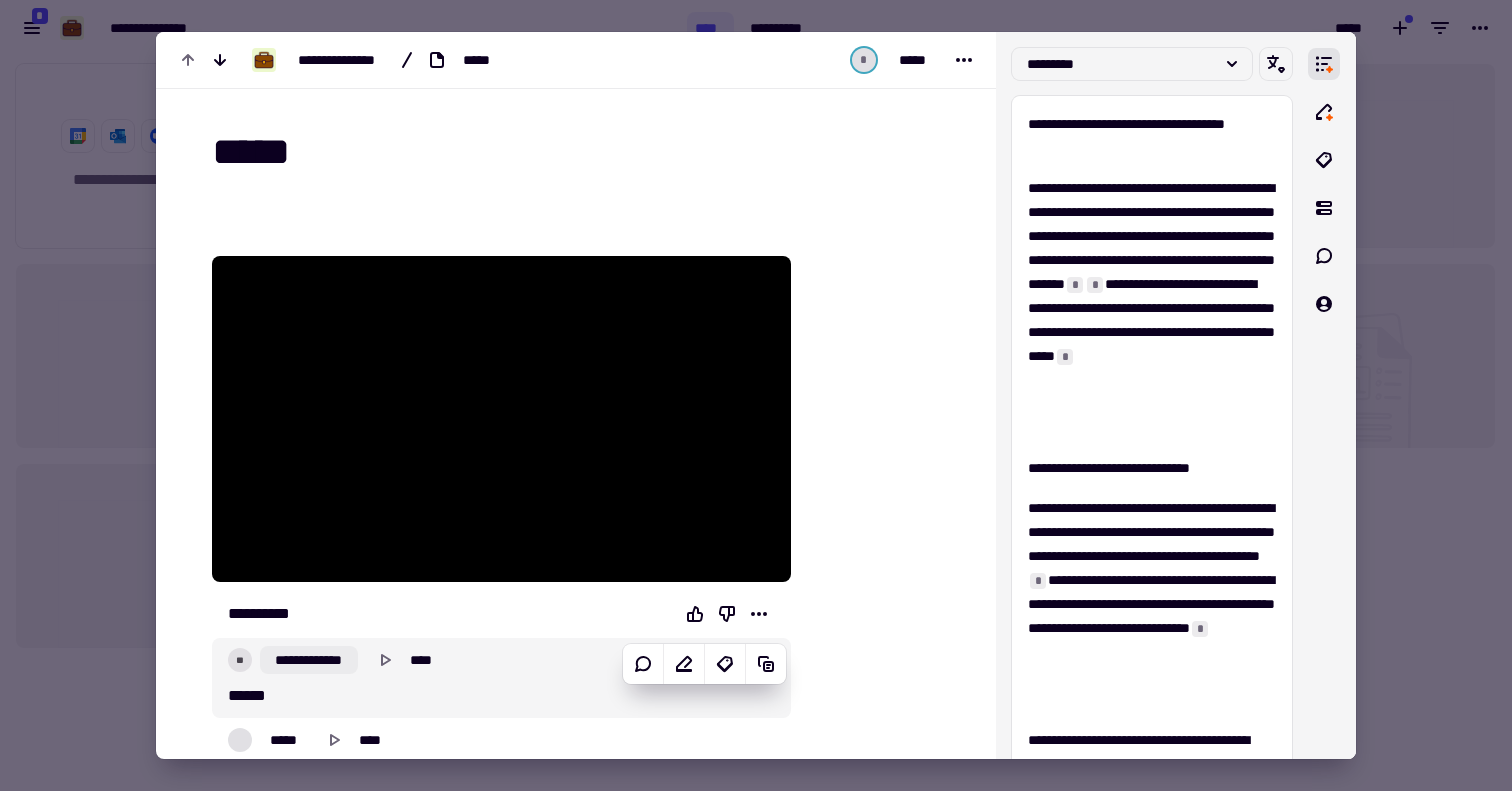 click on "**********" 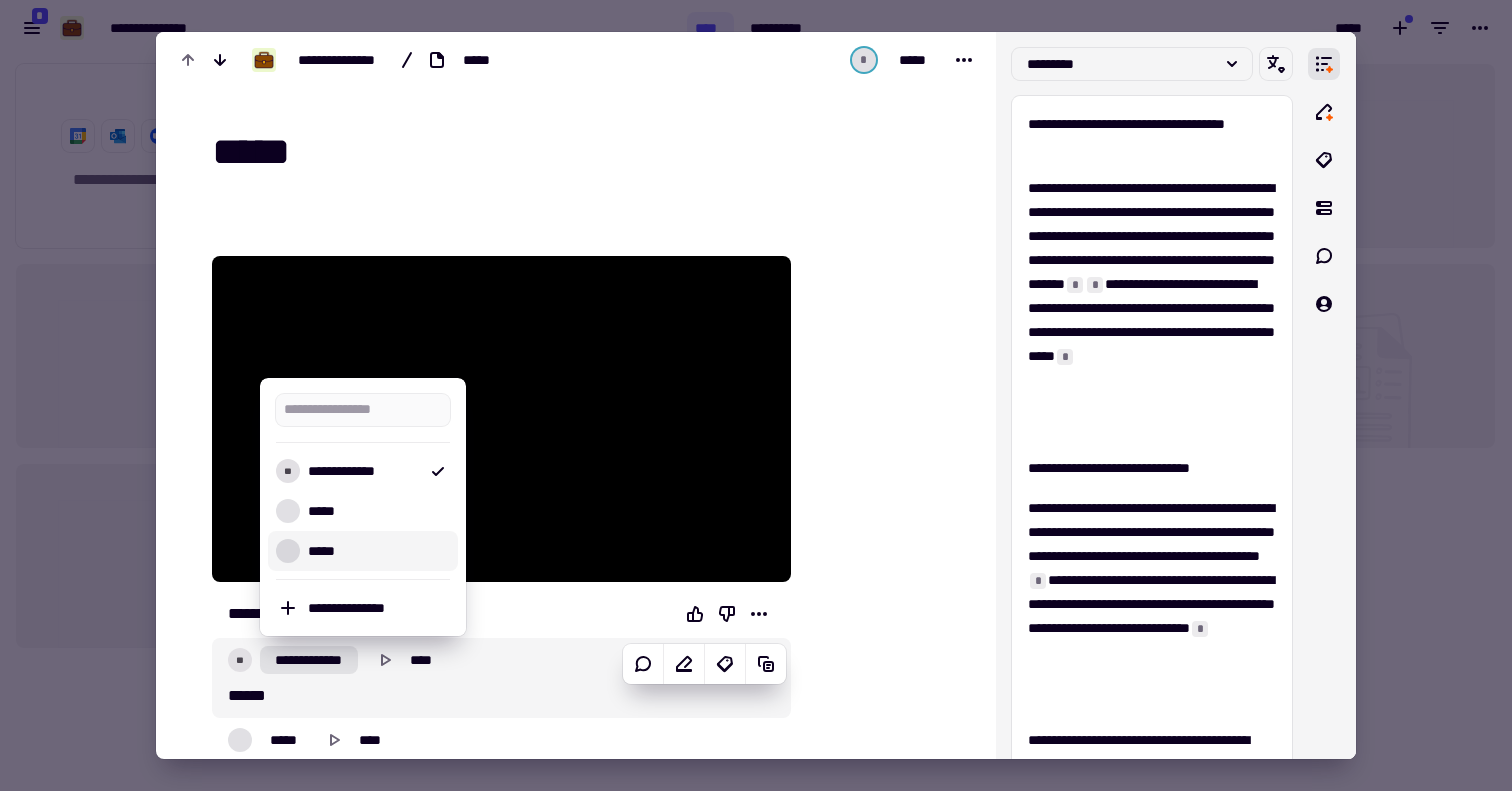 click on "*****" at bounding box center [375, 551] 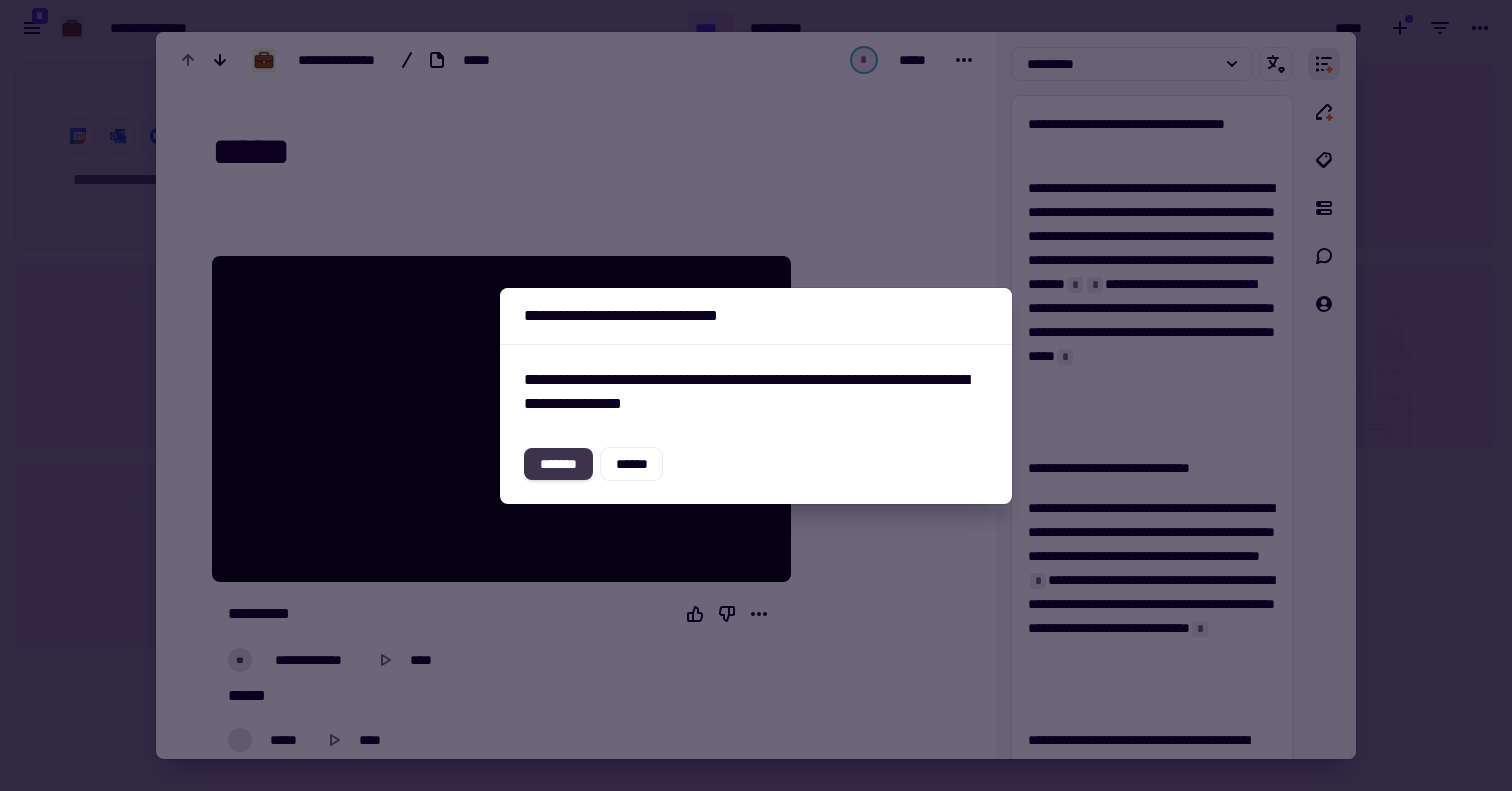 click on "*******" 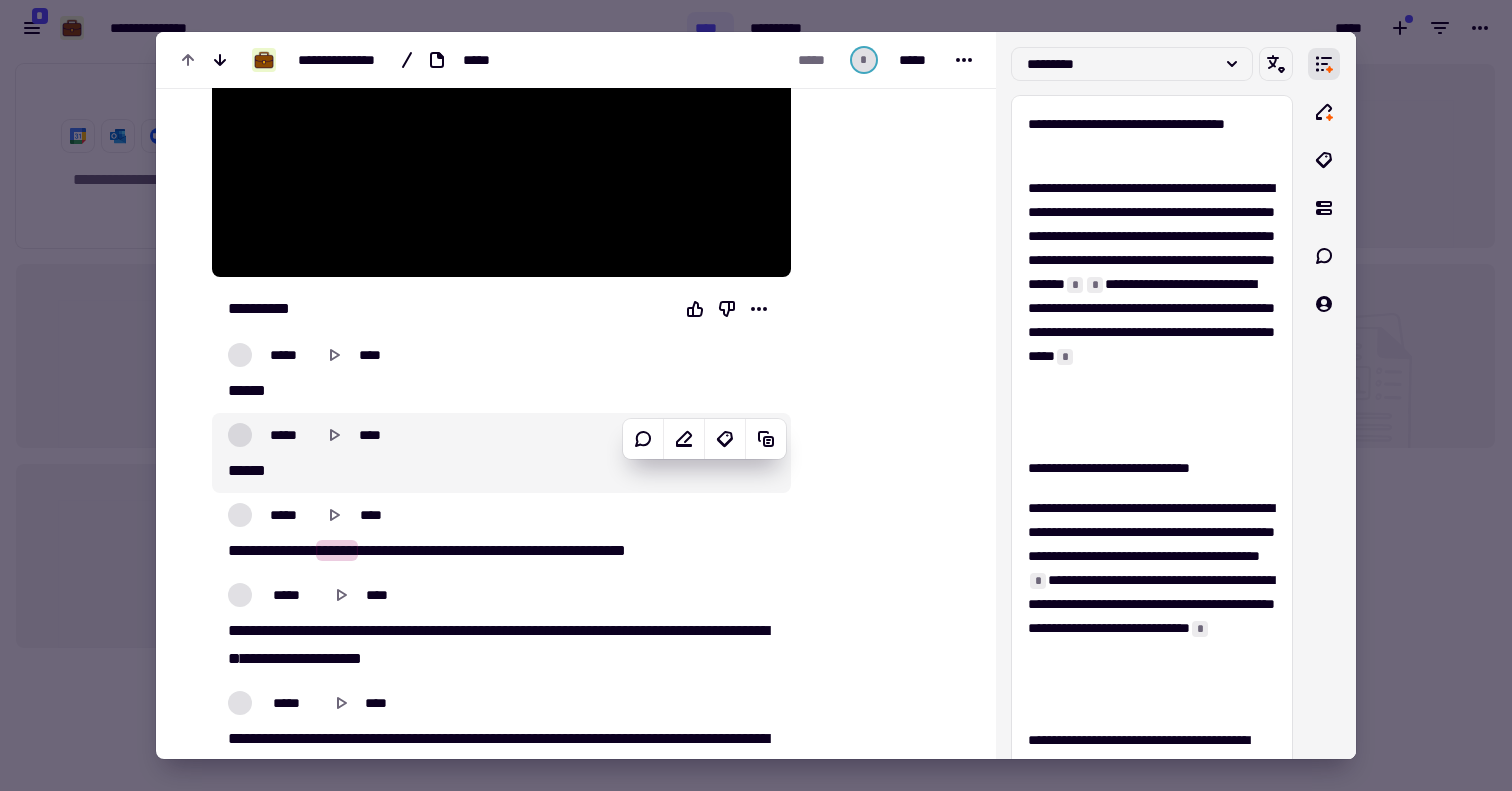 scroll, scrollTop: 310, scrollLeft: 0, axis: vertical 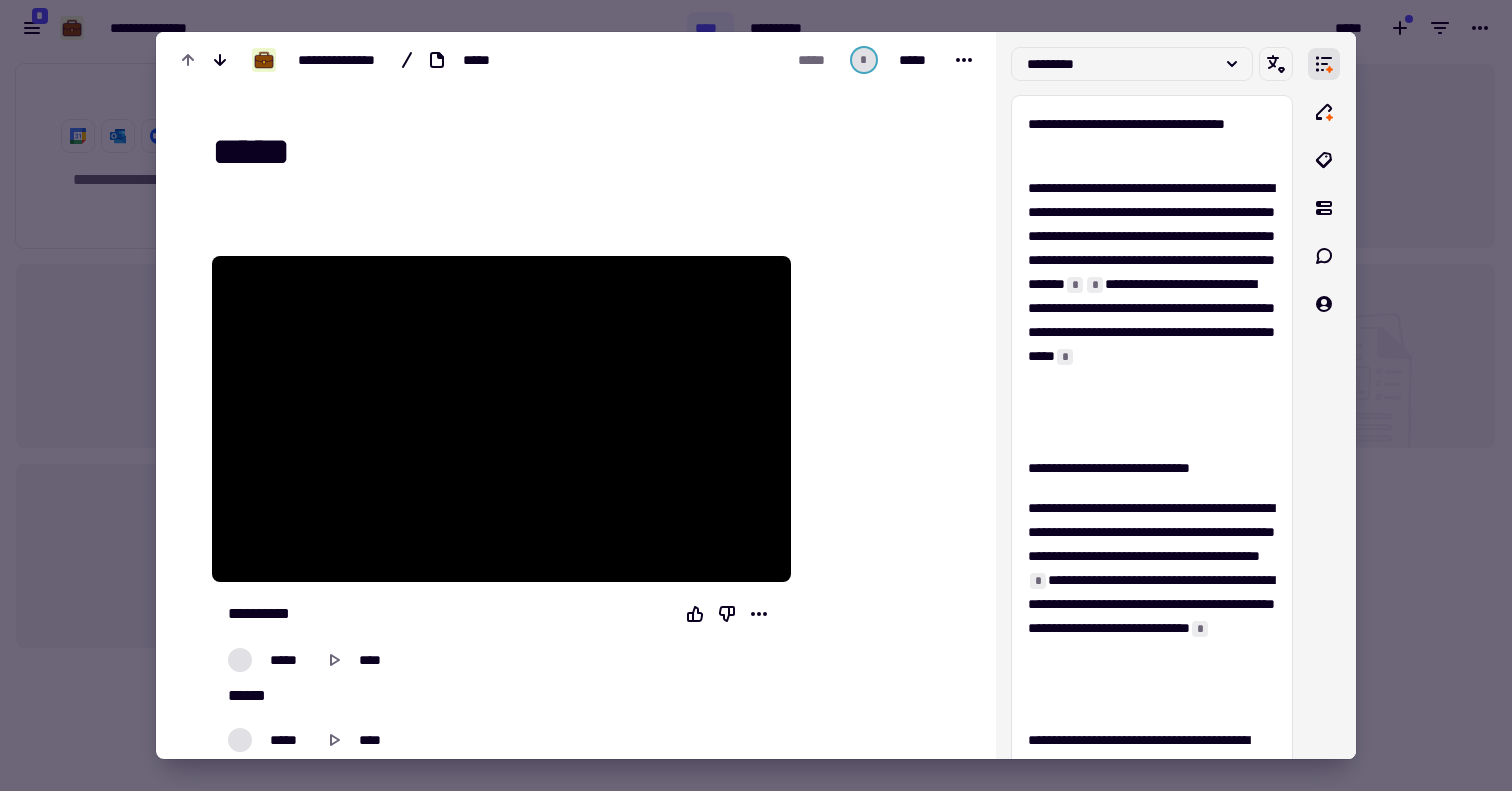click at bounding box center [756, 395] 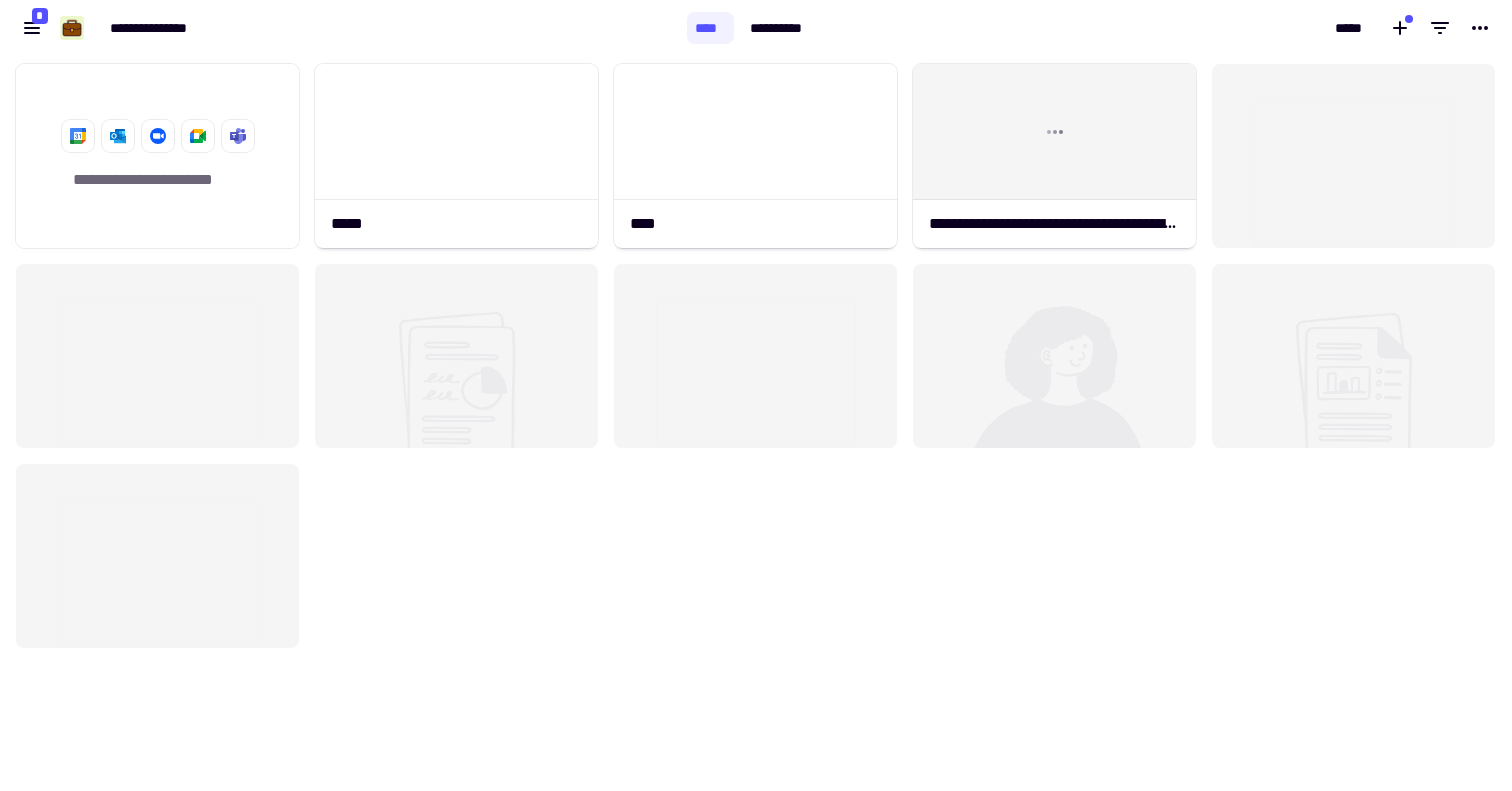 click on "**********" at bounding box center [756, 28] 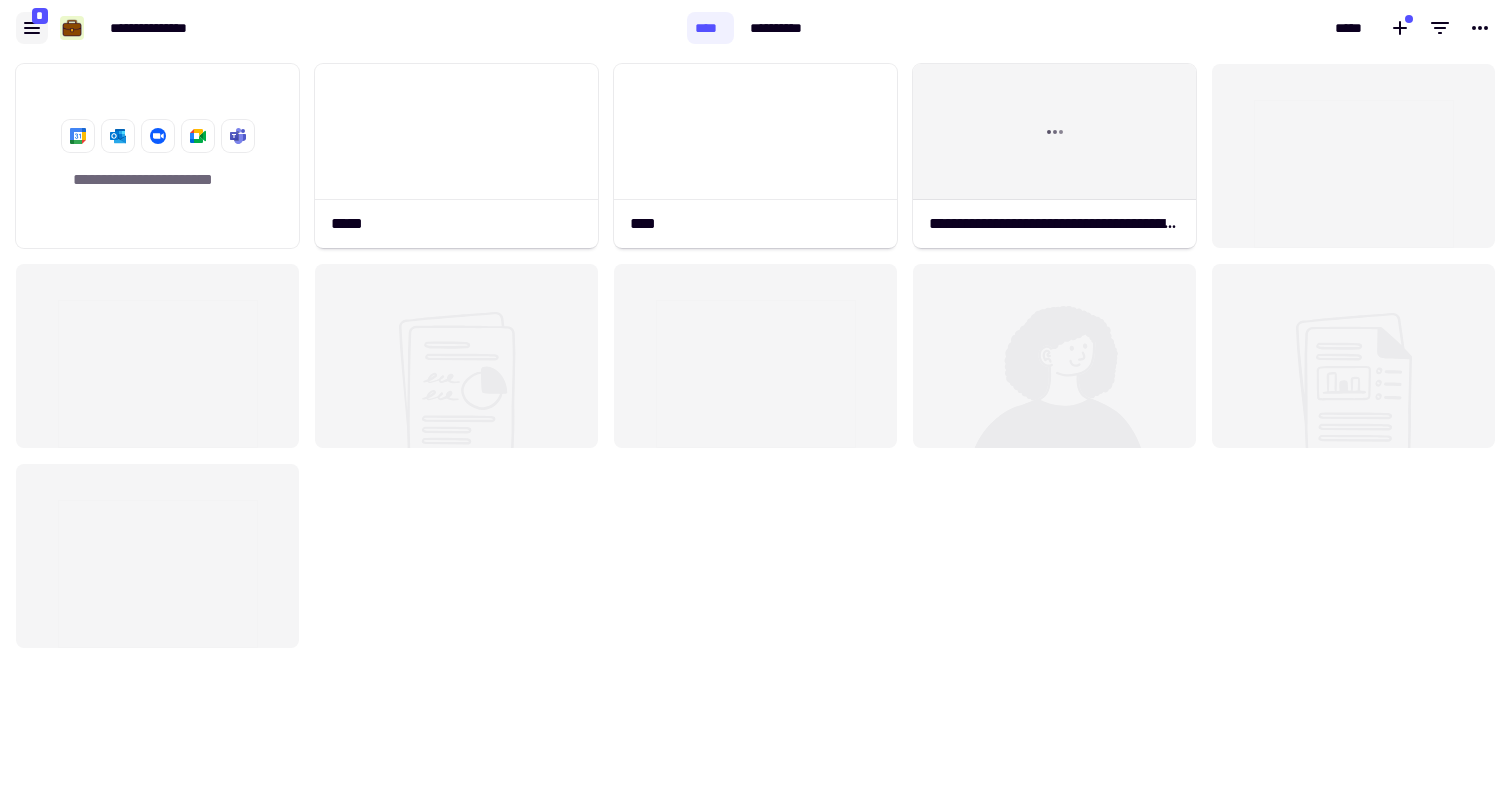 click 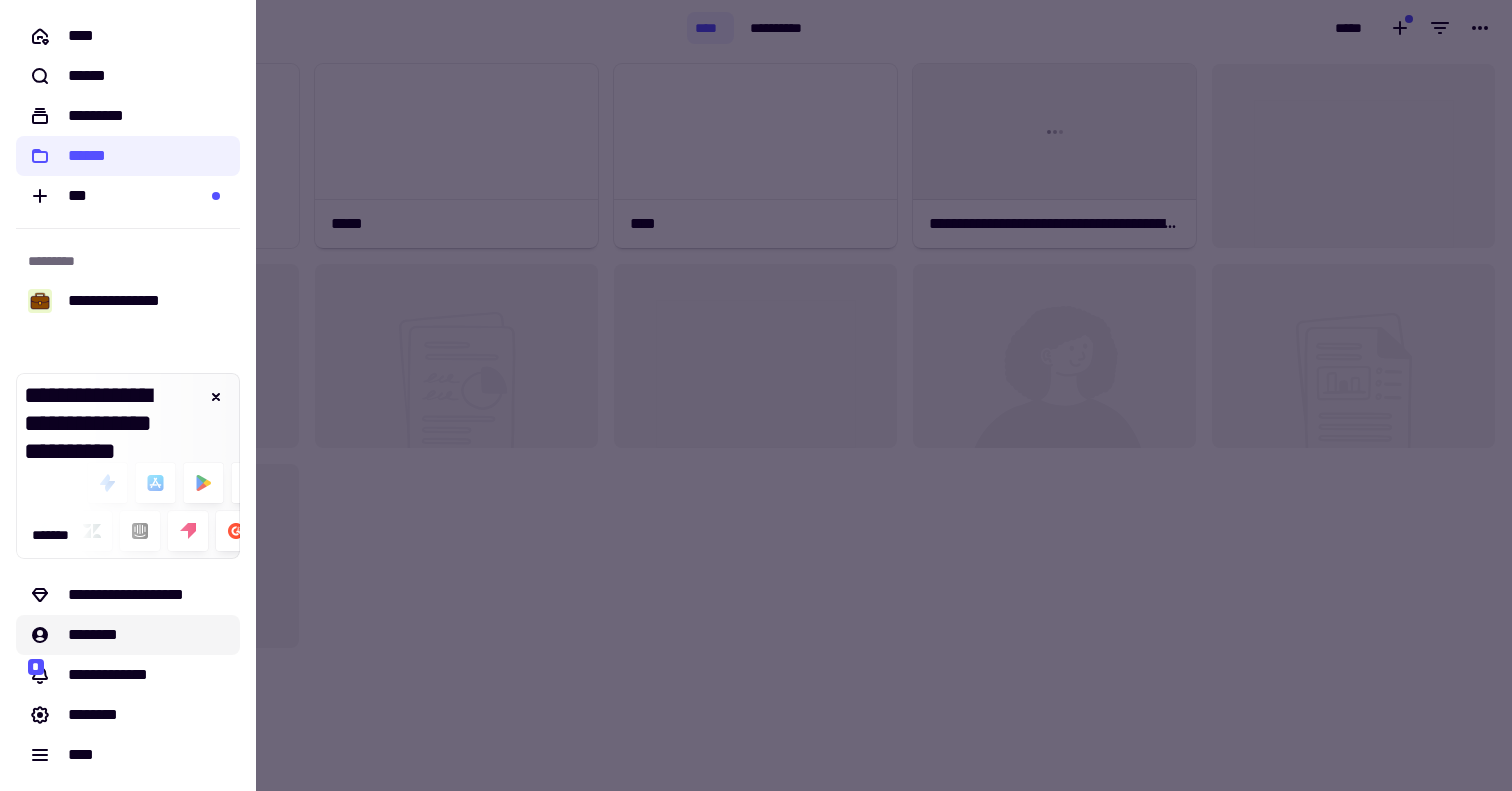 click on "********" 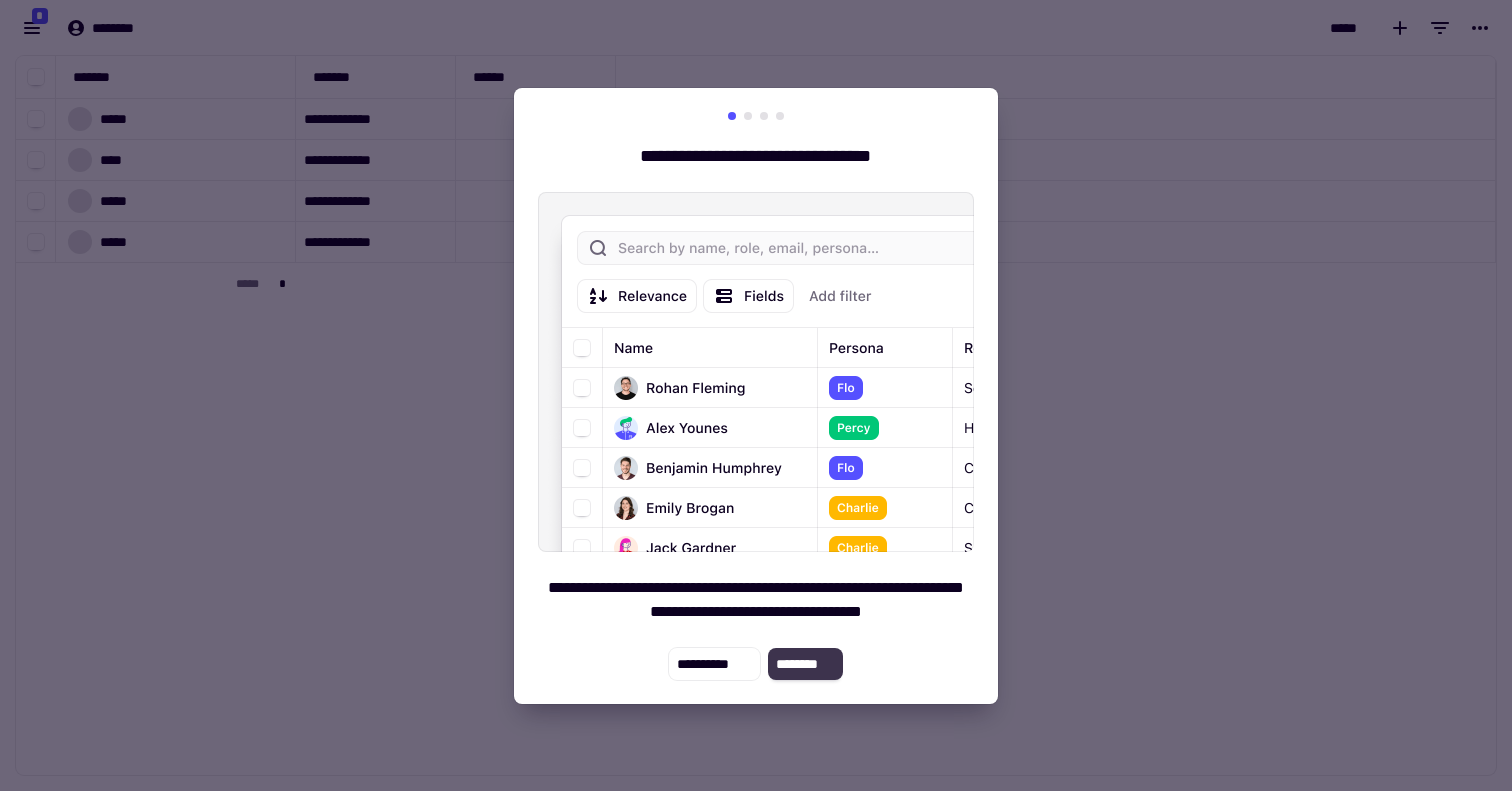 click on "********" 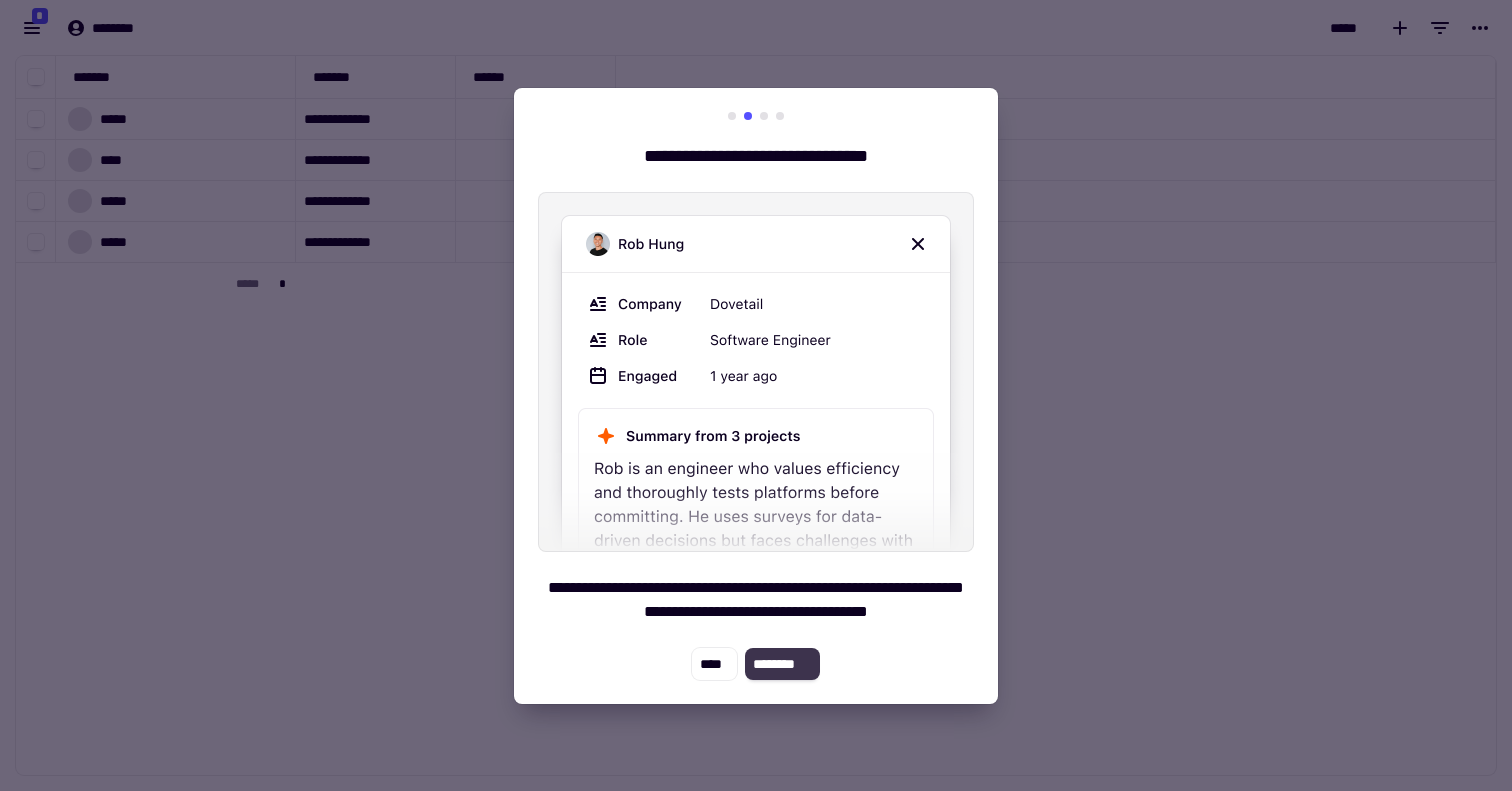 click on "********" 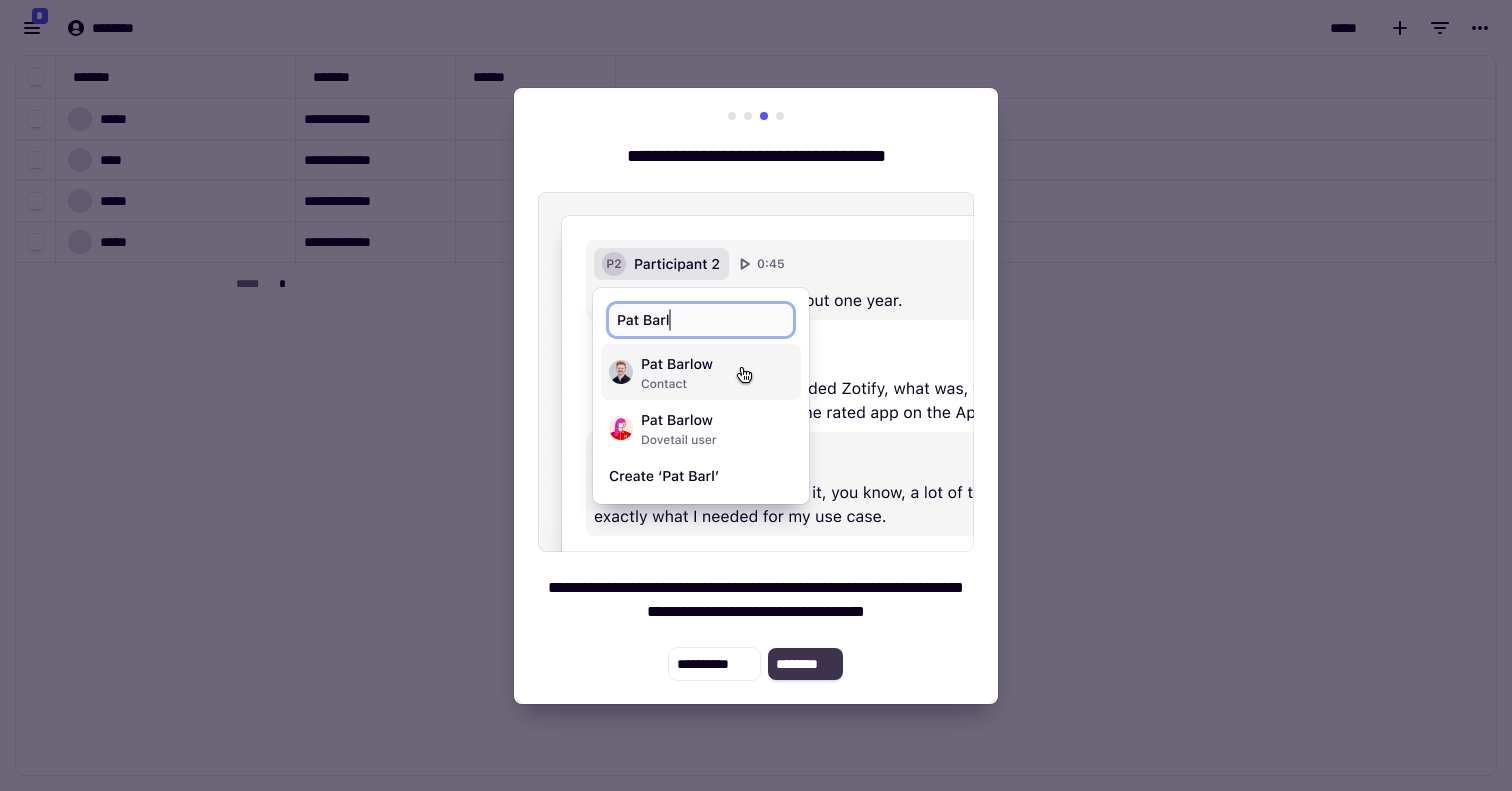 click on "********" 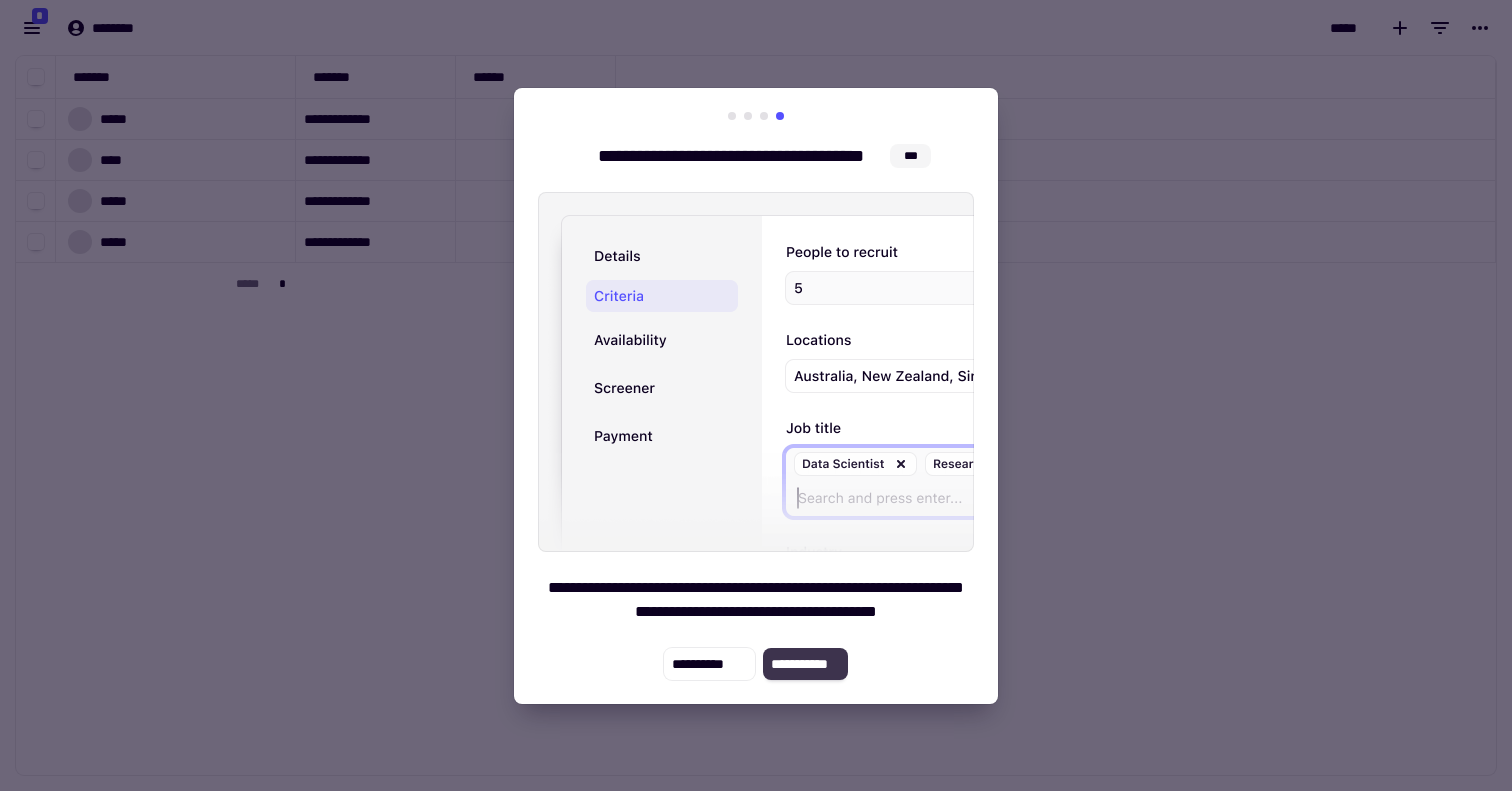 click on "**********" 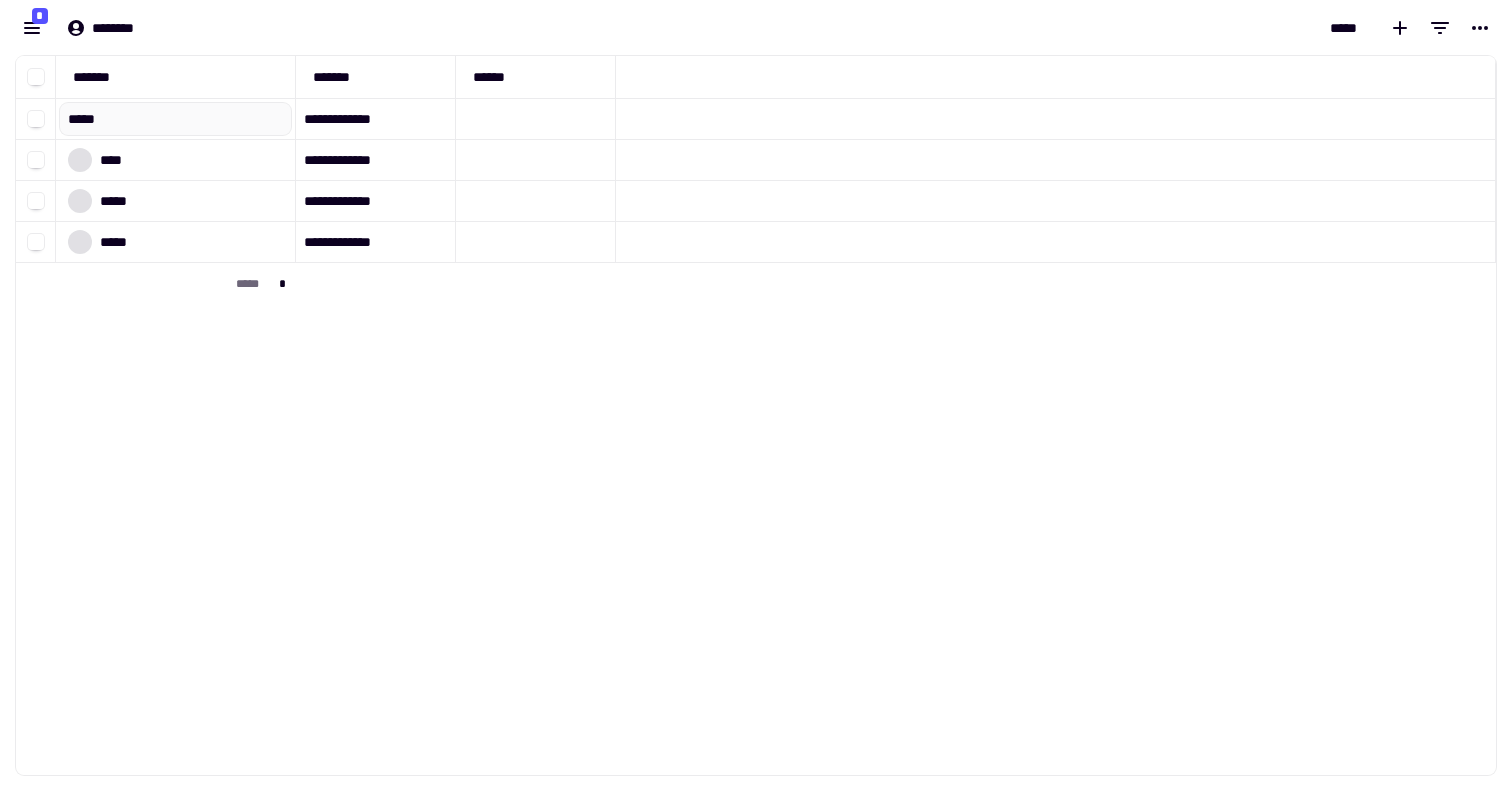 click on "**********" at bounding box center (756, 415) 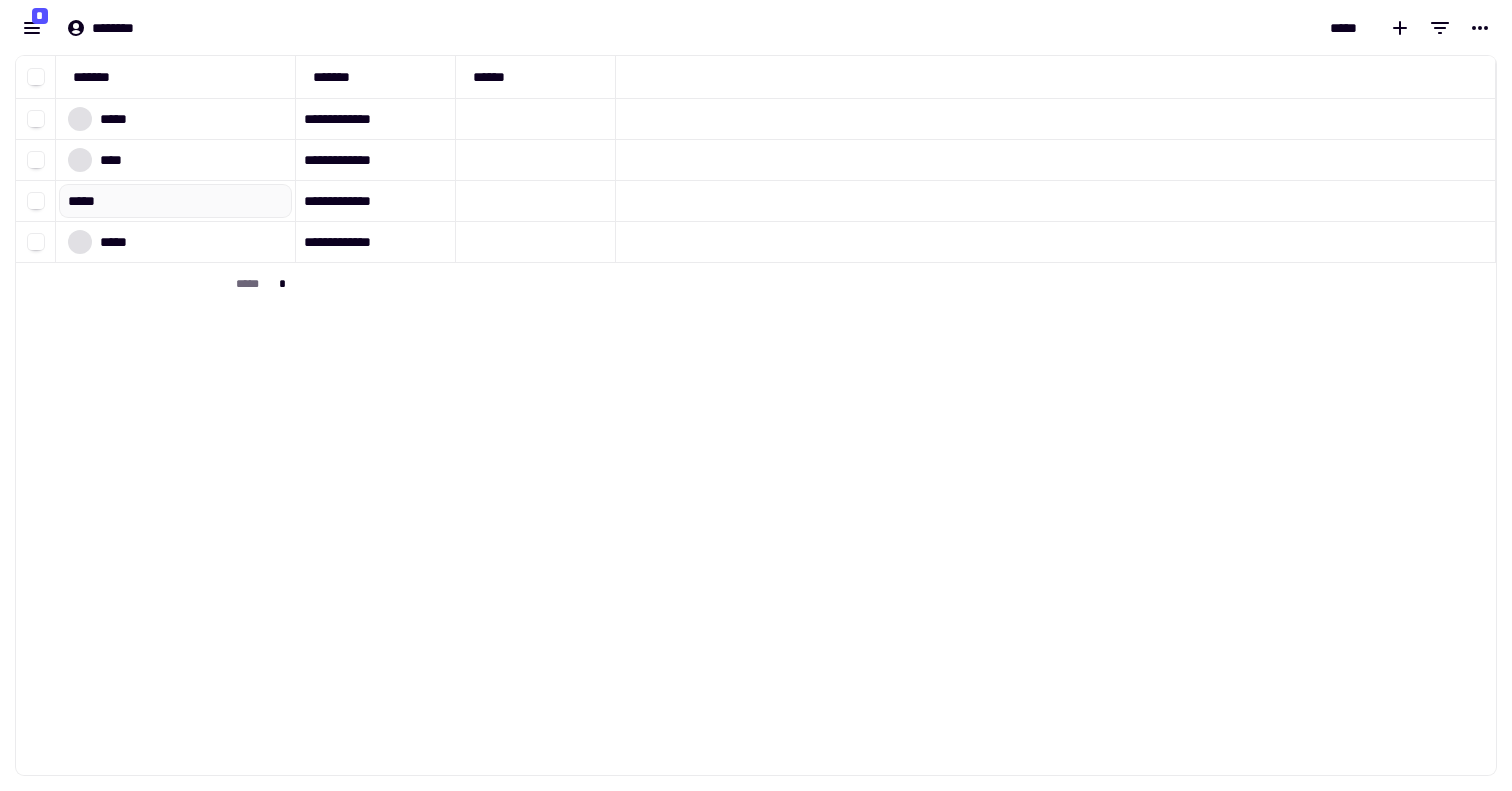 click on "**********" at bounding box center (756, 415) 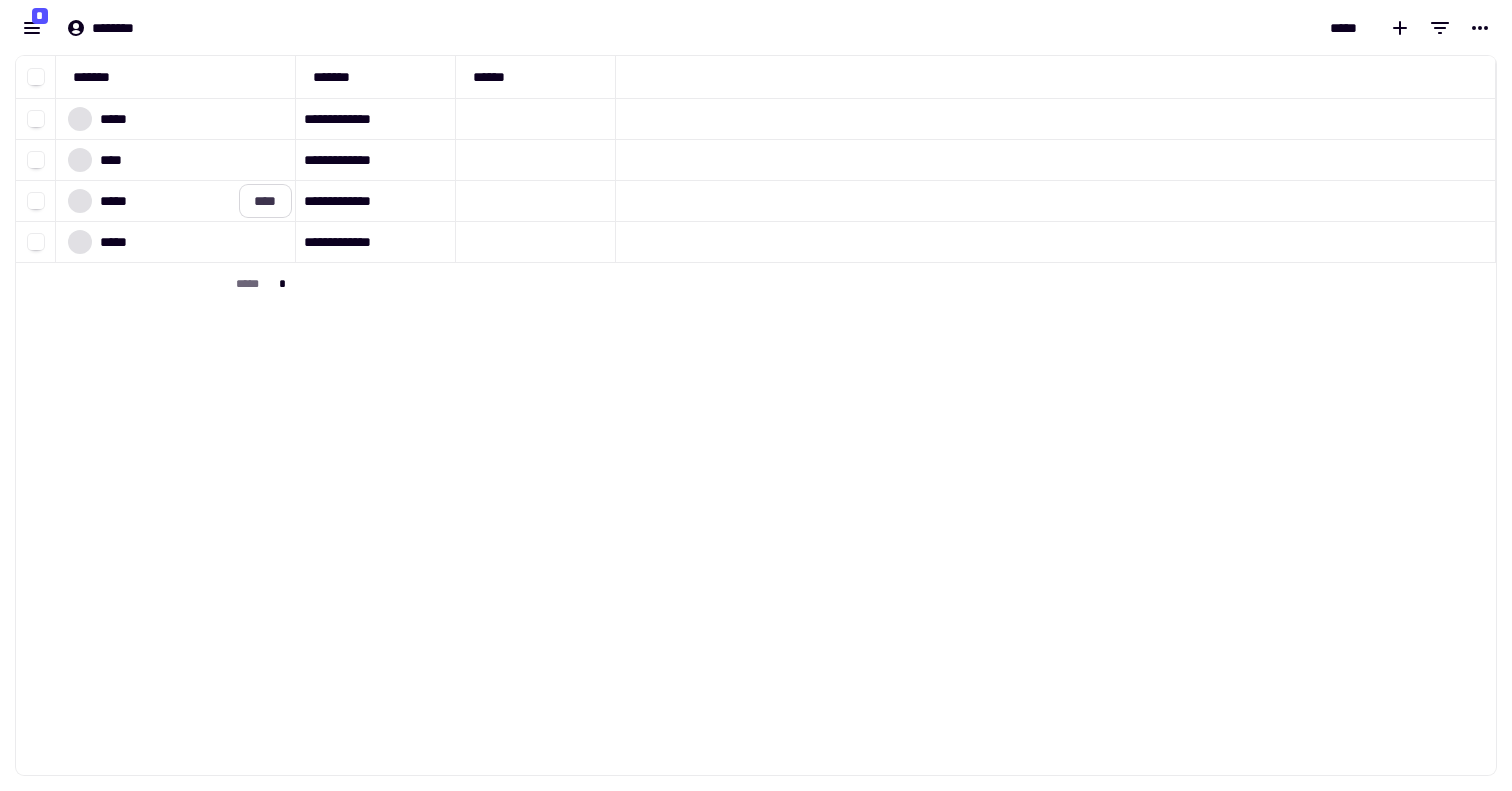 click on "****" 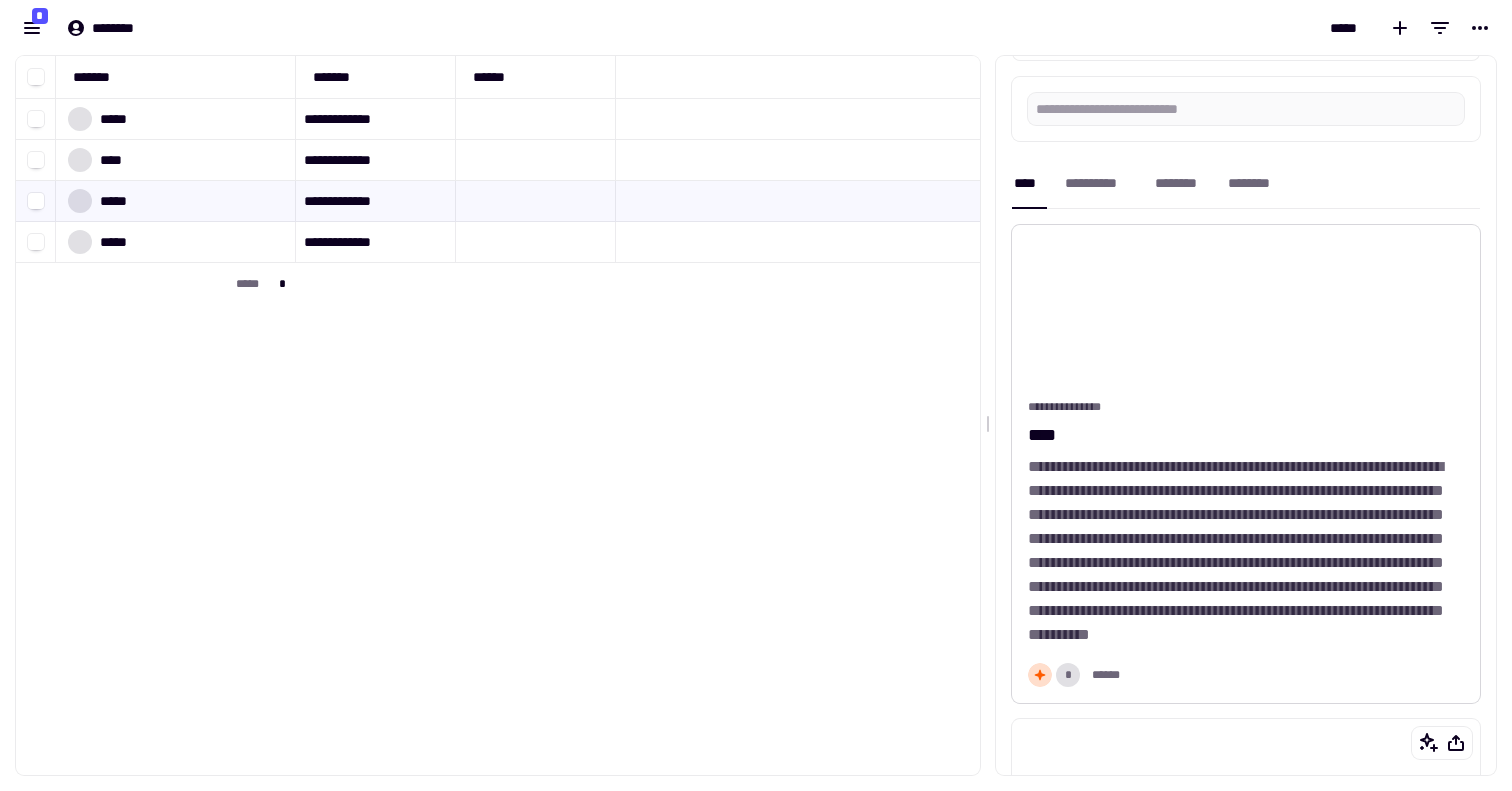 scroll, scrollTop: 0, scrollLeft: 0, axis: both 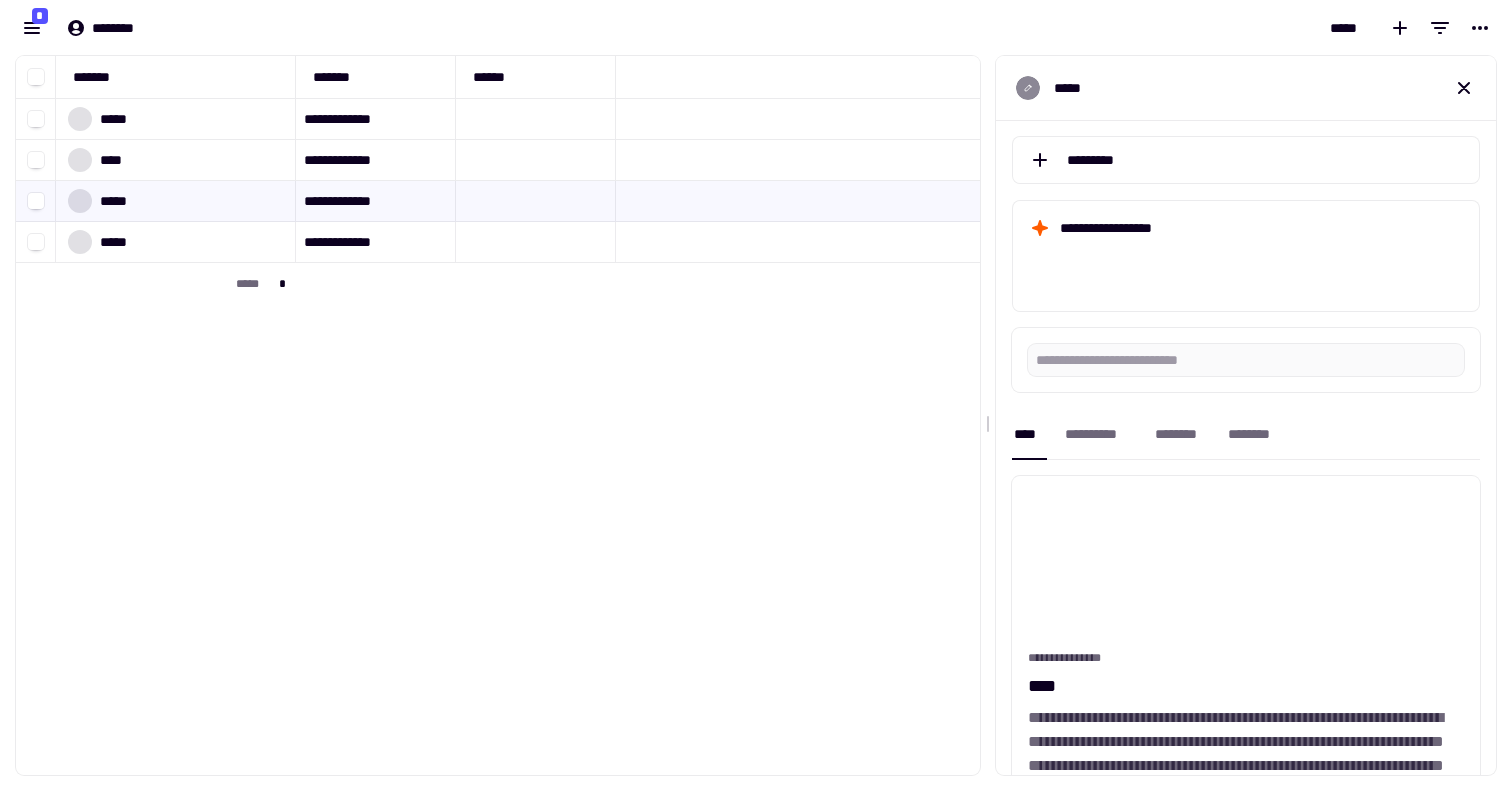 click 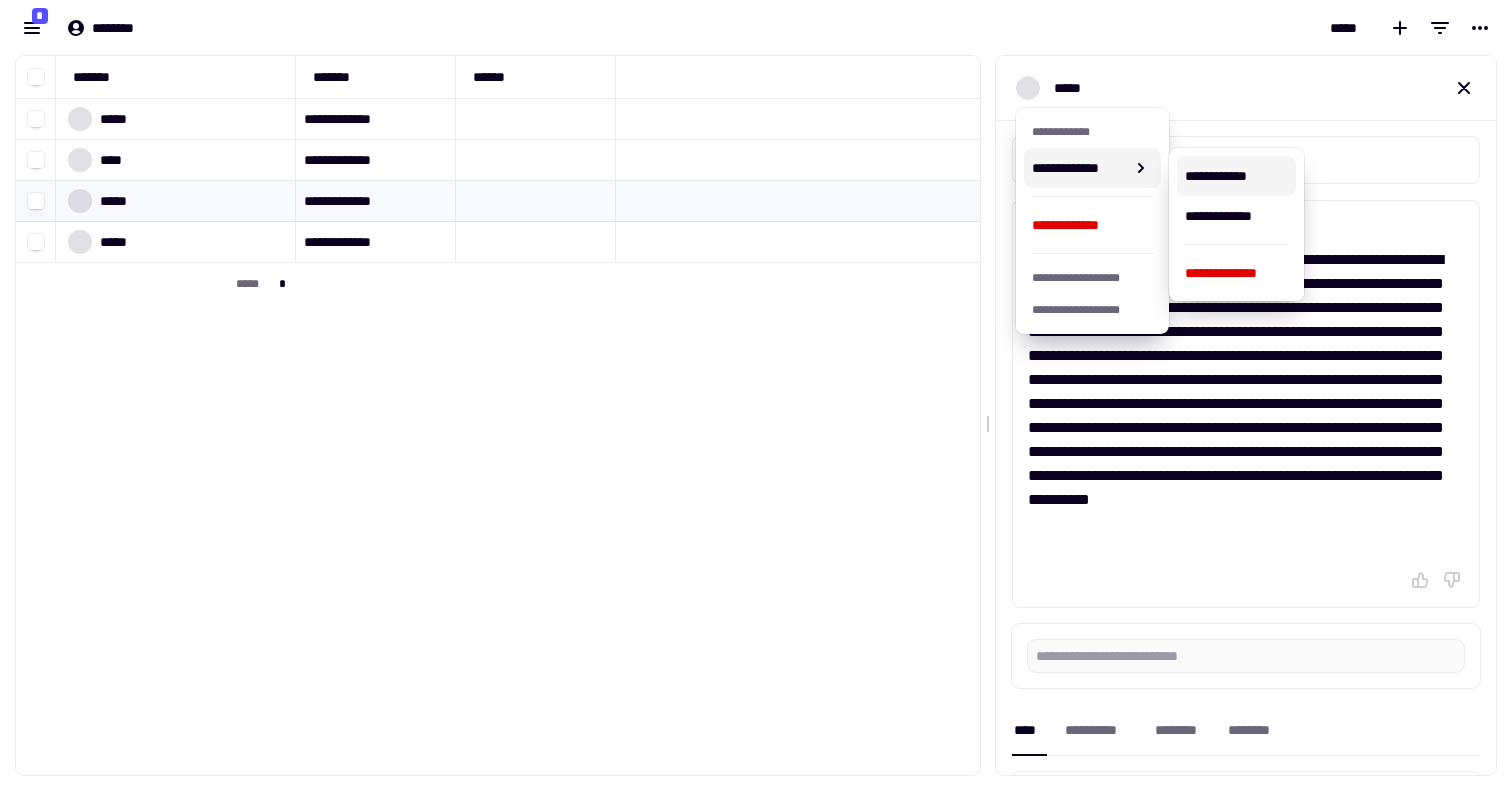 click on "**********" at bounding box center [1236, 176] 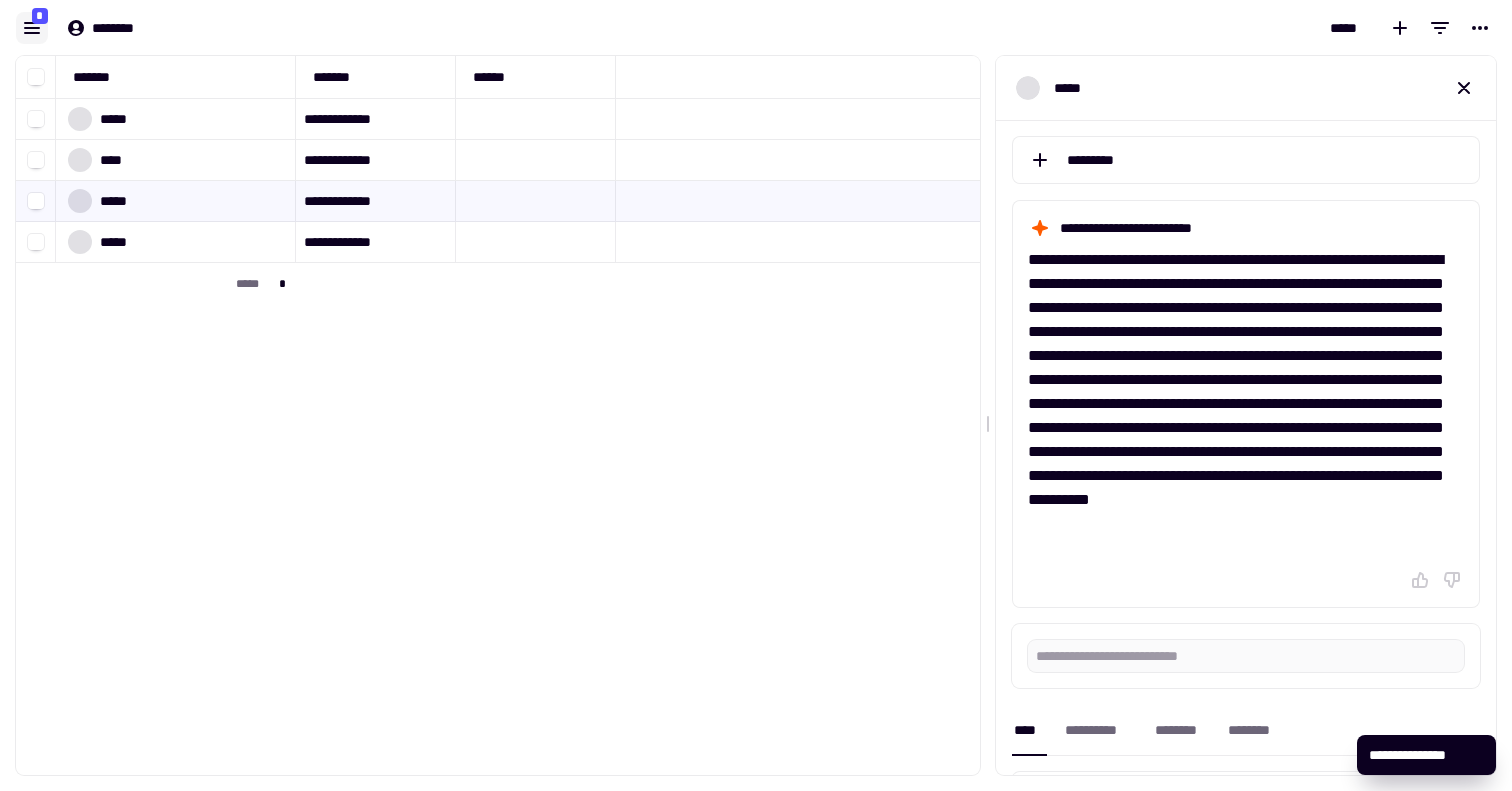 click 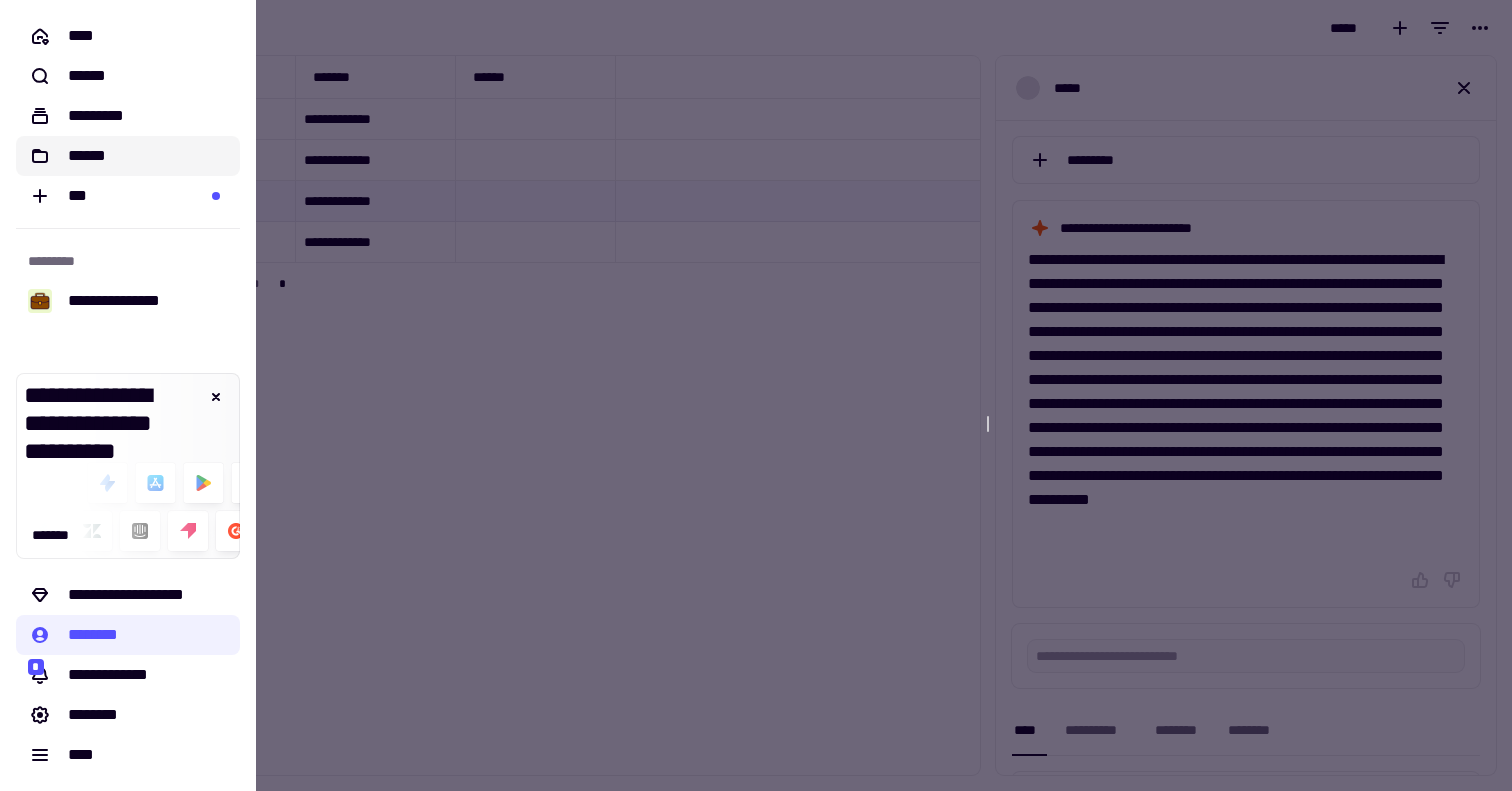 click on "******" 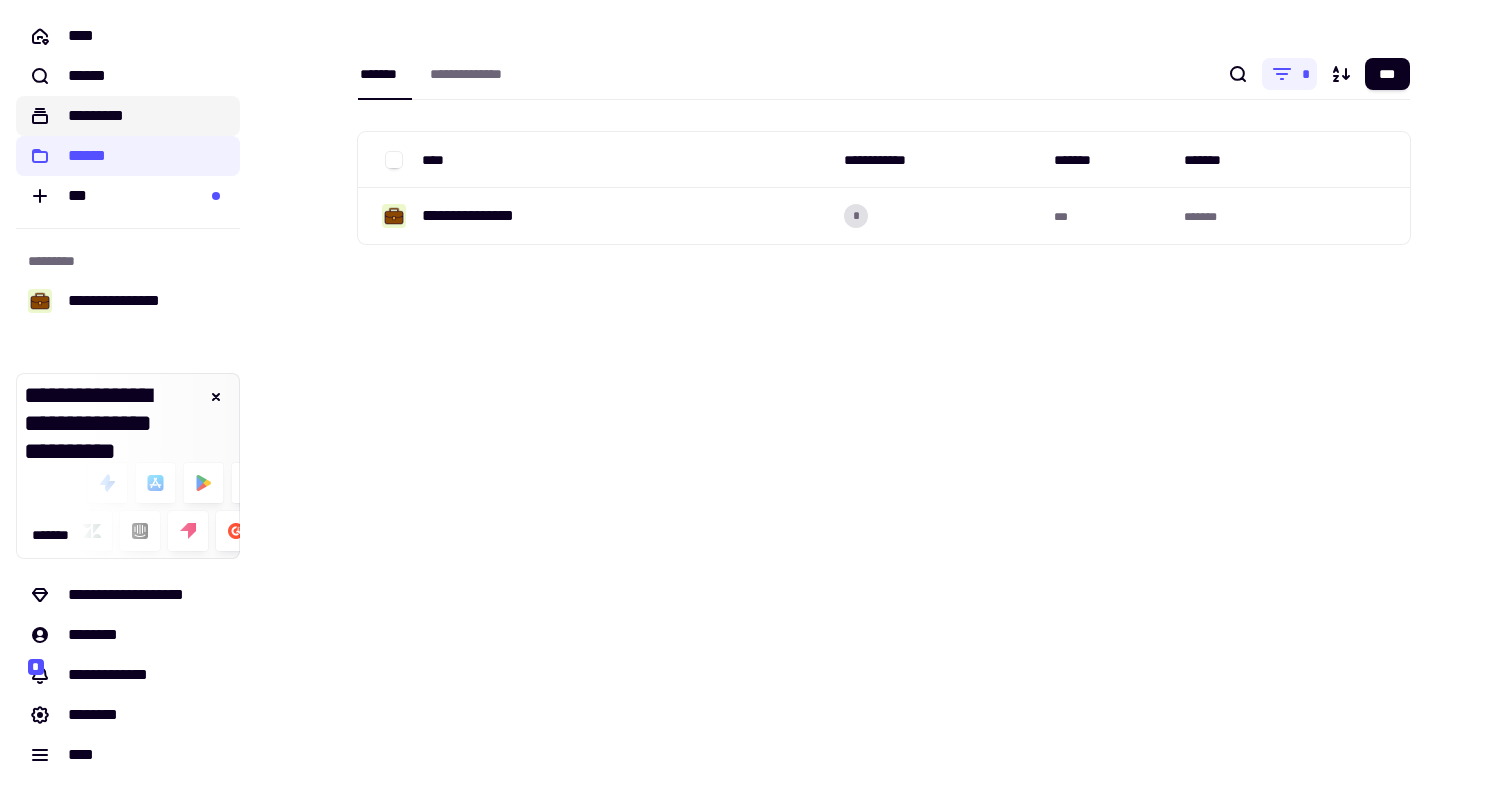 click on "*********" 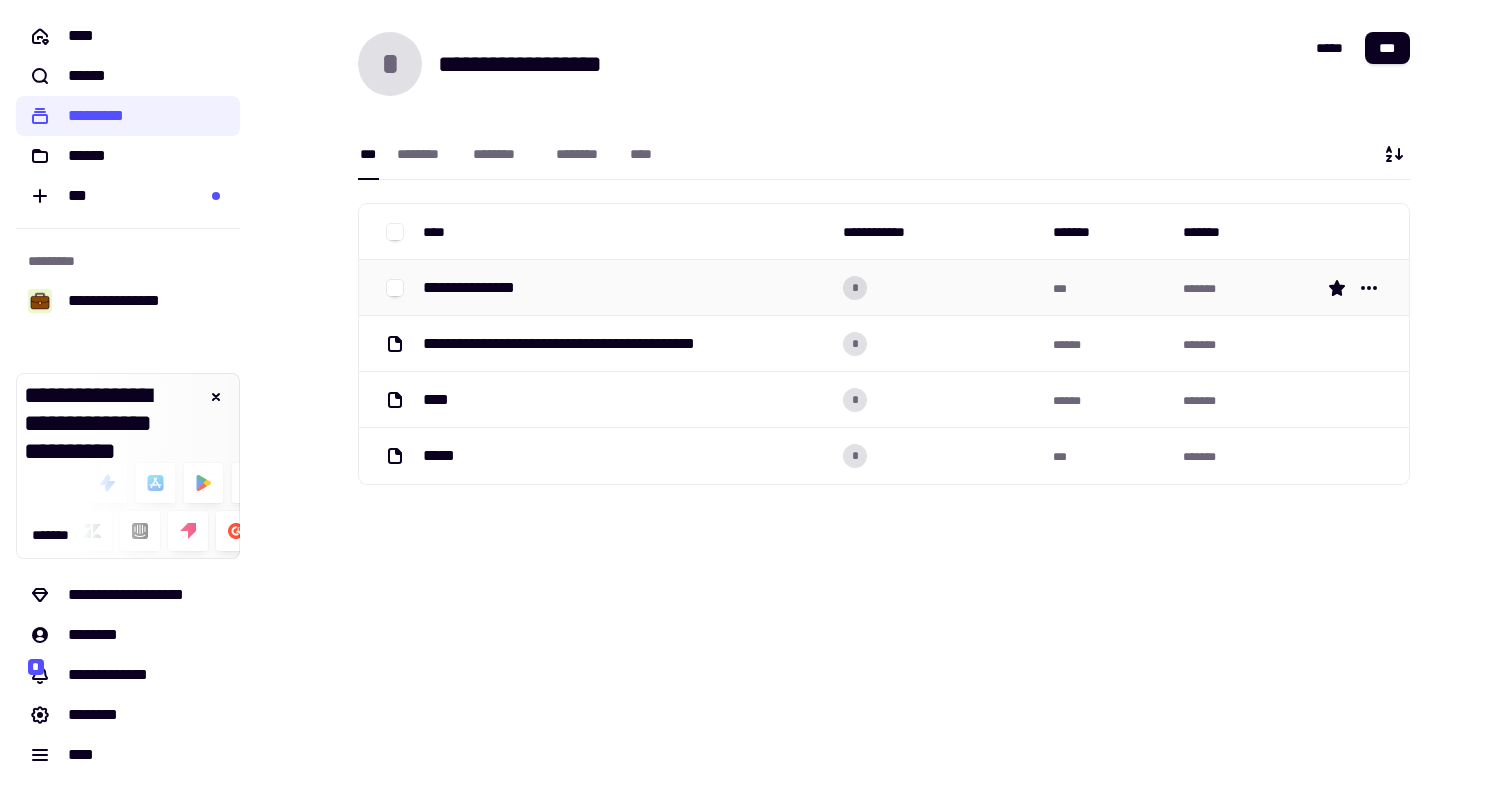 click on "**********" at bounding box center (625, 288) 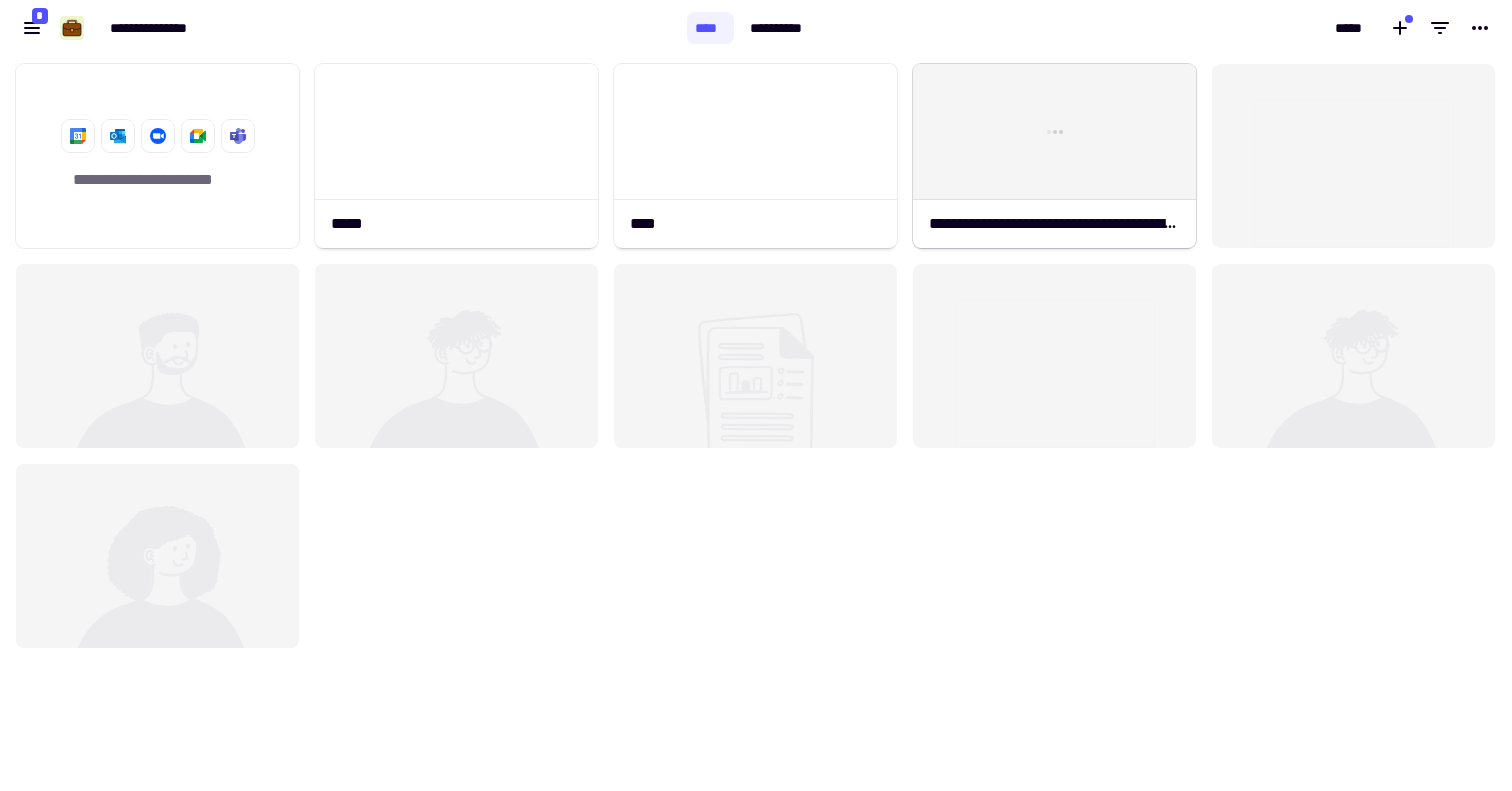 scroll, scrollTop: 1, scrollLeft: 1, axis: both 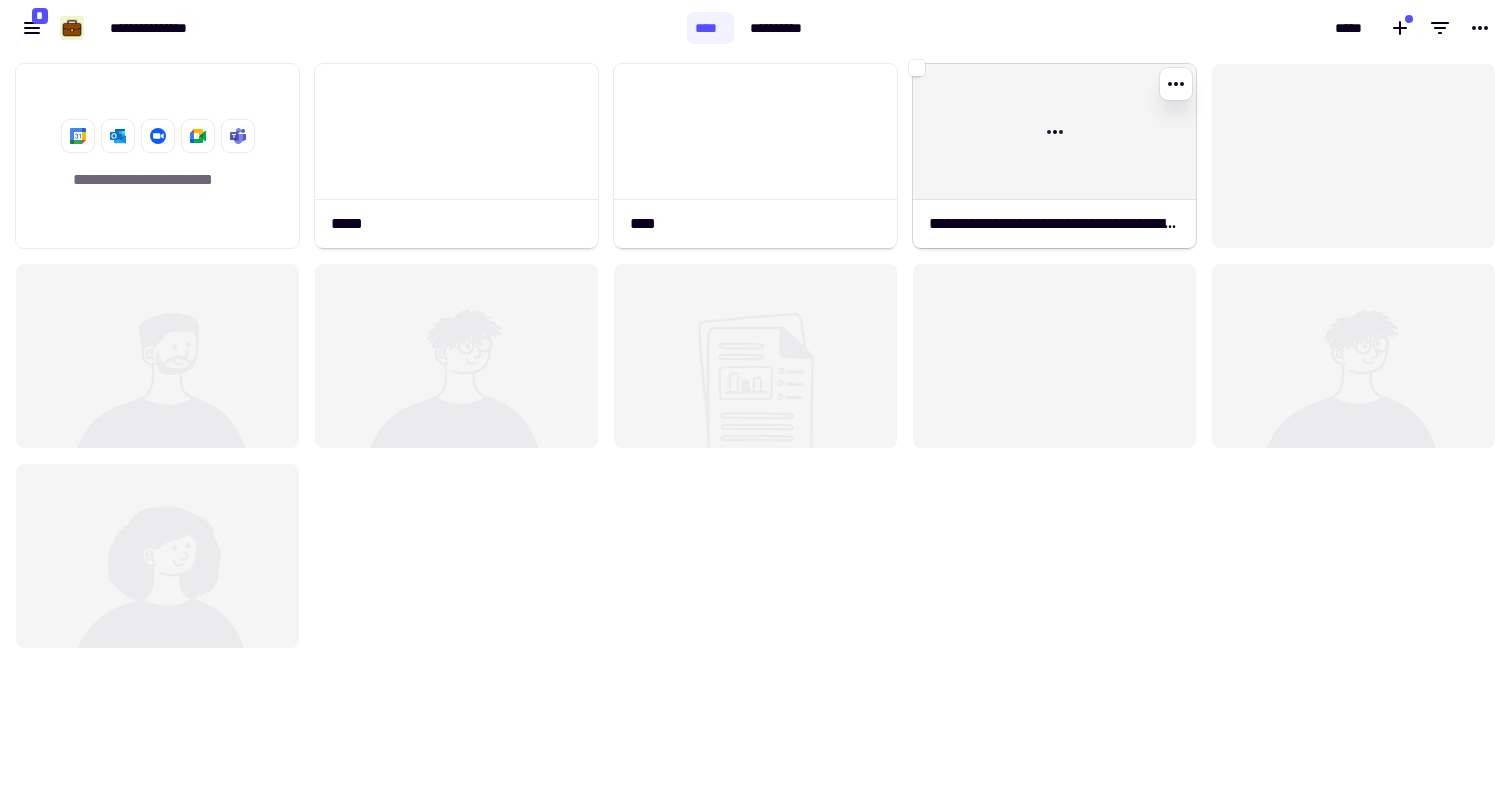click 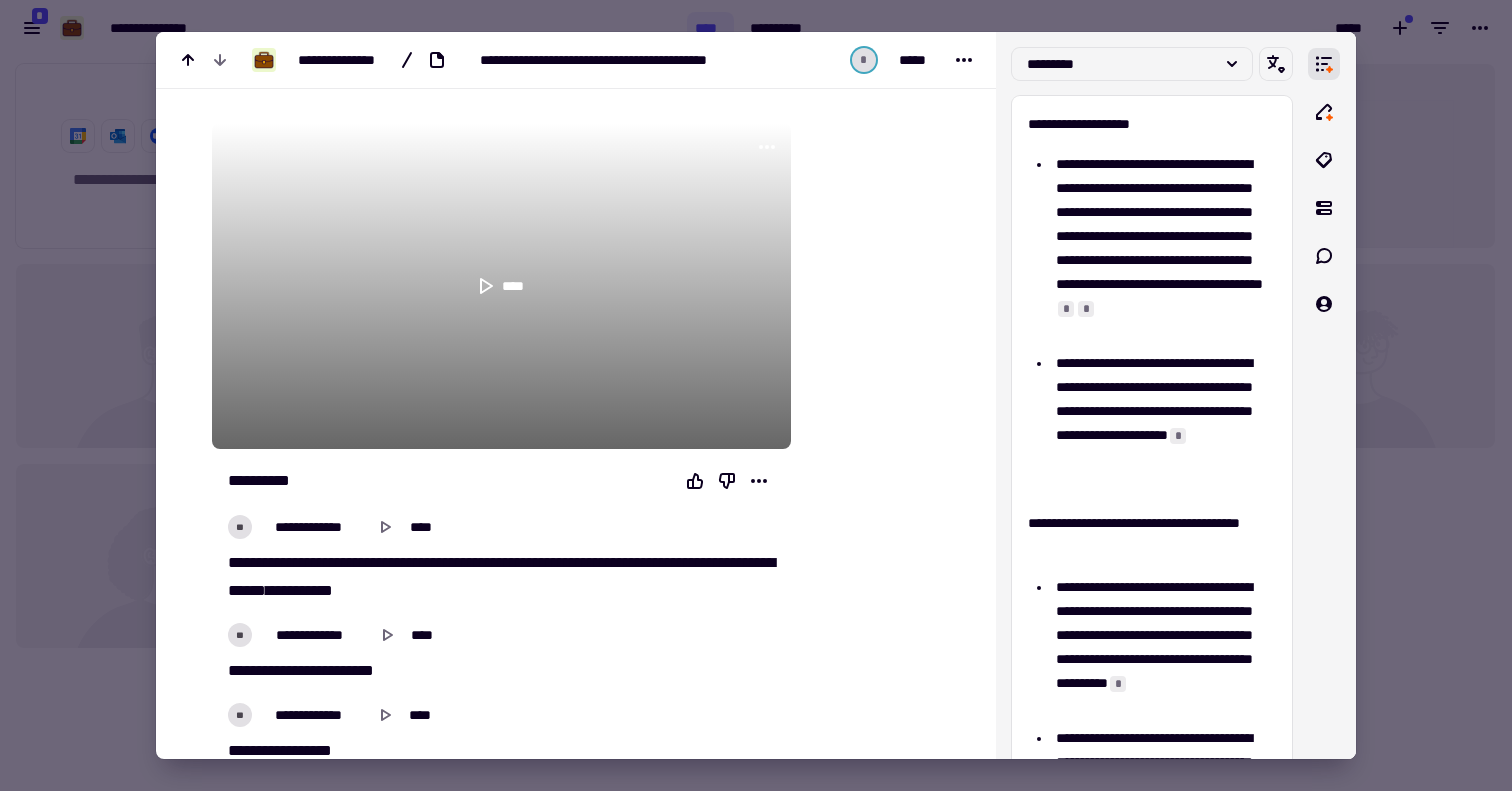 scroll, scrollTop: 0, scrollLeft: 0, axis: both 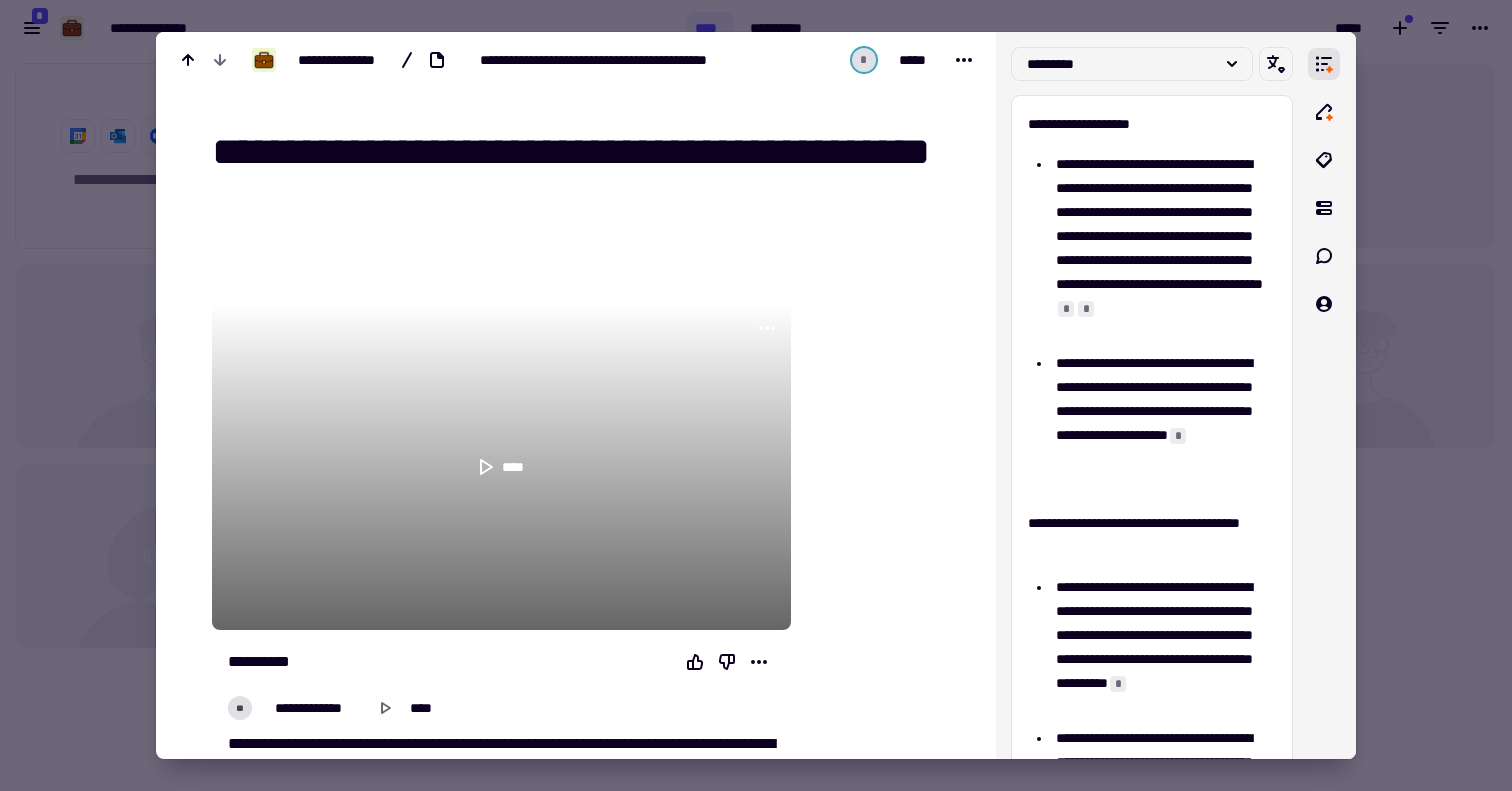 click at bounding box center (756, 395) 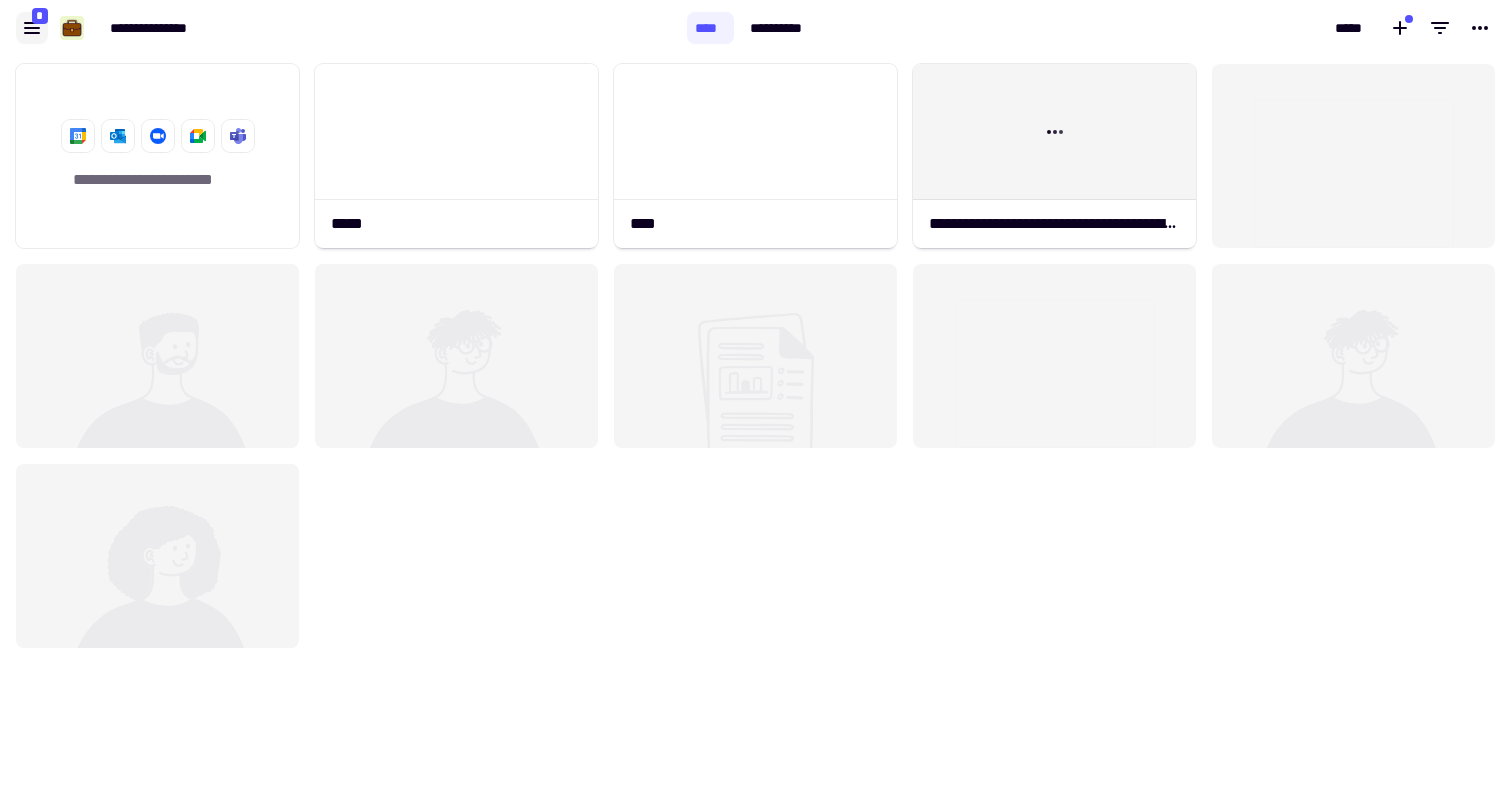 click 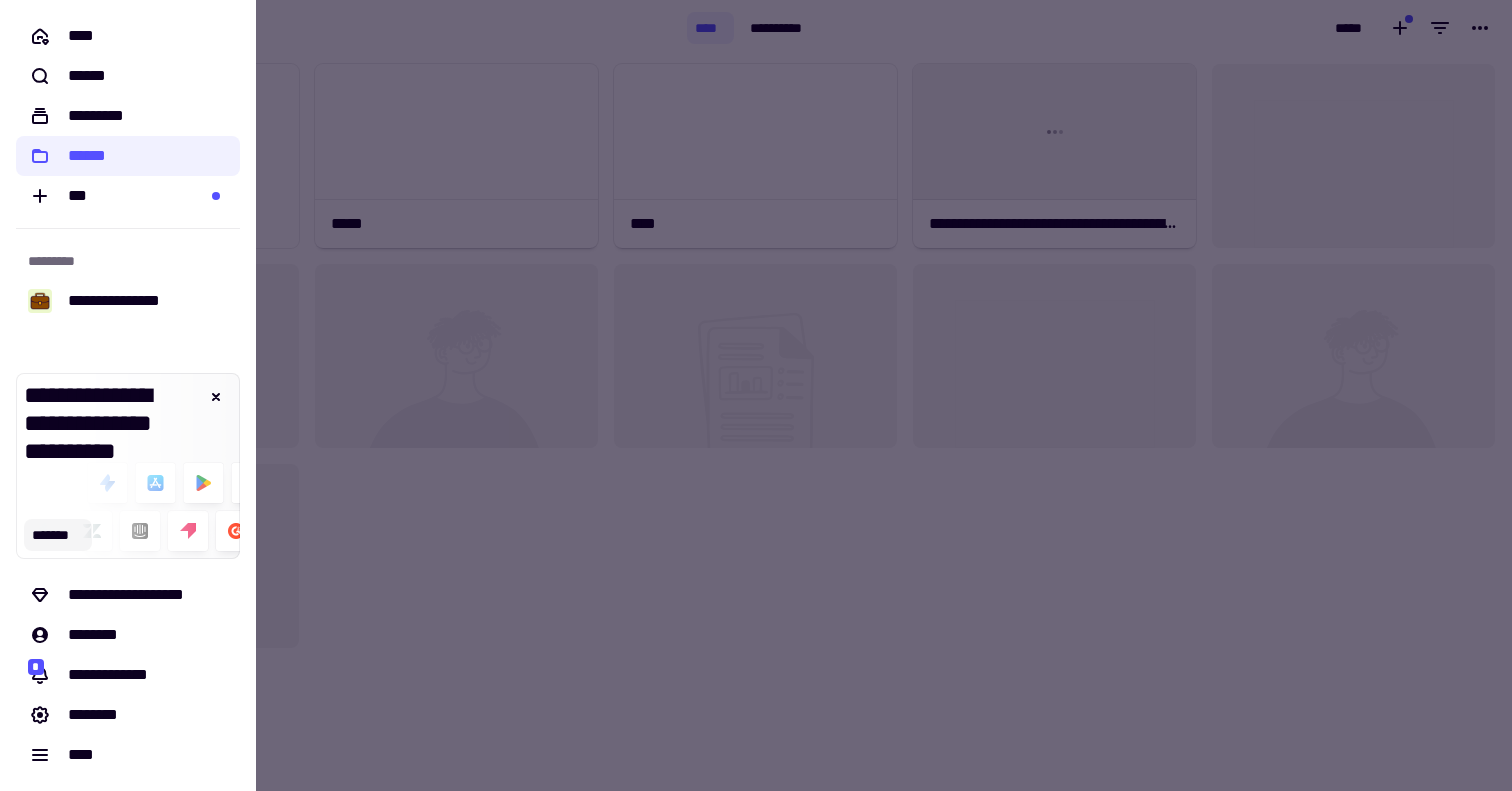 click on "*******" 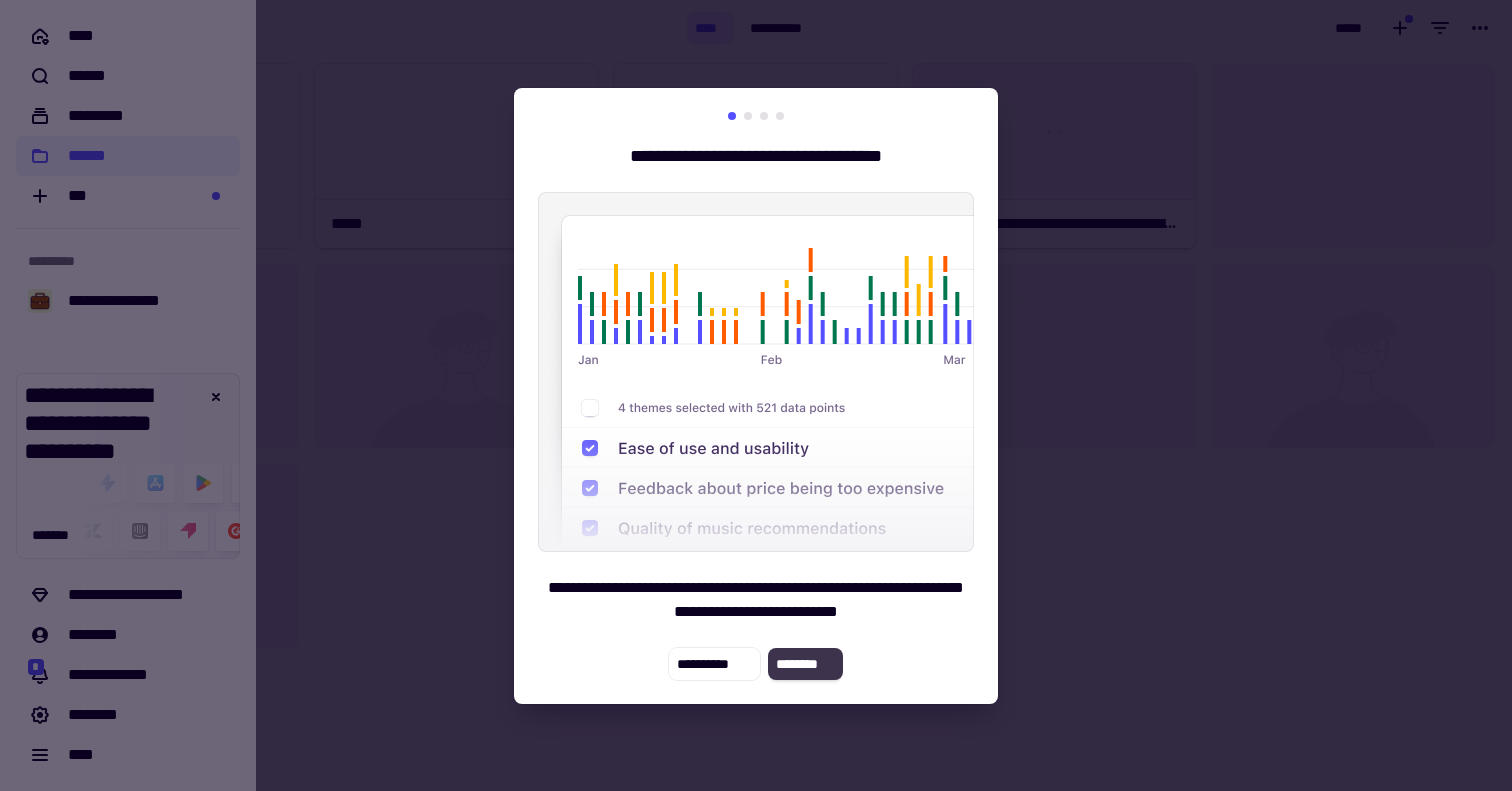 click on "********" 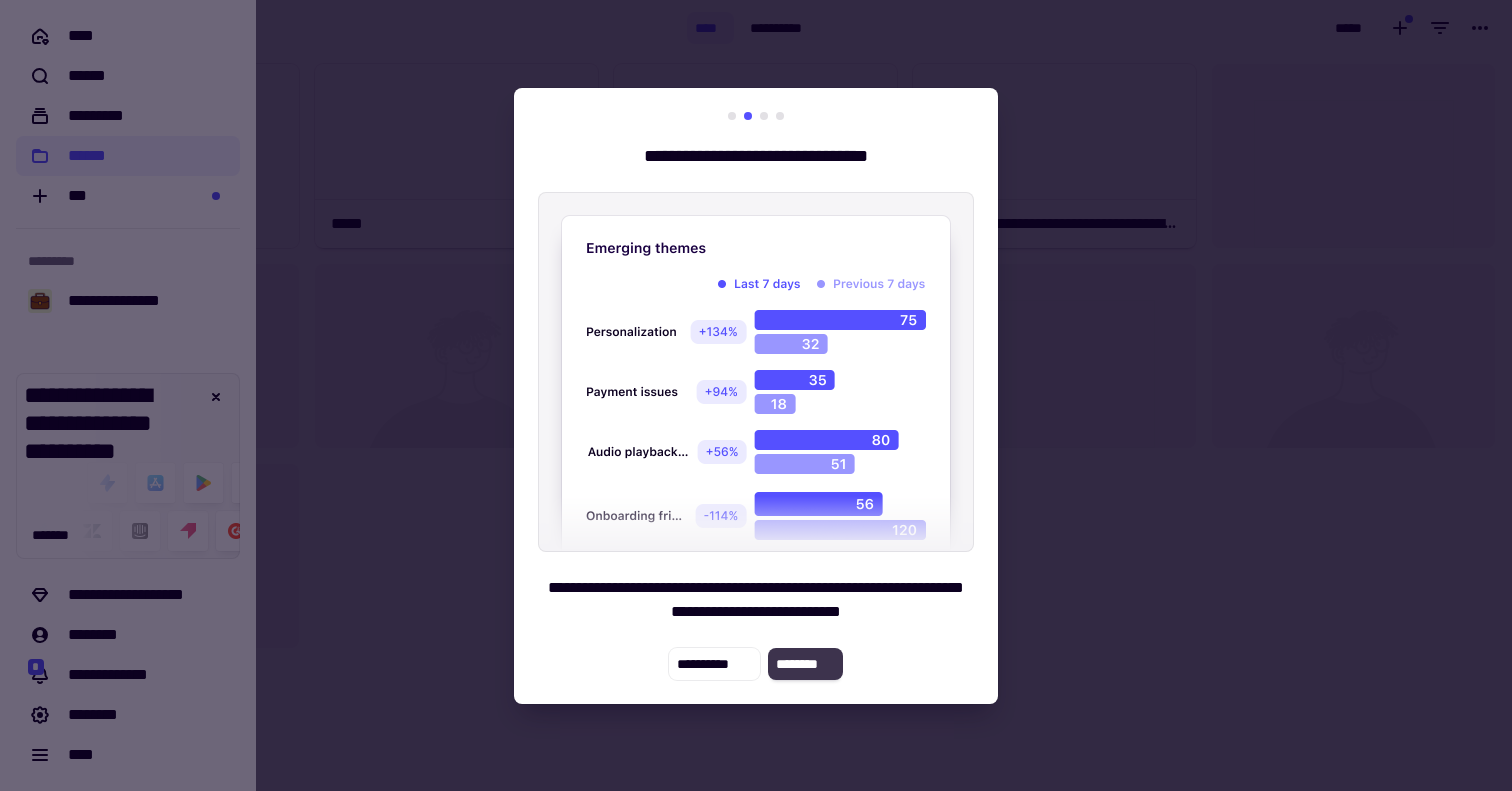 click on "********" 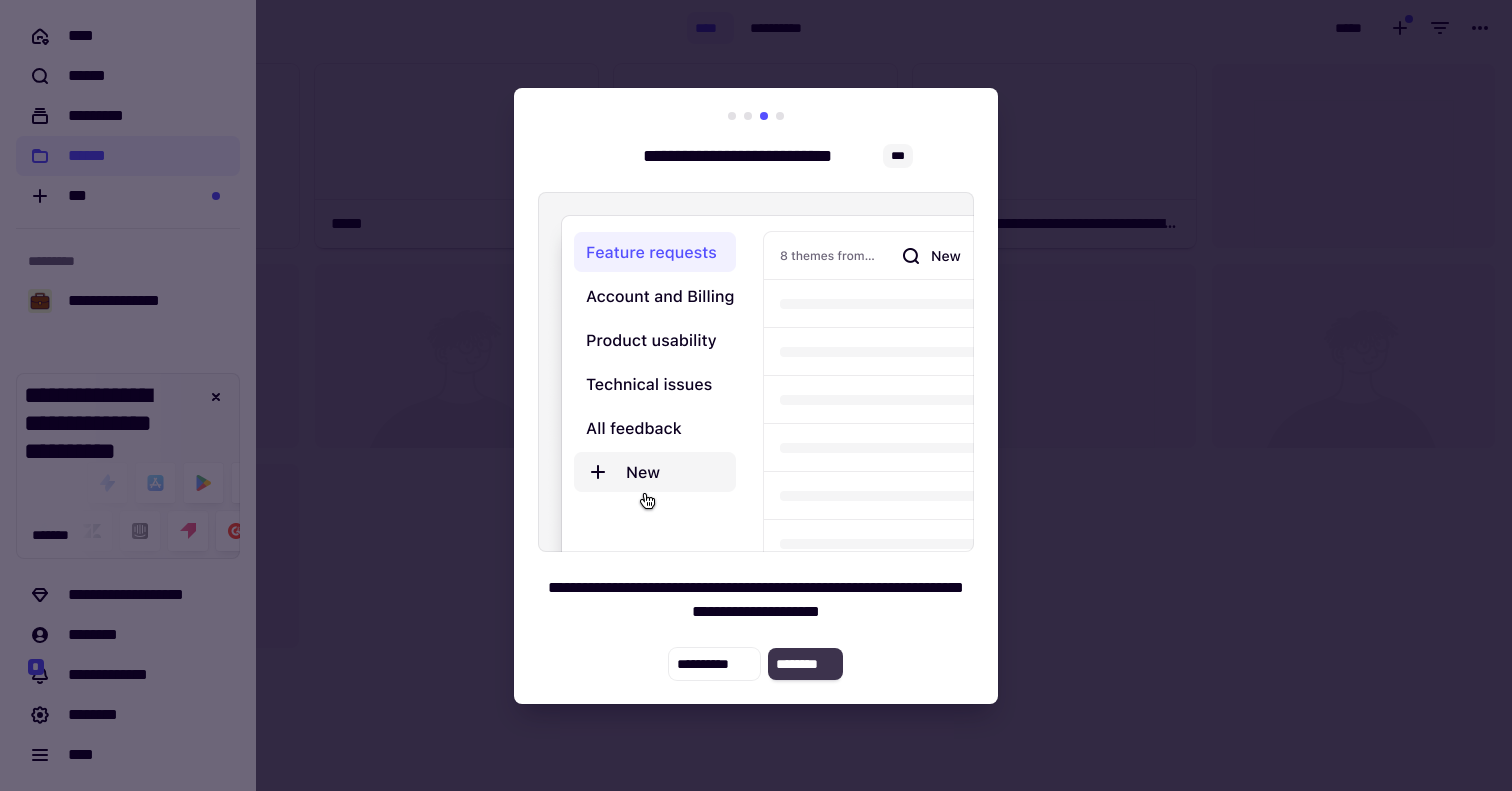 click on "********" 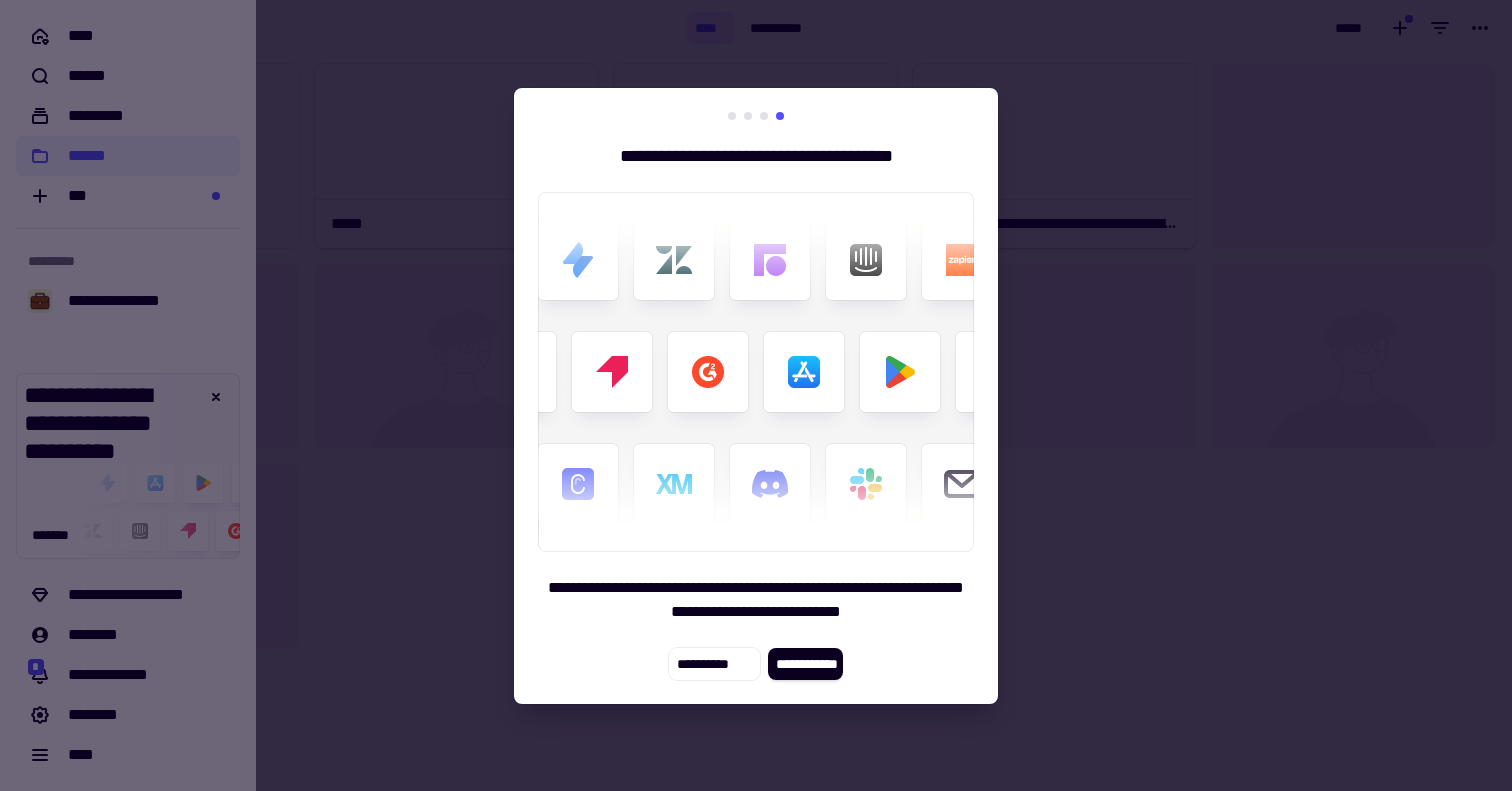 click at bounding box center (756, 395) 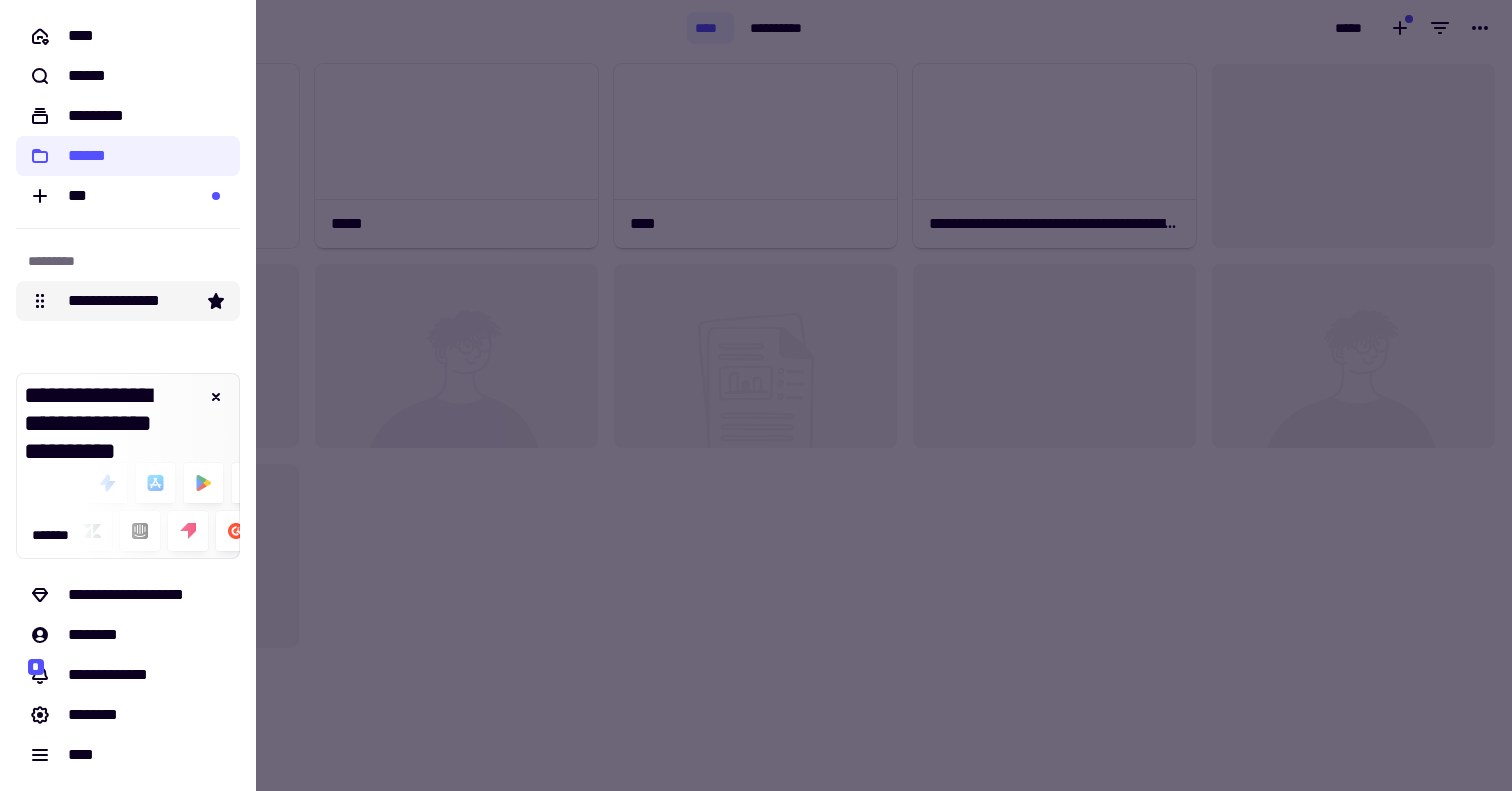 click on "**********" 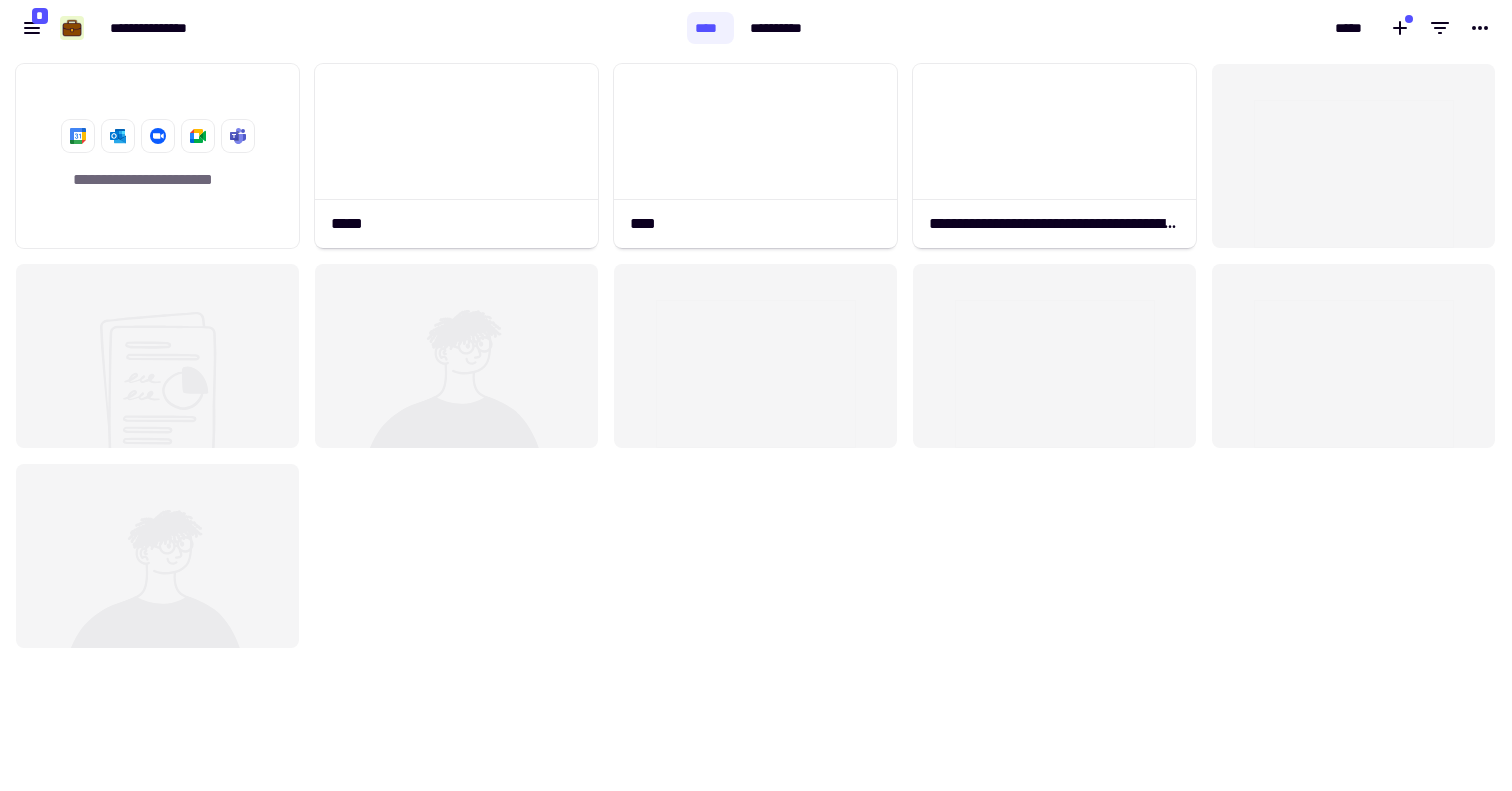 scroll, scrollTop: 1, scrollLeft: 1, axis: both 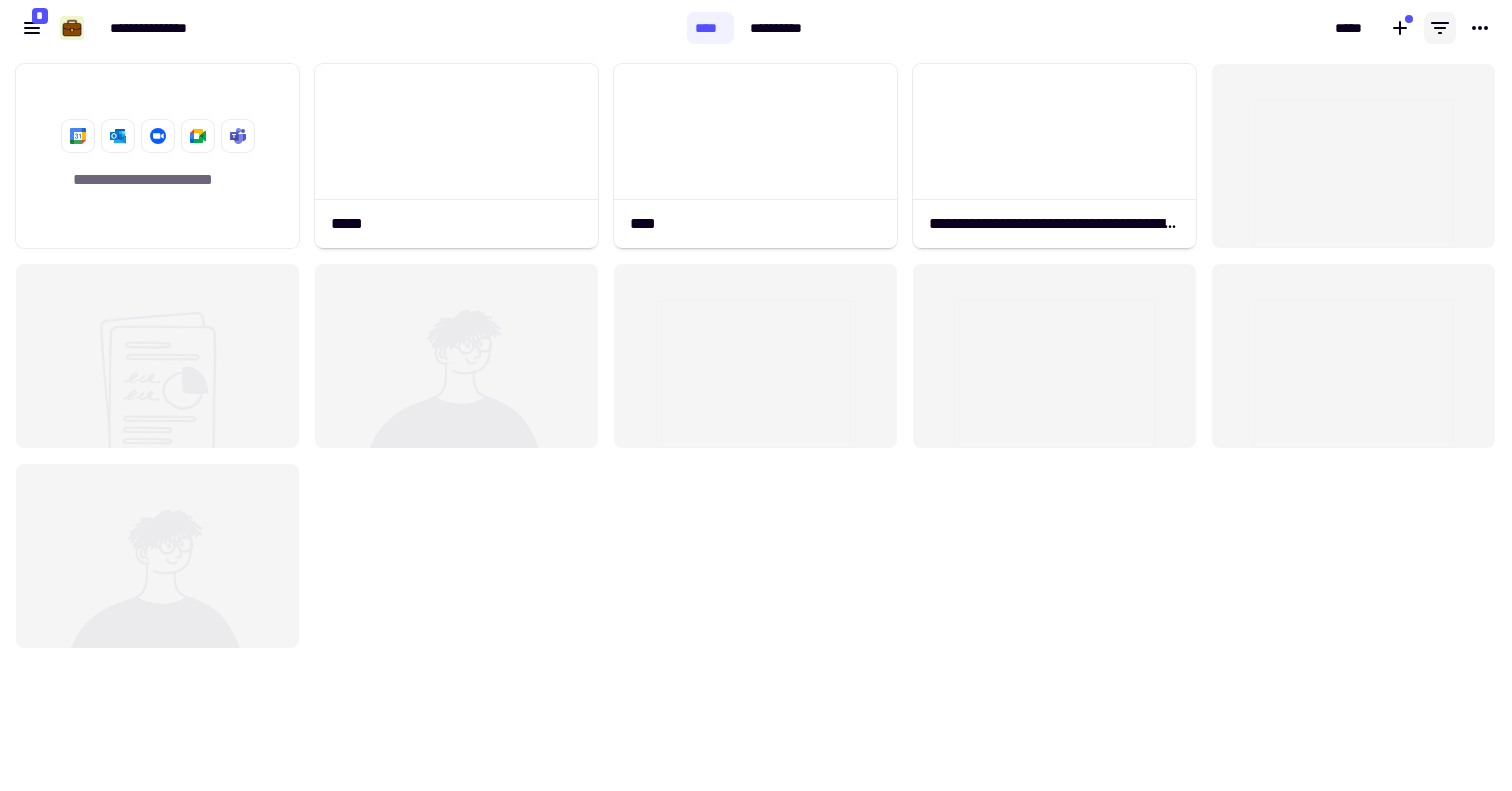 click 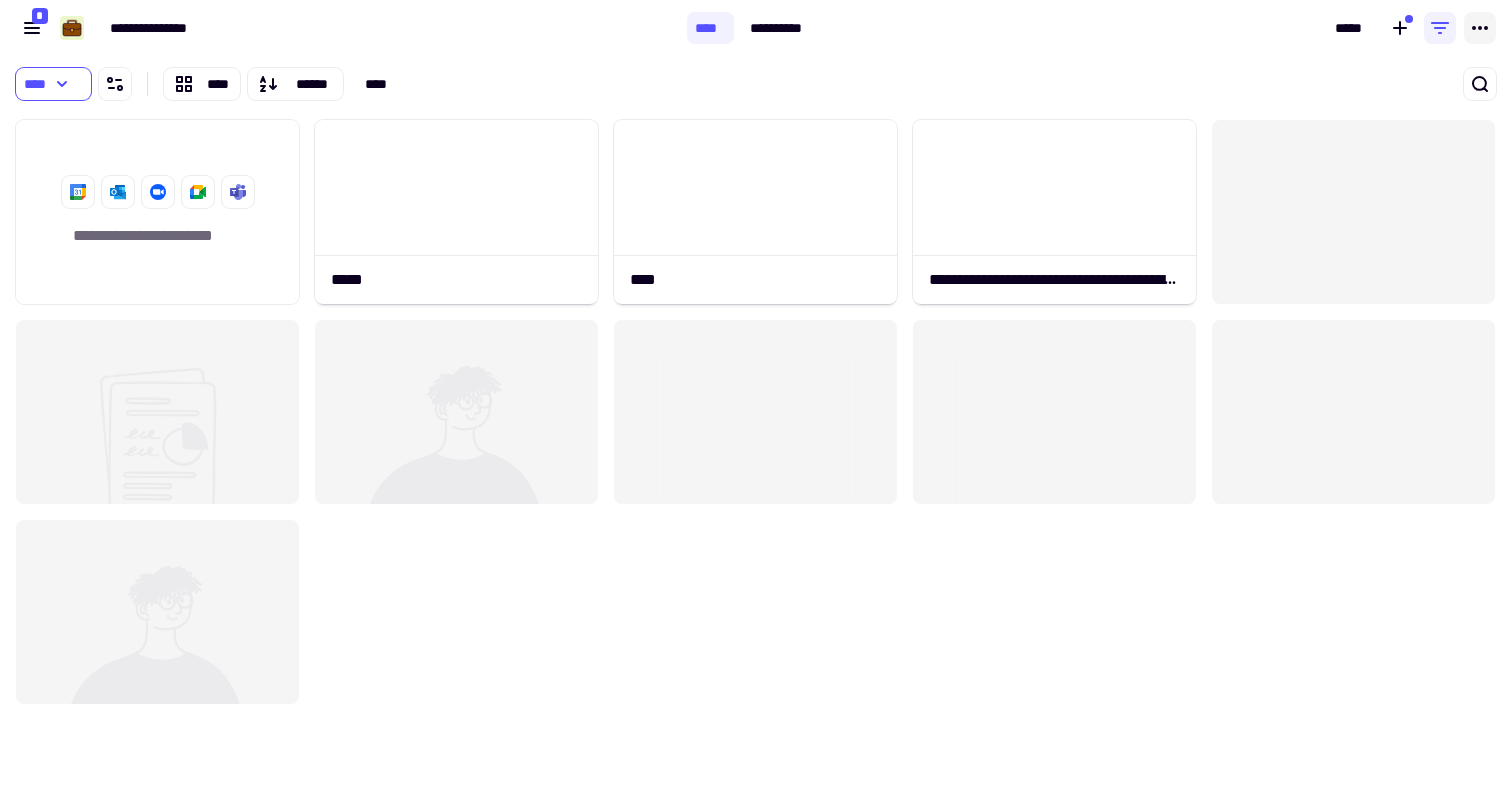 click 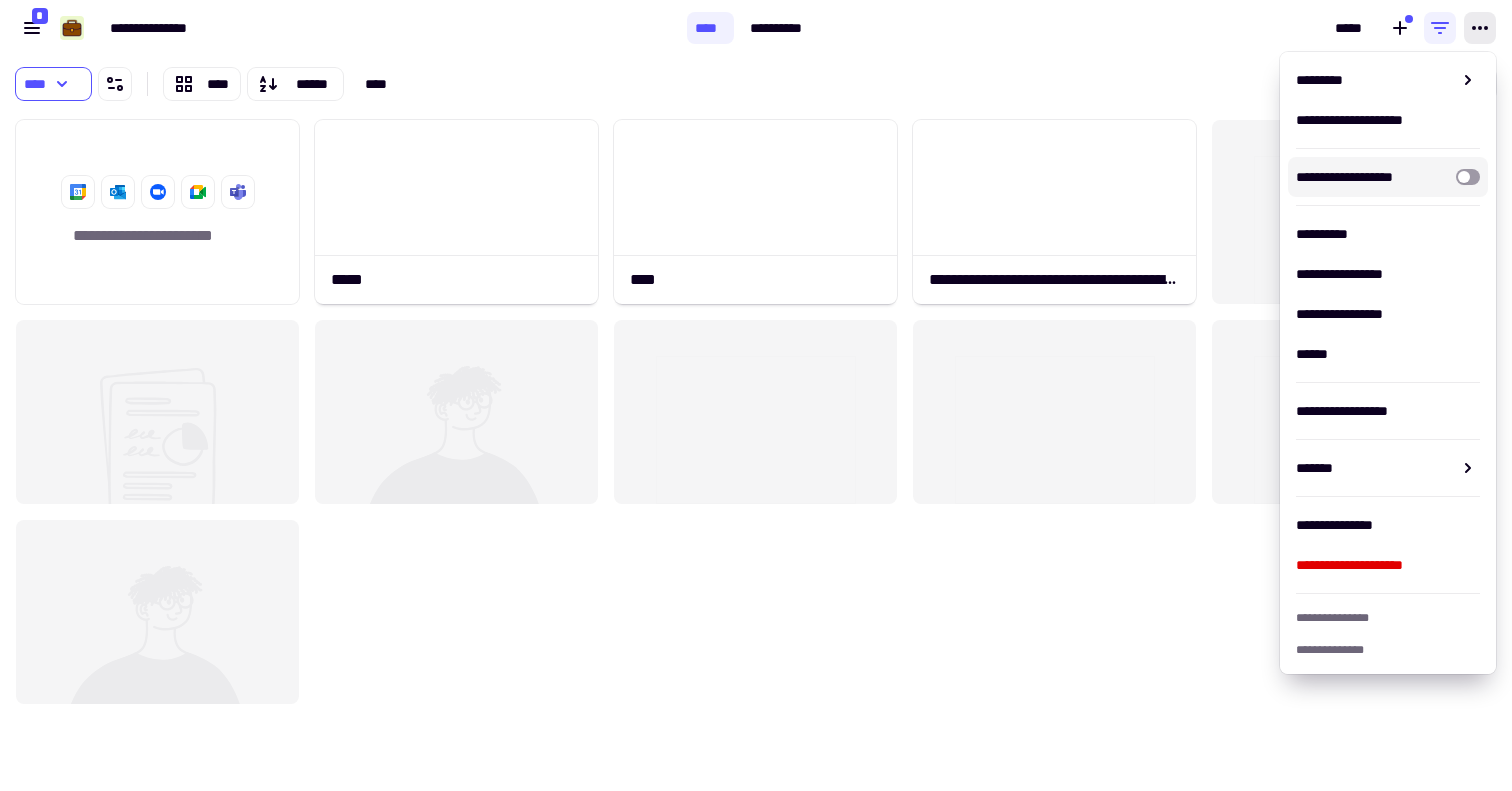 click at bounding box center [1468, 177] 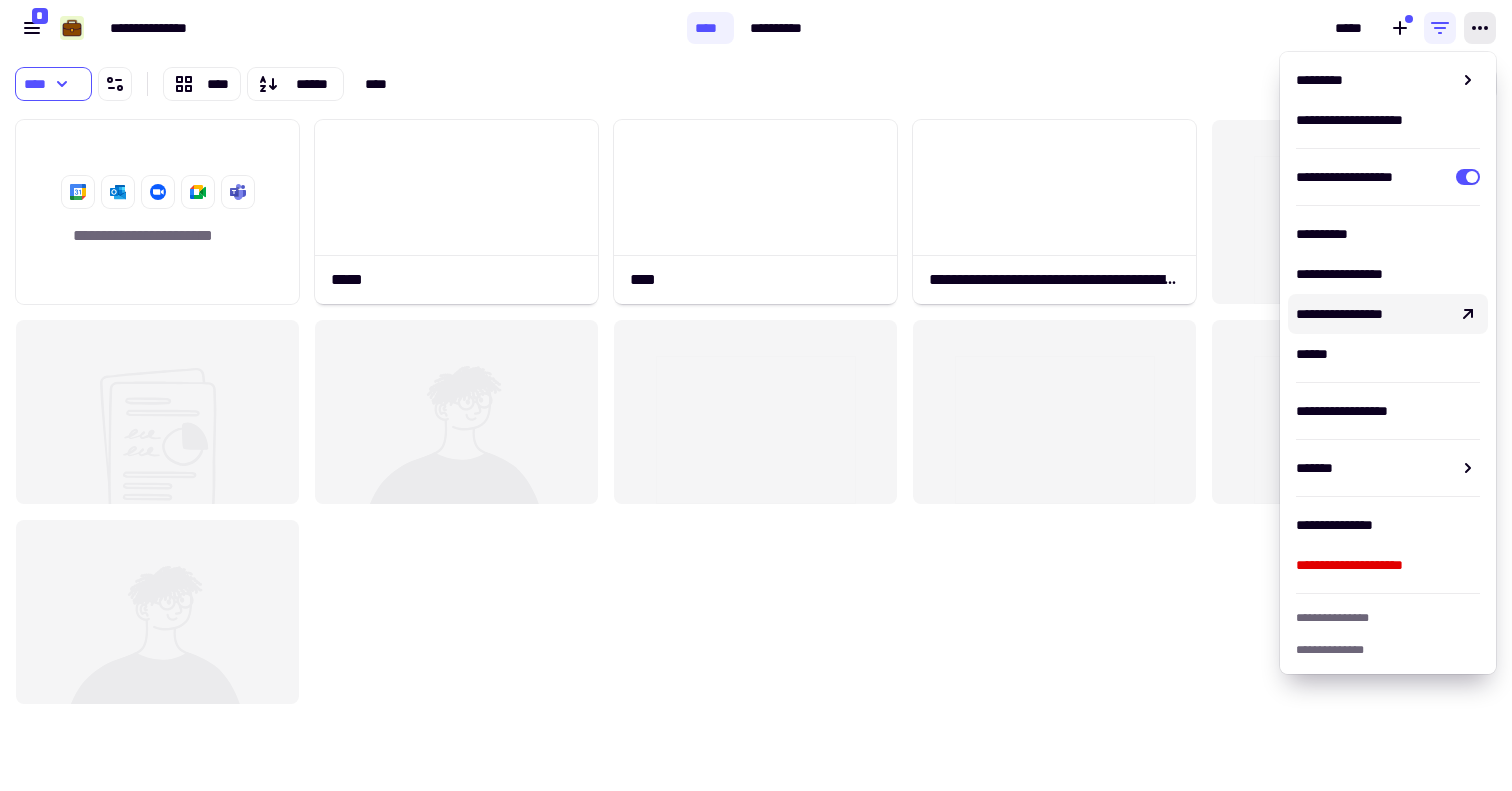 click on "**********" at bounding box center (1339, 314) 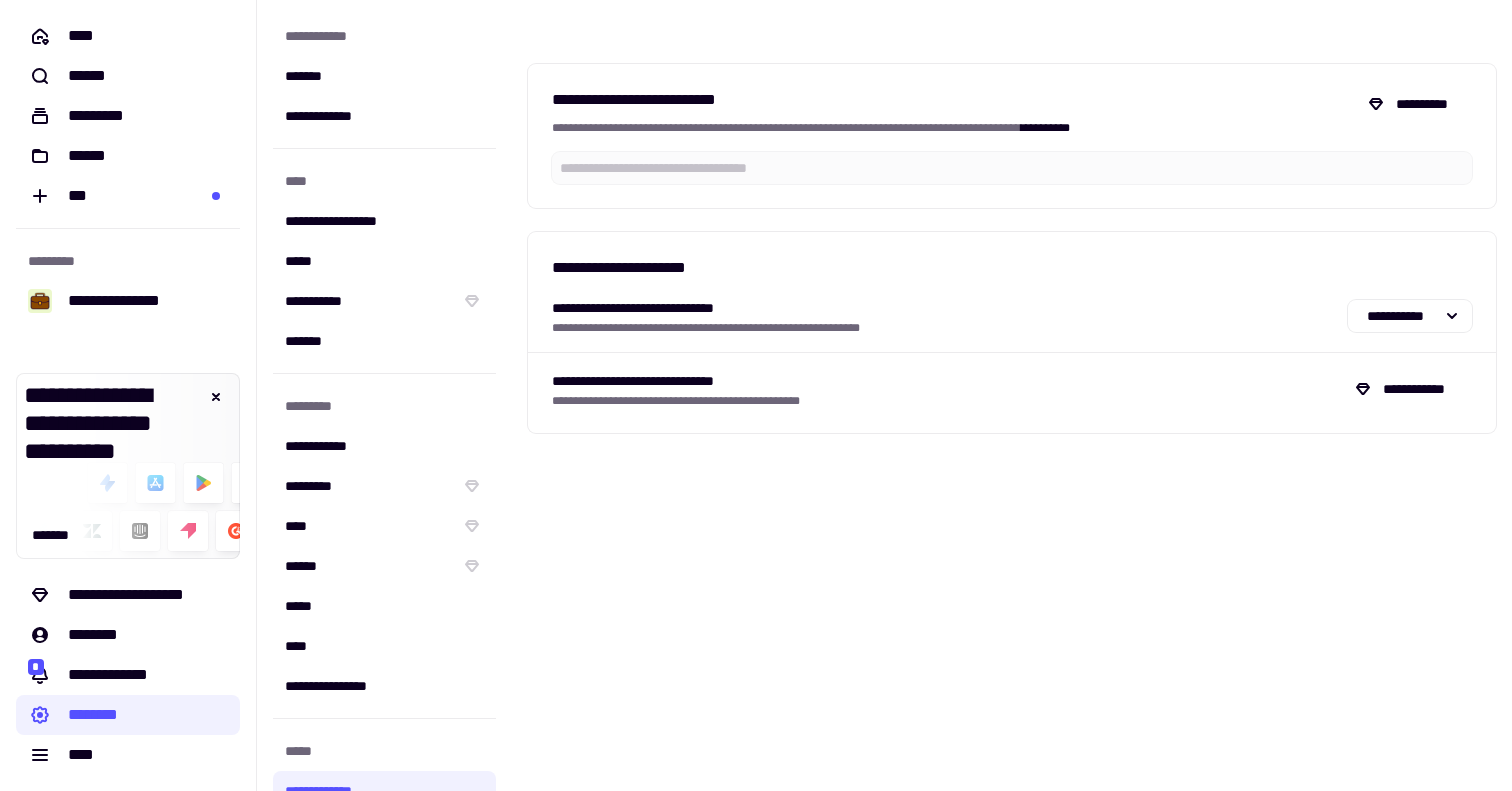 click on "**********" at bounding box center [950, 128] 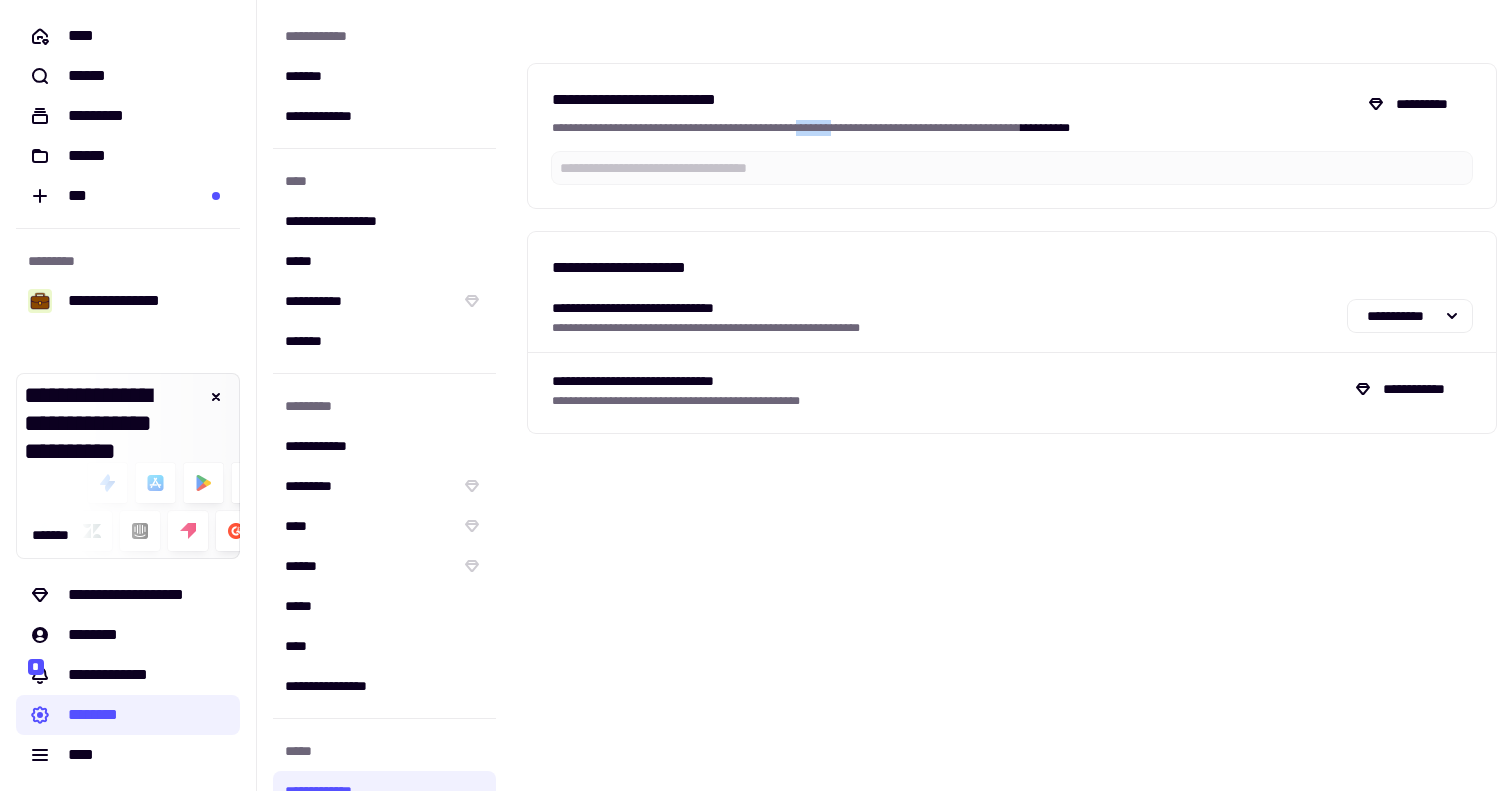 click on "**********" at bounding box center (950, 128) 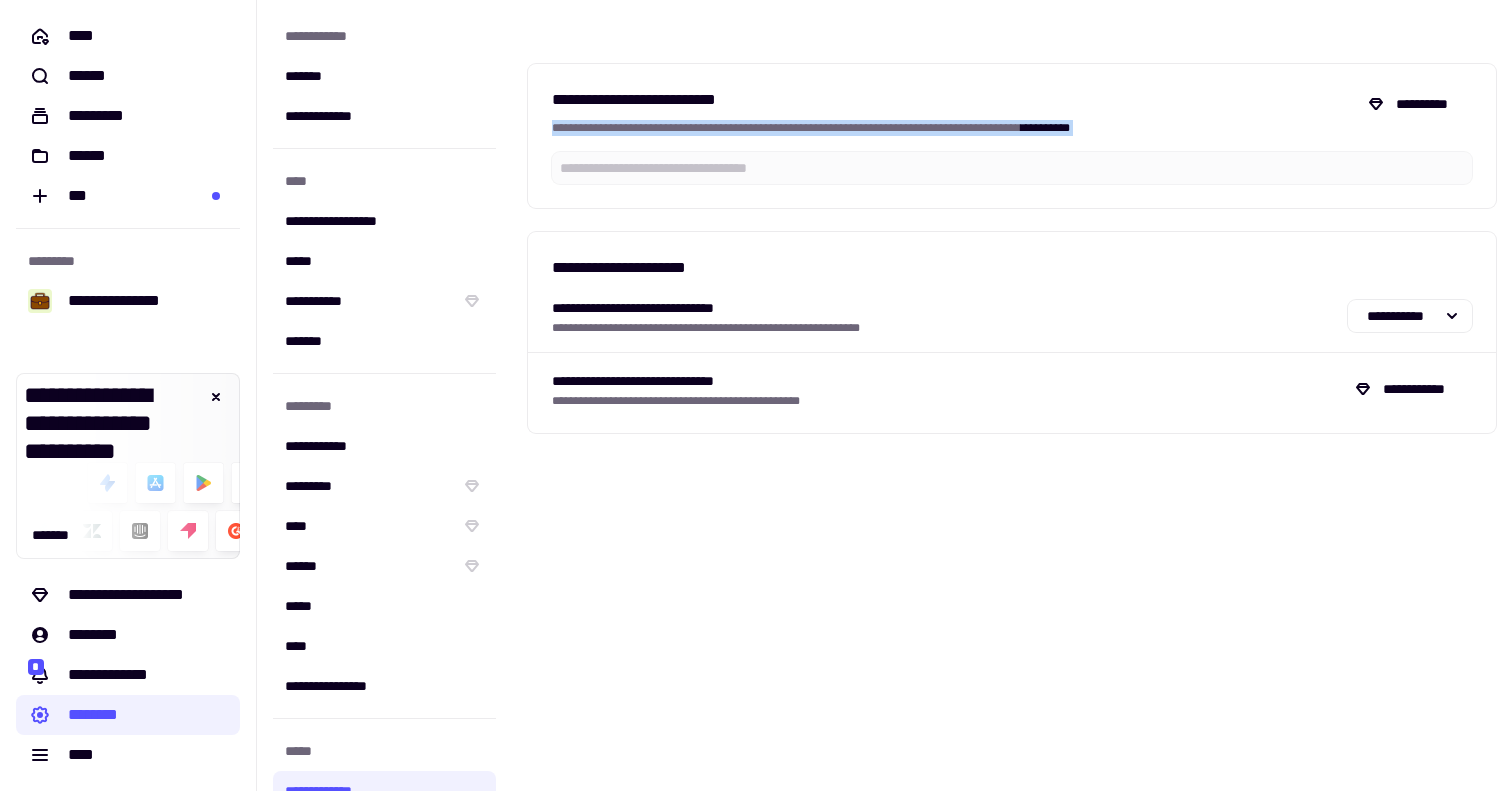 click on "**********" at bounding box center [950, 128] 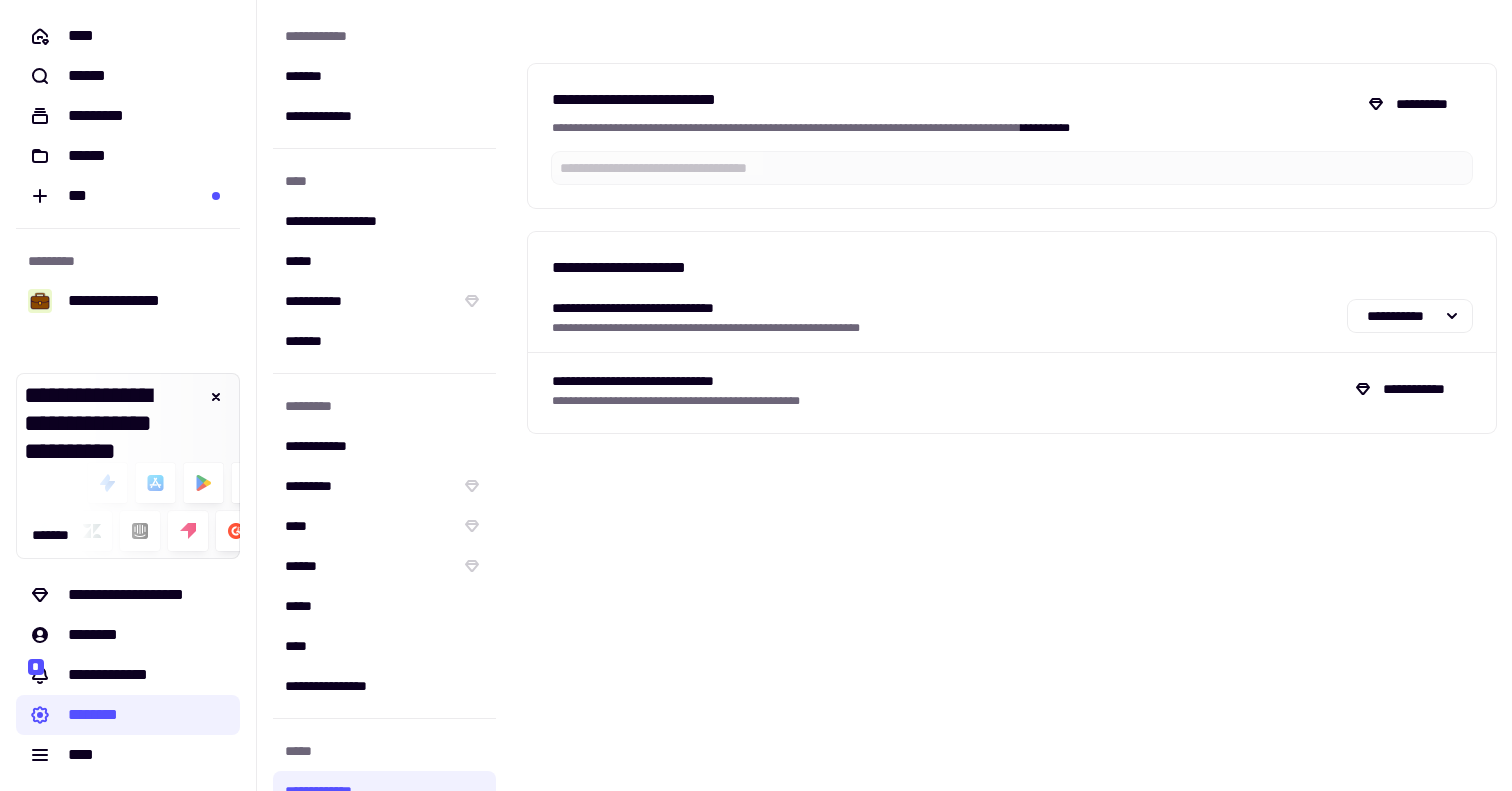 click on "**********" at bounding box center (950, 100) 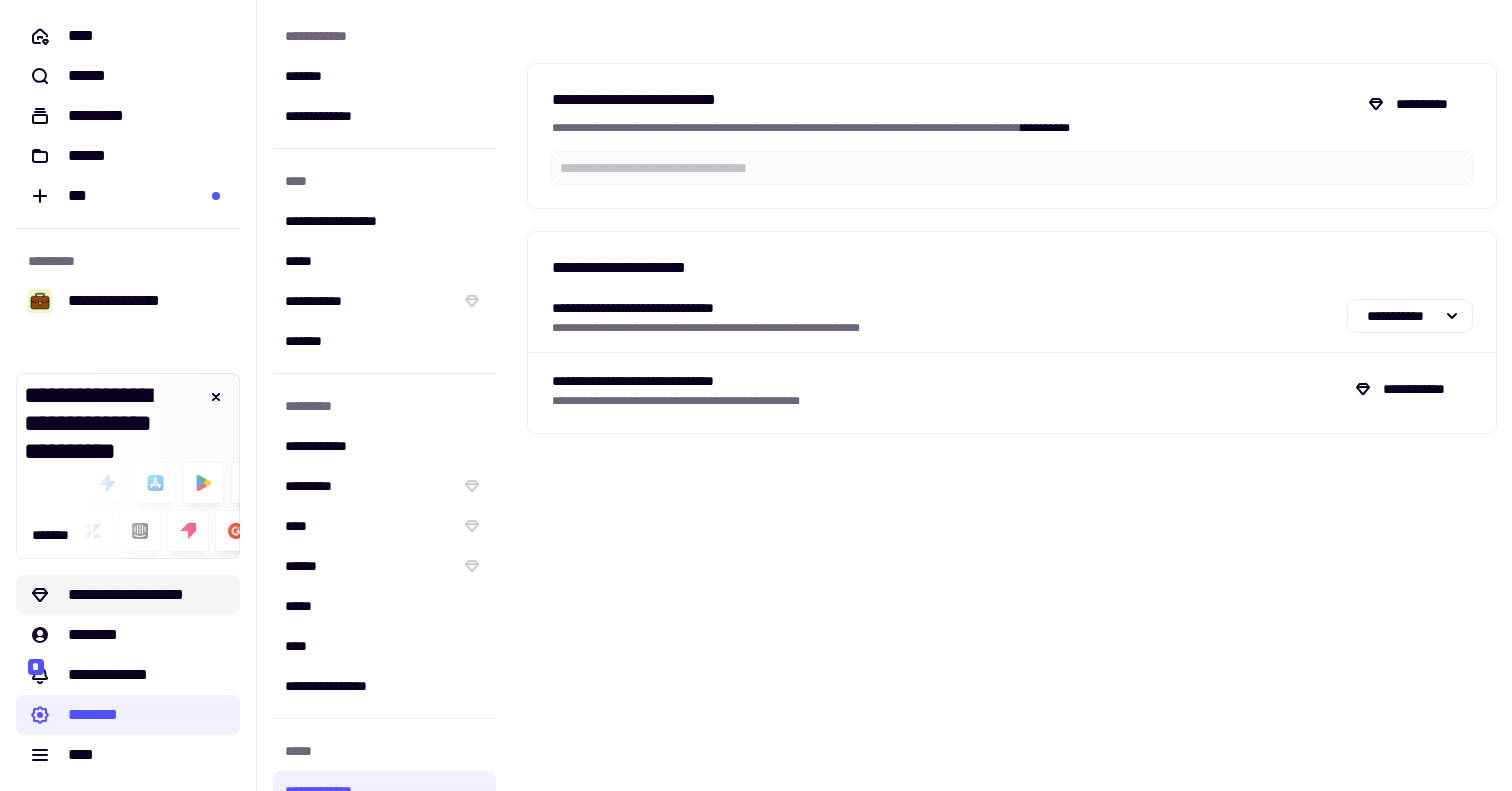 click on "**********" 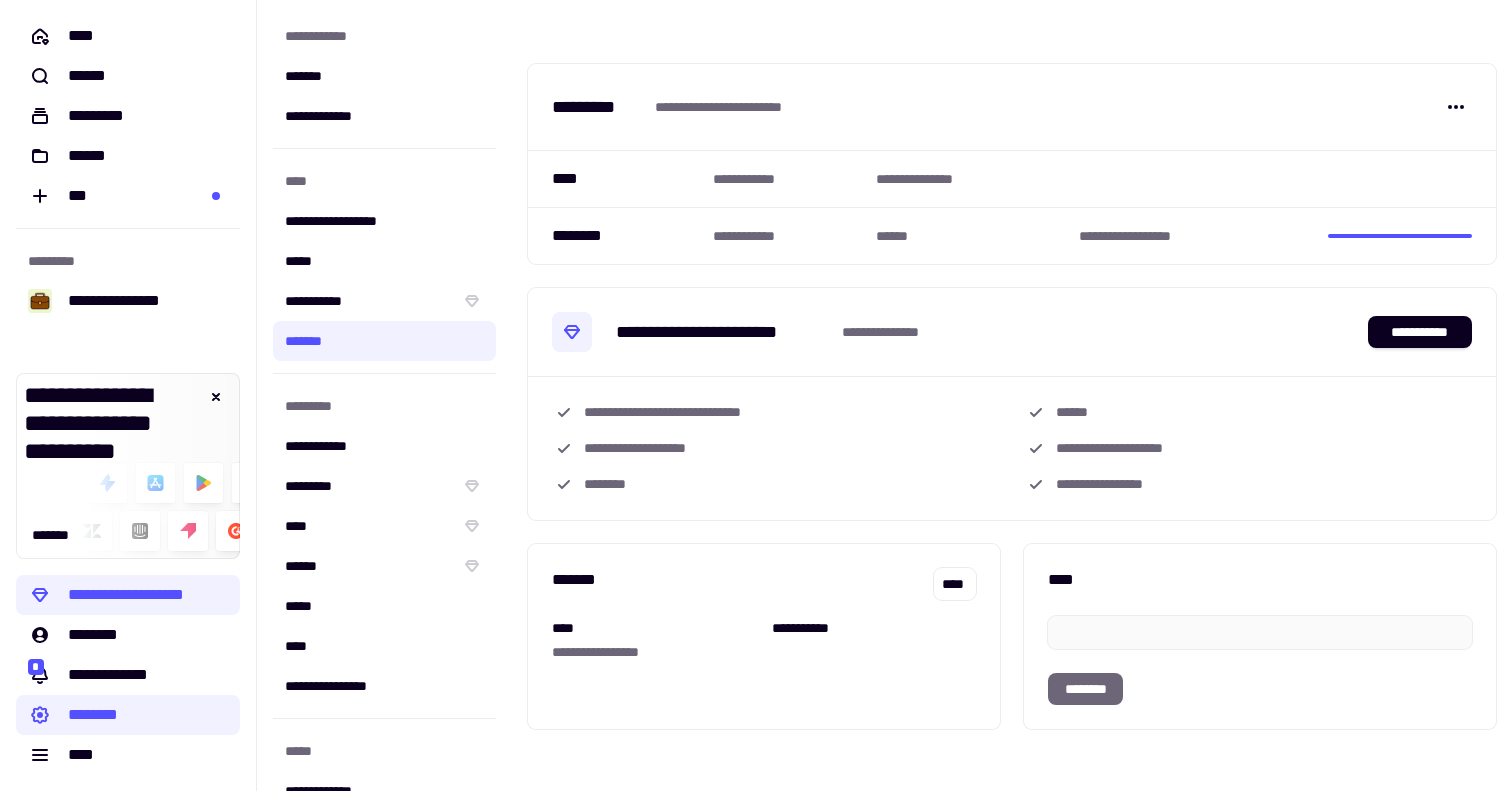 scroll, scrollTop: 25, scrollLeft: 0, axis: vertical 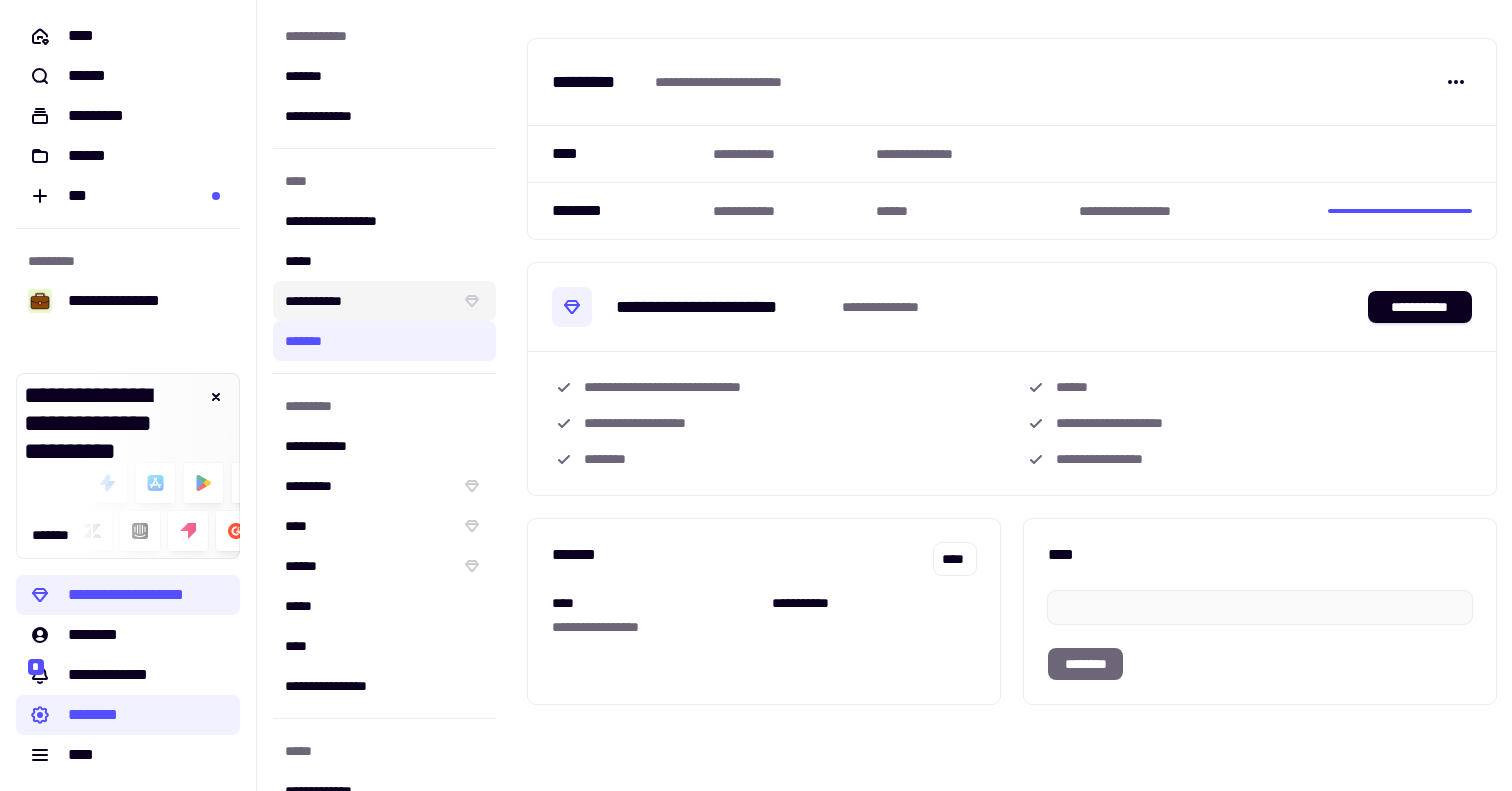 click on "**********" 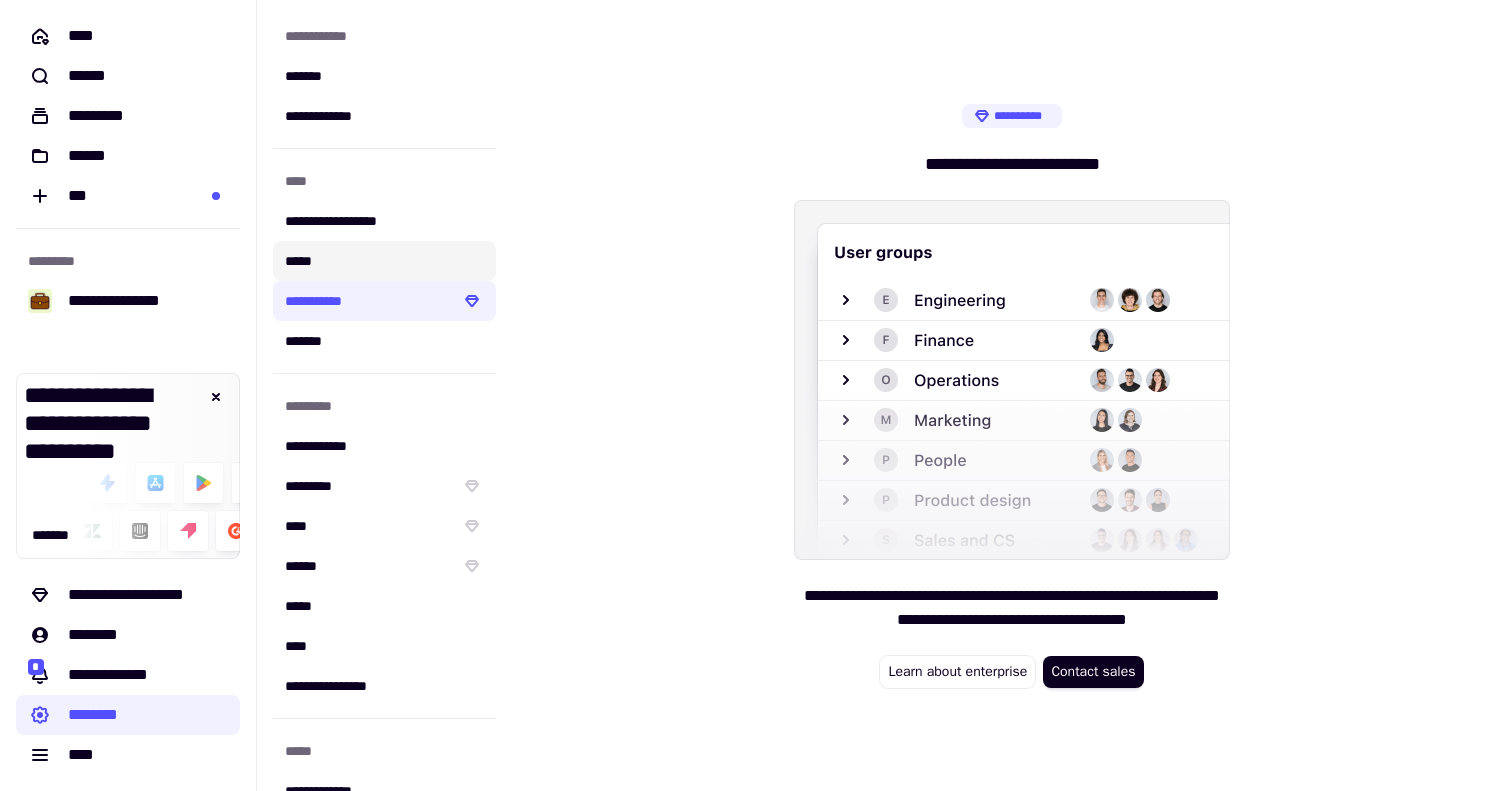 click on "*****" 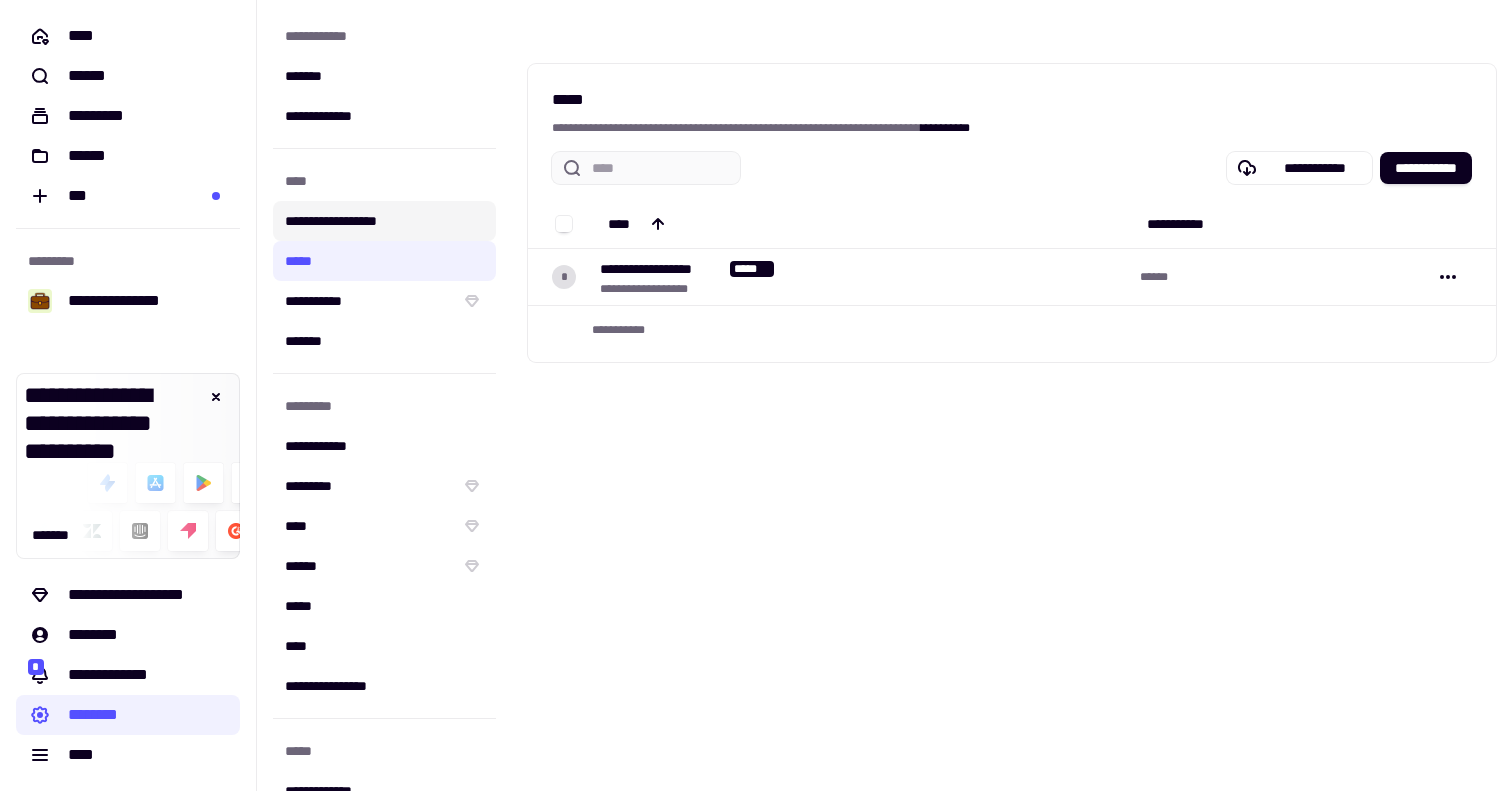 click on "**********" 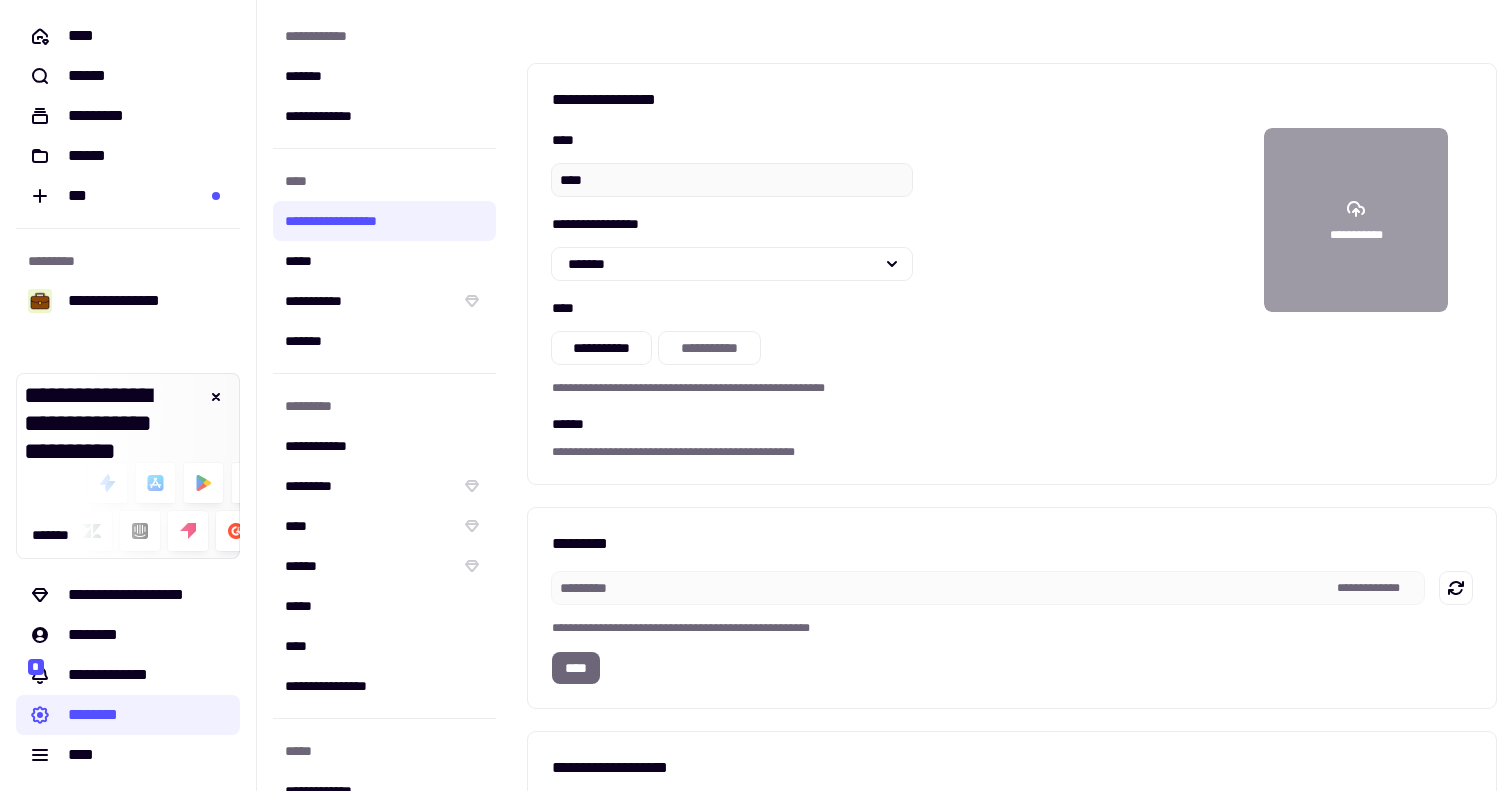 click on "**********" at bounding box center [732, 246] 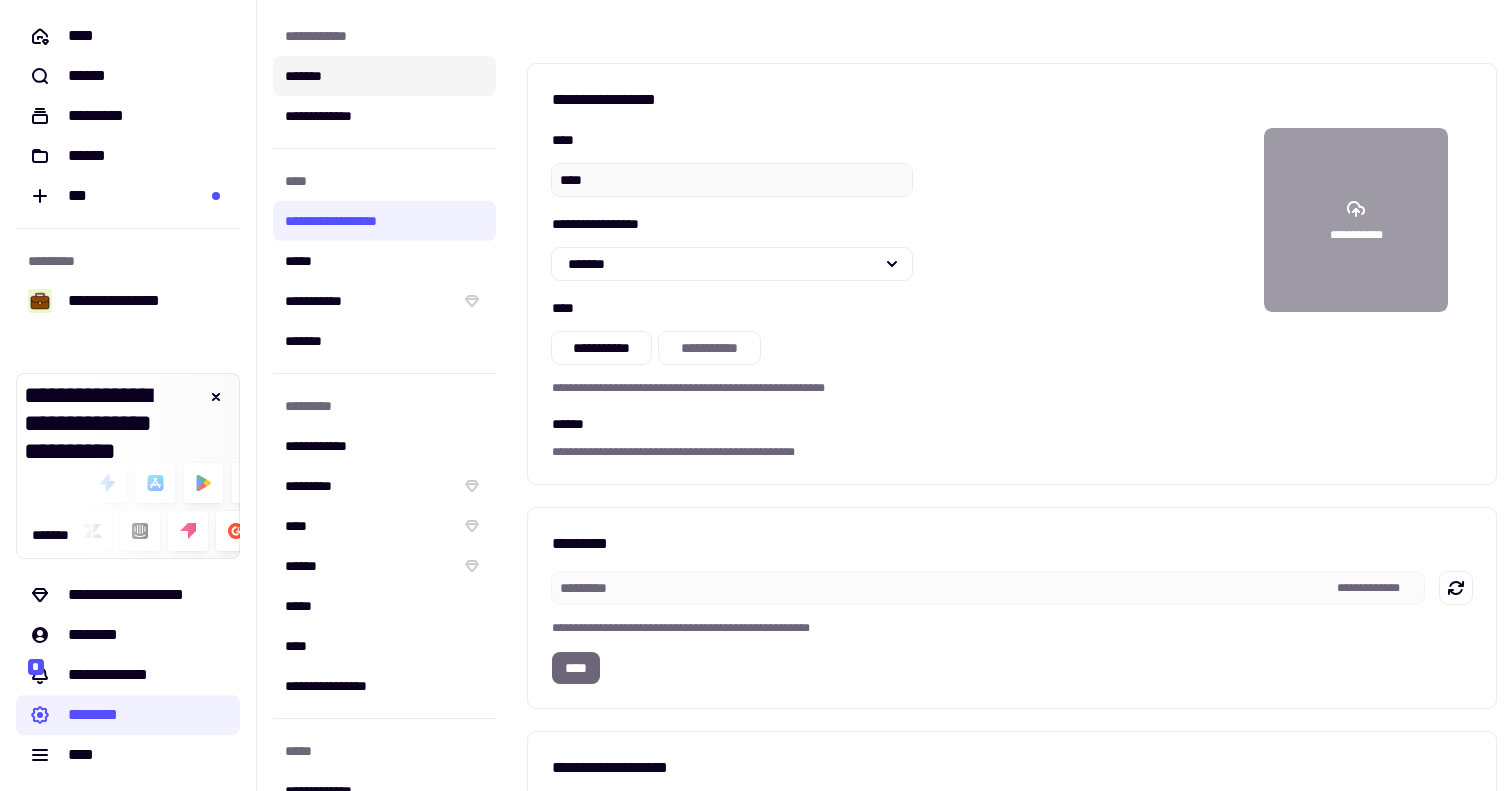 click on "*******" 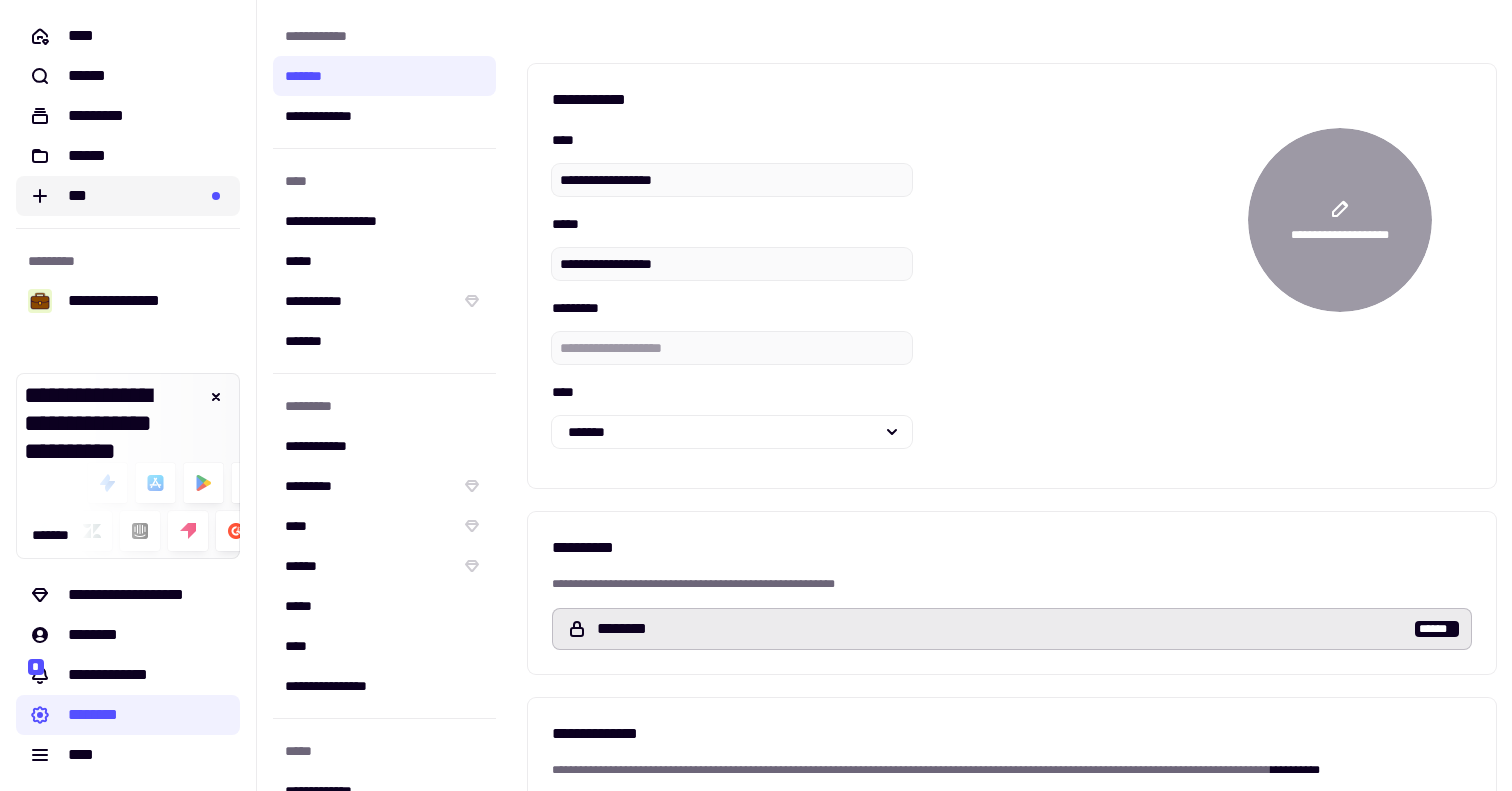 click on "***" 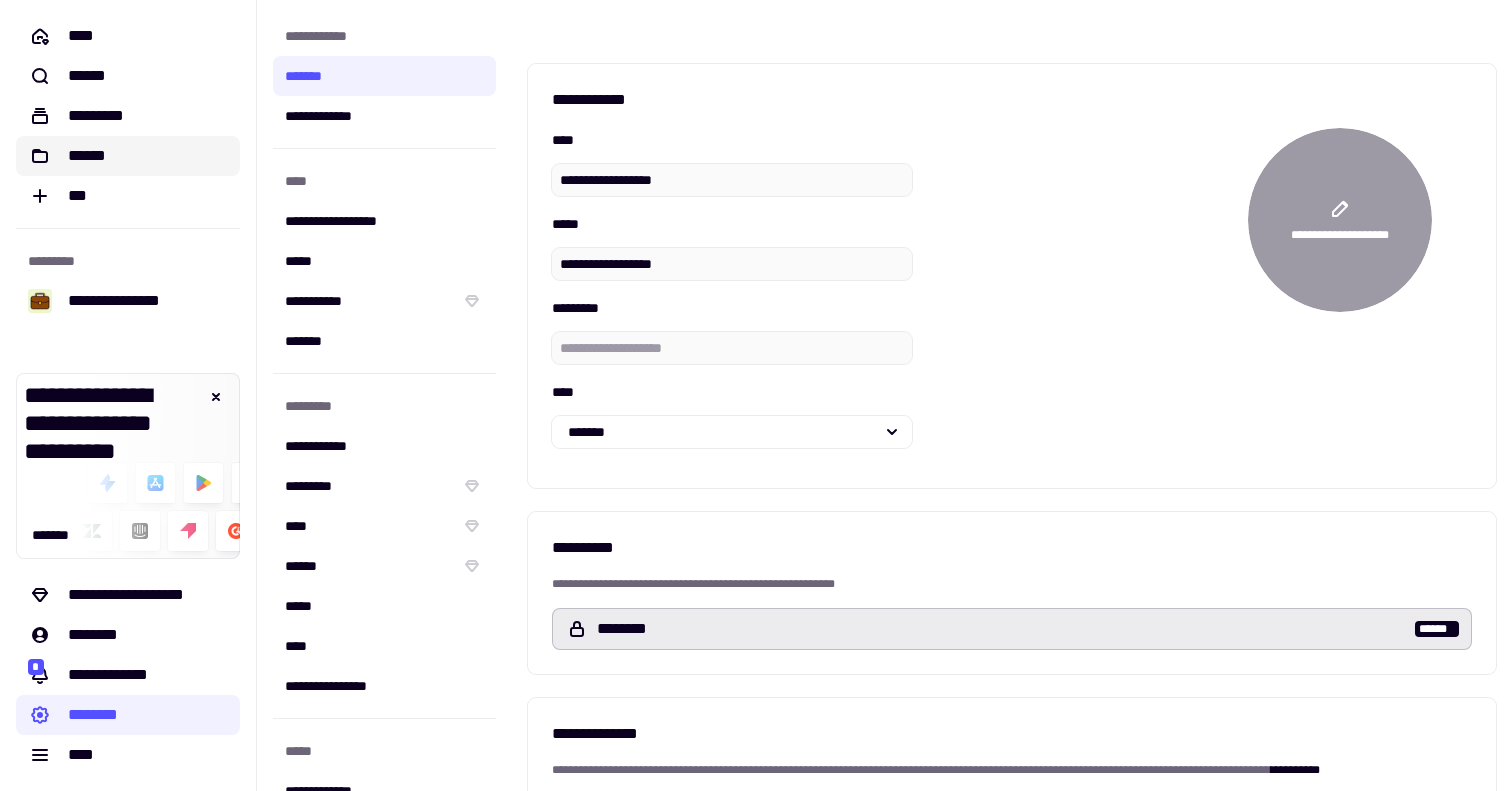 click on "******" 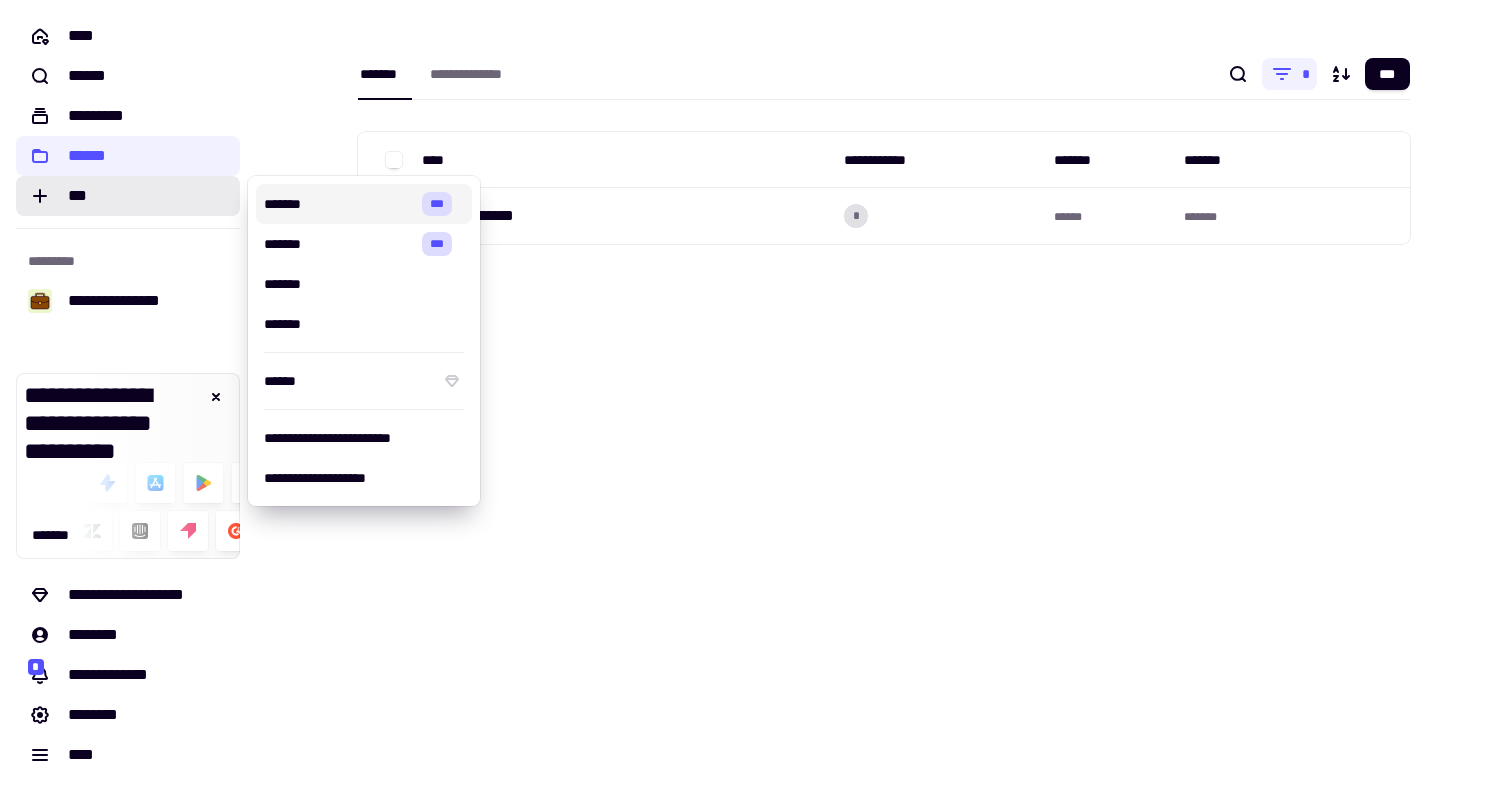drag, startPoint x: 421, startPoint y: 226, endPoint x: 316, endPoint y: 89, distance: 172.60939 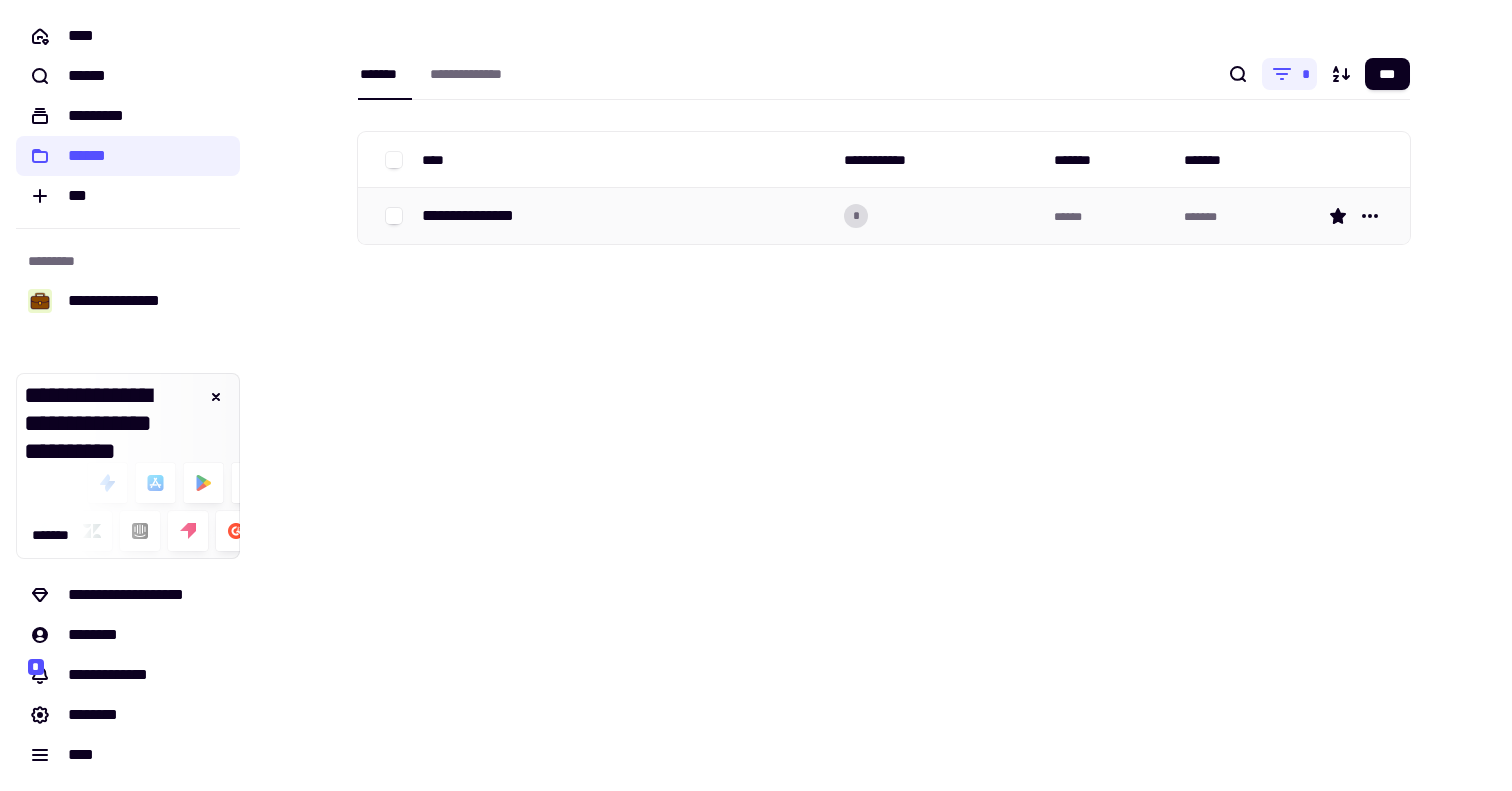 click on "**********" at bounding box center (625, 216) 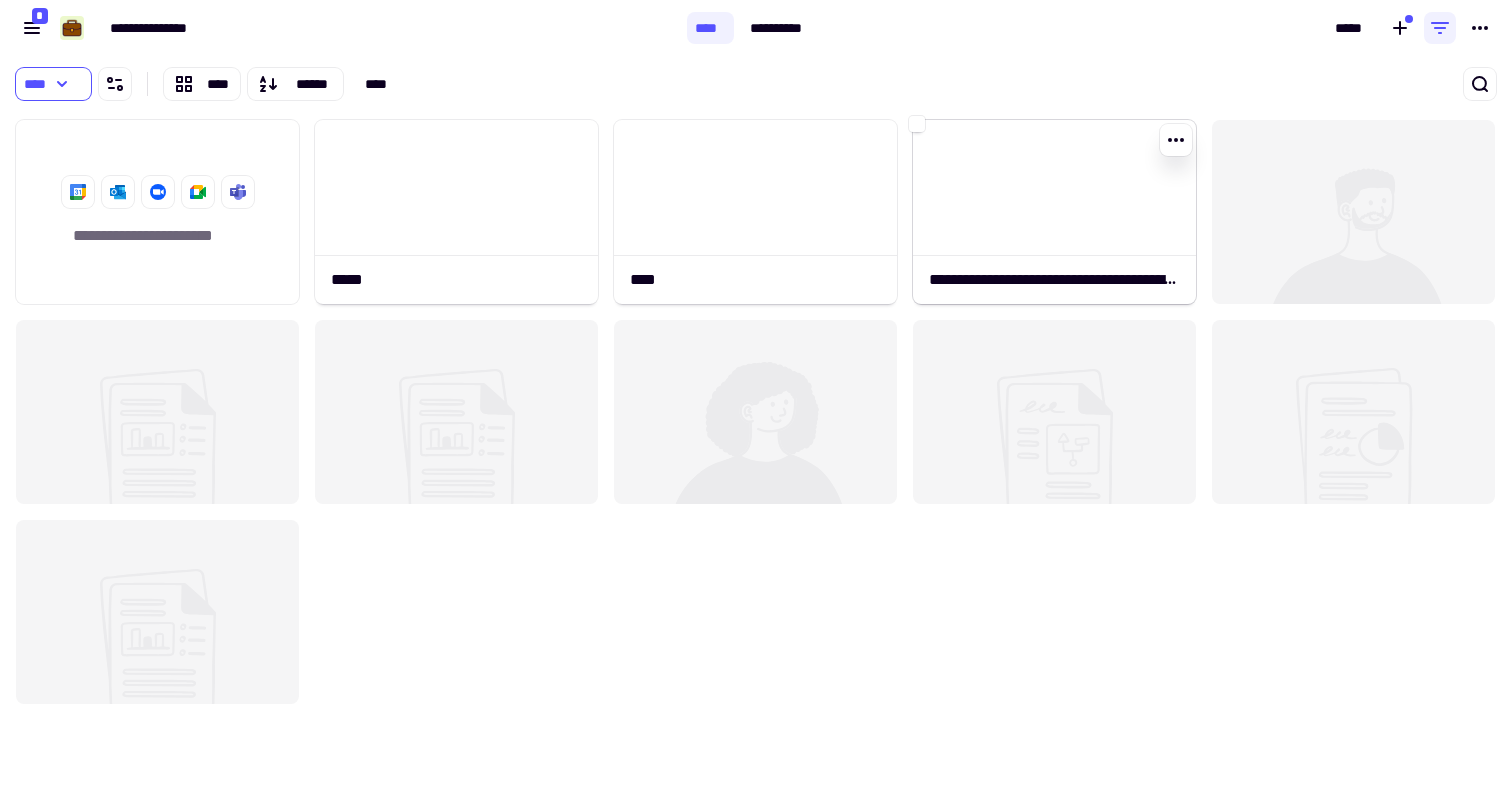 click 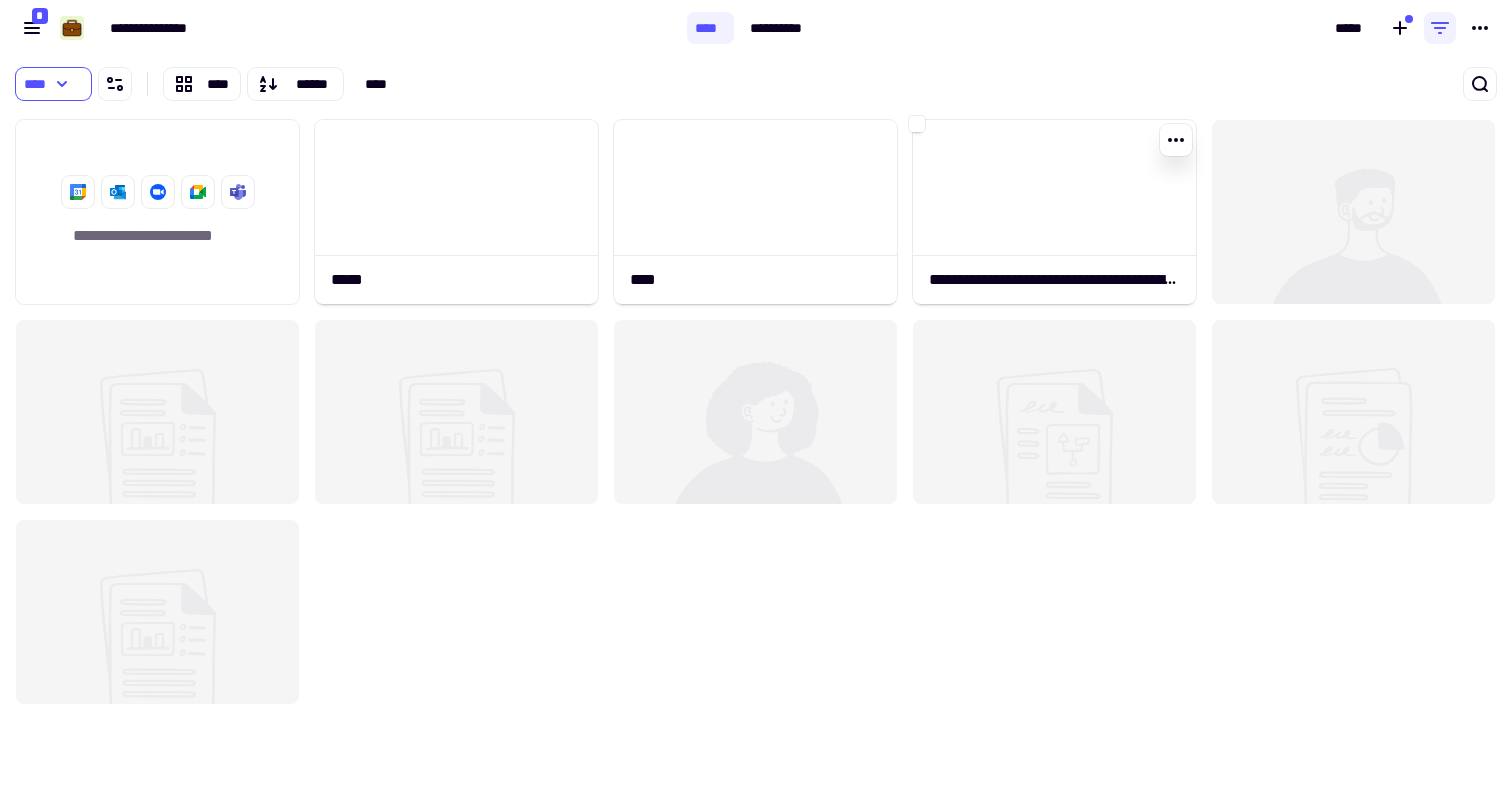 scroll, scrollTop: 1, scrollLeft: 1, axis: both 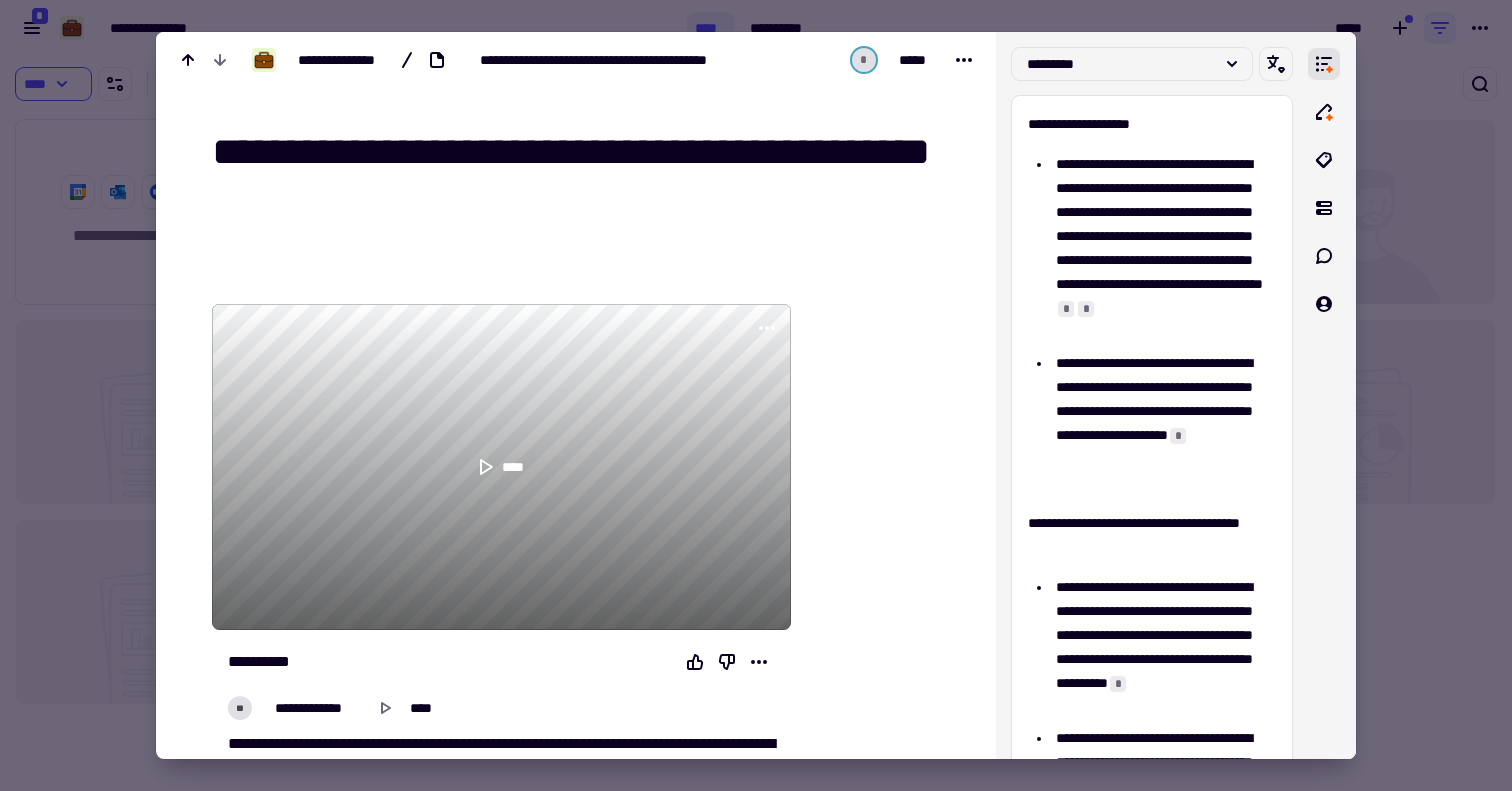 click on "**********" at bounding box center [588, 176] 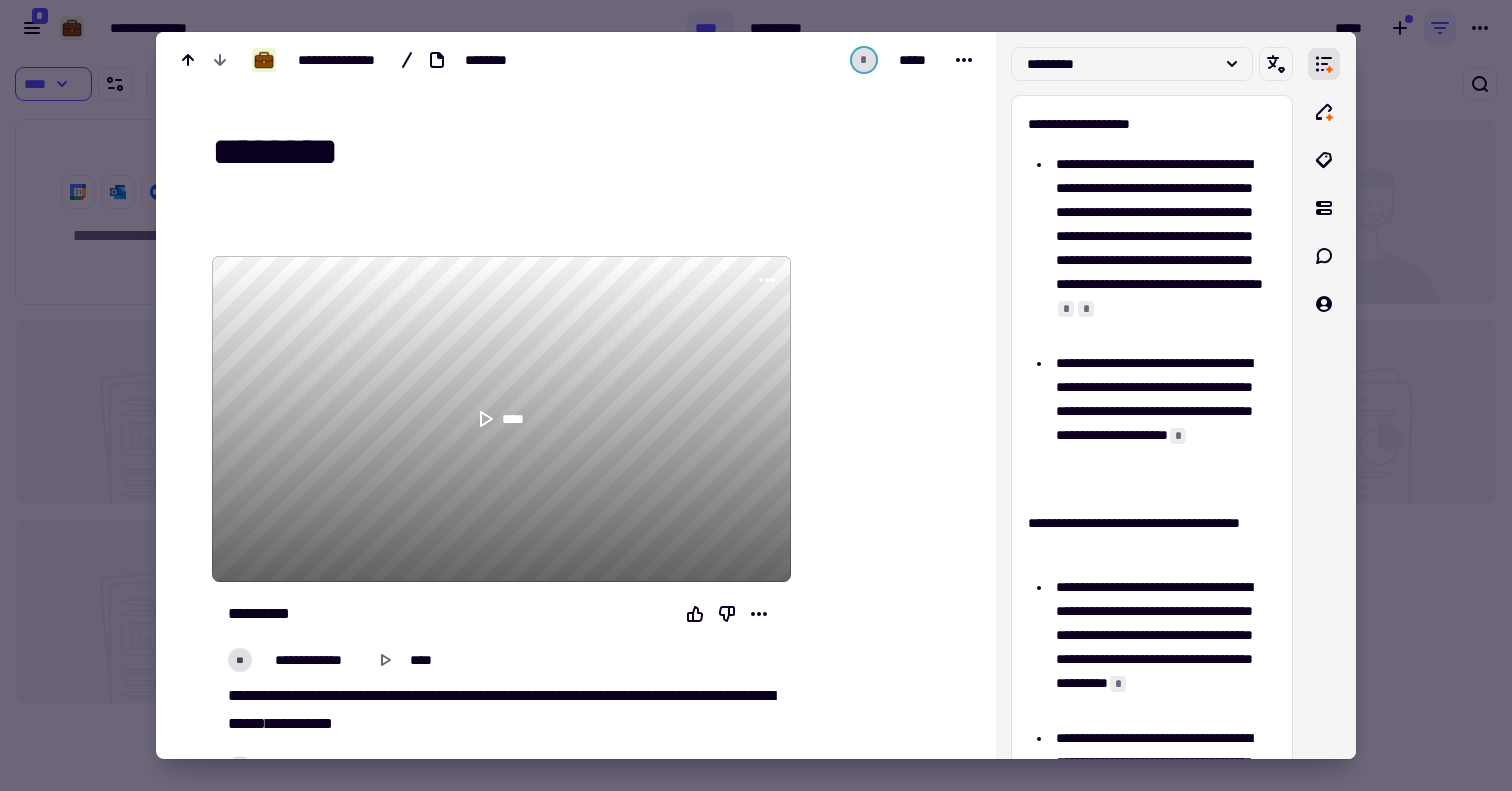 type on "********" 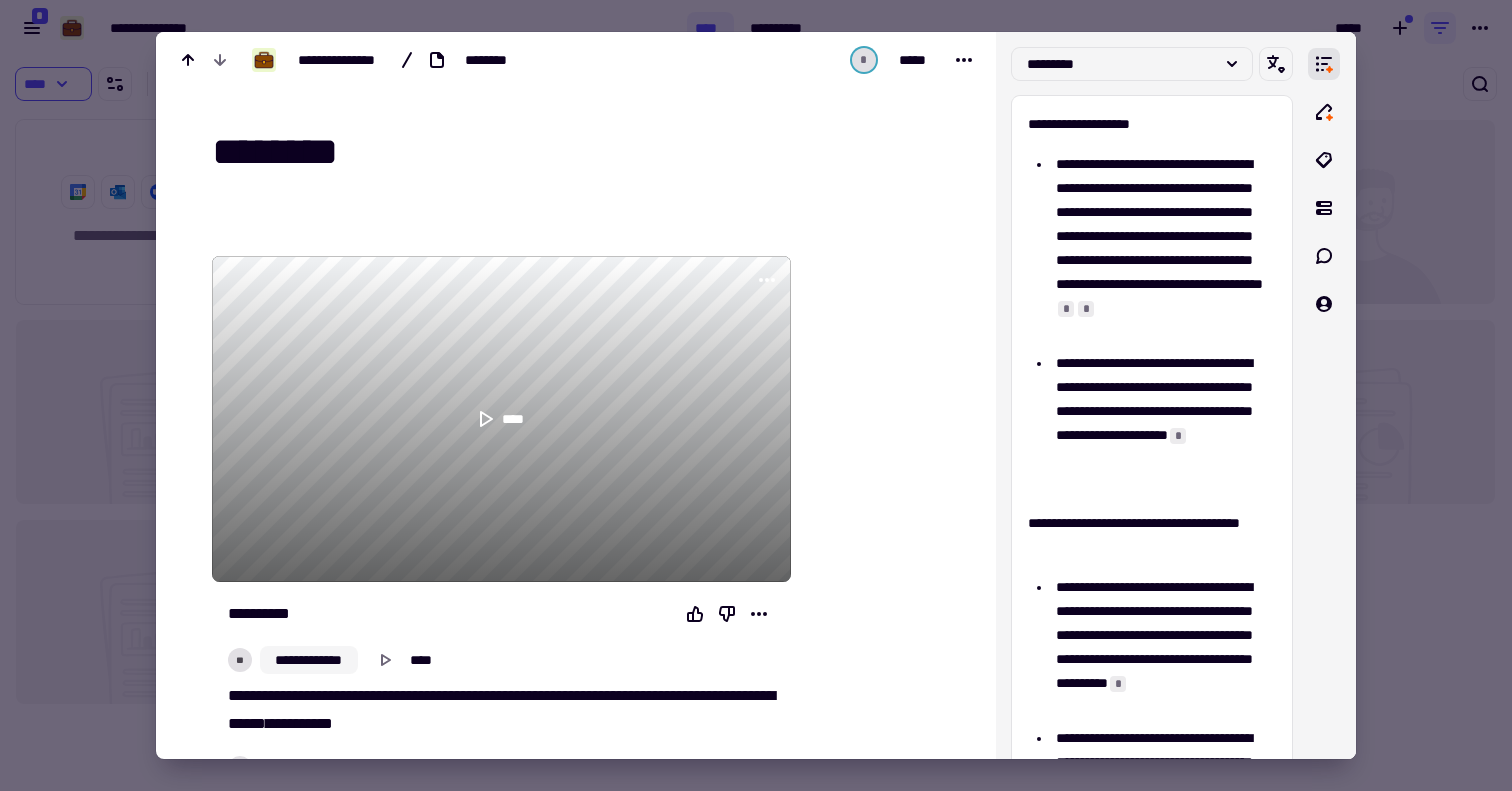 click on "**********" 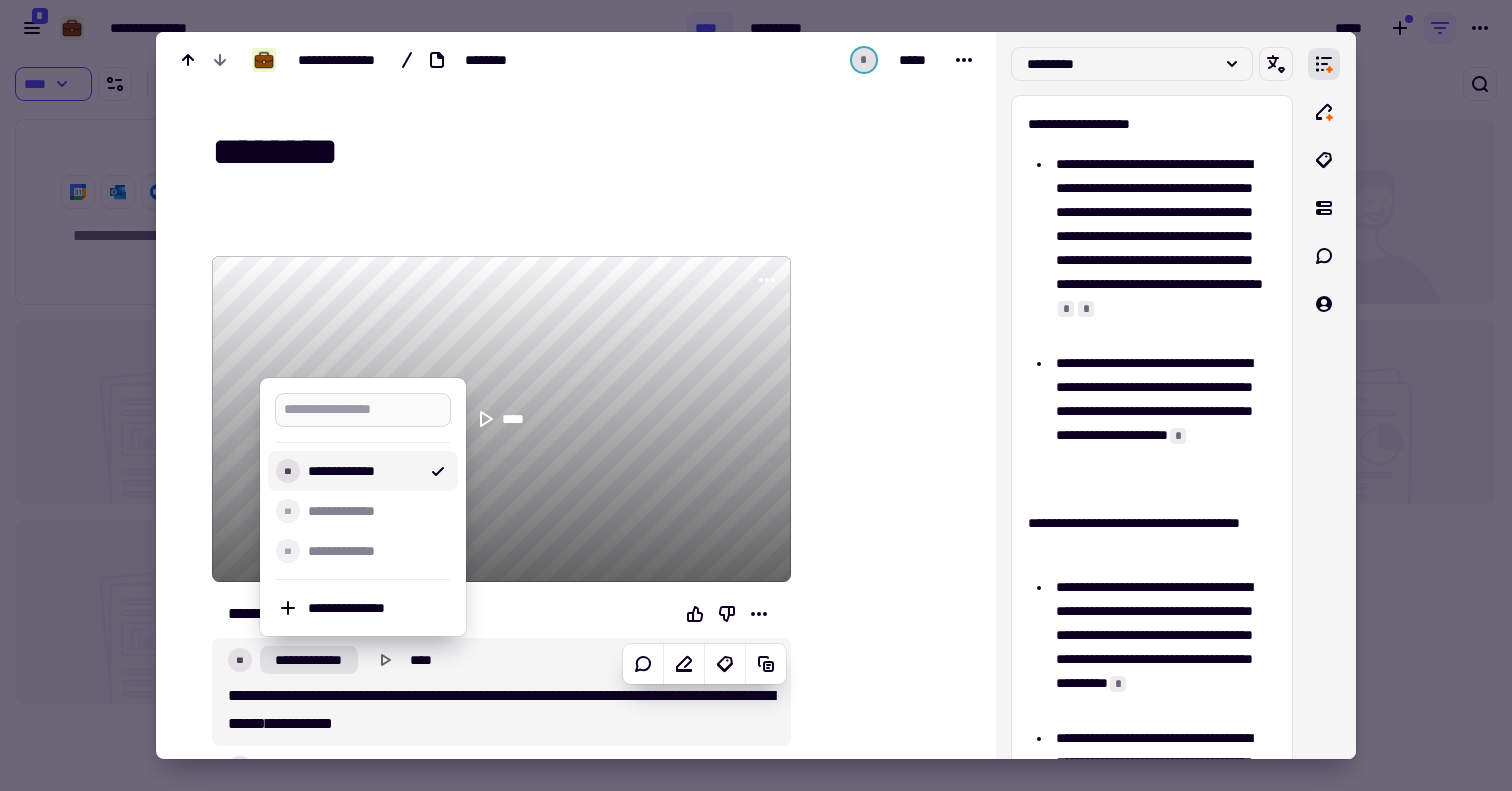 click at bounding box center [363, 410] 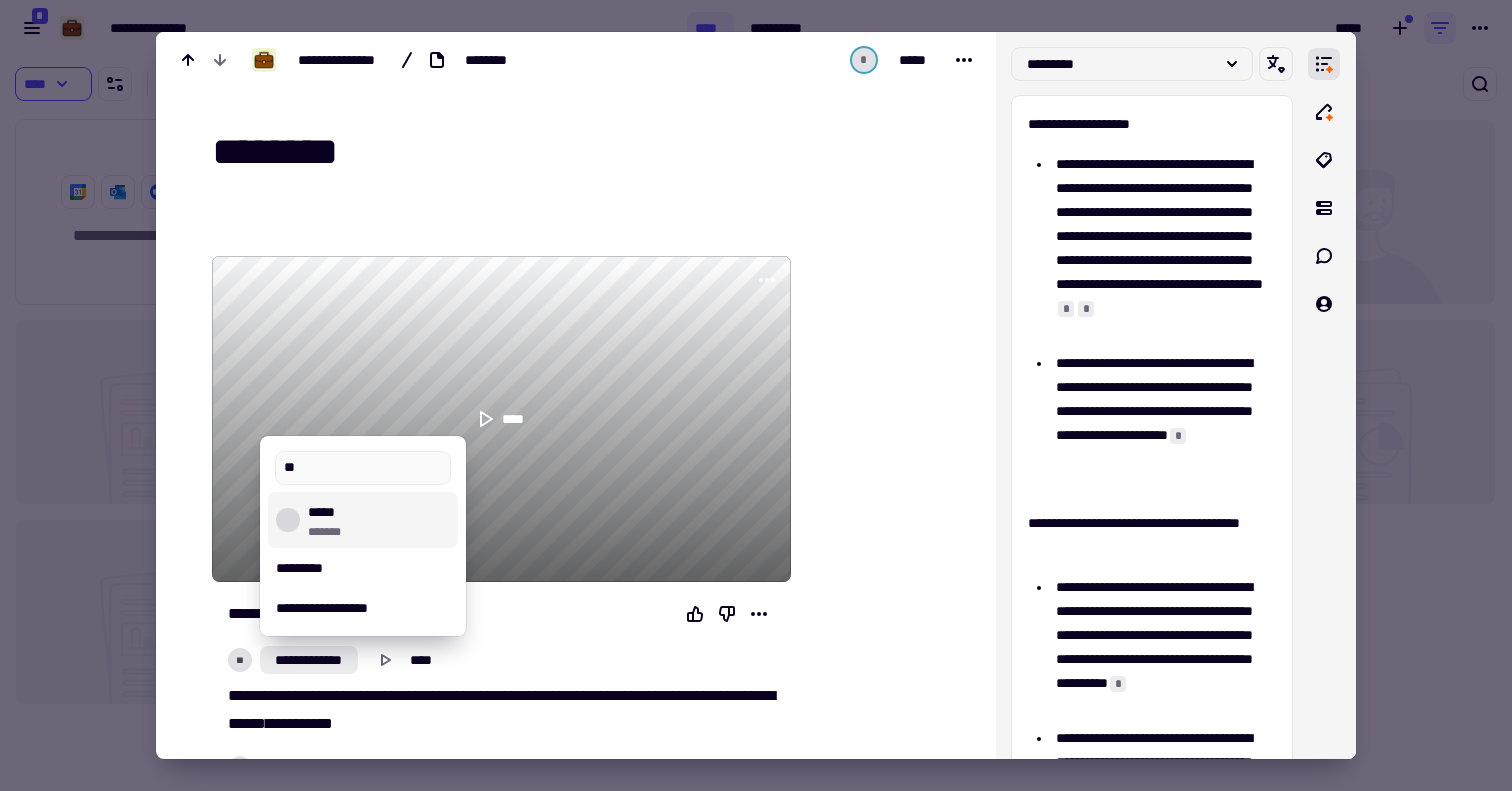 type on "**" 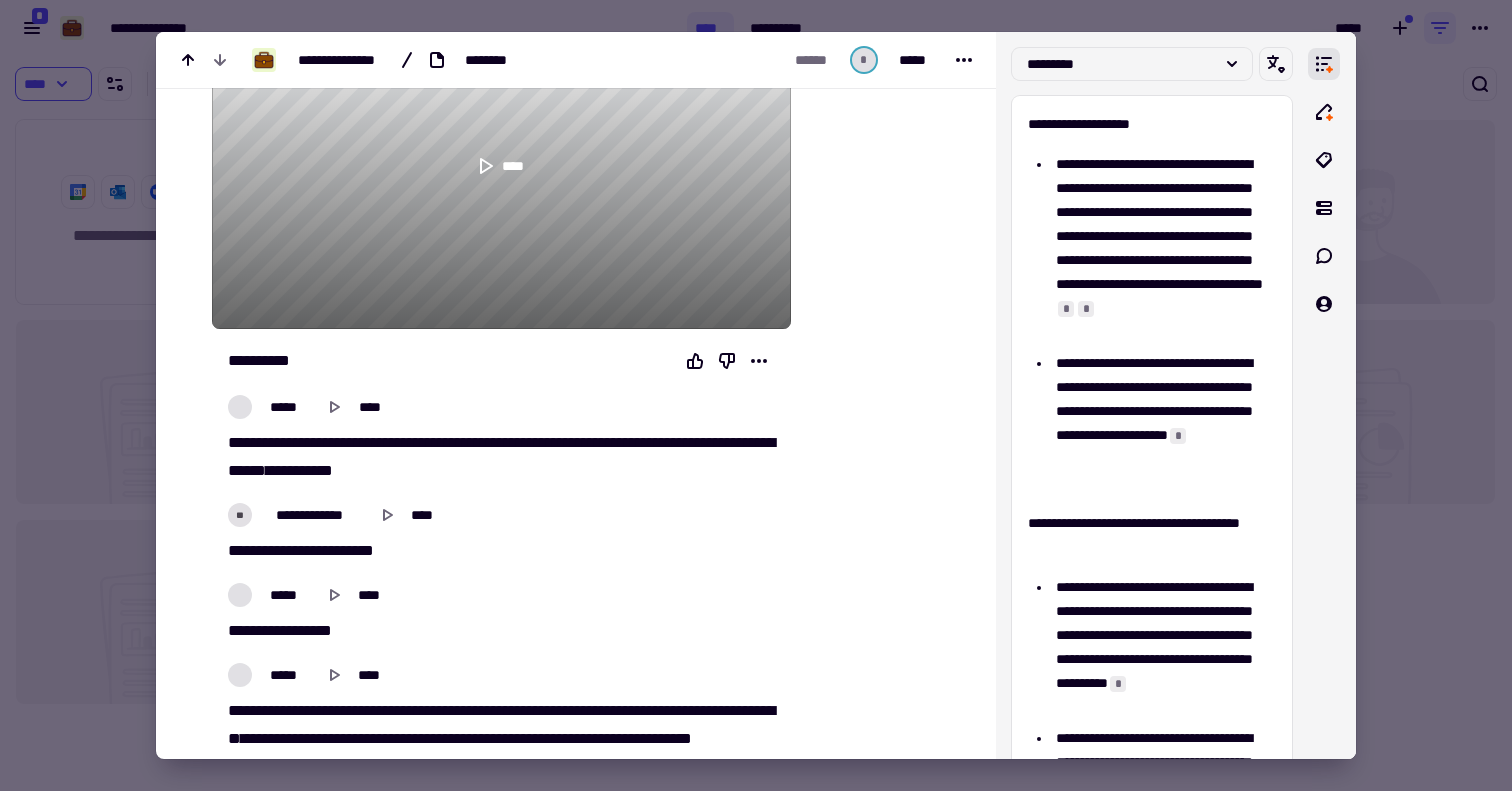 scroll, scrollTop: 255, scrollLeft: 0, axis: vertical 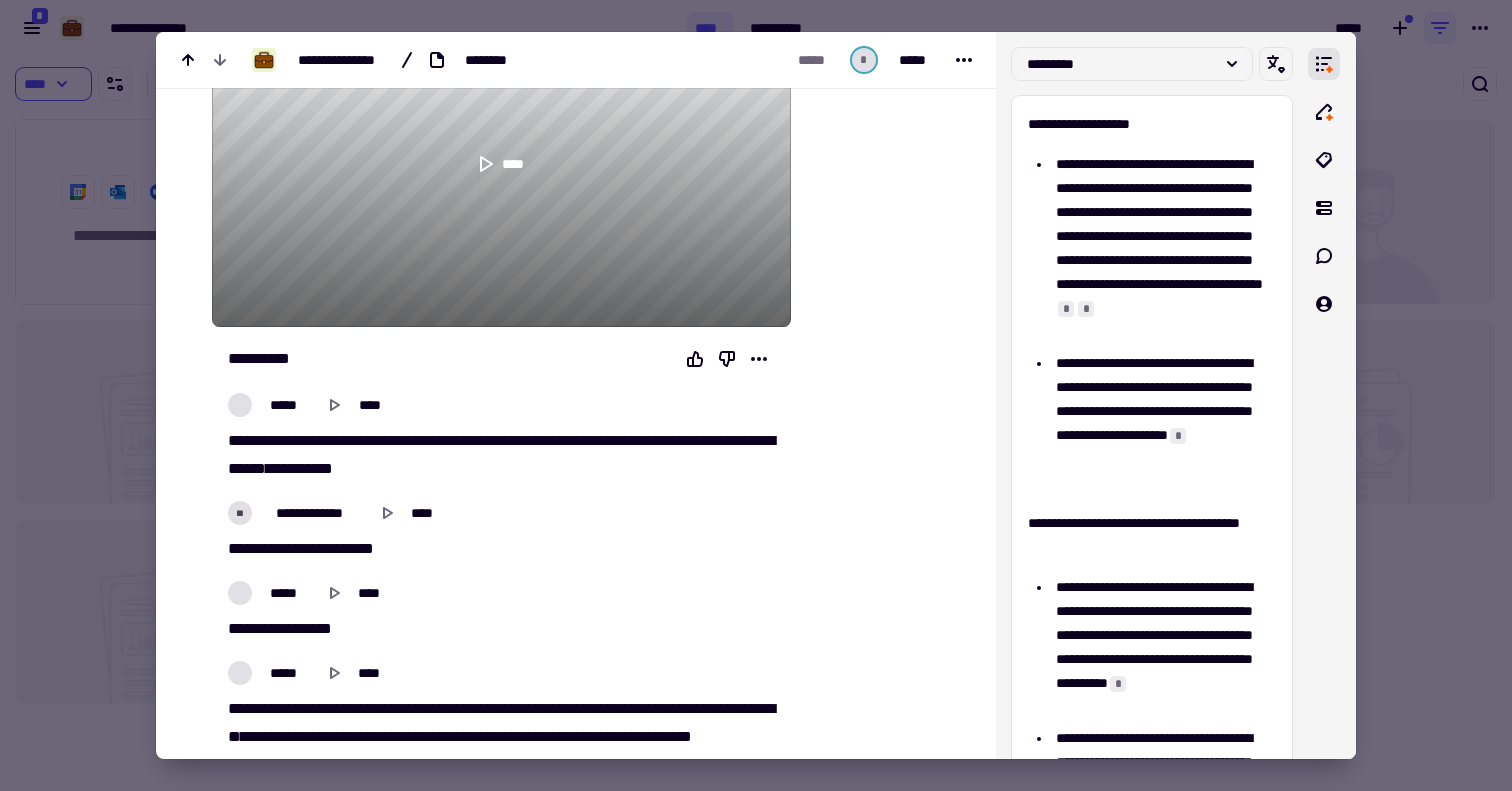 click on "**********" at bounding box center [501, 549] 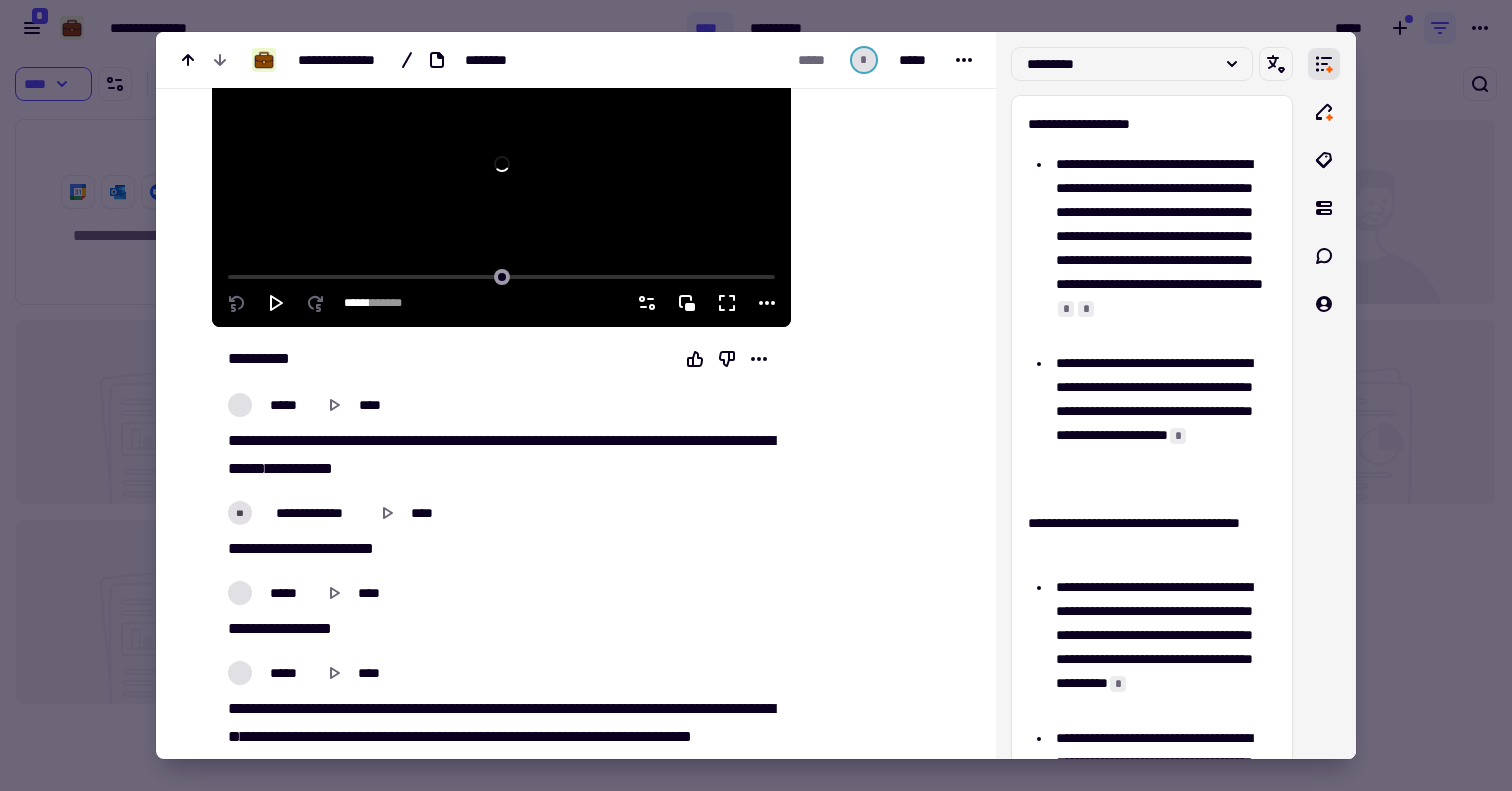 click at bounding box center [501, 164] 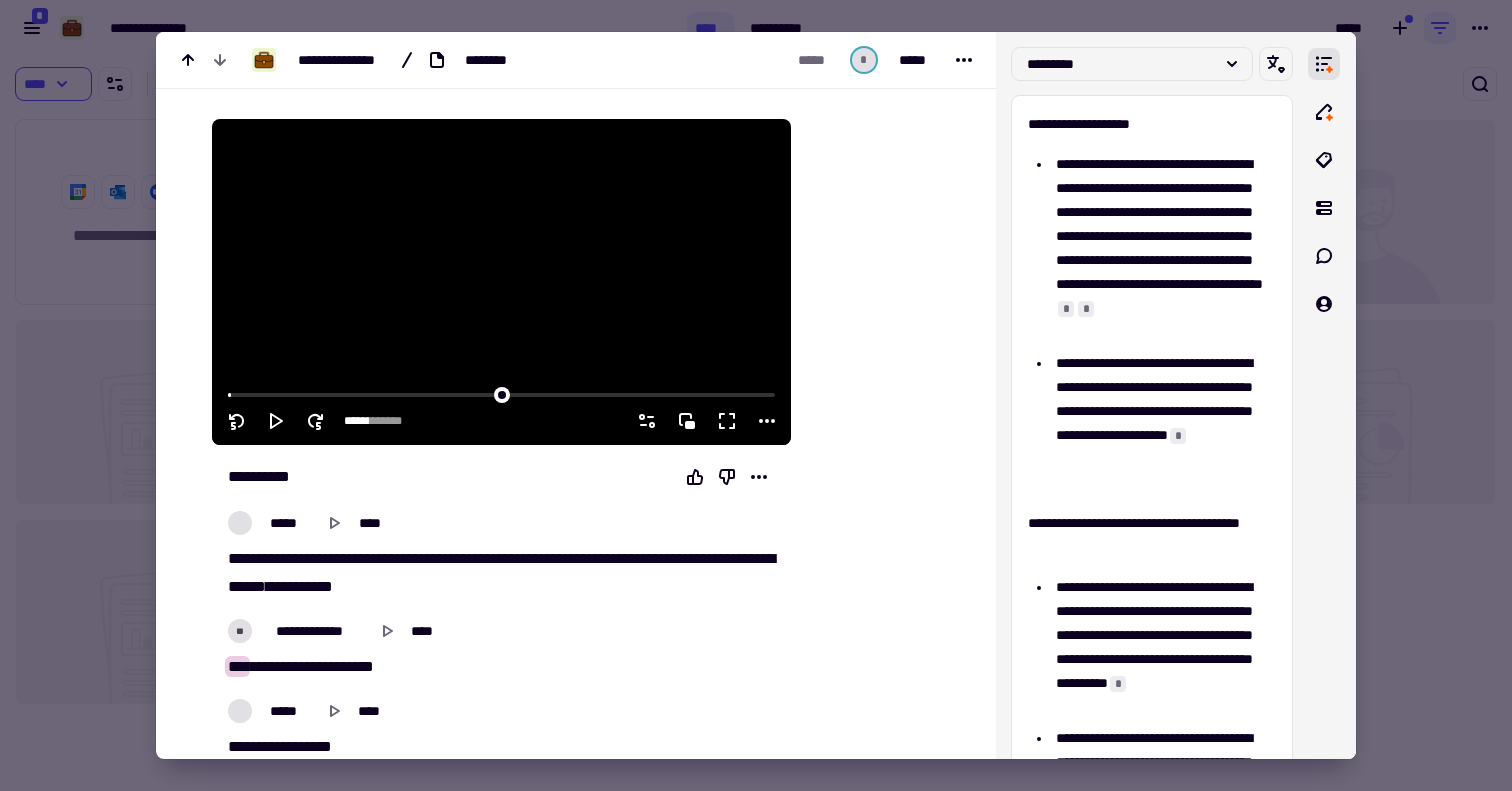 scroll, scrollTop: 97, scrollLeft: 0, axis: vertical 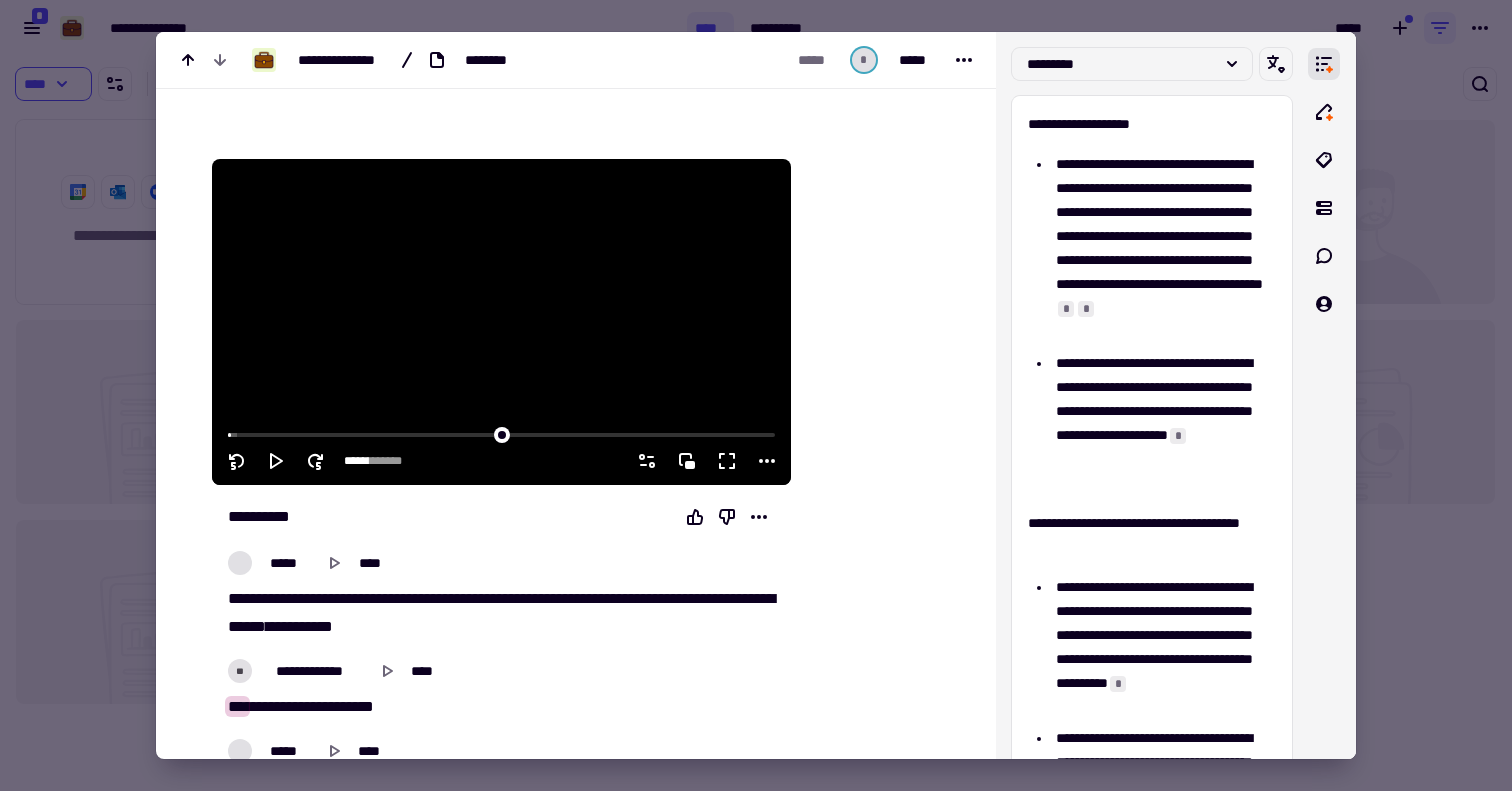 click at bounding box center (501, 322) 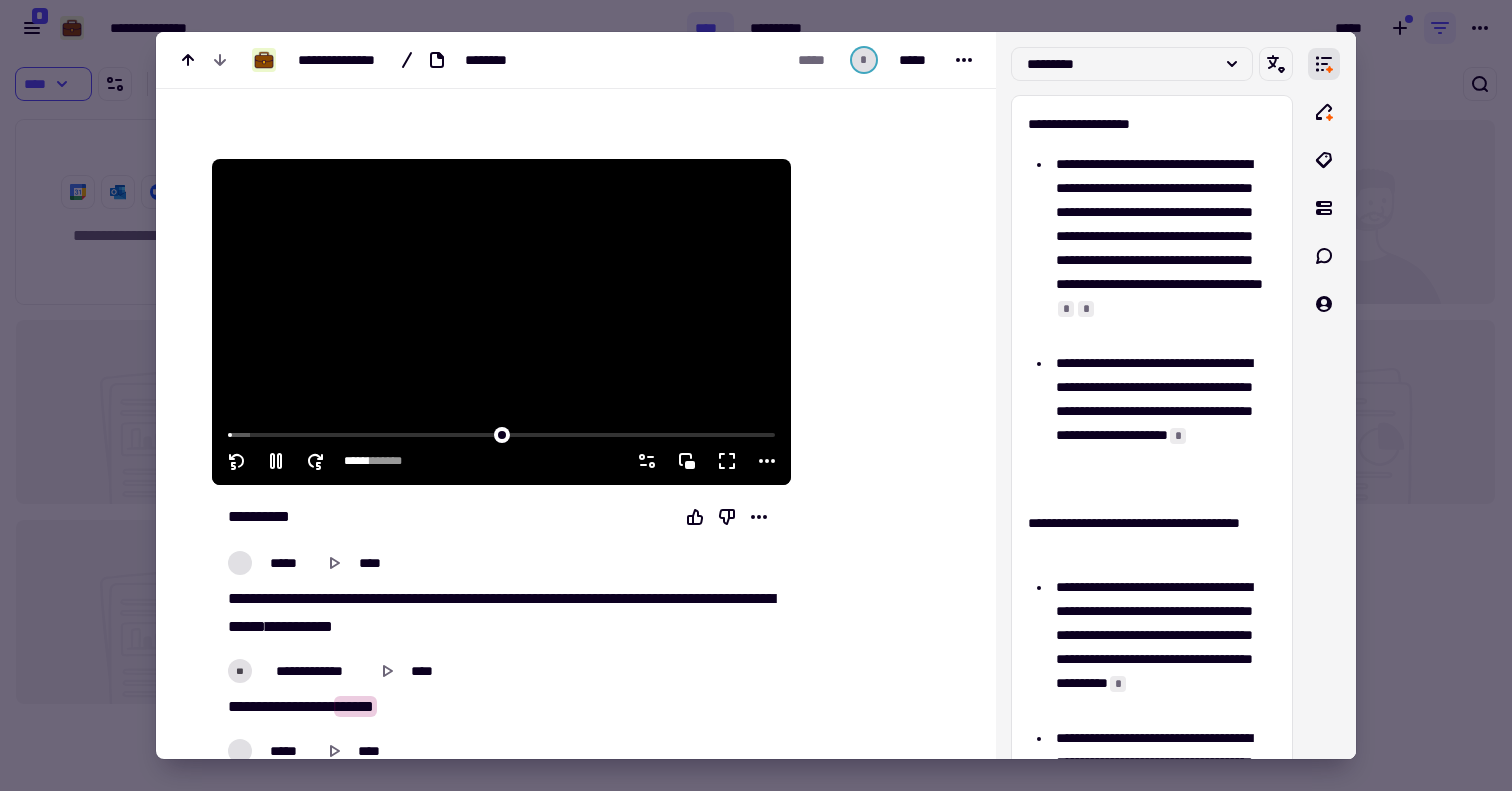 click at bounding box center (501, 322) 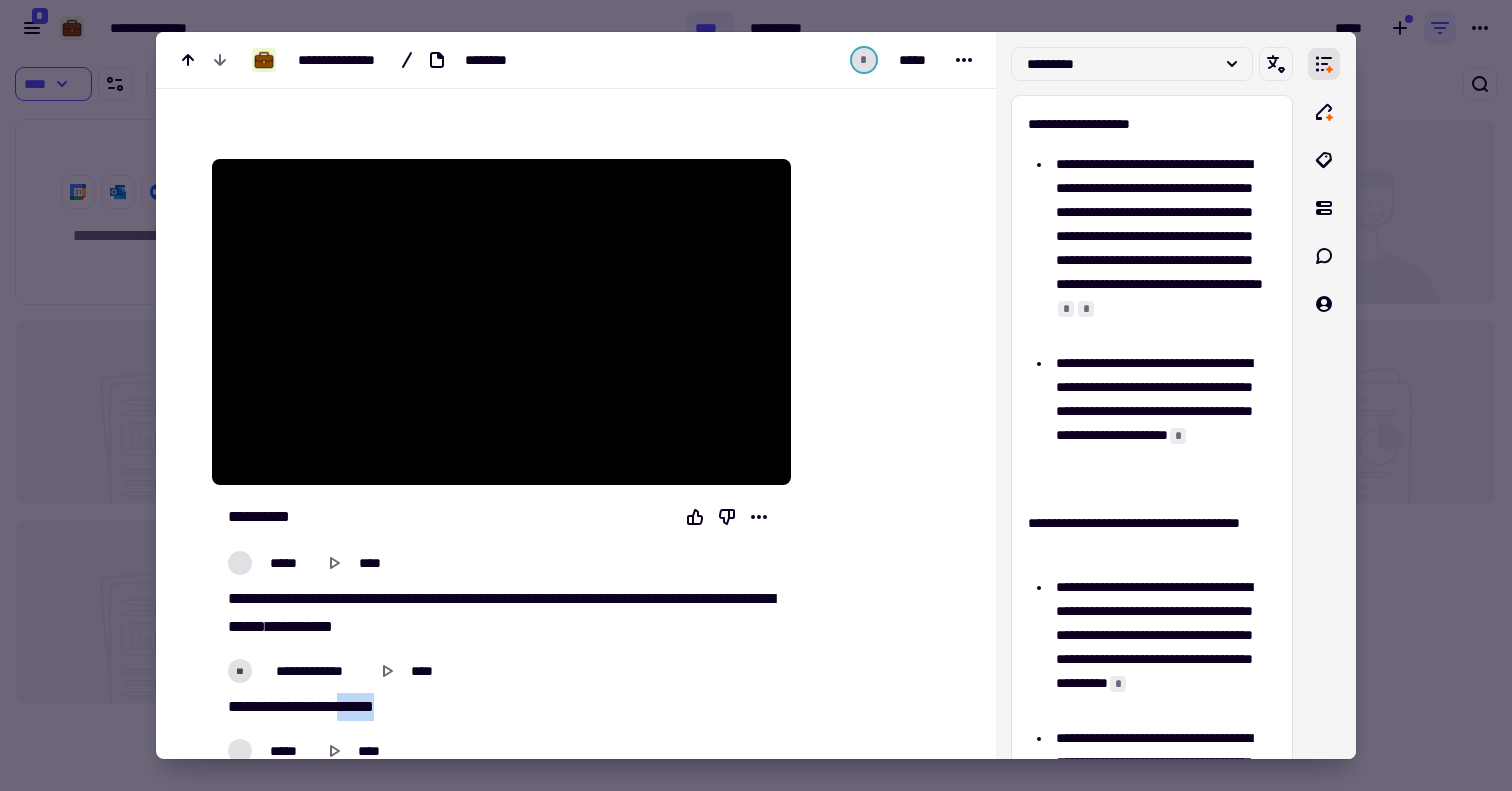 drag, startPoint x: 360, startPoint y: 695, endPoint x: 398, endPoint y: 704, distance: 39.051247 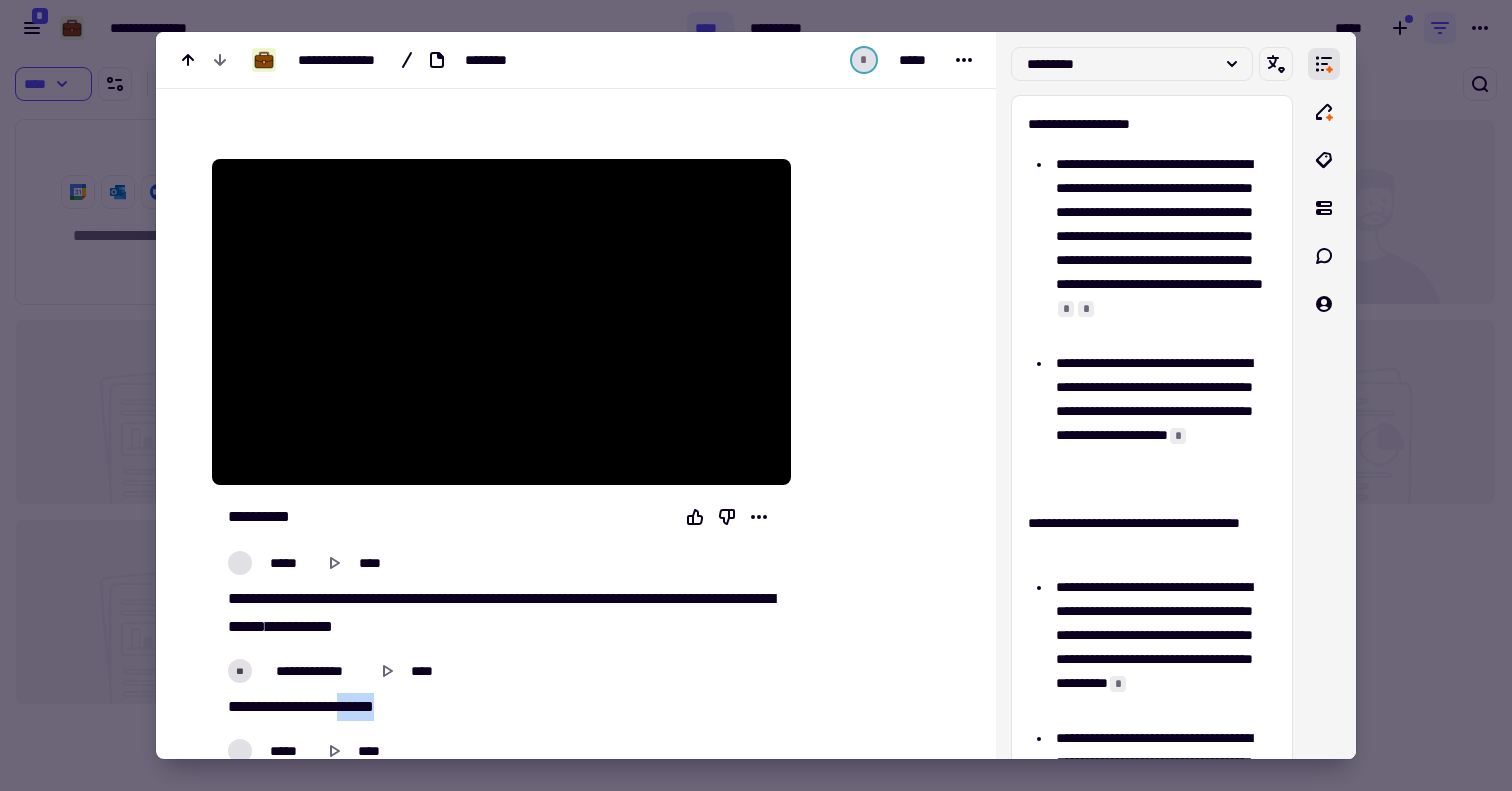 click on "**********" at bounding box center (501, 707) 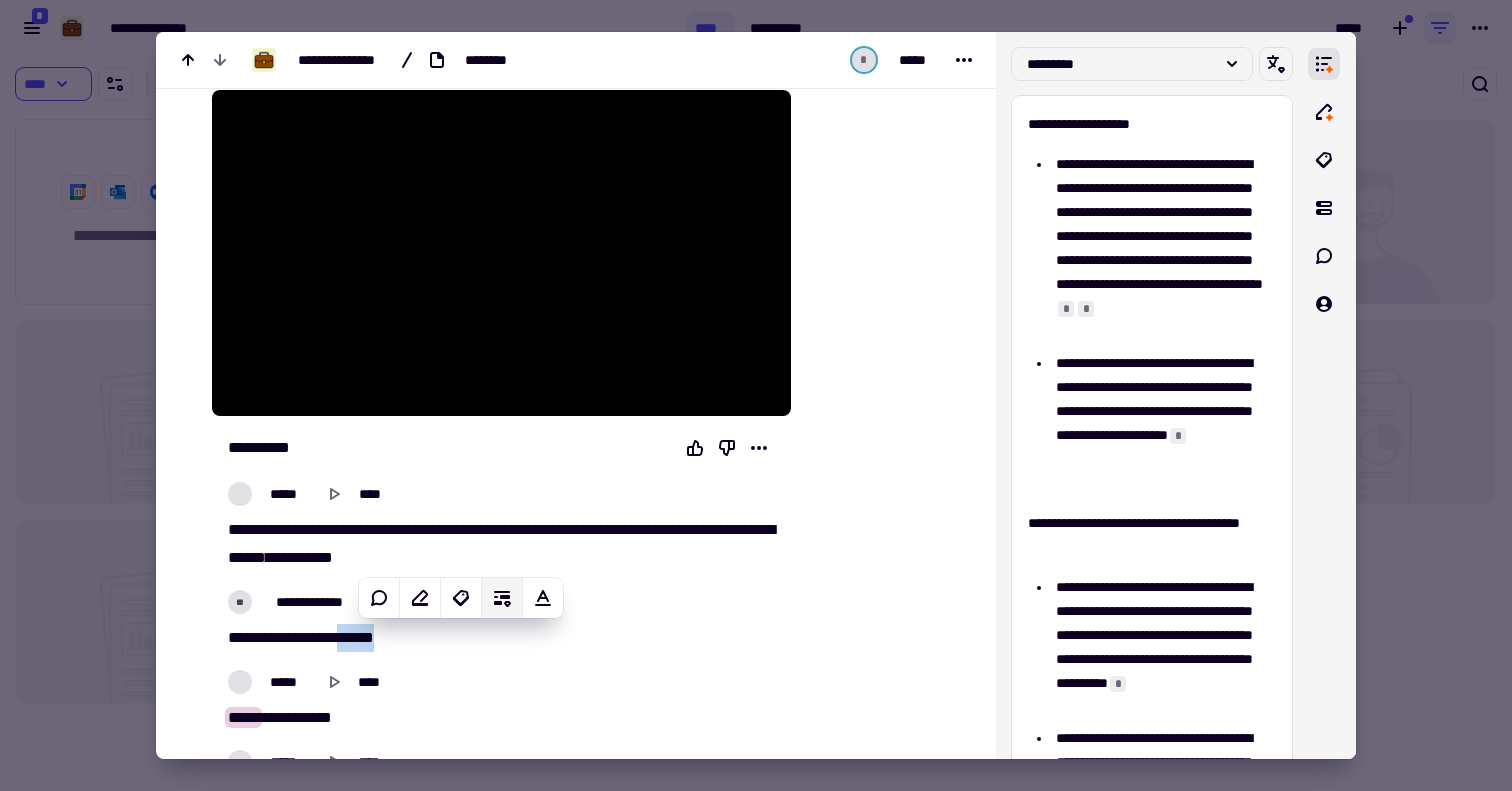 scroll, scrollTop: 176, scrollLeft: 0, axis: vertical 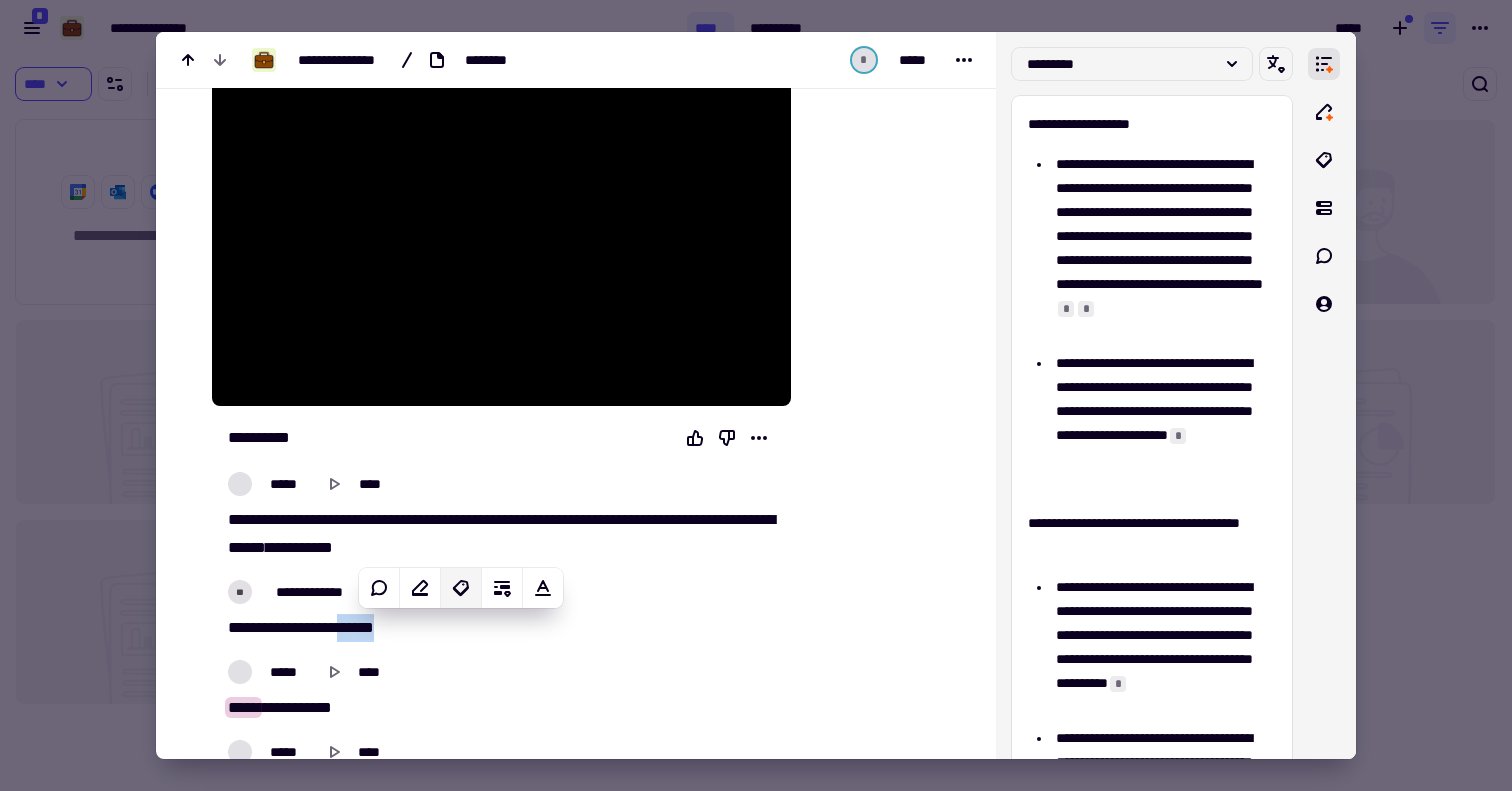 click 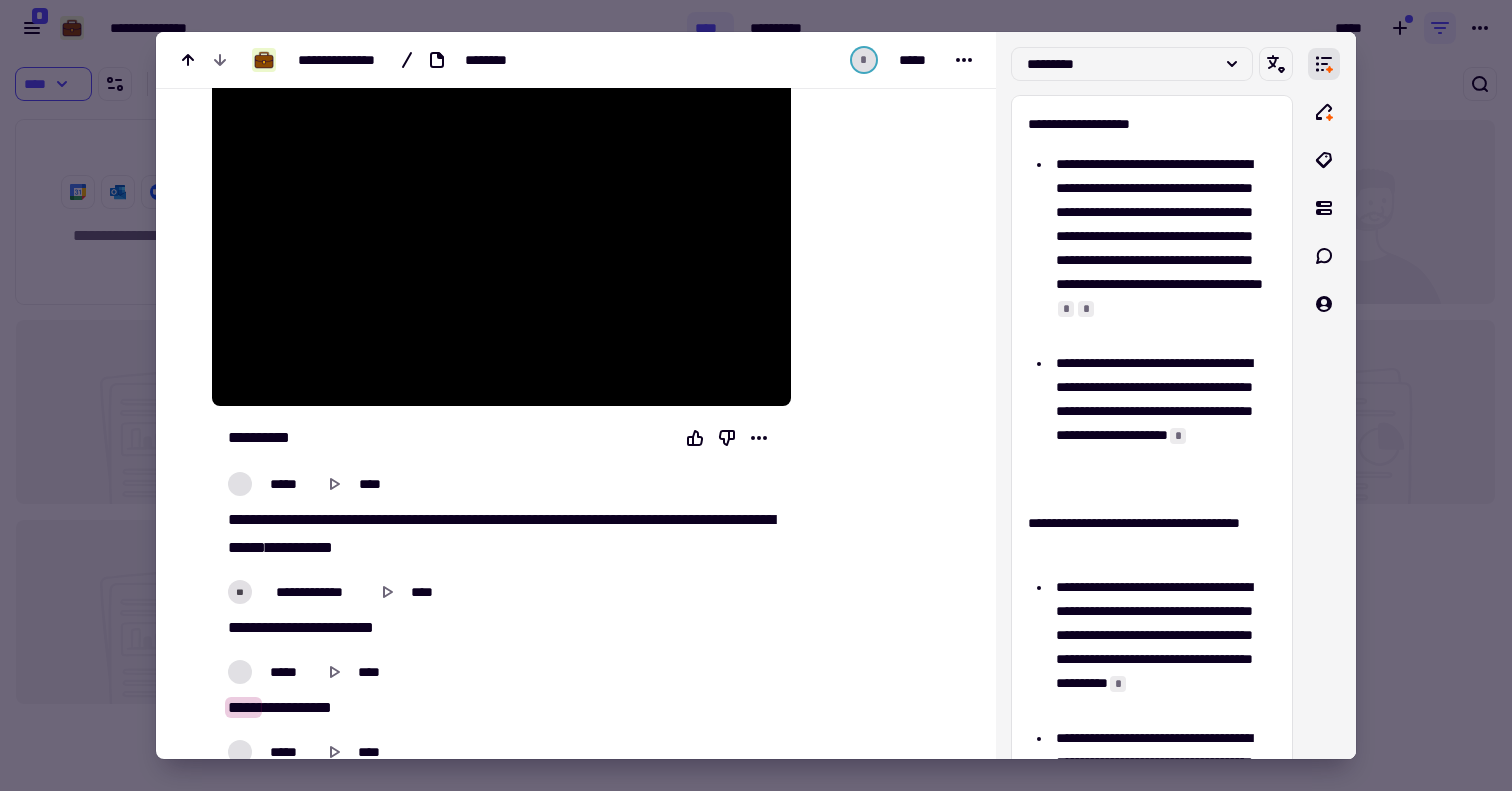 click on "**********" at bounding box center [501, 690] 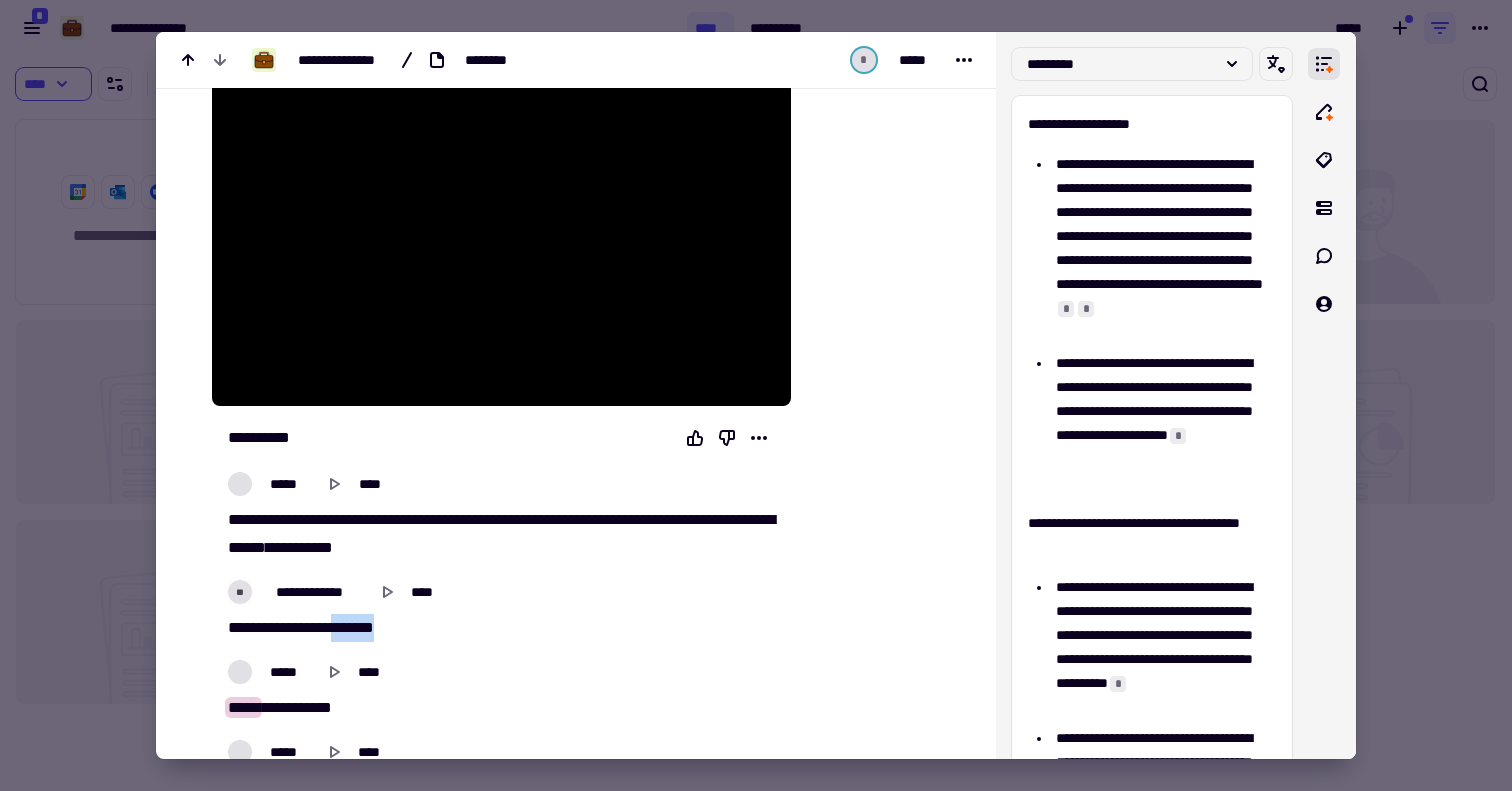 drag, startPoint x: 356, startPoint y: 627, endPoint x: 417, endPoint y: 644, distance: 63.324562 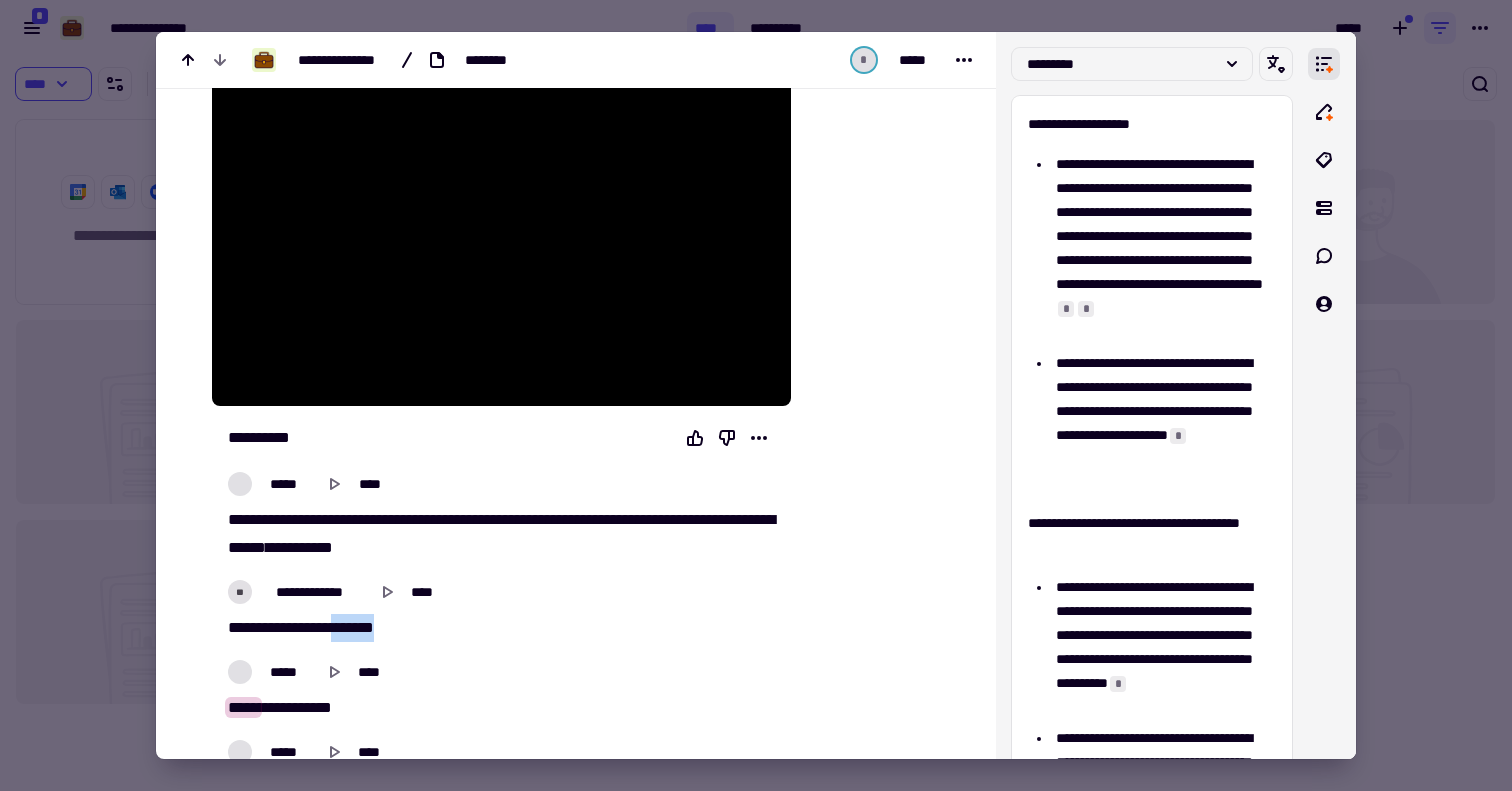 click on "**********" at bounding box center [501, 610] 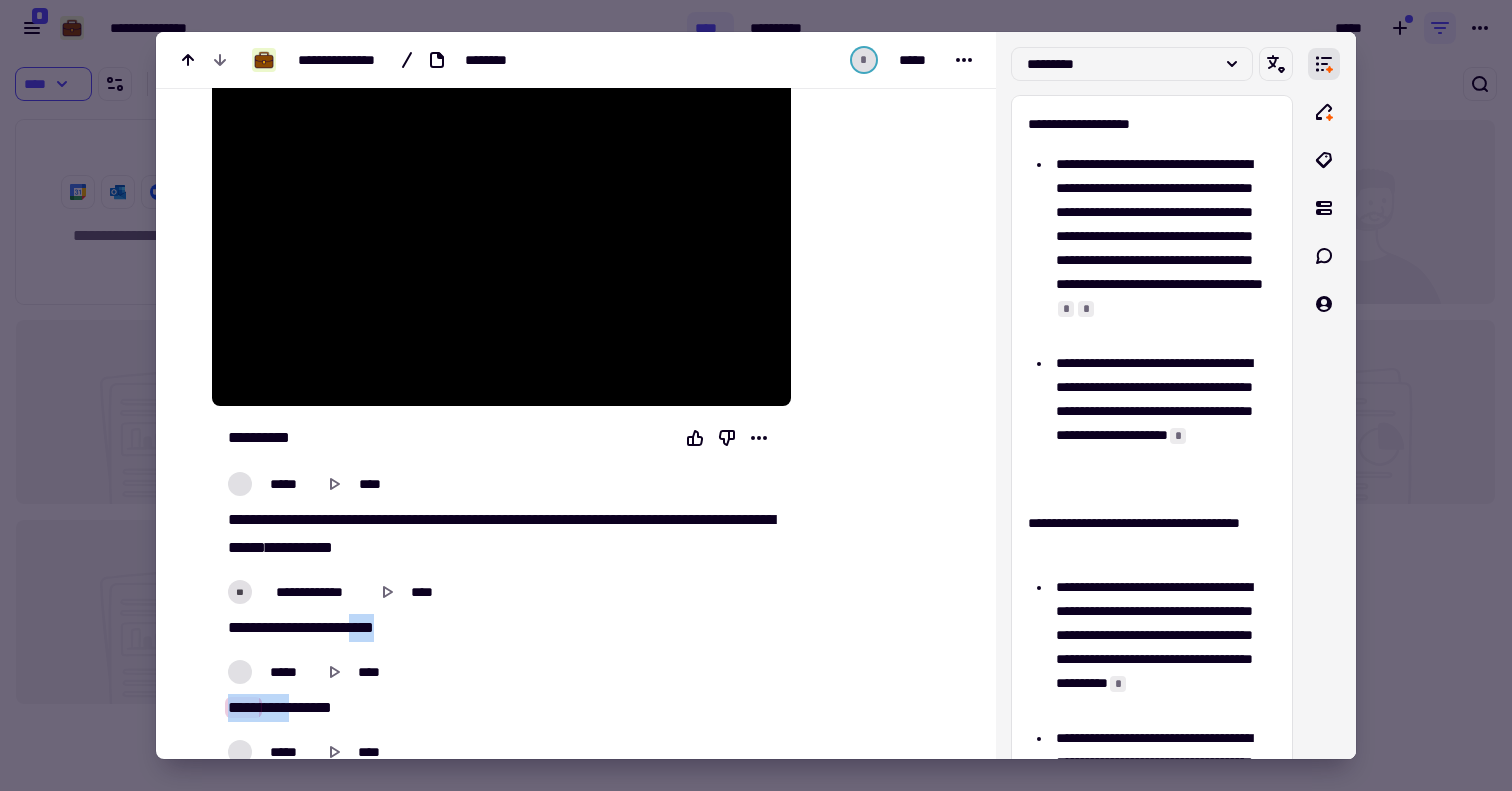 scroll, scrollTop: 177, scrollLeft: 0, axis: vertical 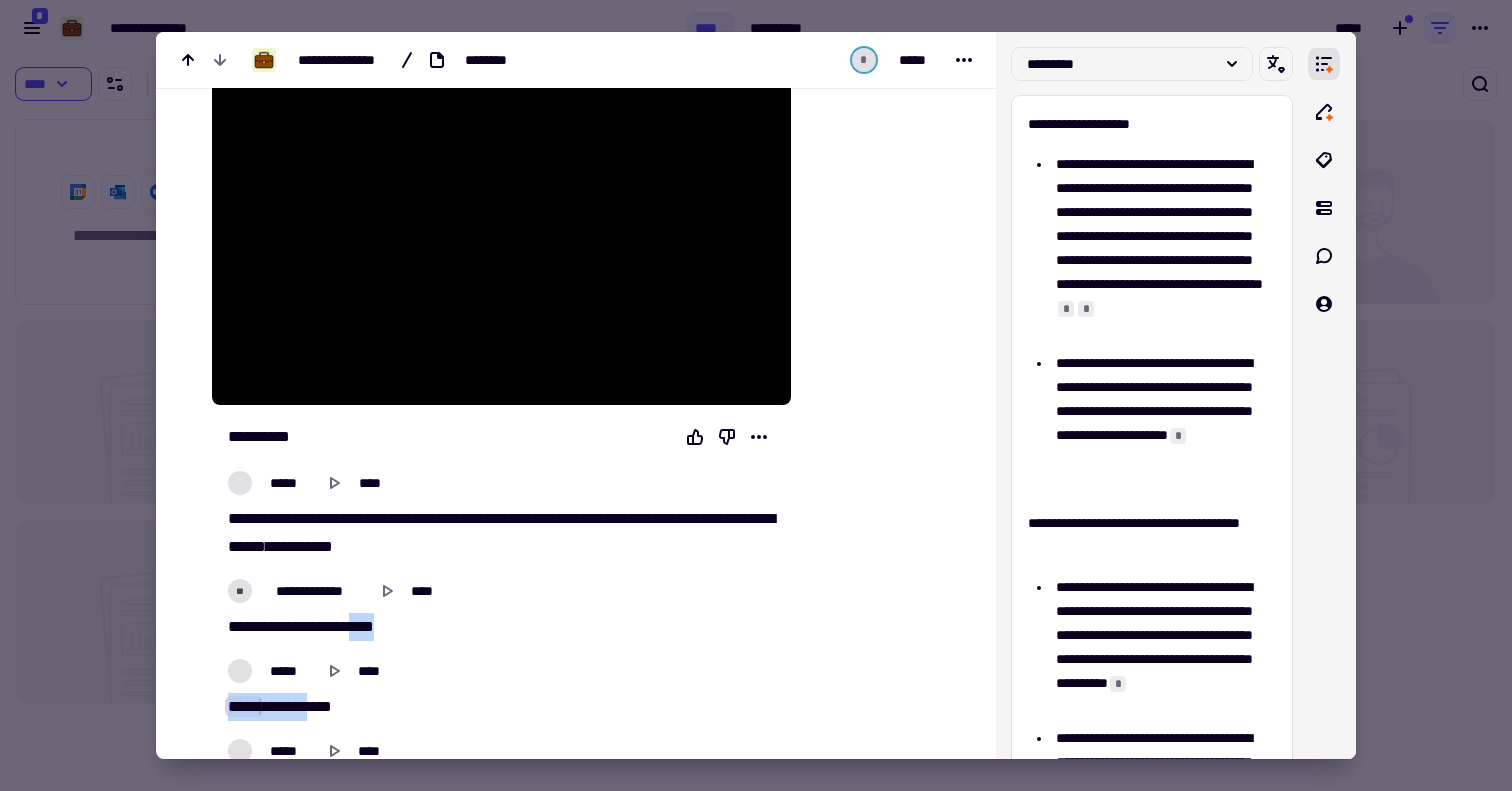 drag, startPoint x: 376, startPoint y: 622, endPoint x: 318, endPoint y: 708, distance: 103.73042 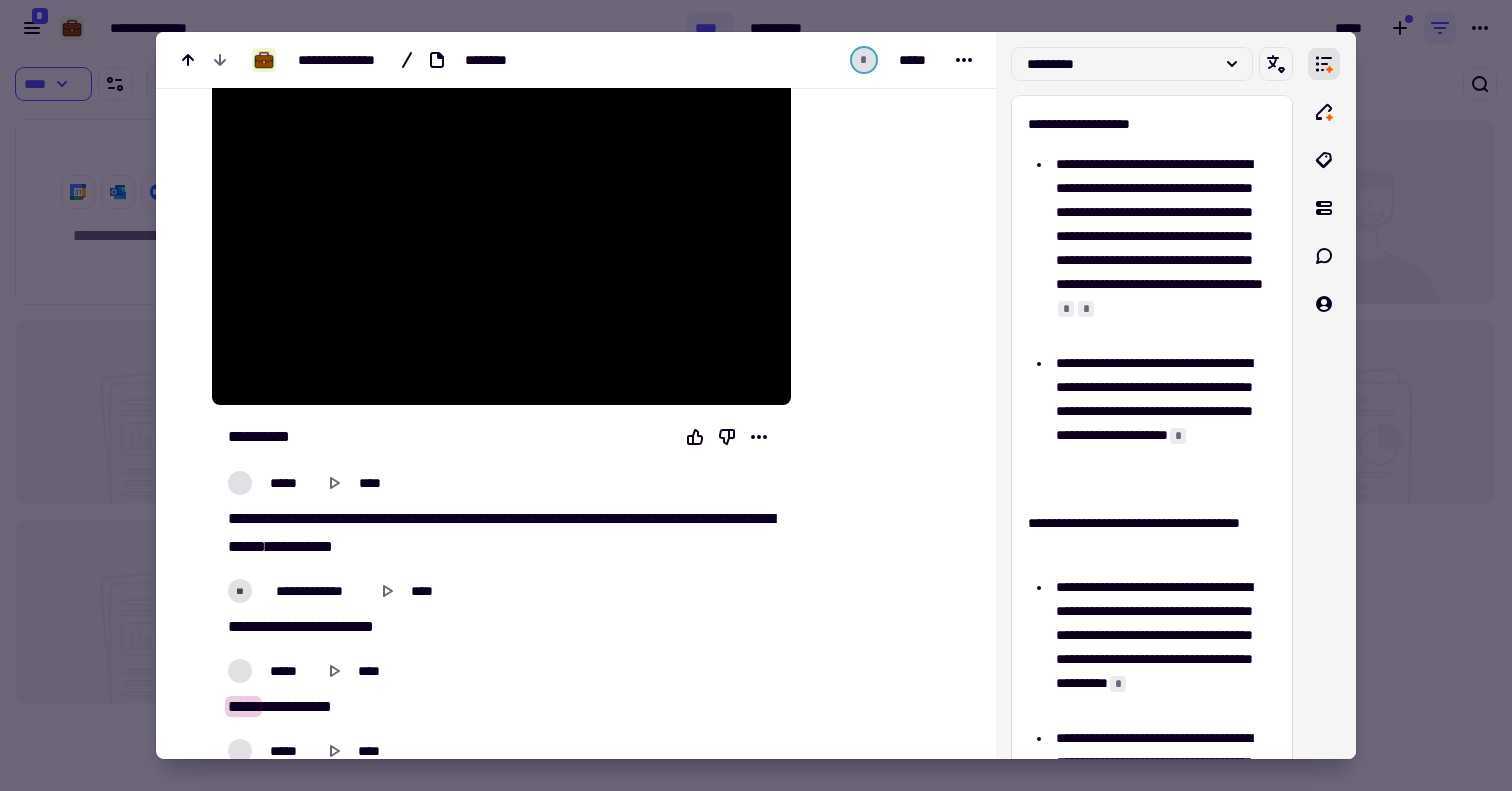 click on "**********" at bounding box center (501, 627) 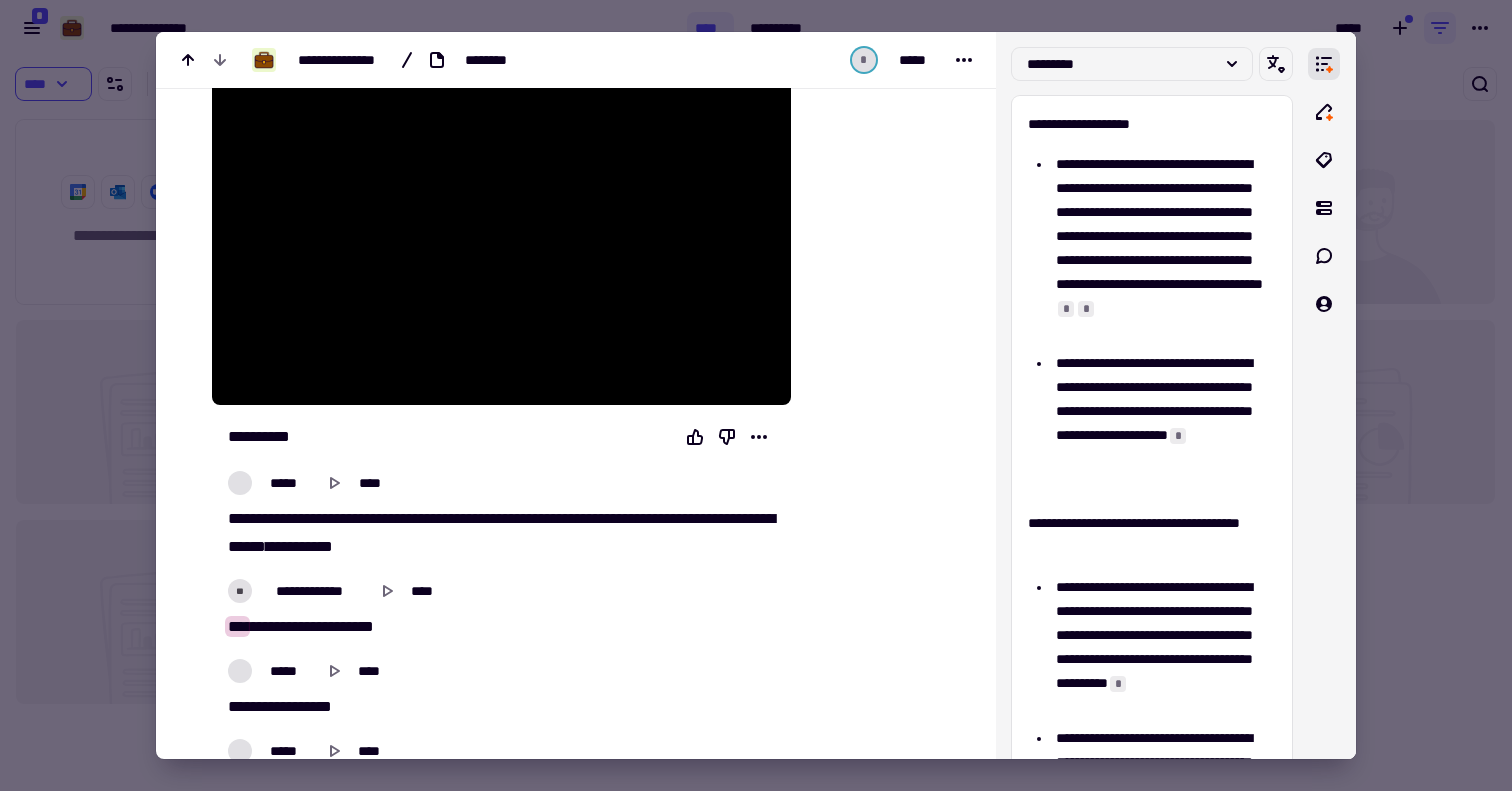 click on "**" at bounding box center [240, 591] 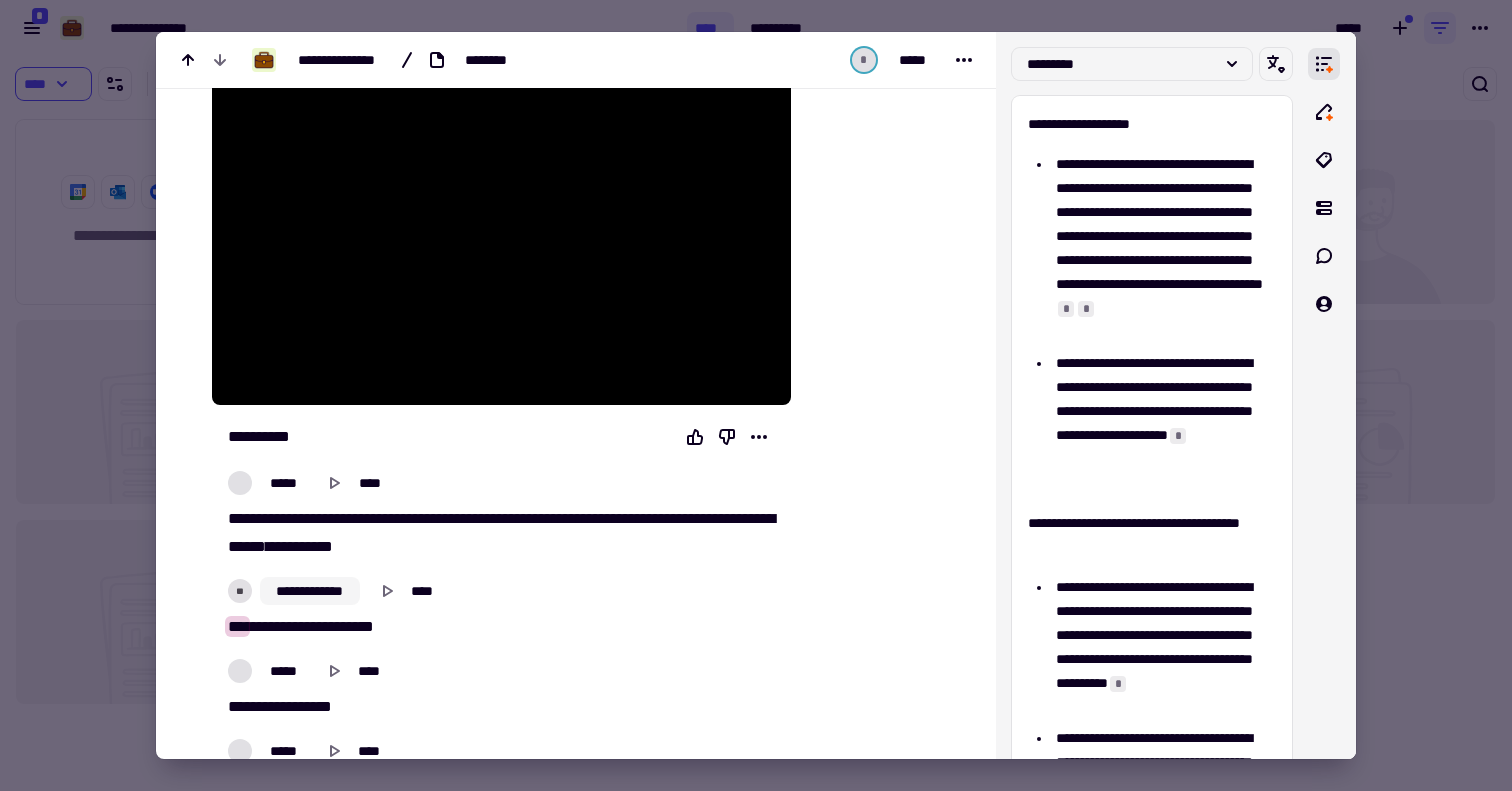 click on "**********" 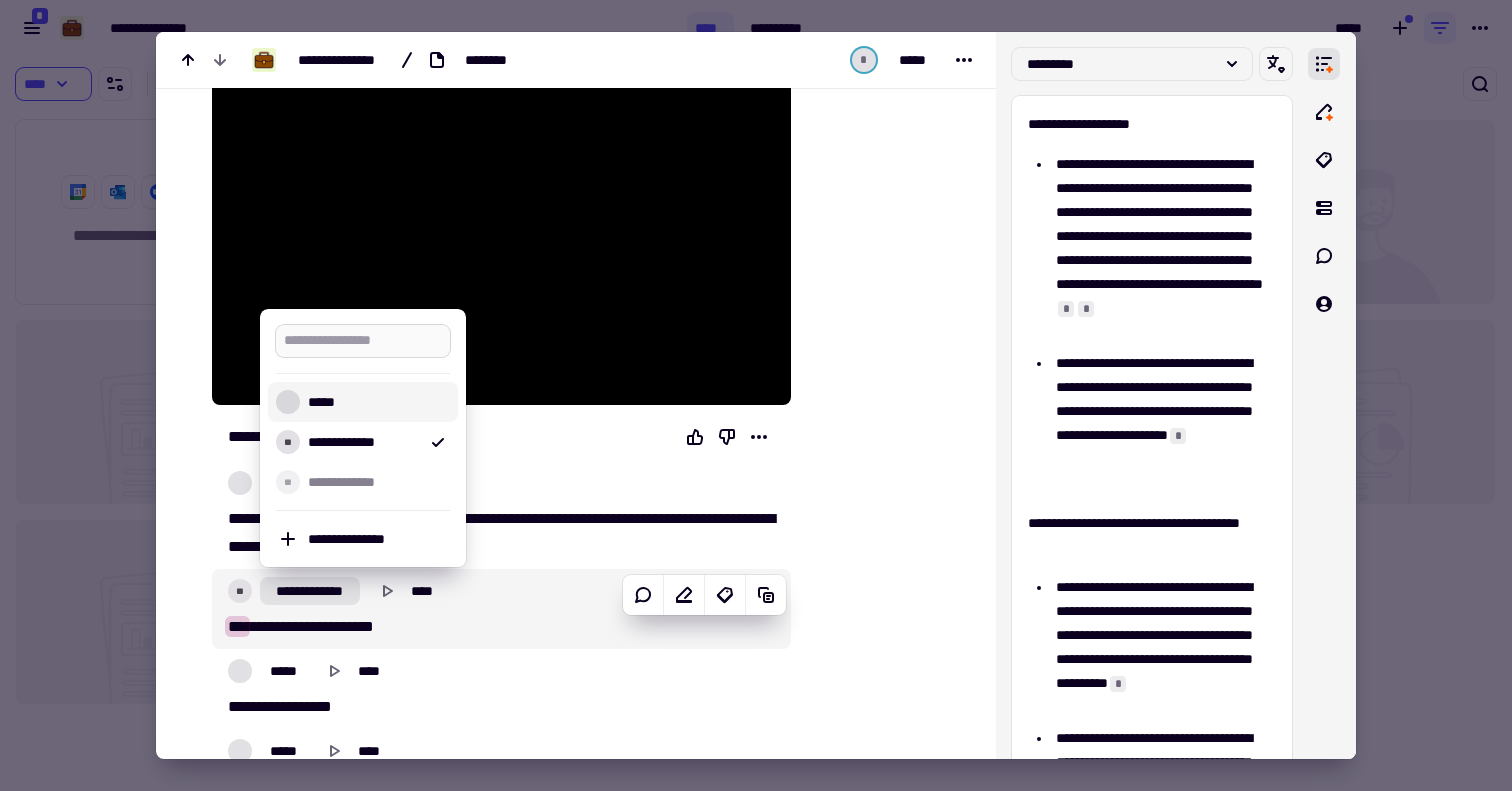 click at bounding box center (363, 341) 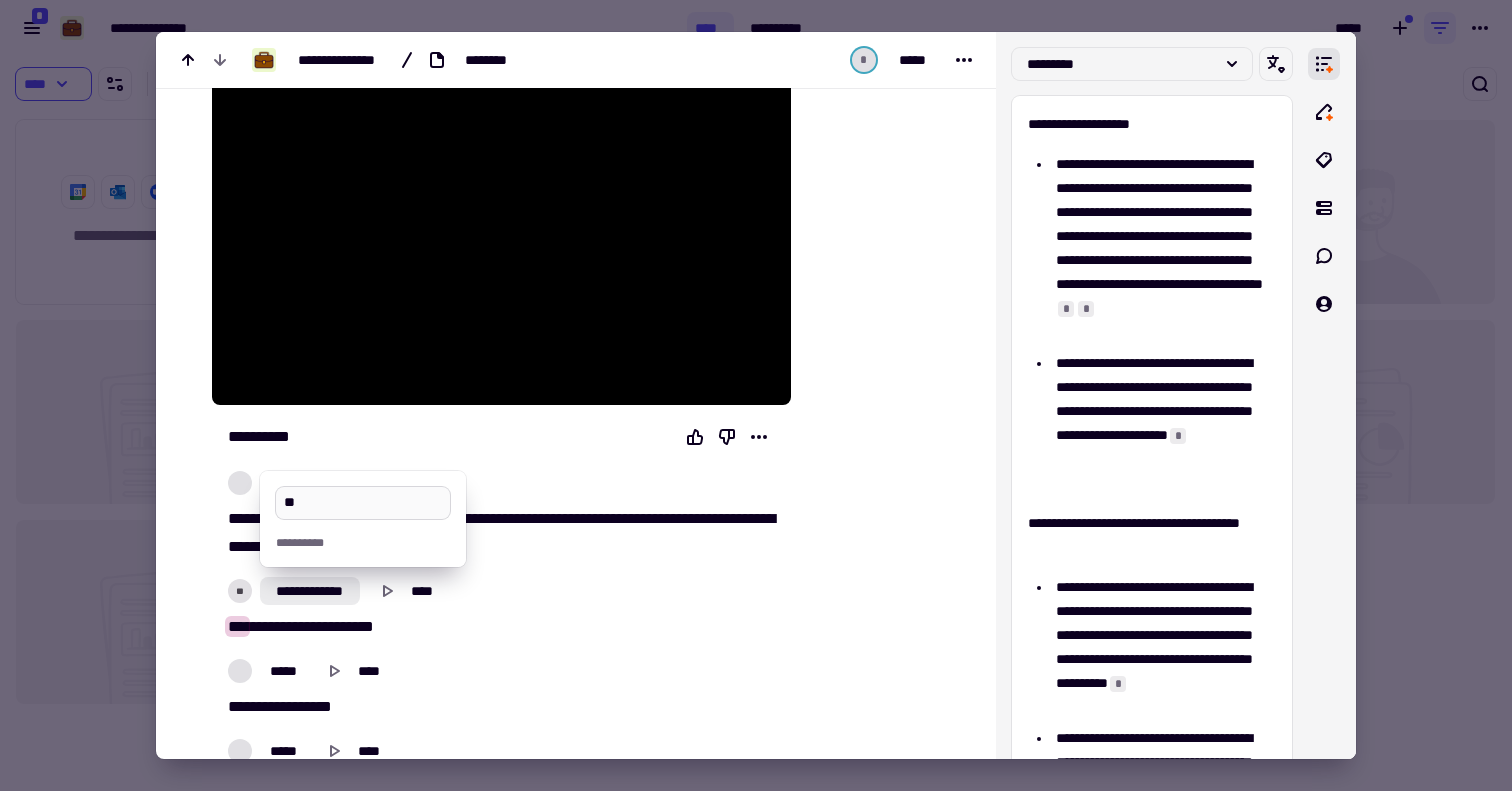 type on "*" 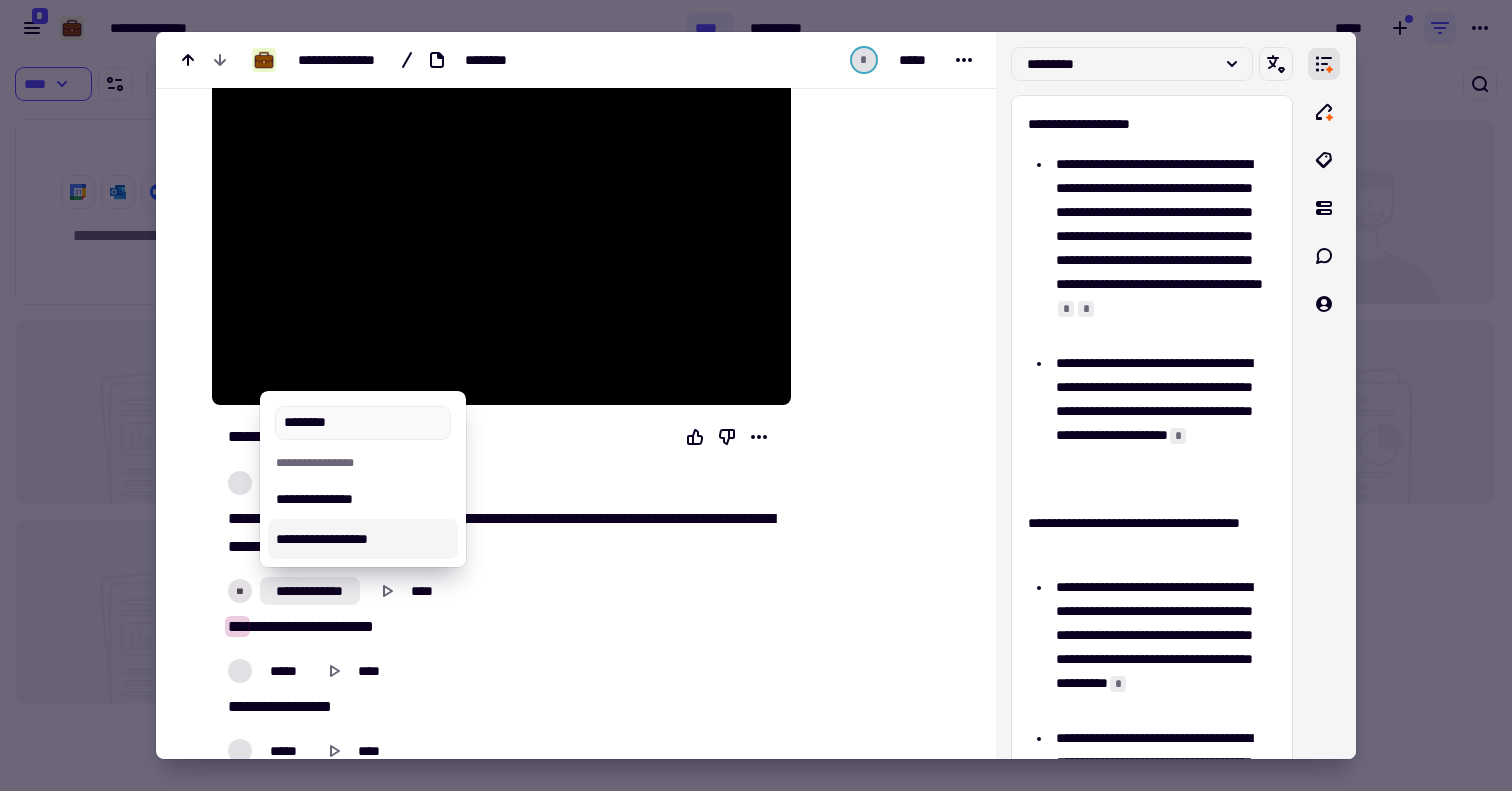 type on "********" 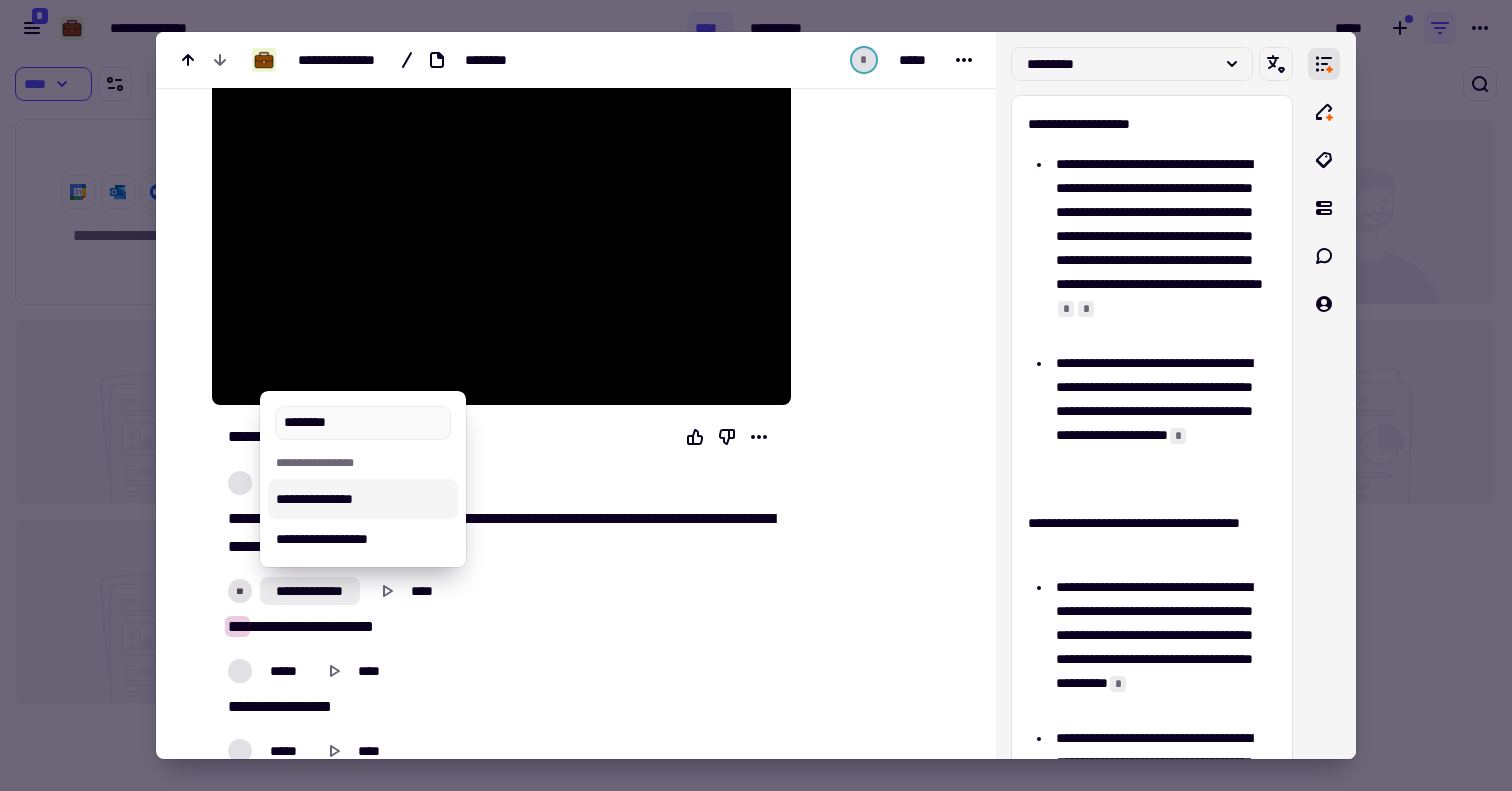 click on "**********" at bounding box center [363, 499] 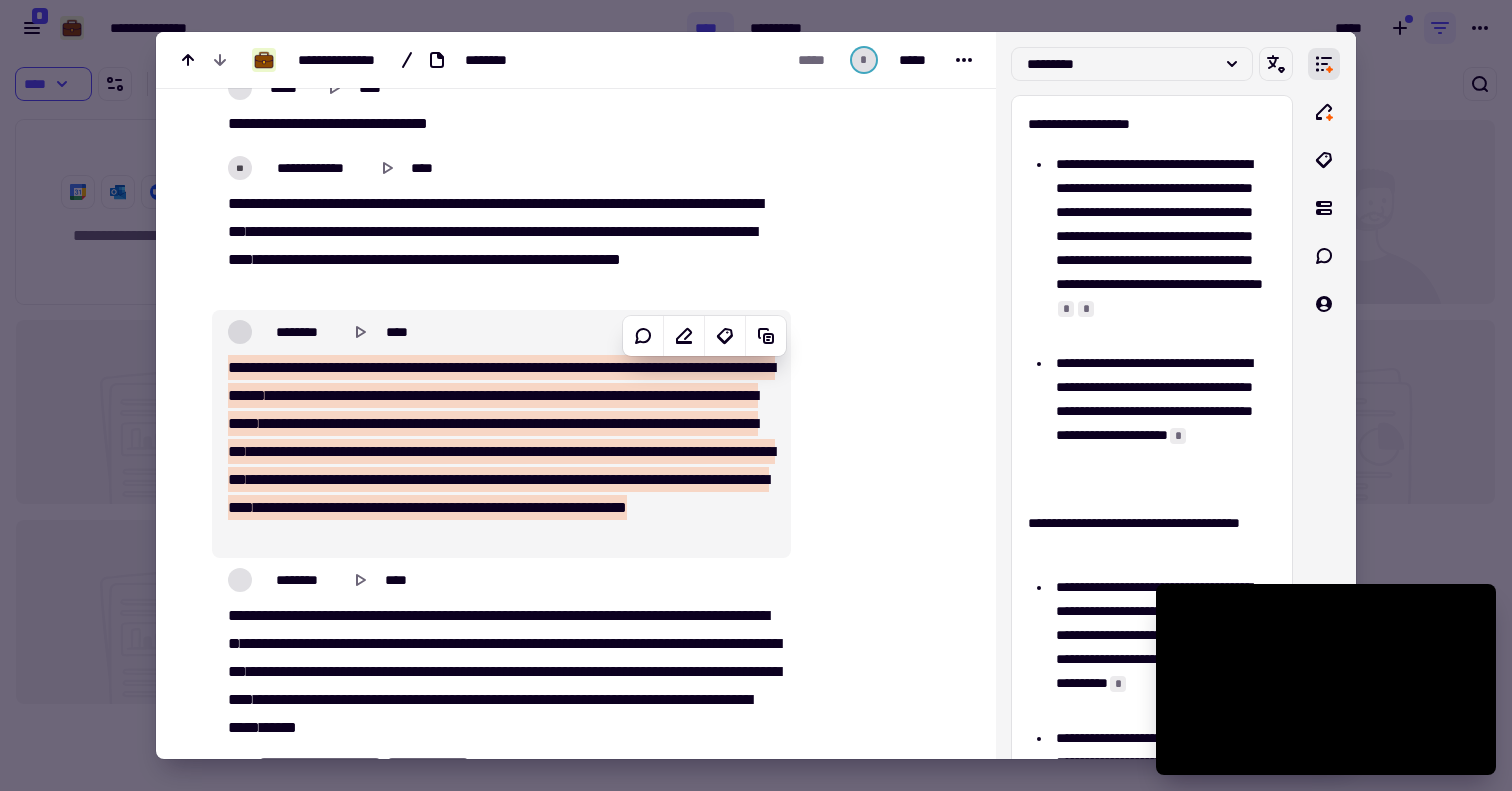 scroll, scrollTop: 3497, scrollLeft: 0, axis: vertical 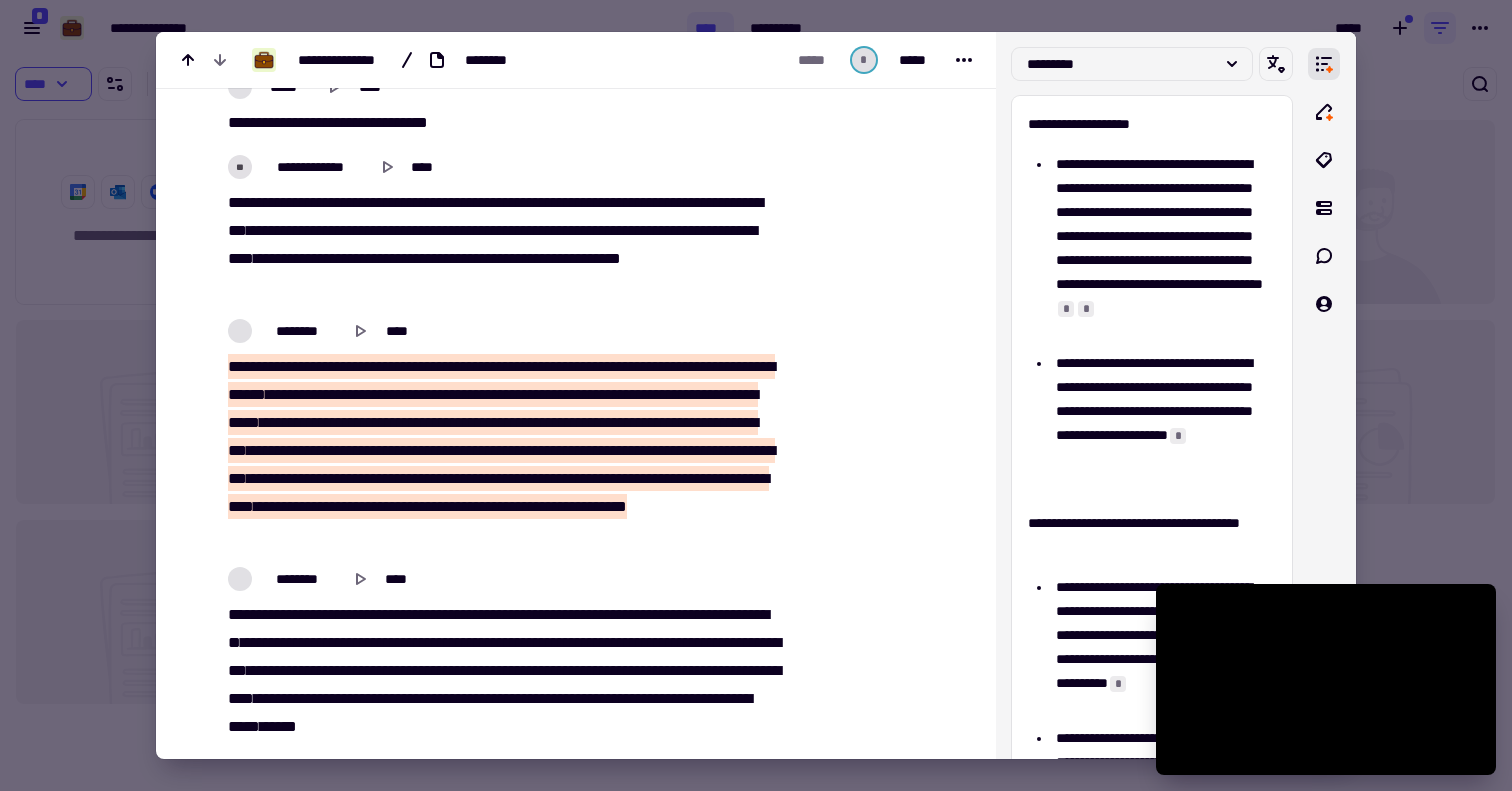 click on "****" at bounding box center [240, 202] 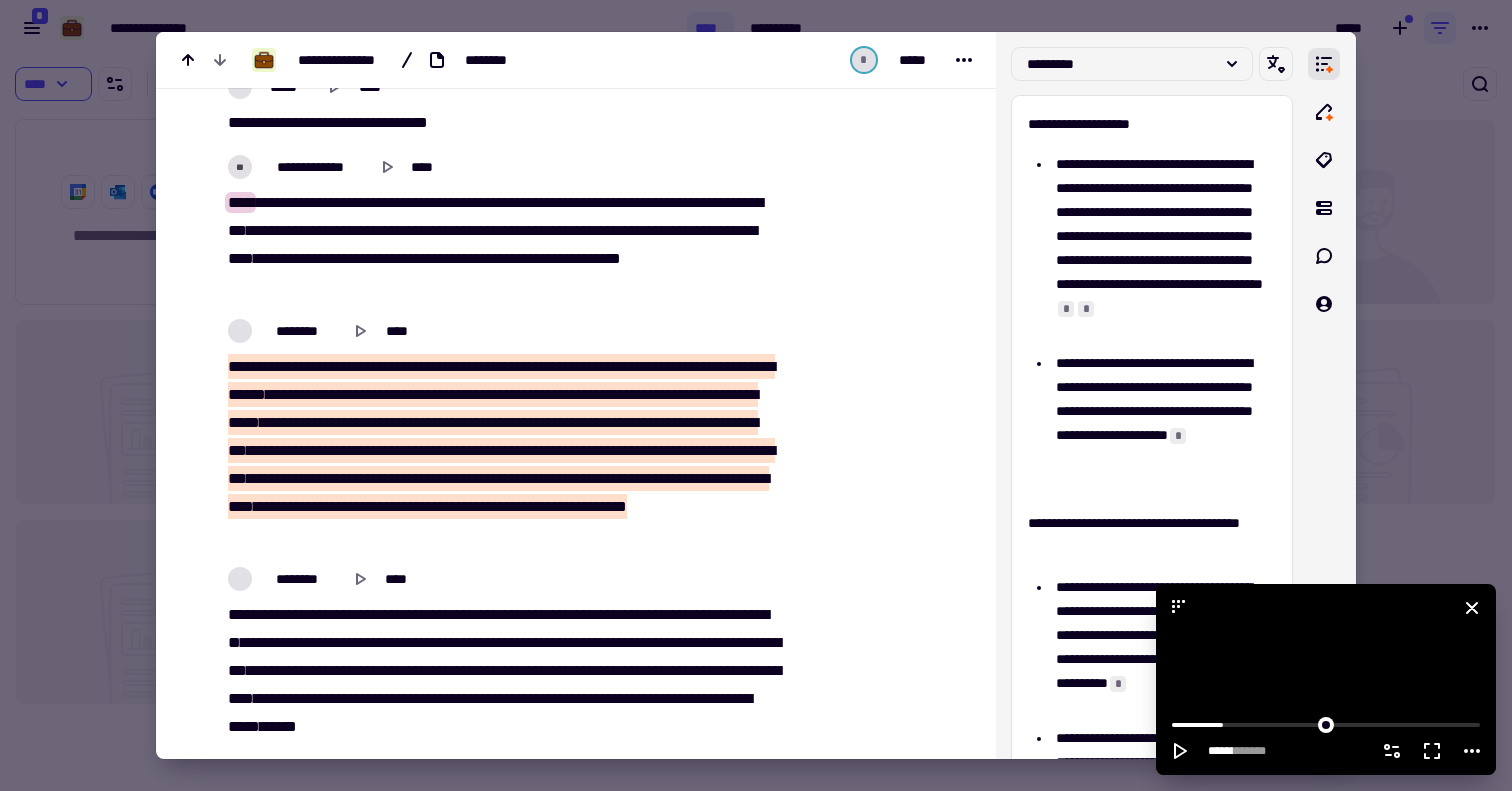 click at bounding box center [1326, 679] 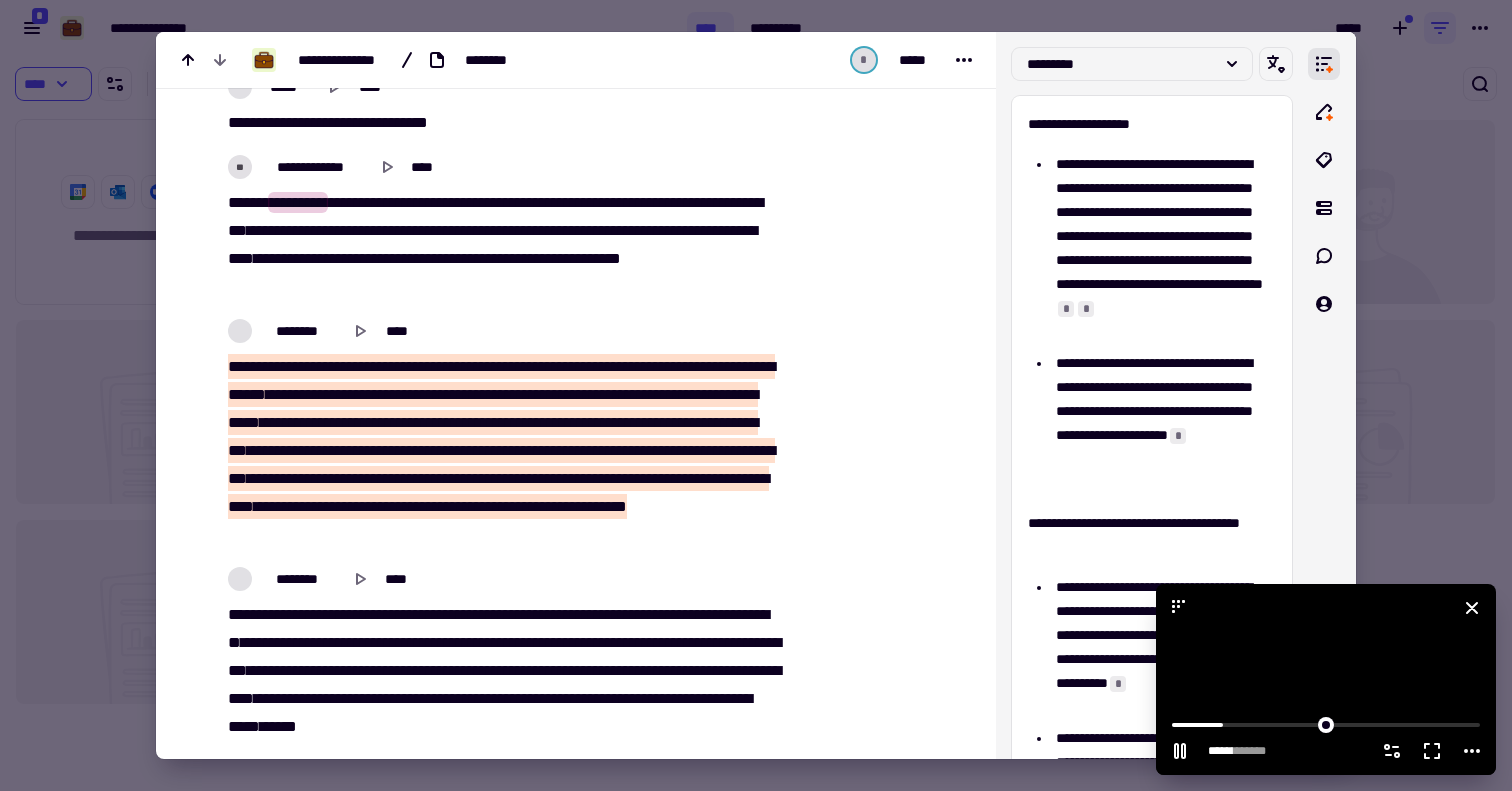 click at bounding box center [1326, 679] 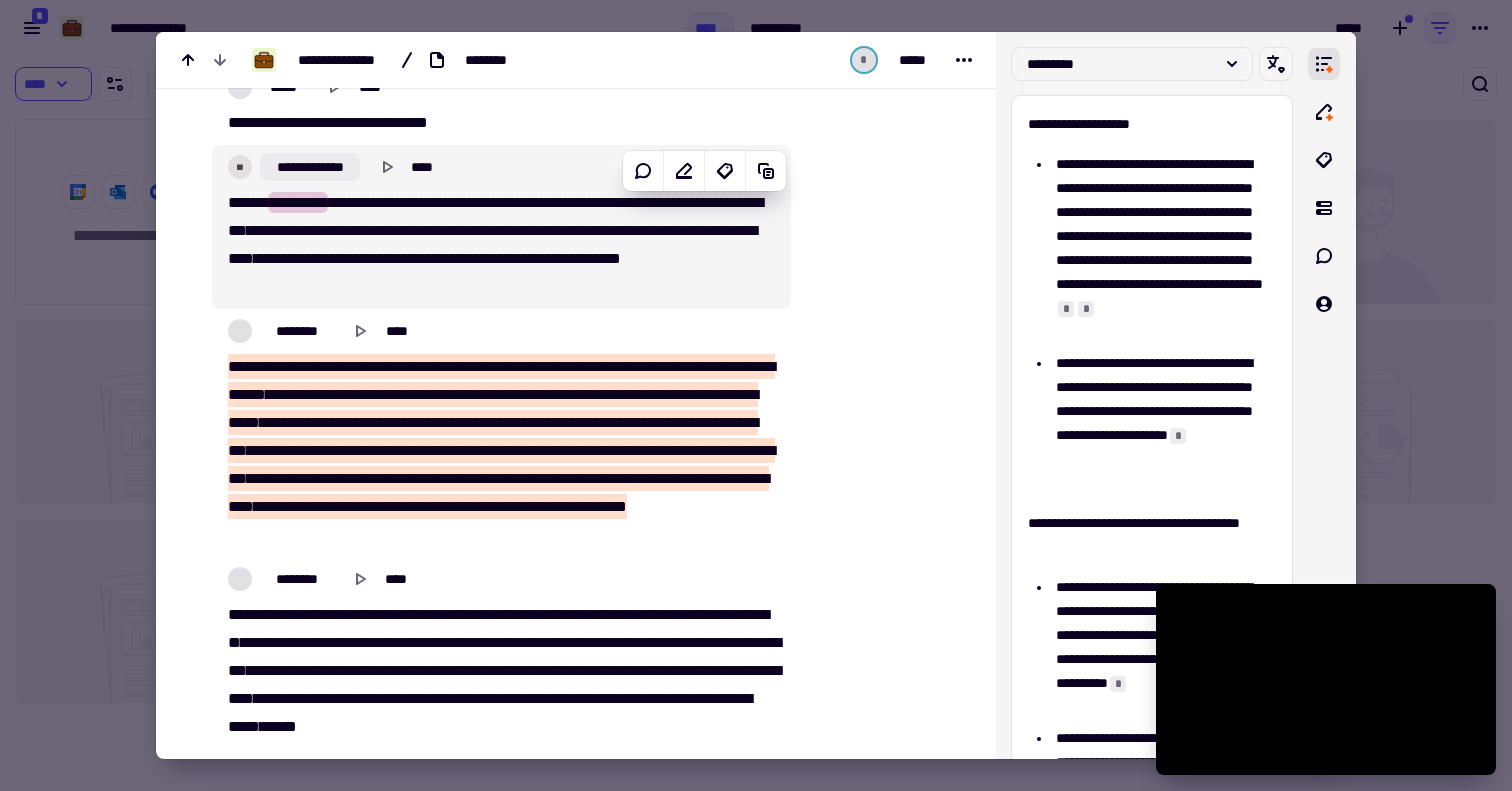 click on "**********" 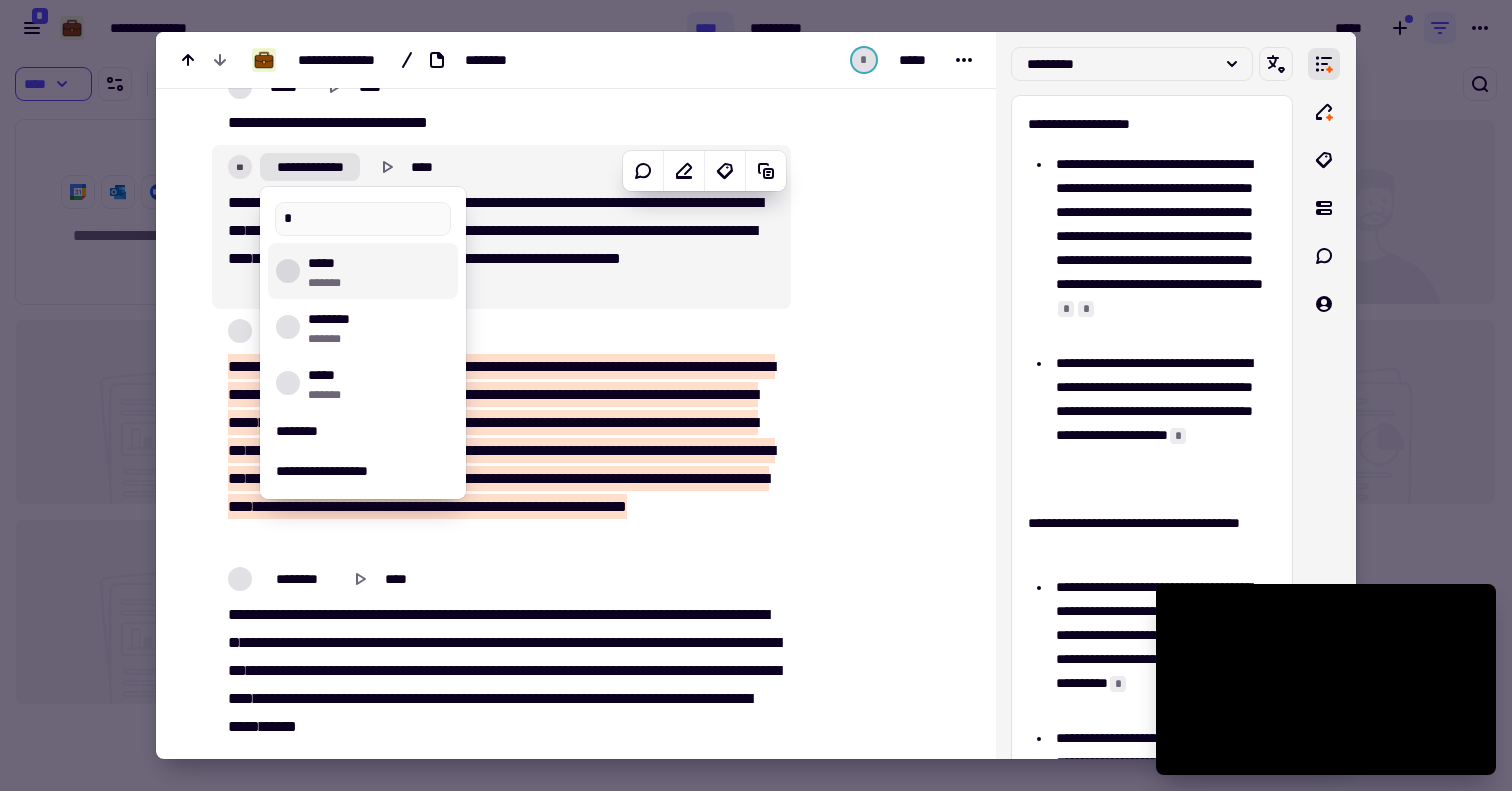 type on "*" 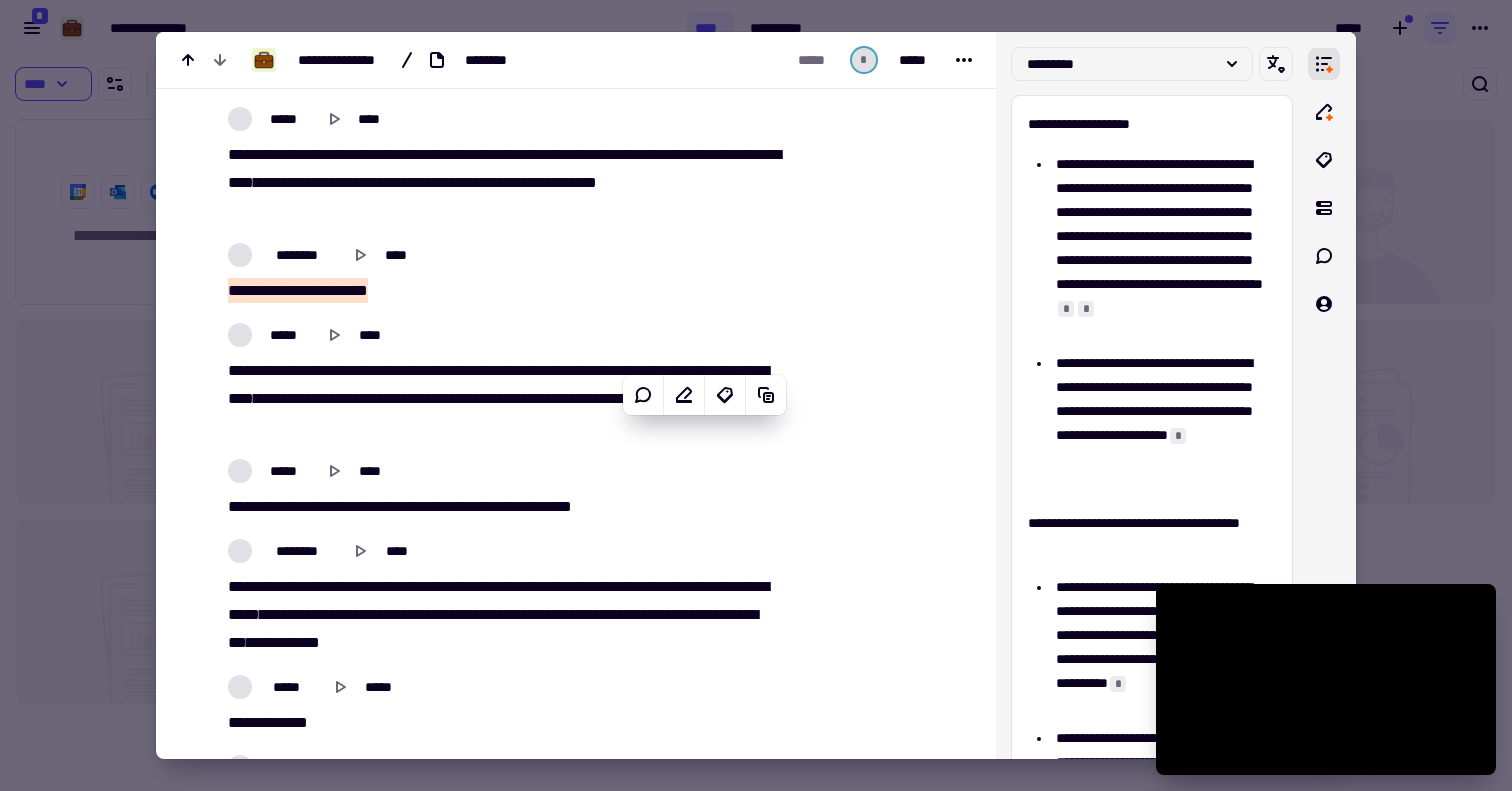 scroll, scrollTop: 7513, scrollLeft: 0, axis: vertical 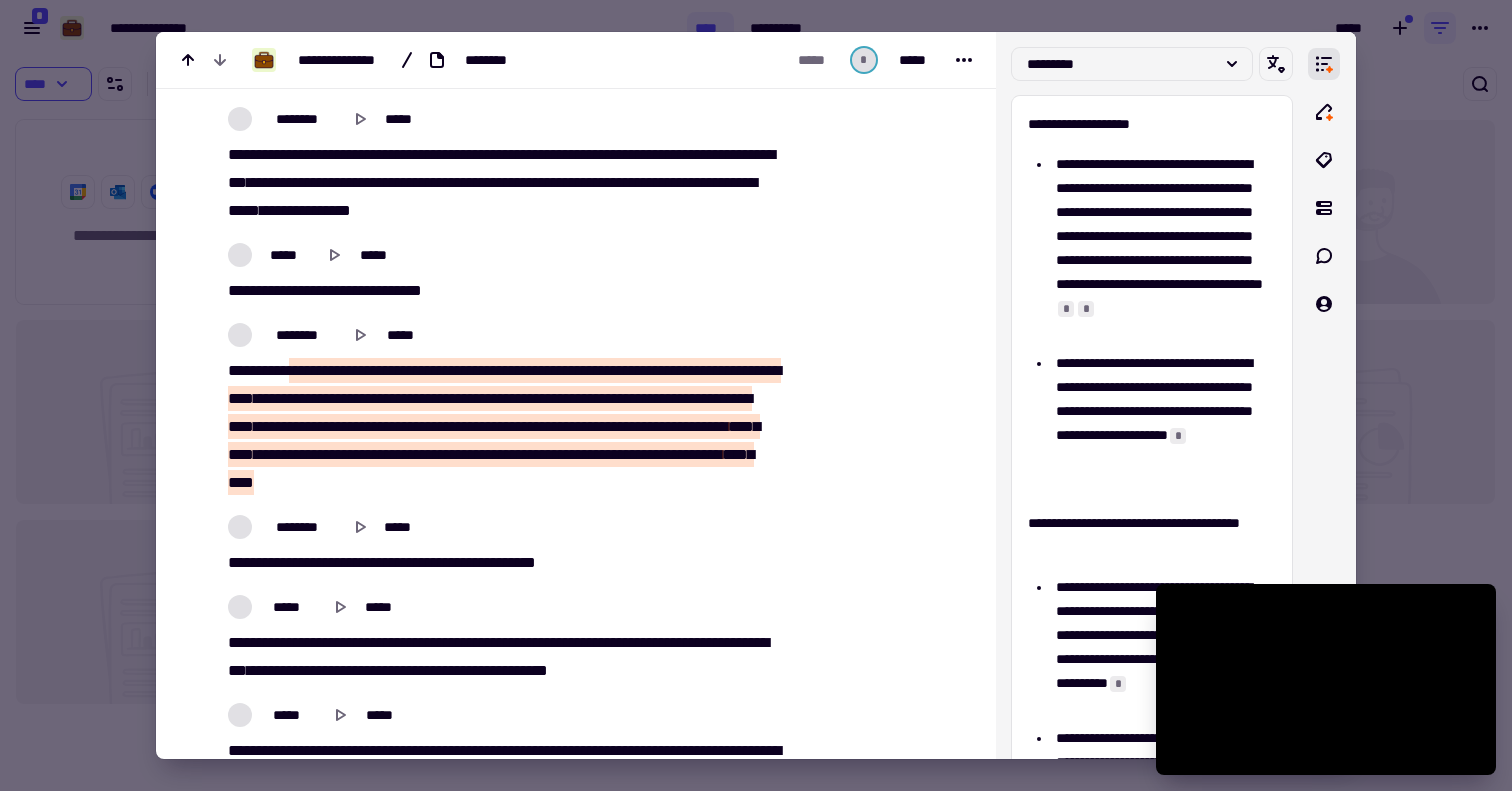 click at bounding box center [756, 395] 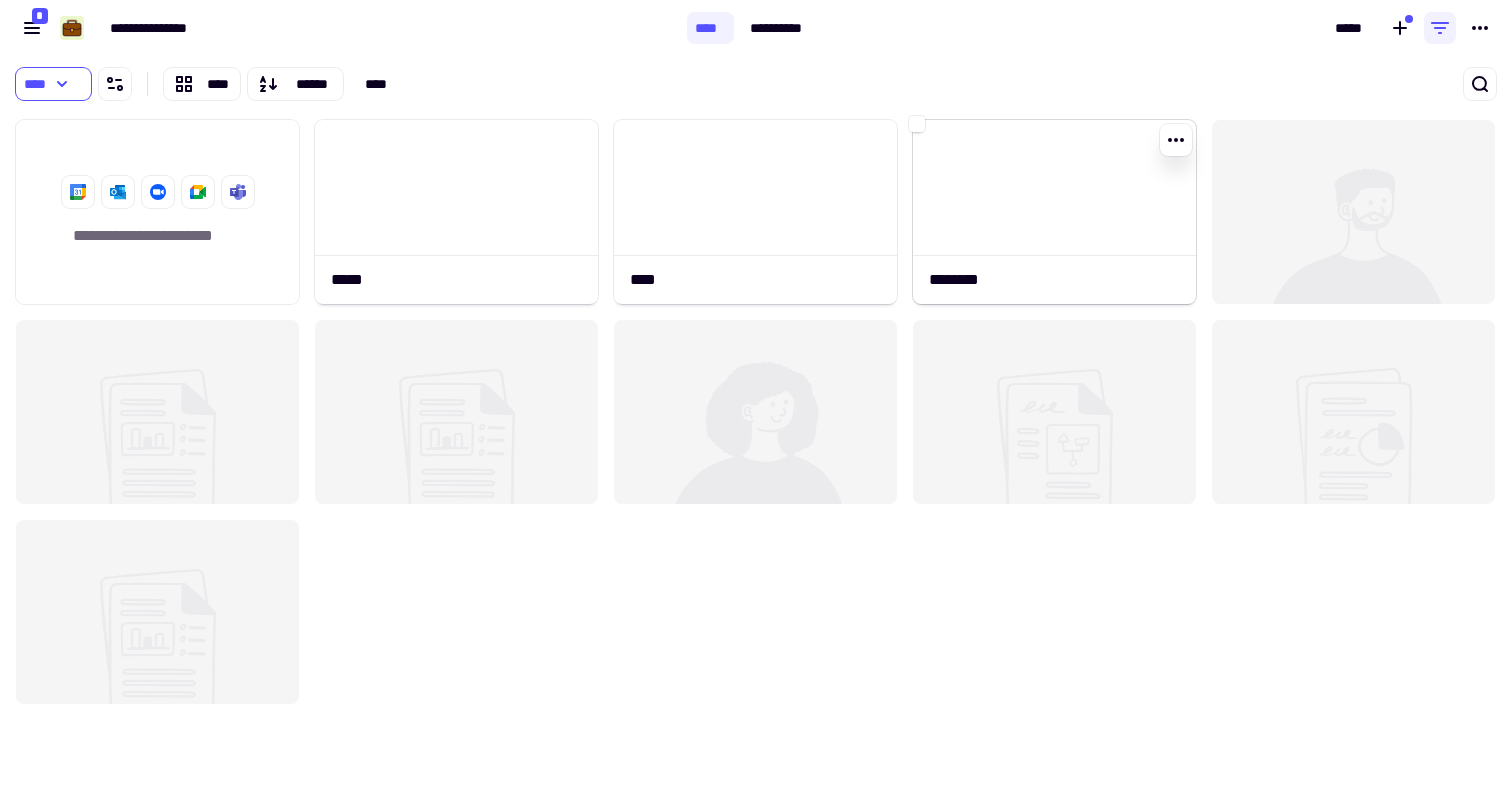 click 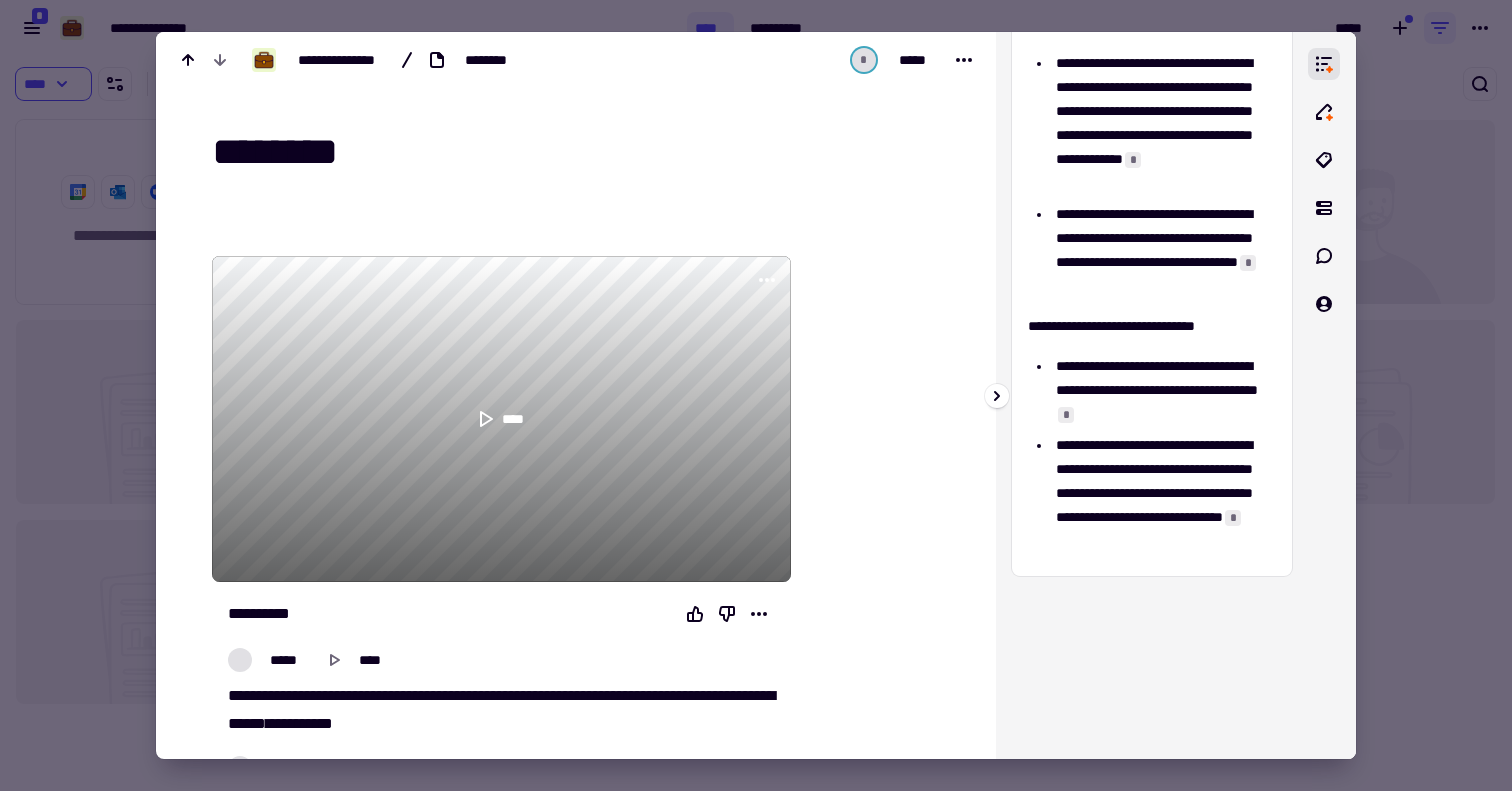 scroll, scrollTop: 875, scrollLeft: 0, axis: vertical 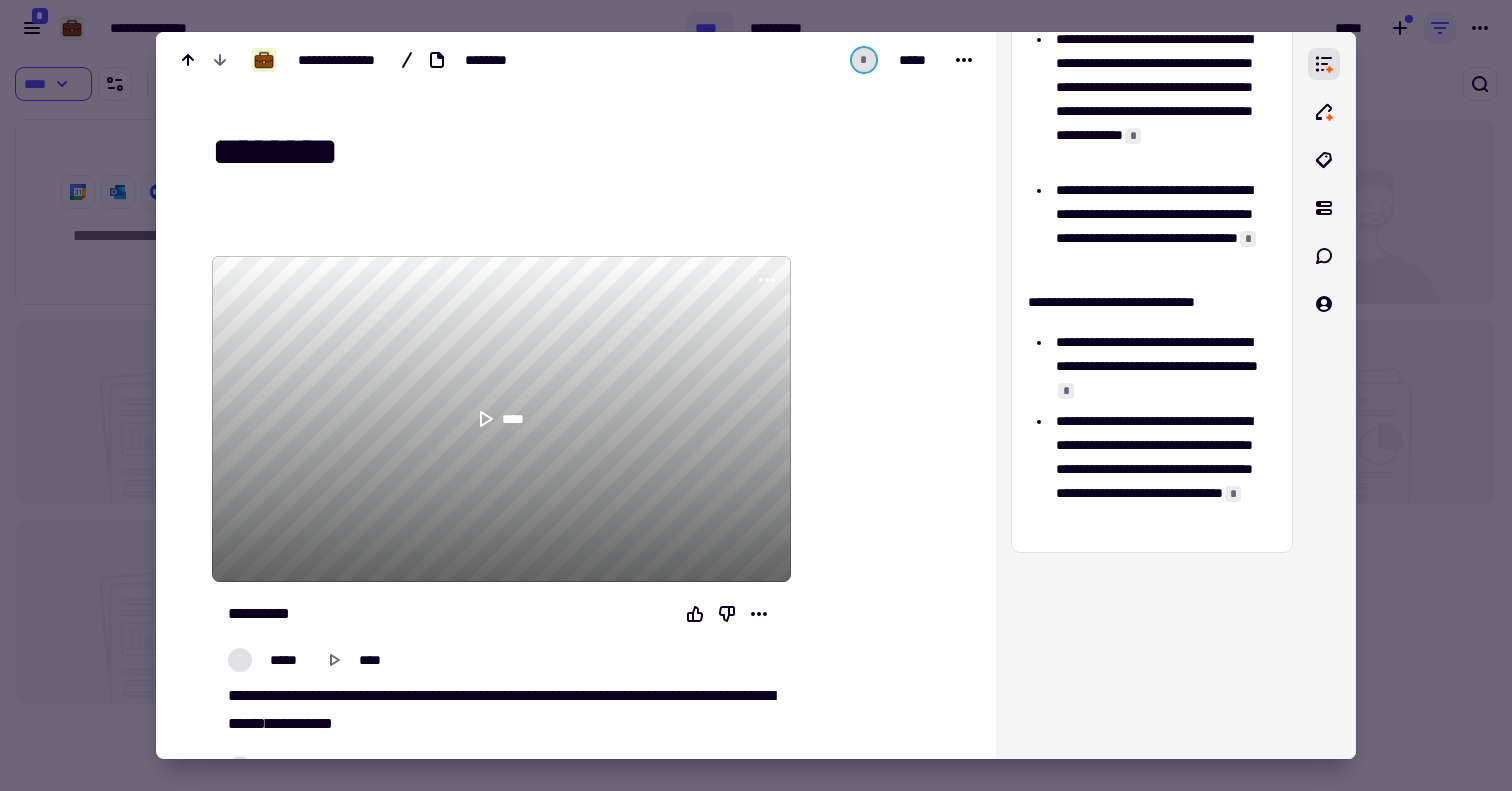 click at bounding box center (756, 395) 